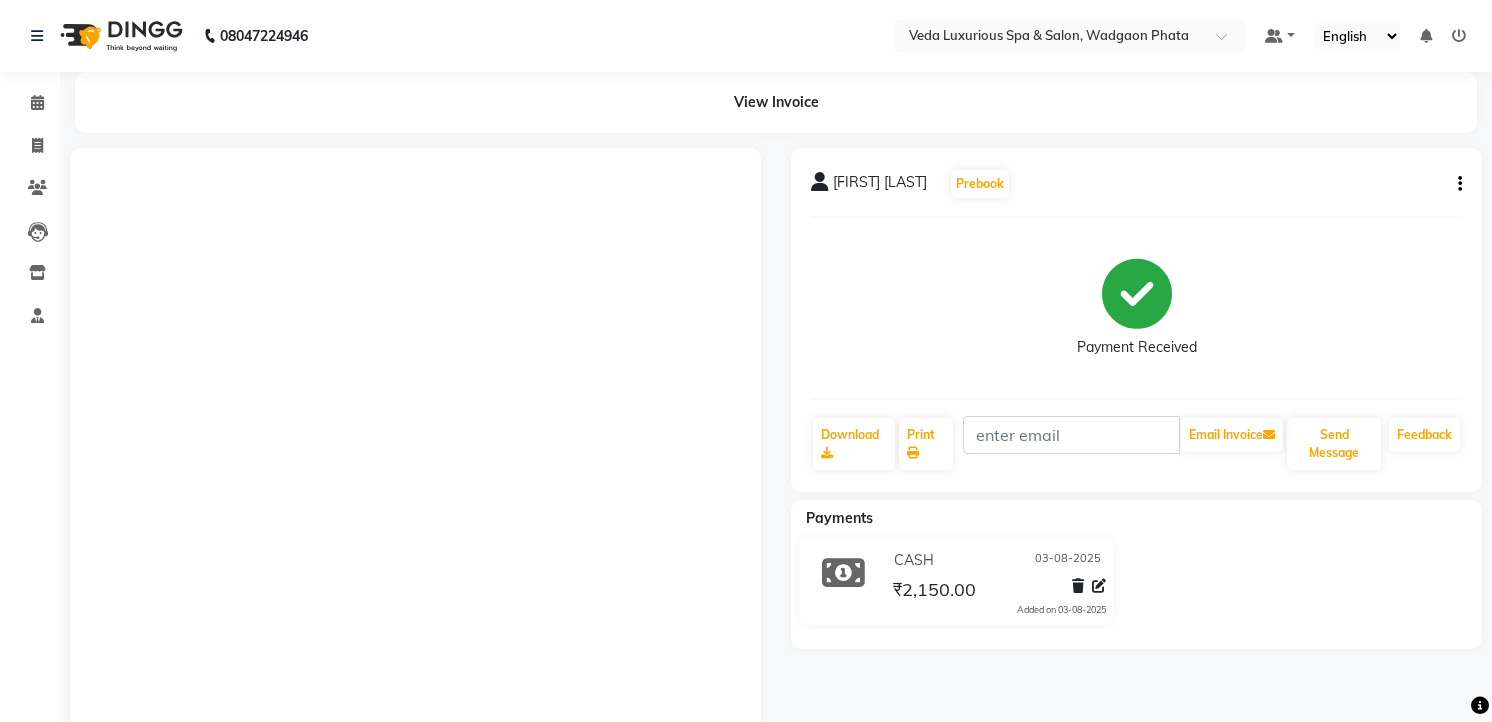scroll, scrollTop: 0, scrollLeft: 0, axis: both 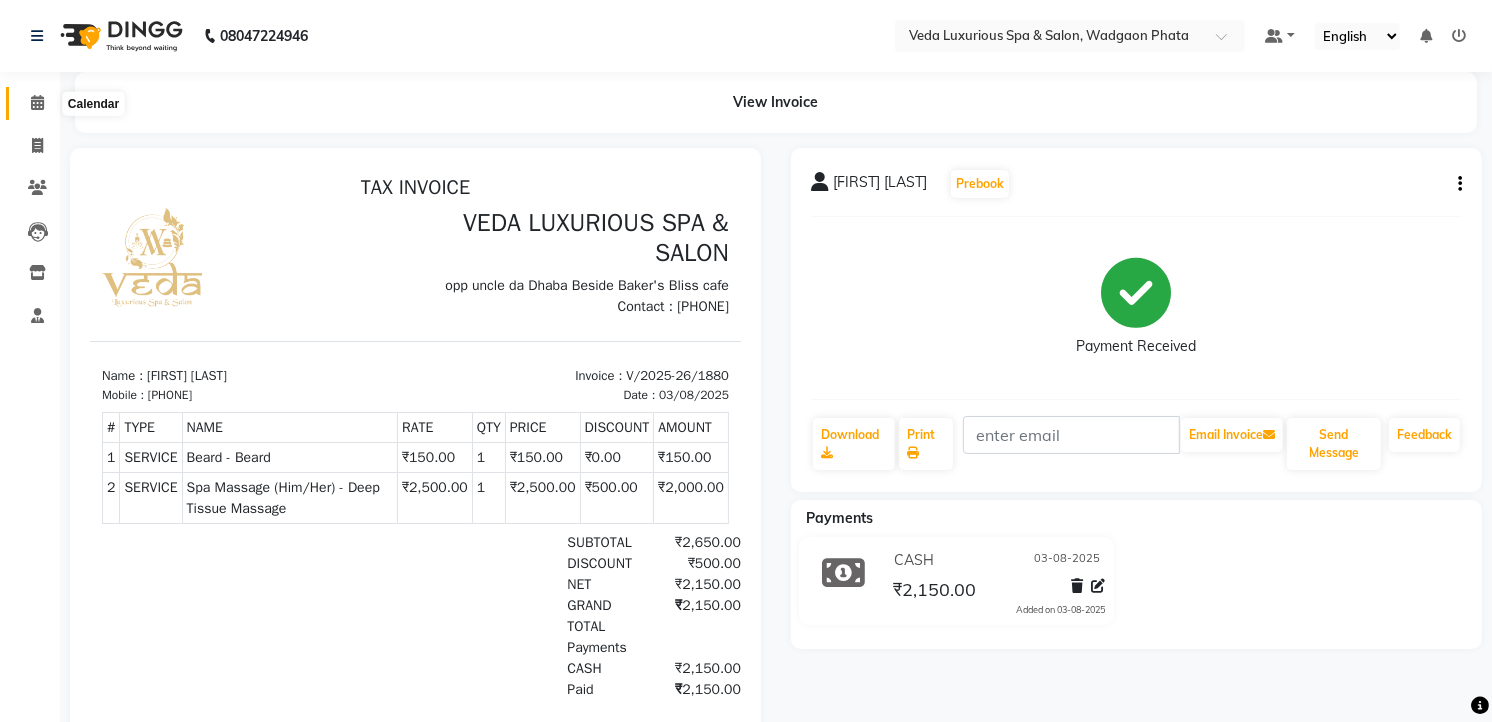 click 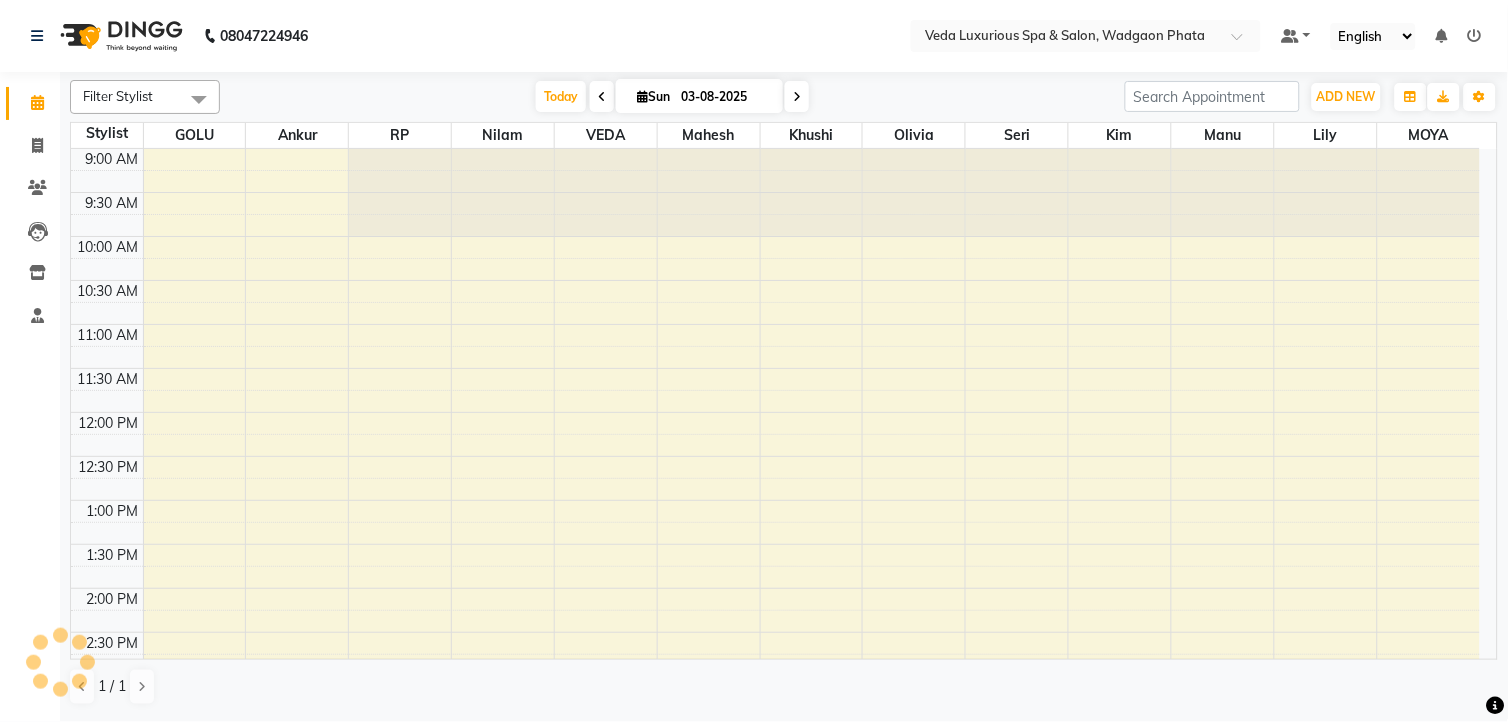 scroll, scrollTop: 0, scrollLeft: 0, axis: both 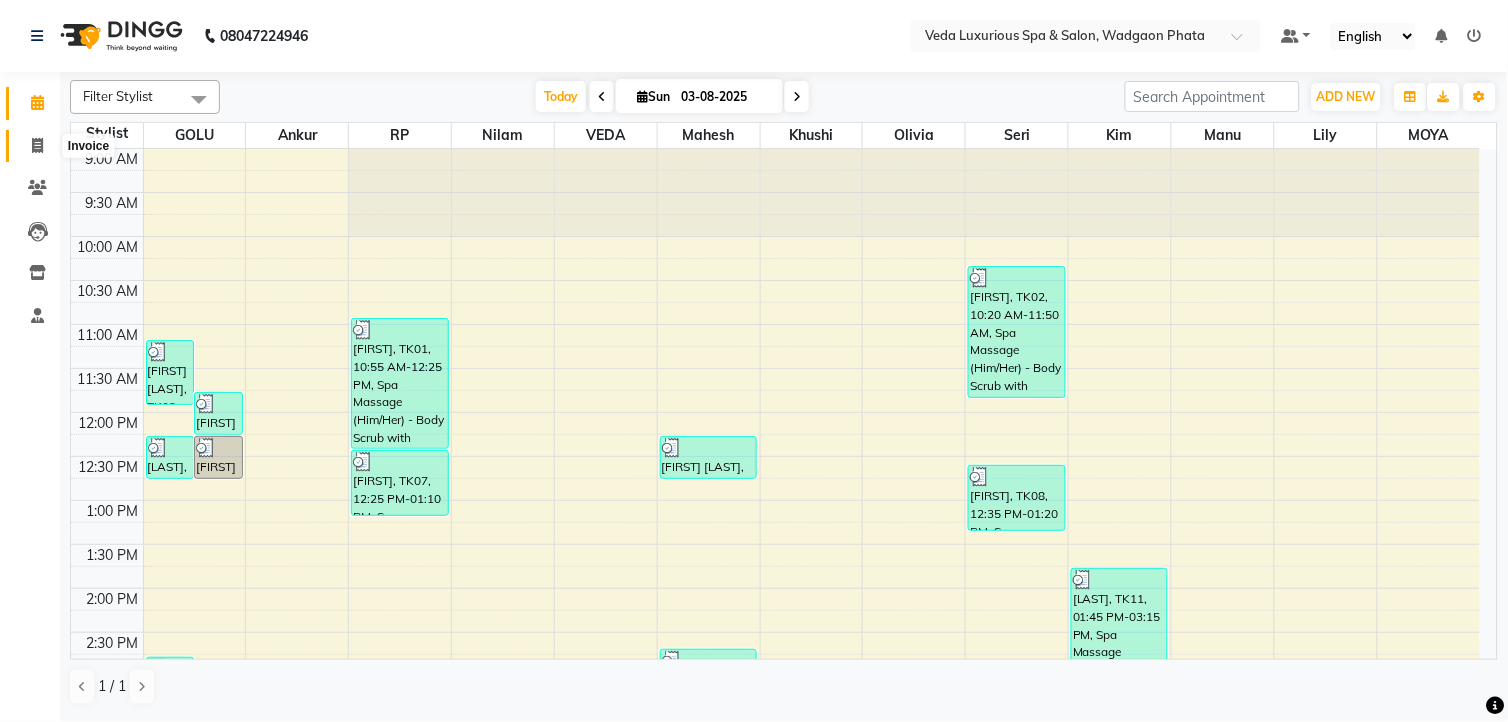 click 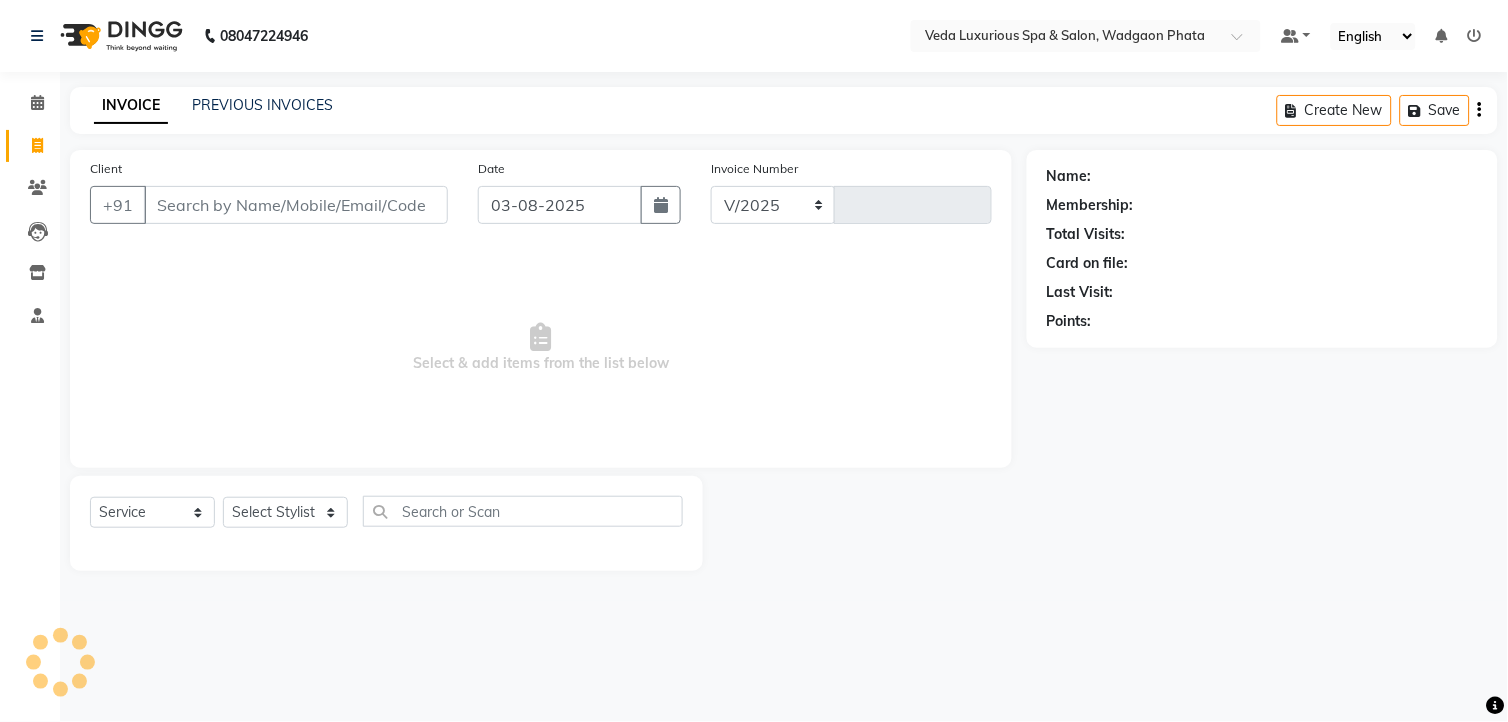 select on "4666" 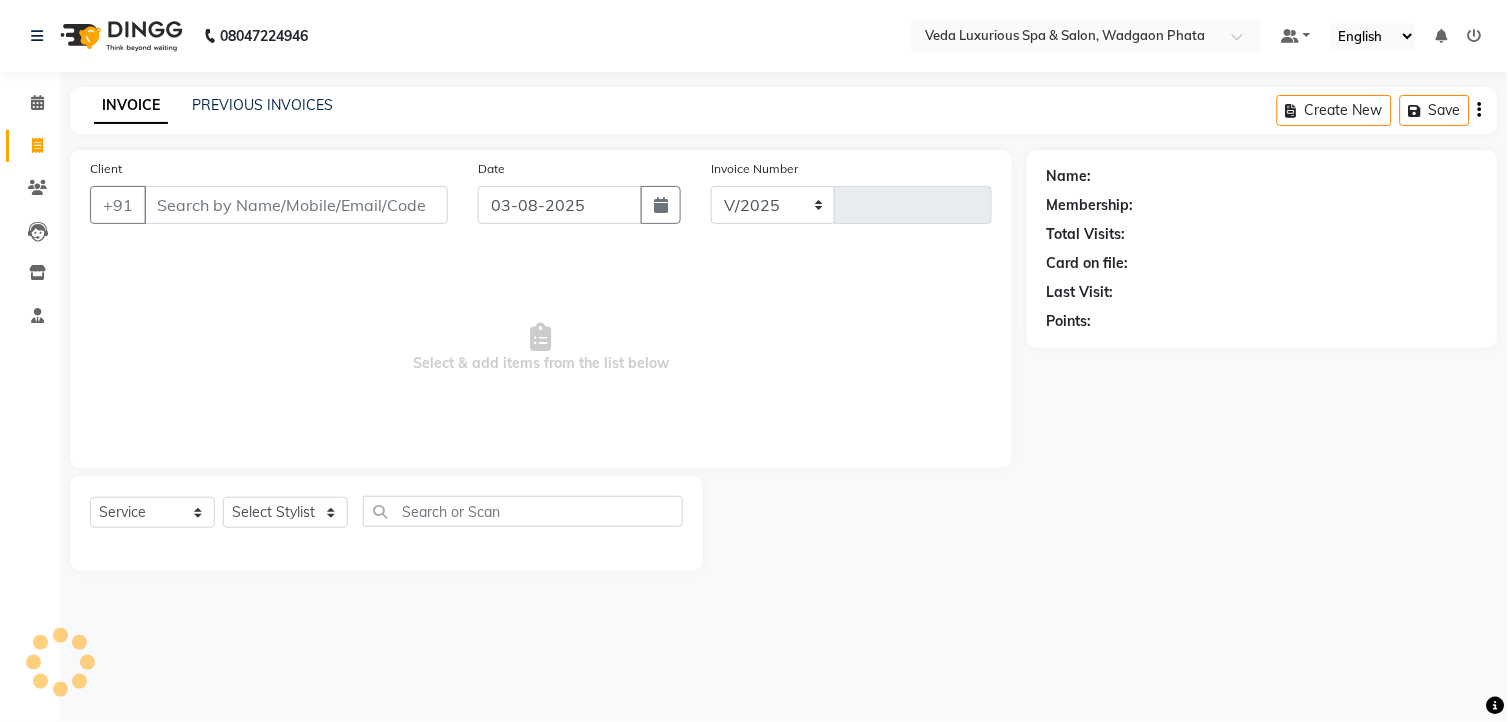 type on "1881" 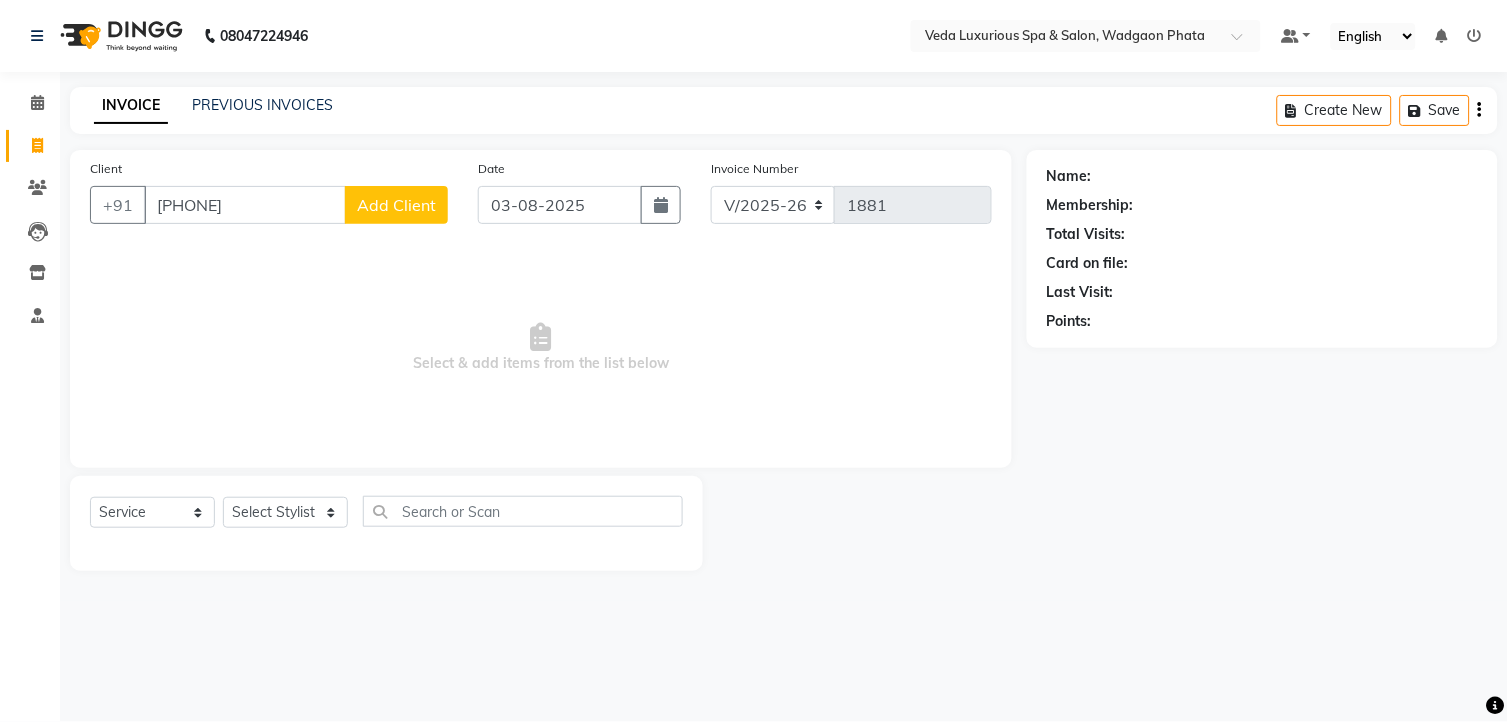type on "[PHONE]" 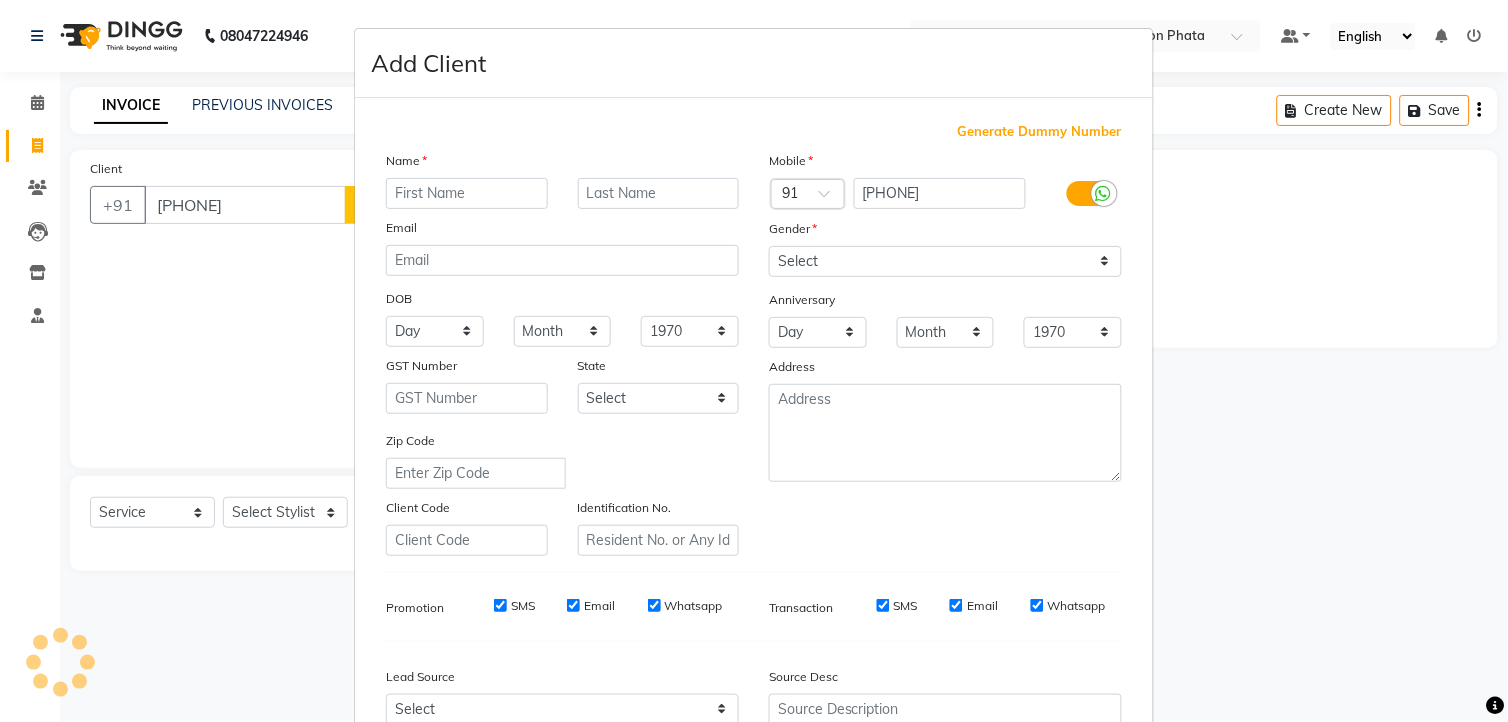 type on "a" 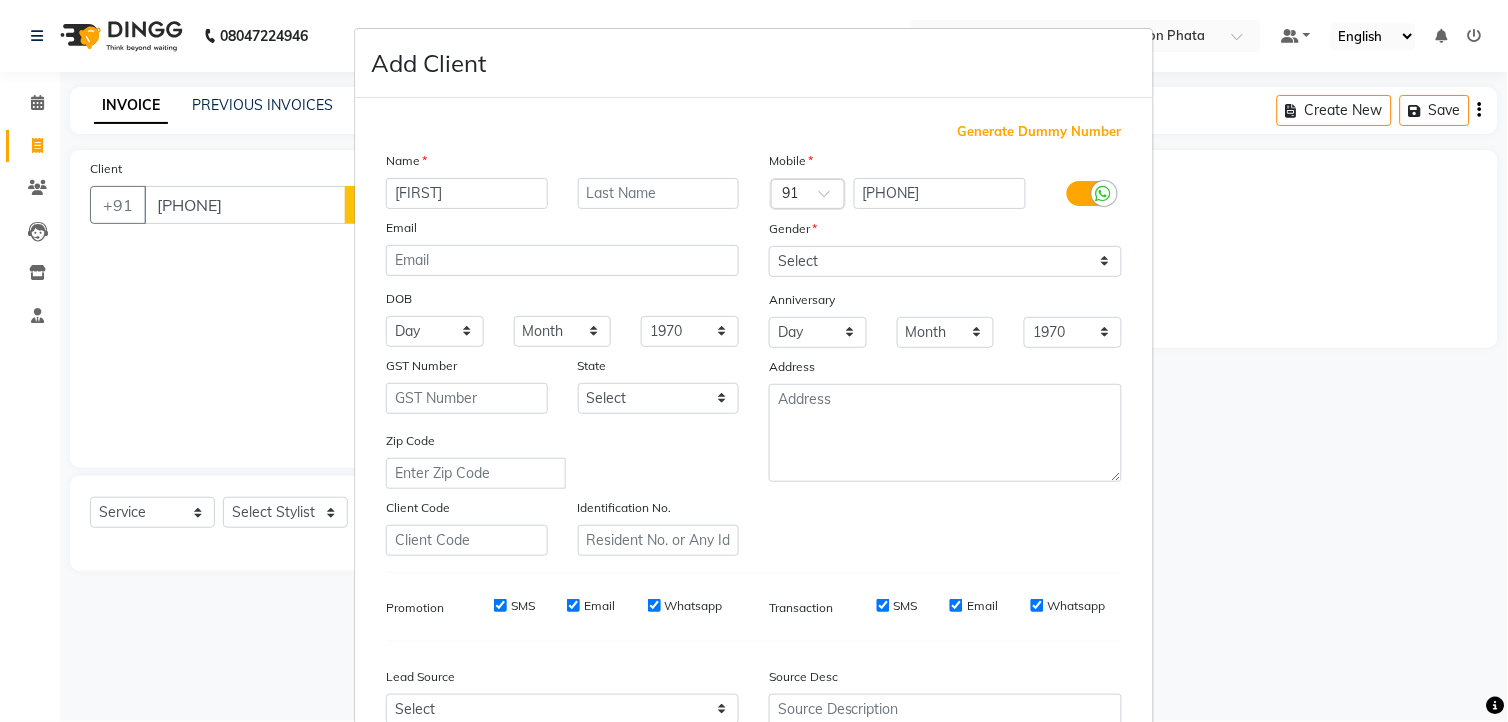 type on "[FIRST]" 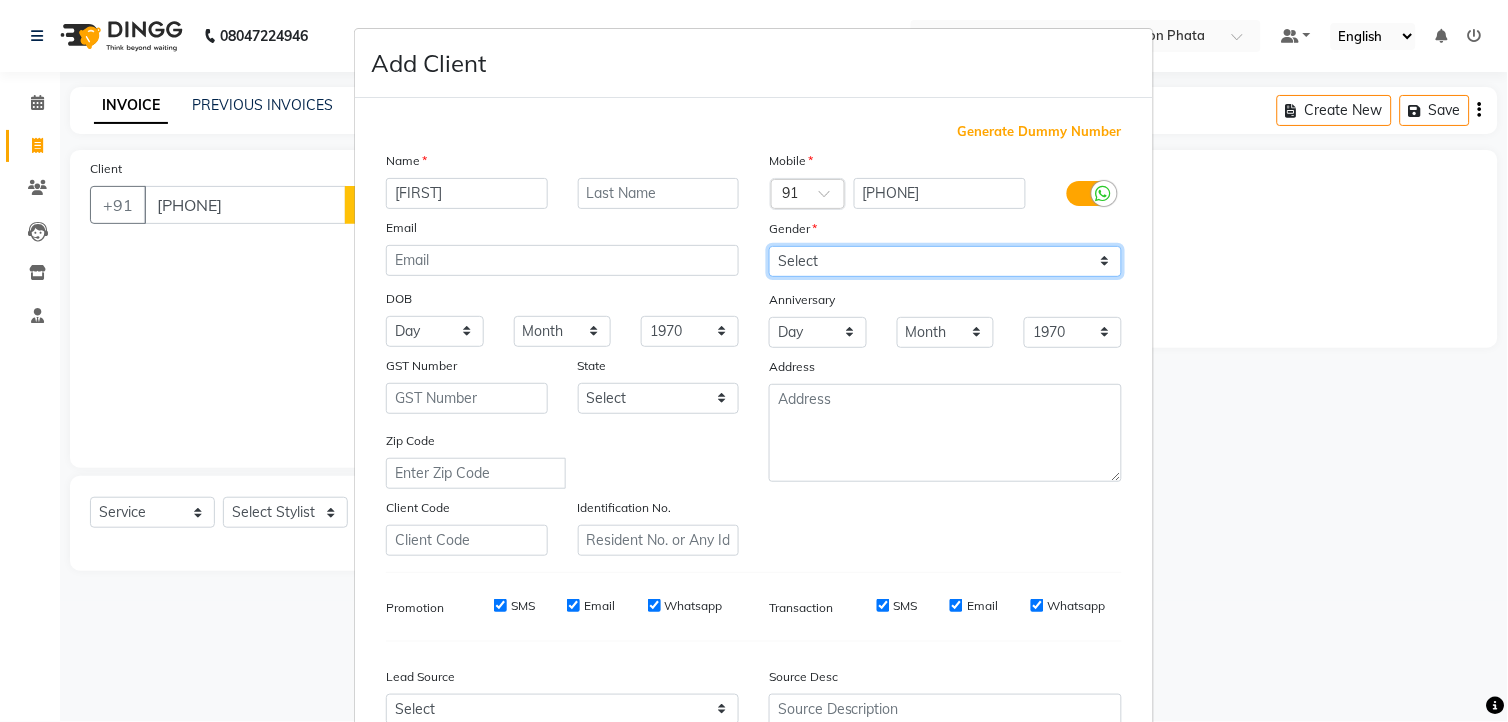 click on "Select Male Female Other Prefer Not To Say" at bounding box center (945, 261) 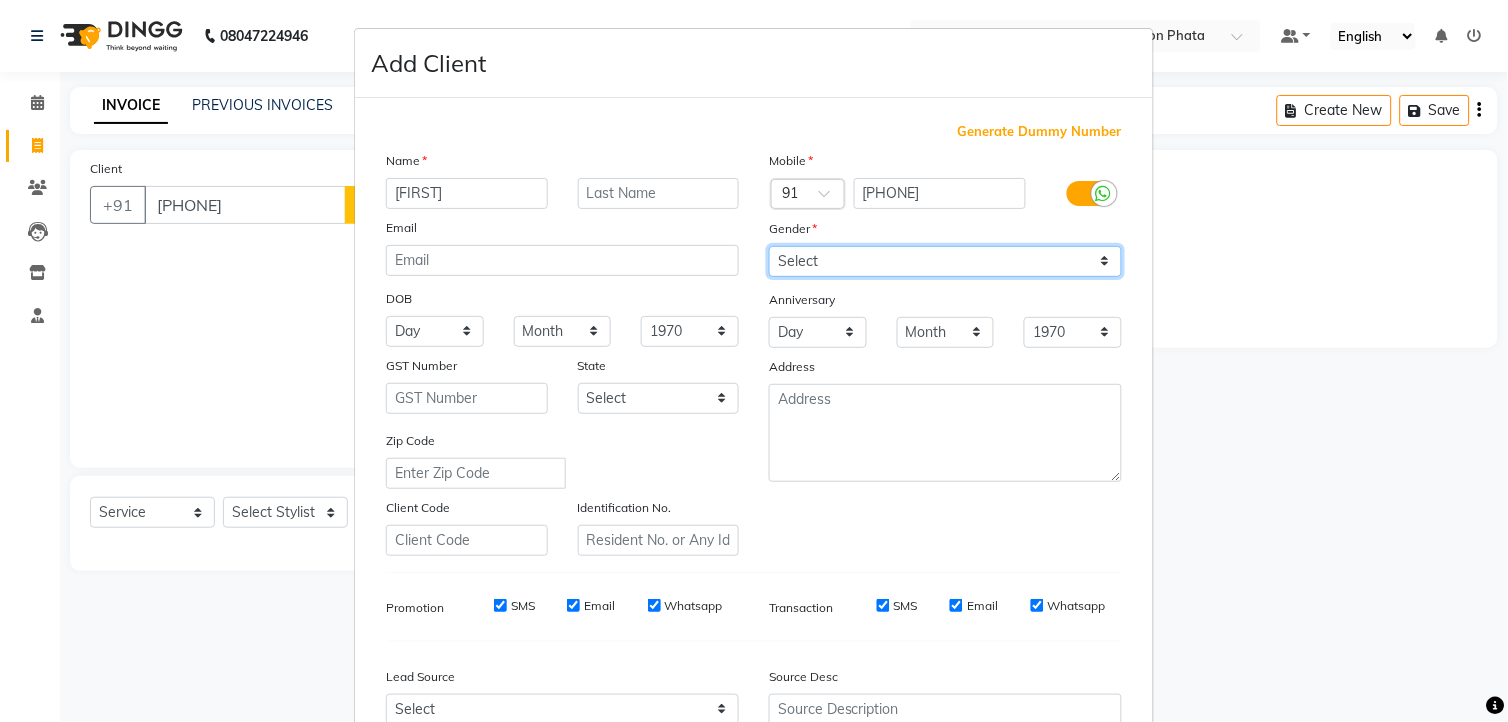 select on "male" 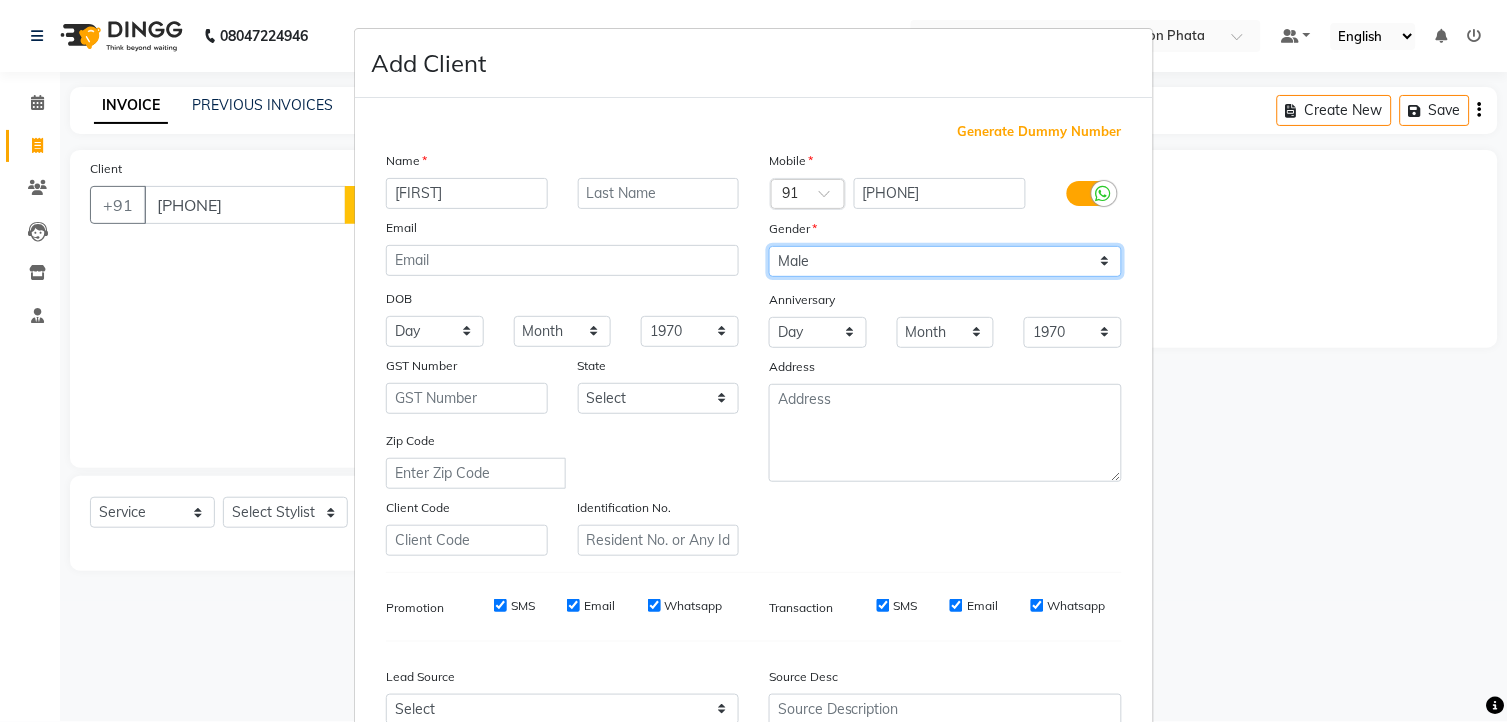 click on "Select Male Female Other Prefer Not To Say" at bounding box center [945, 261] 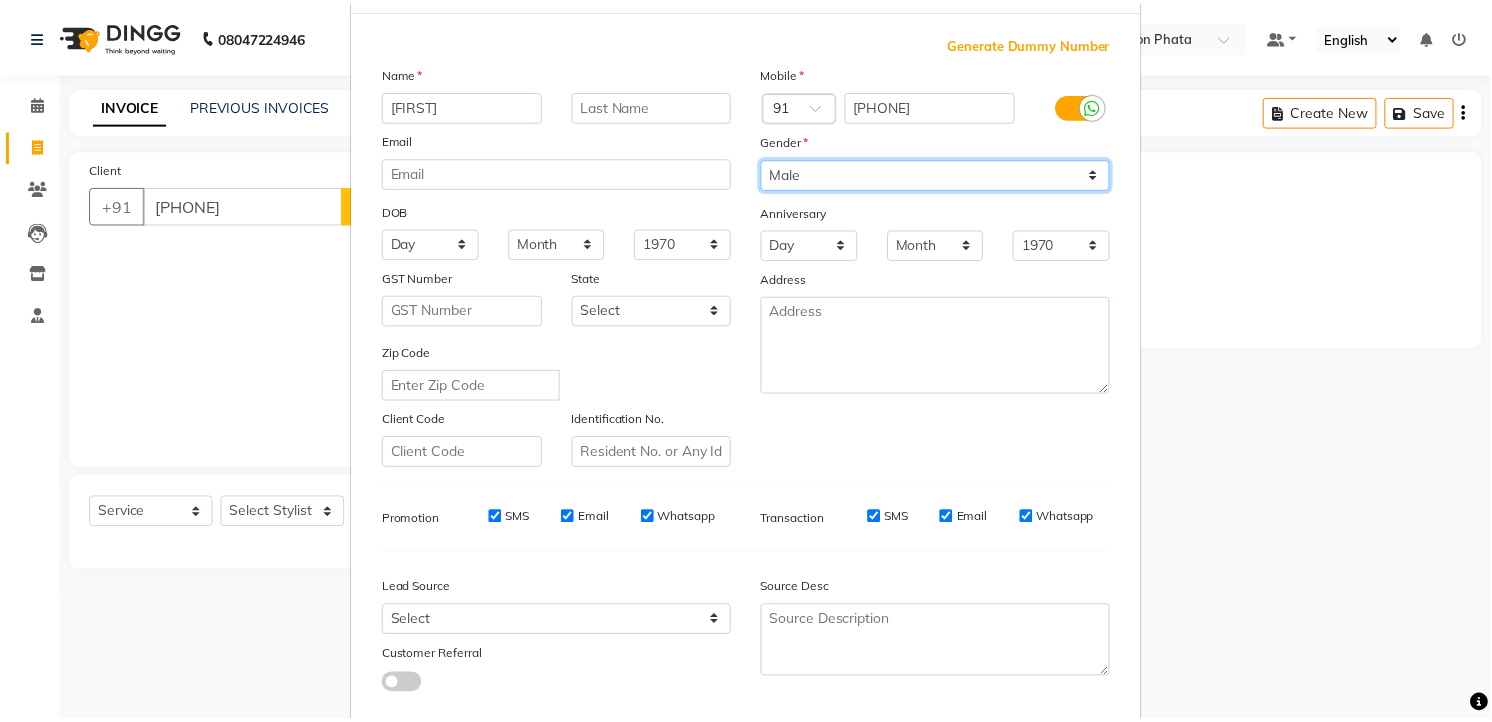 scroll, scrollTop: 202, scrollLeft: 0, axis: vertical 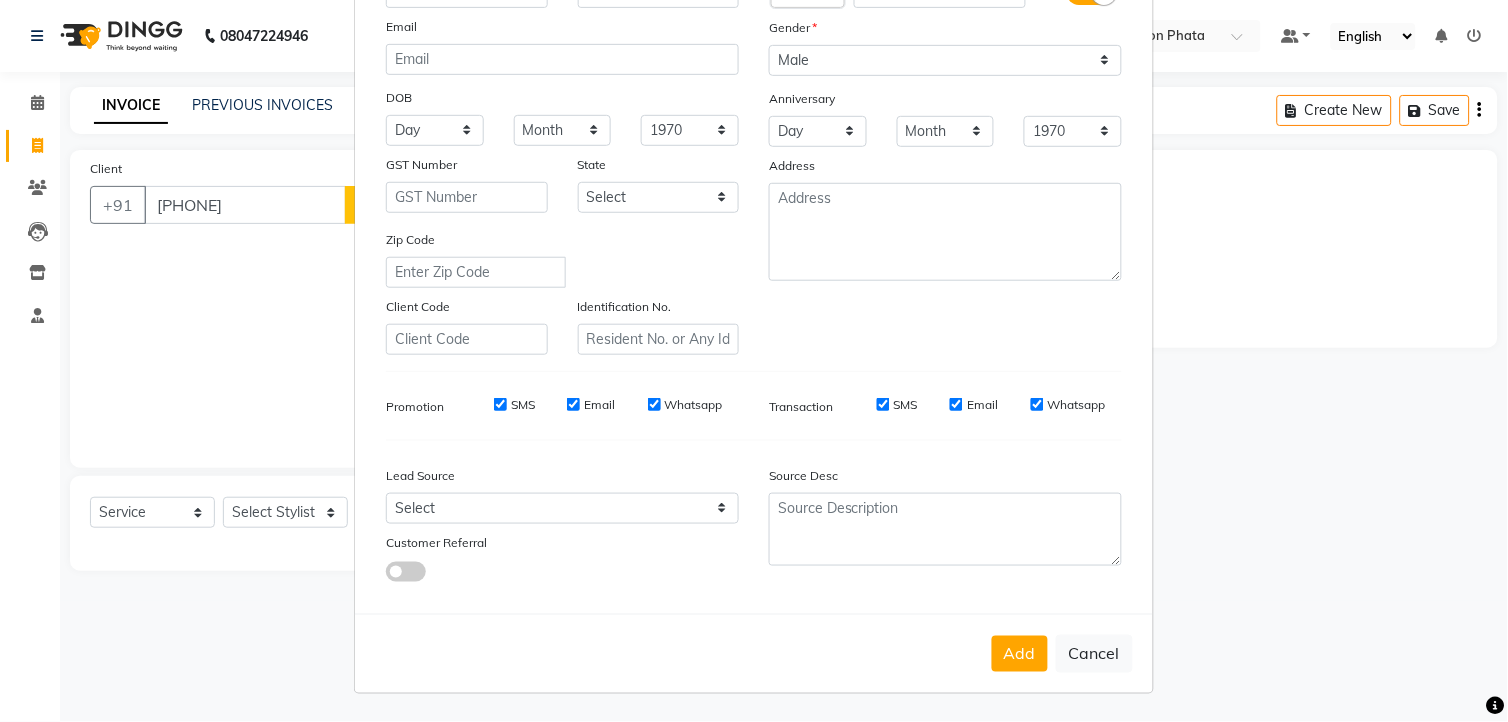 click on "Add" at bounding box center [1020, 654] 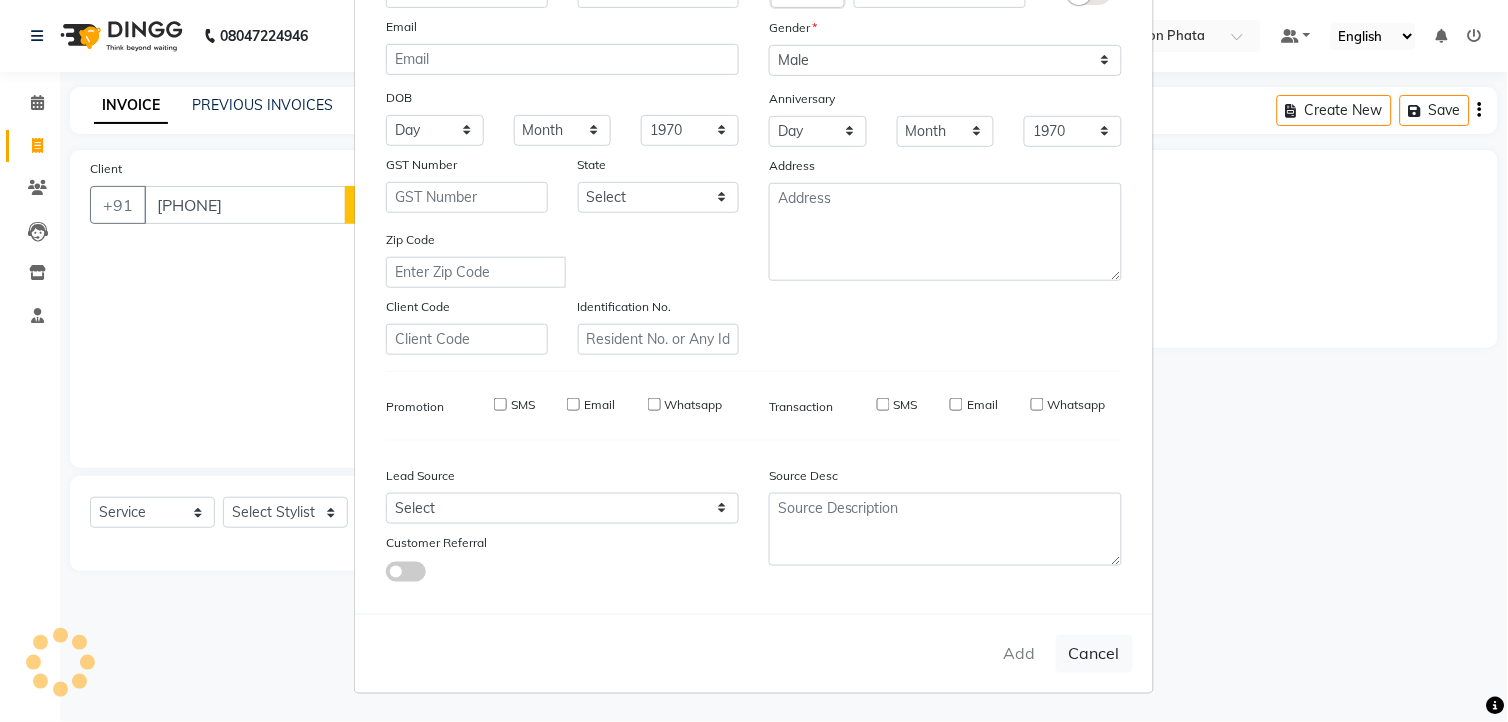 type 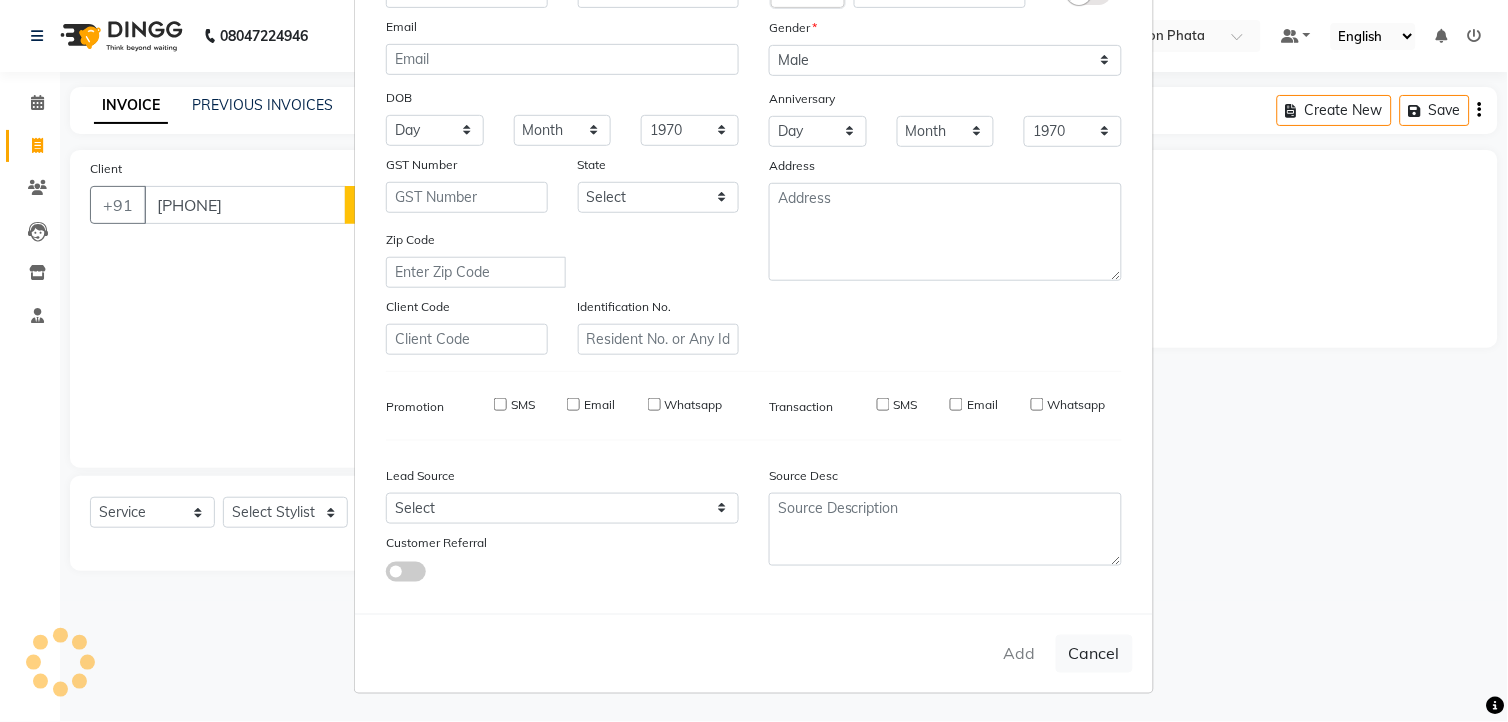 select 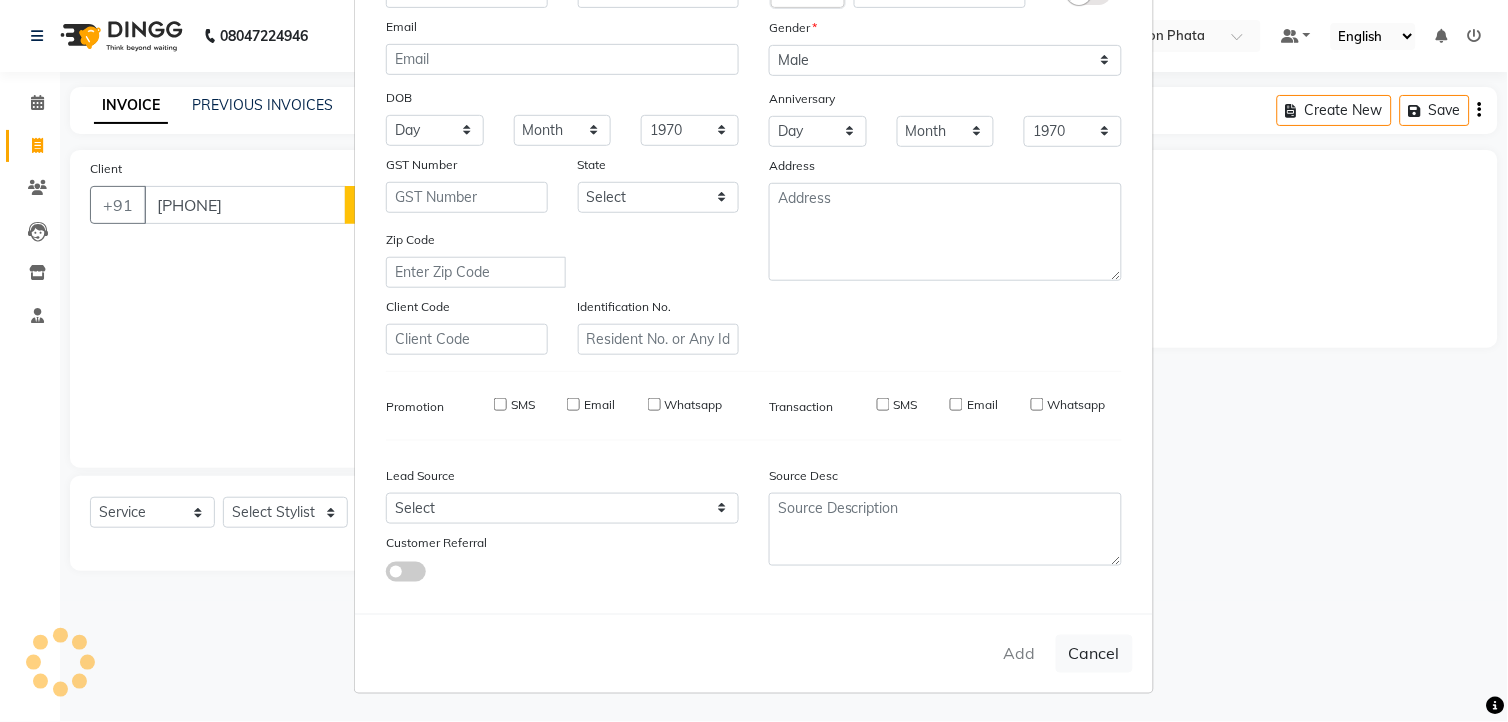 select 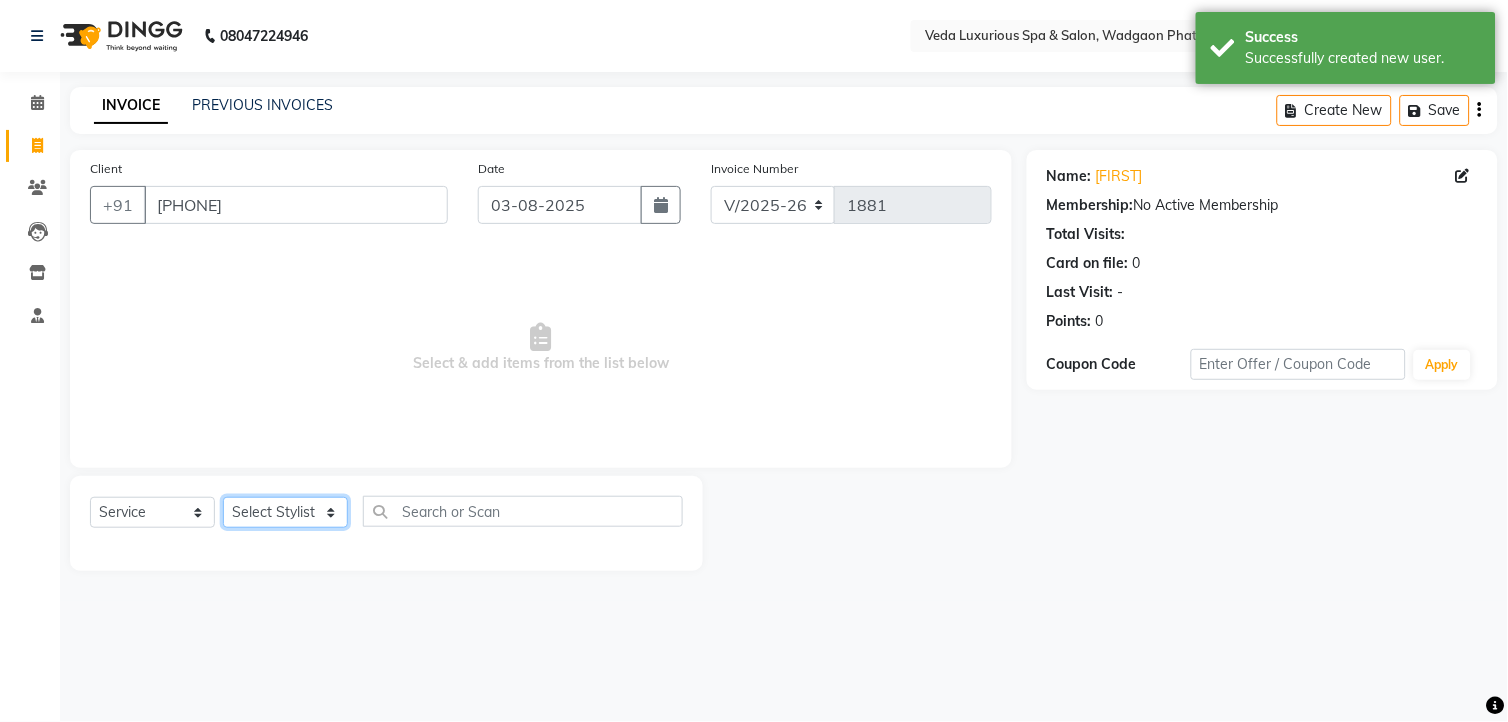 click on "Select Stylist [FIRST] [LAST] [FIRST] [FIRST] [FIRST] [FIRST] [FIRST] [FIRST] [FIRST] [FIRST] [FIRST] [FIRST] [FIRST] [FIRST] [FIRST] [FIRST] [FIRST] [FIRST] [FIRST] [FIRST]" 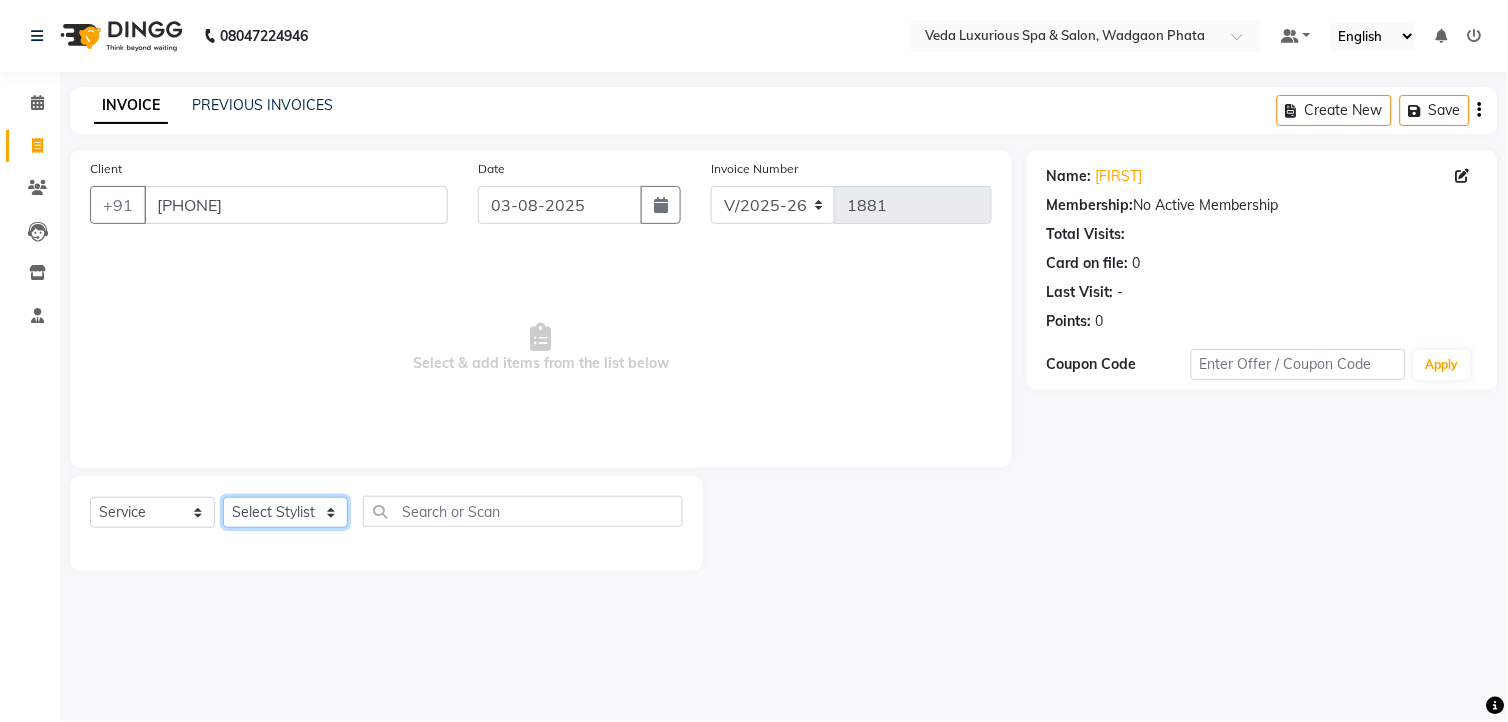 select on "72398" 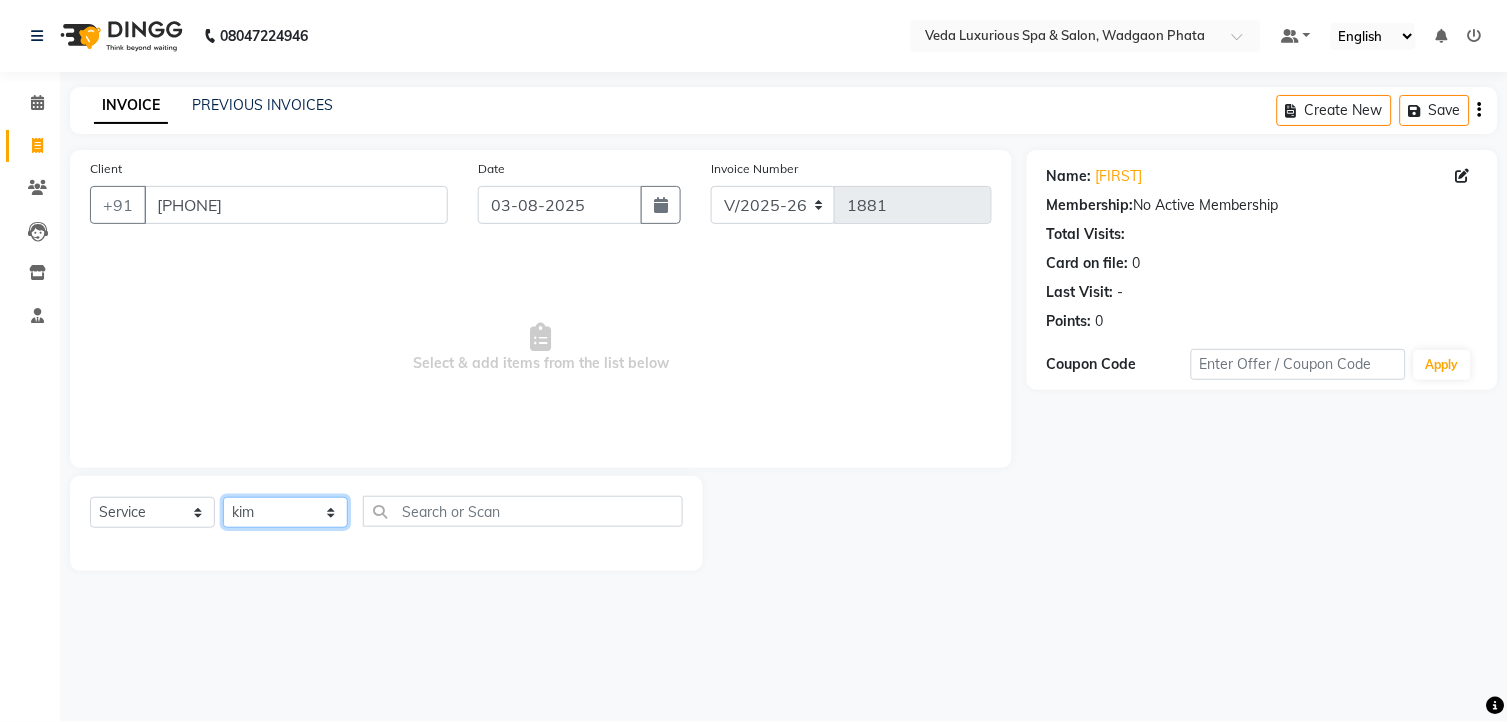 click on "Select Stylist [FIRST] [LAST] [FIRST] [FIRST] [FIRST] [FIRST] [FIRST] [FIRST] [FIRST] [FIRST] [FIRST] [FIRST] [FIRST] [FIRST] [FIRST] [FIRST] [FIRST] [FIRST] [FIRST] [FIRST]" 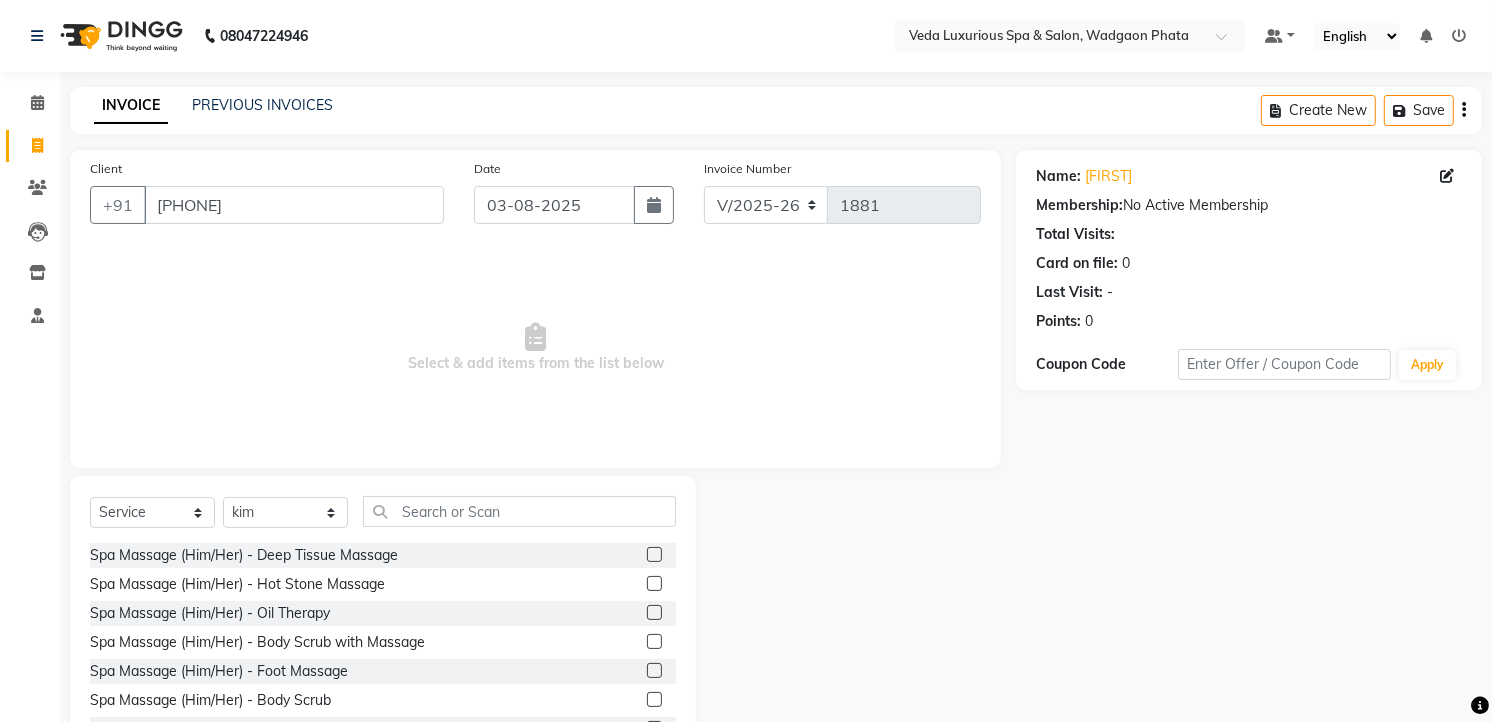 drag, startPoint x: 378, startPoint y: 560, endPoint x: 673, endPoint y: 478, distance: 306.18457 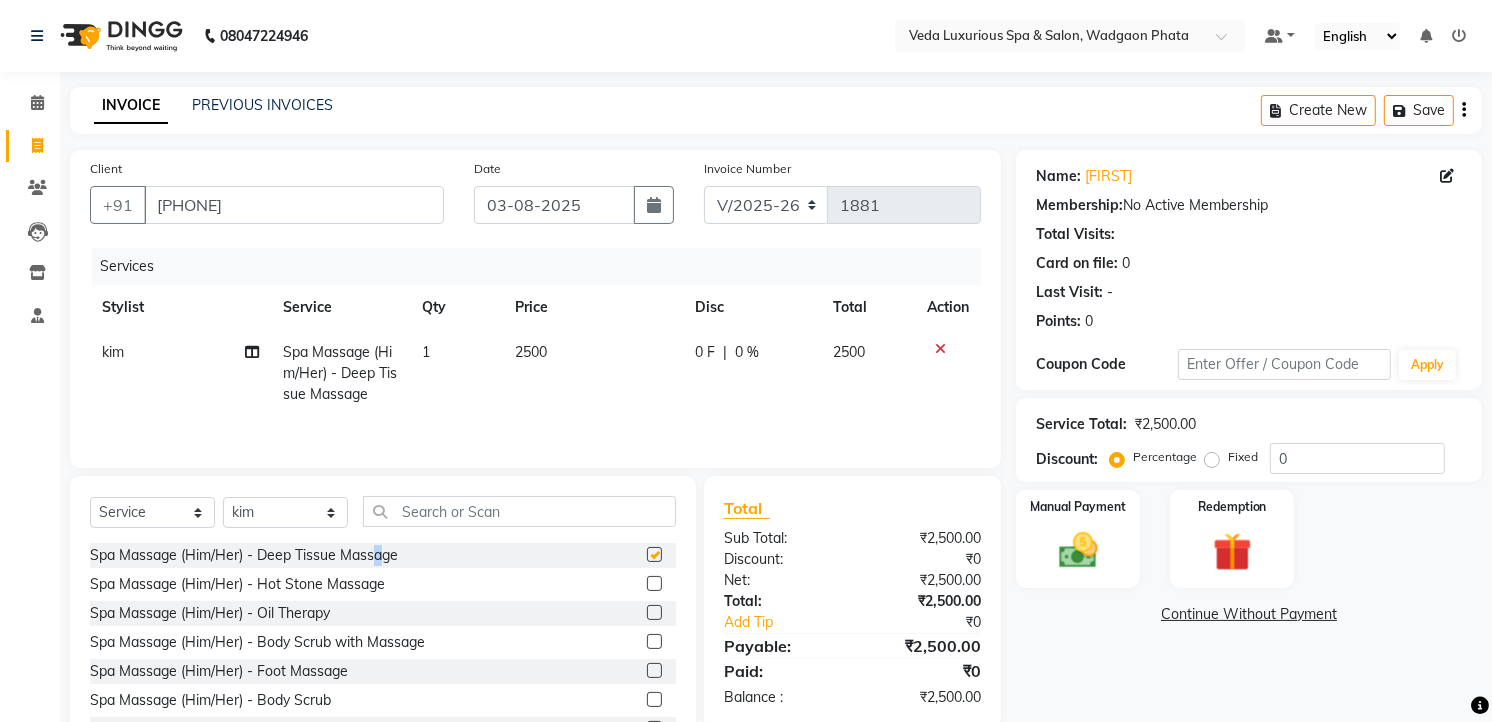 checkbox on "false" 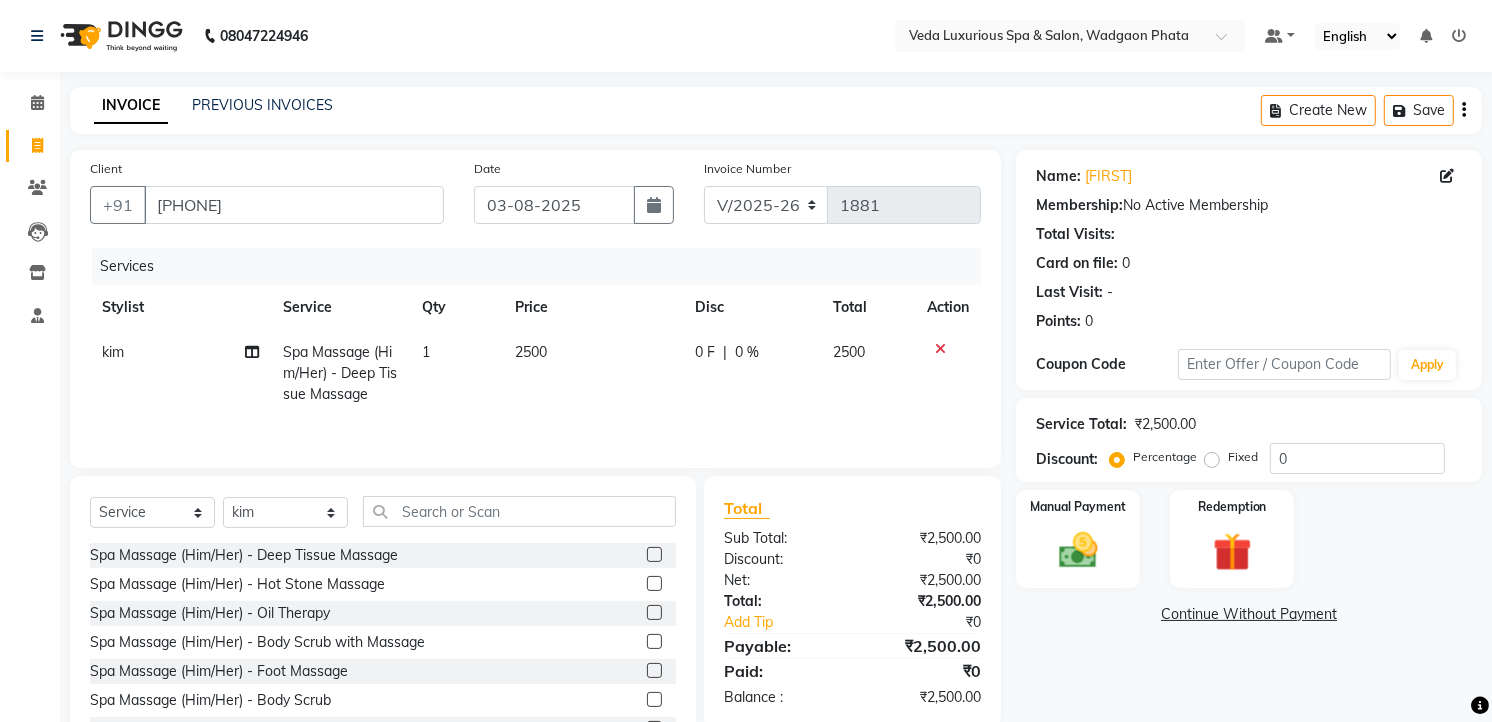 click on "0 %" 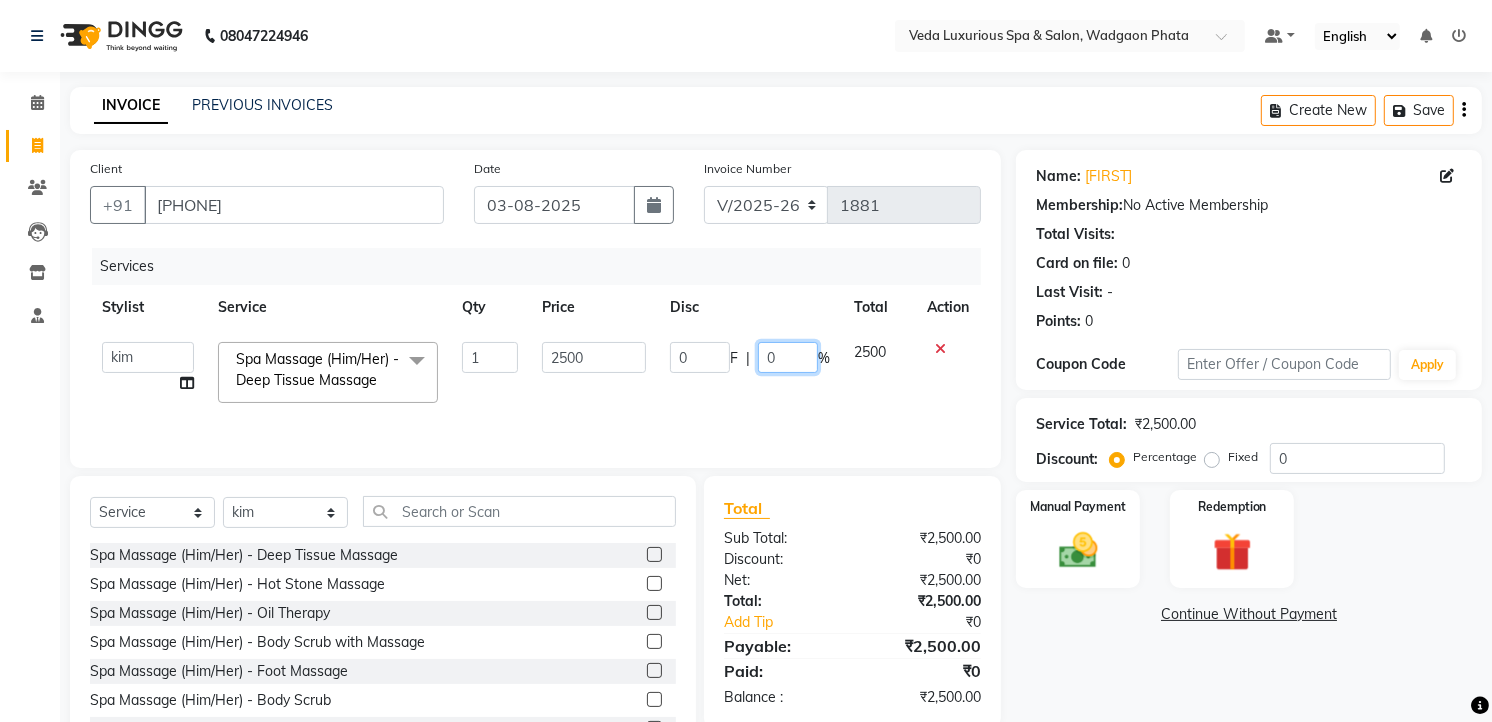 click on "0" 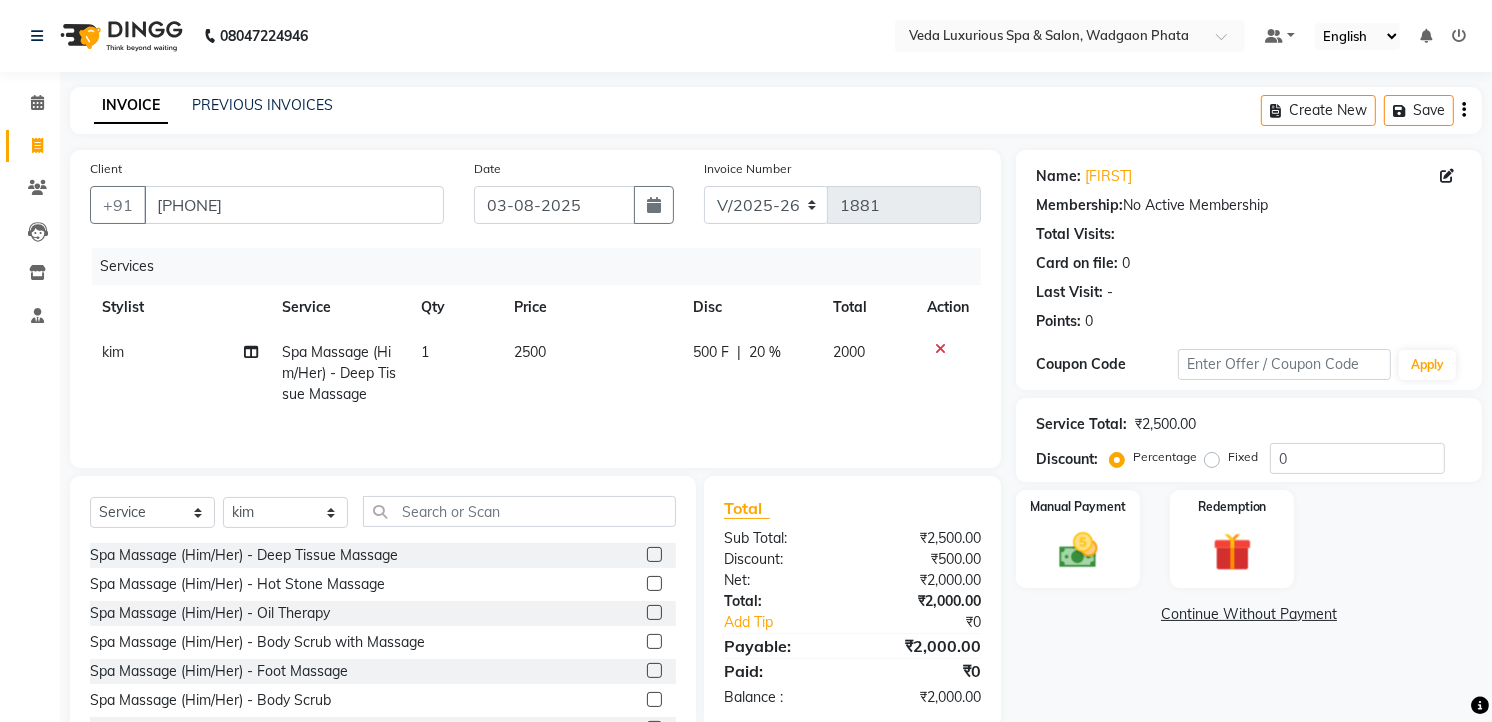click on "2000" 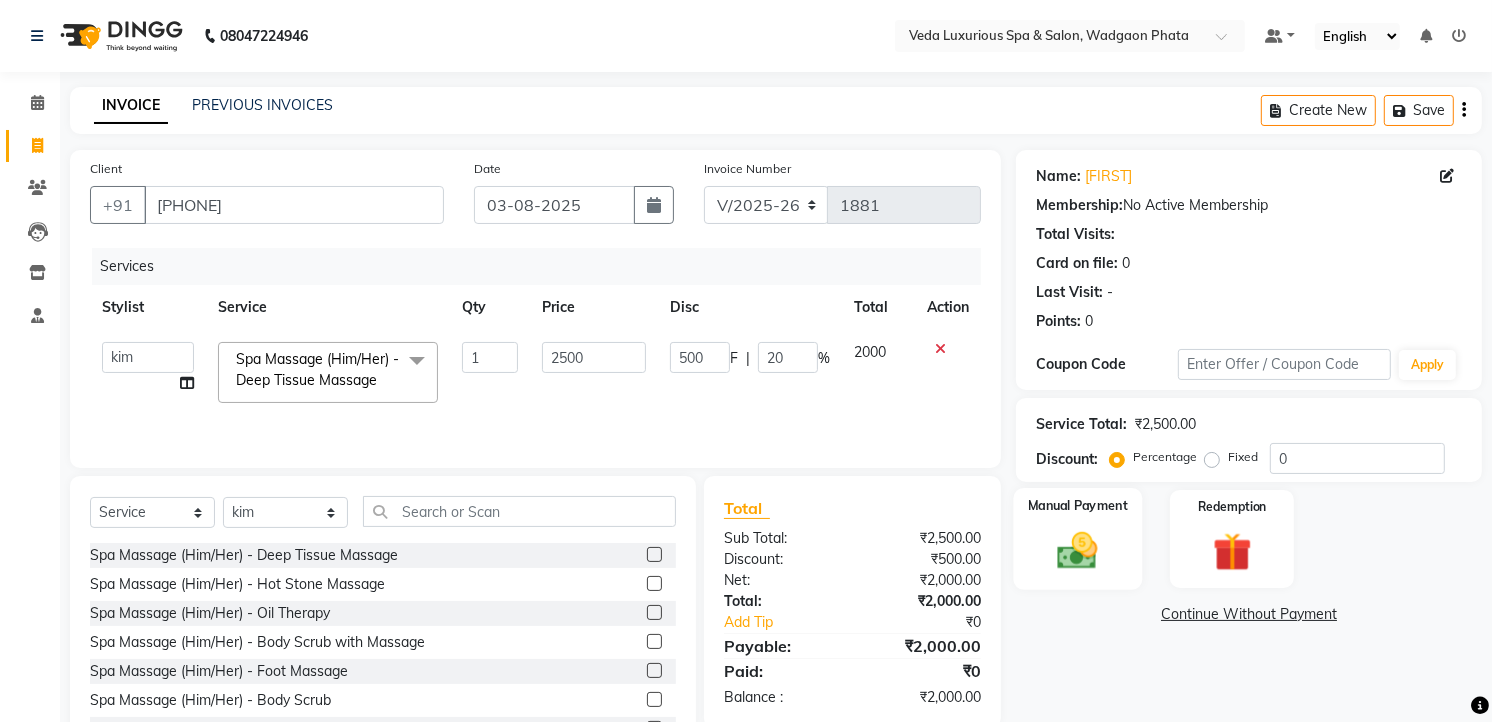 click 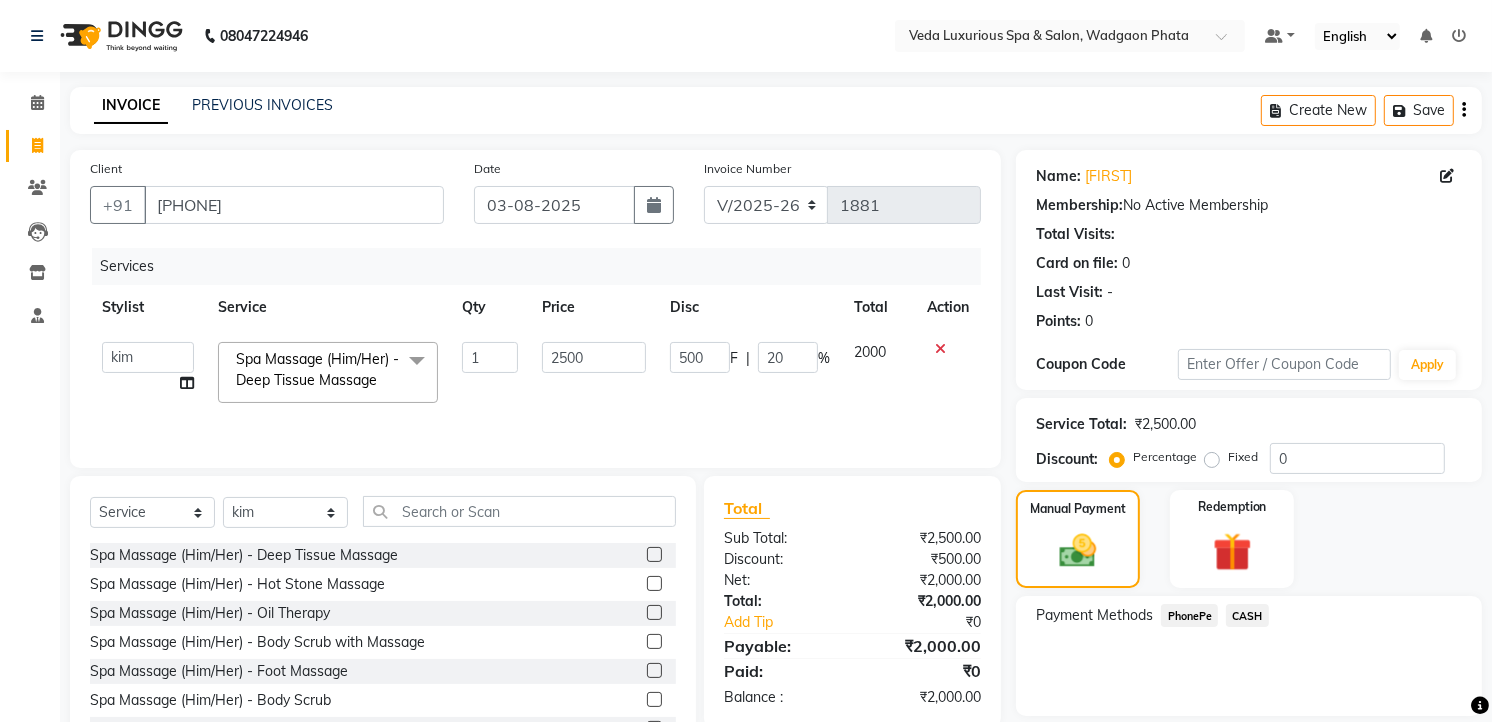 click on "CASH" 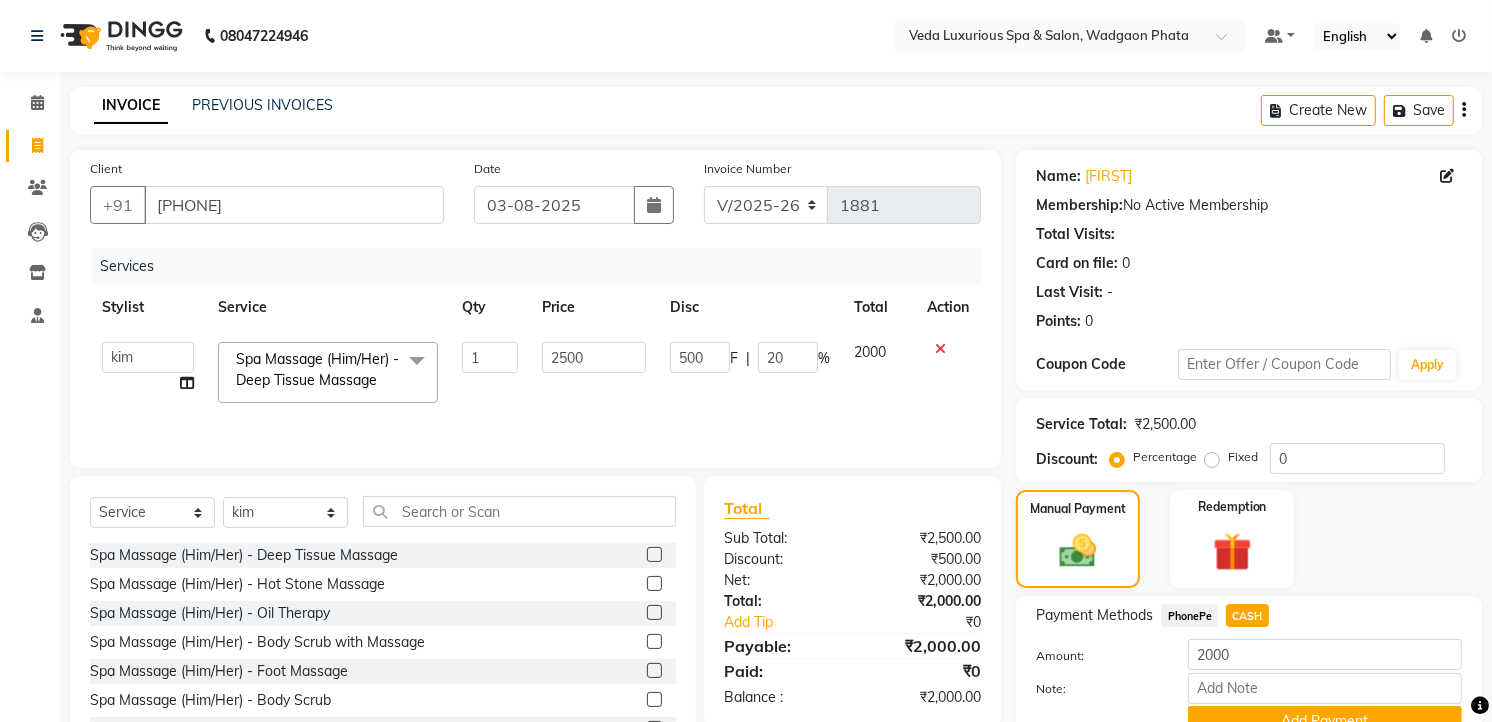 scroll, scrollTop: 94, scrollLeft: 0, axis: vertical 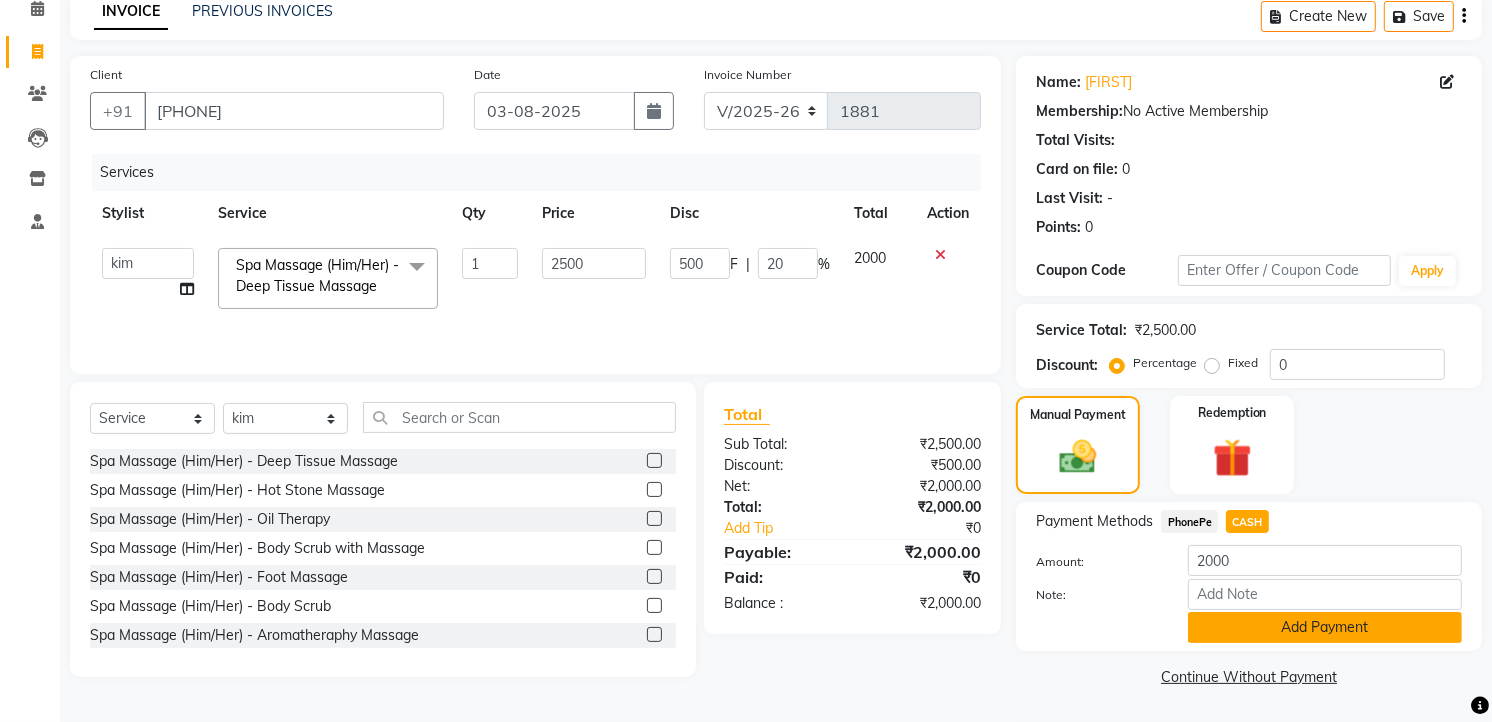 click on "Add Payment" 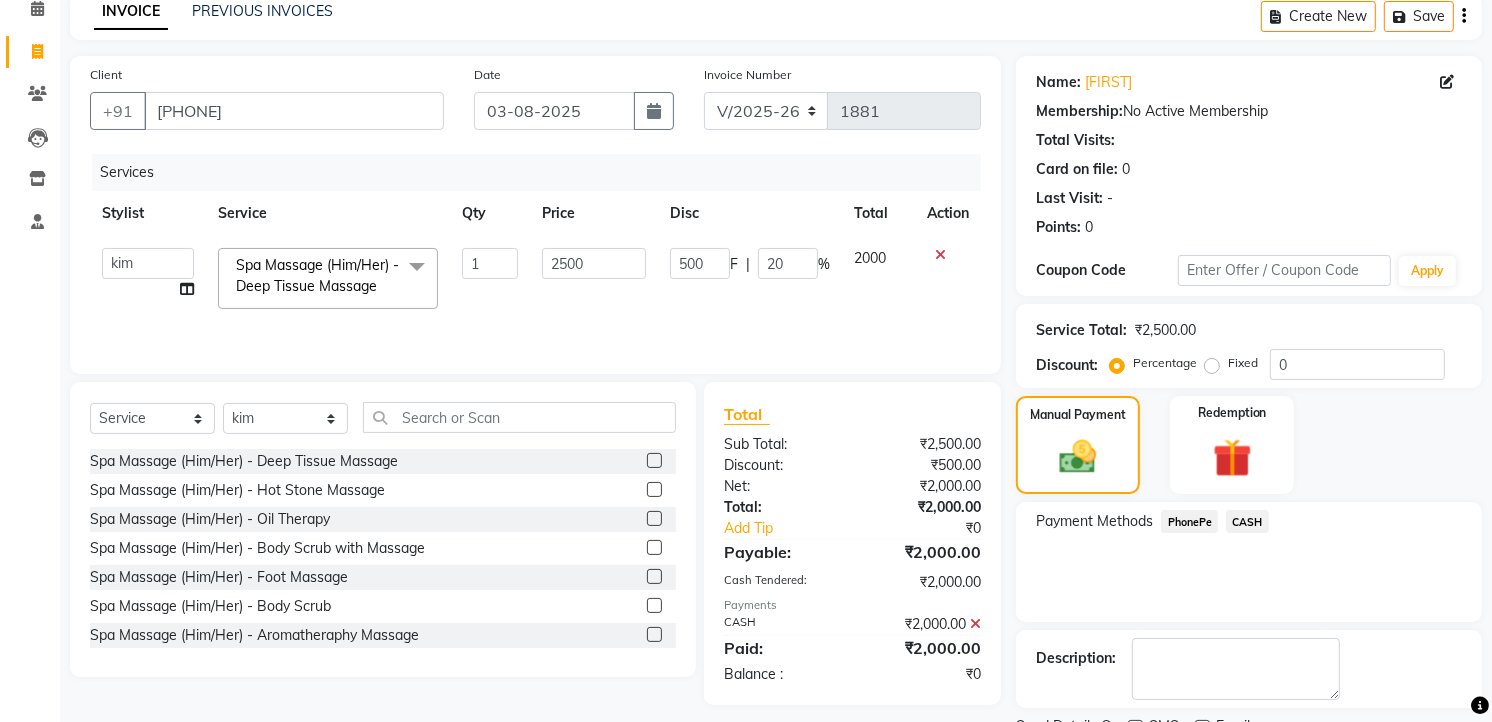 scroll, scrollTop: 177, scrollLeft: 0, axis: vertical 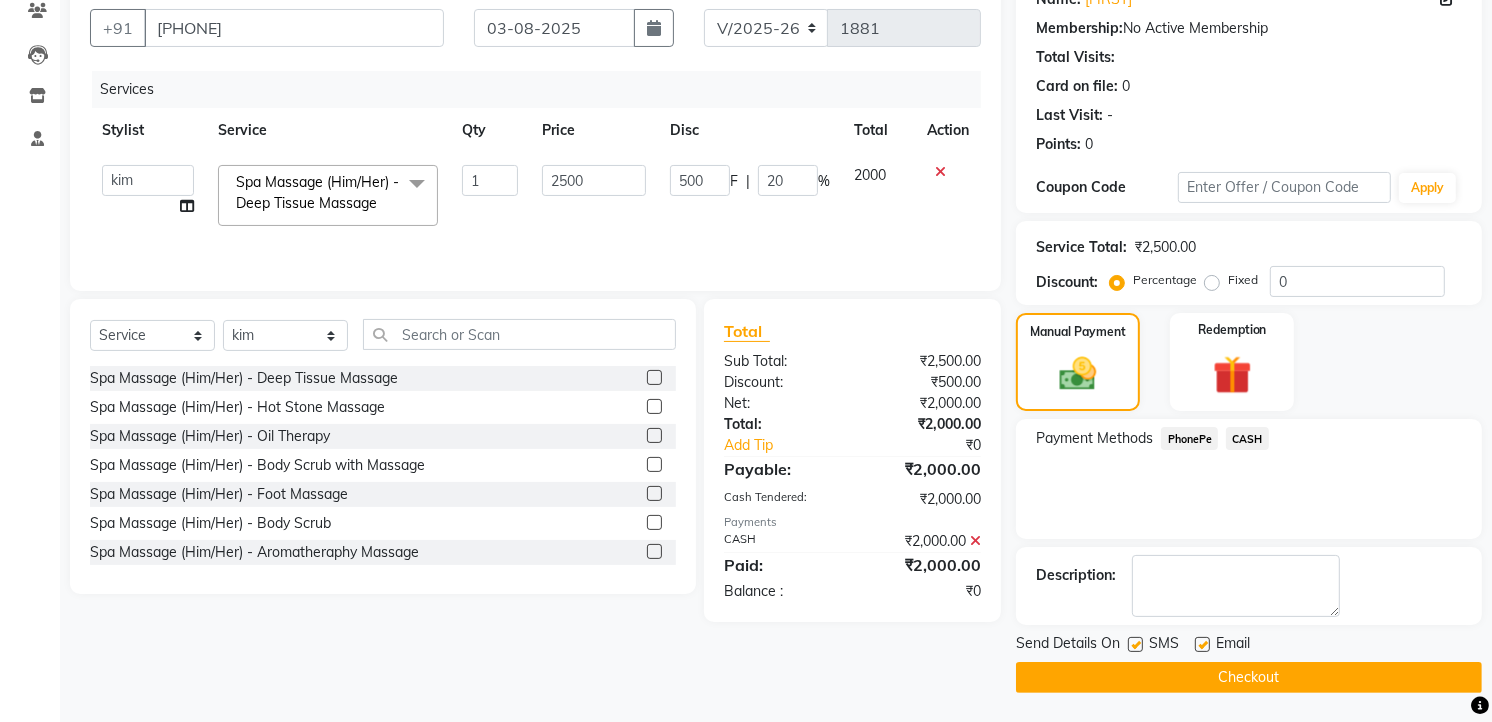 click on "Checkout" 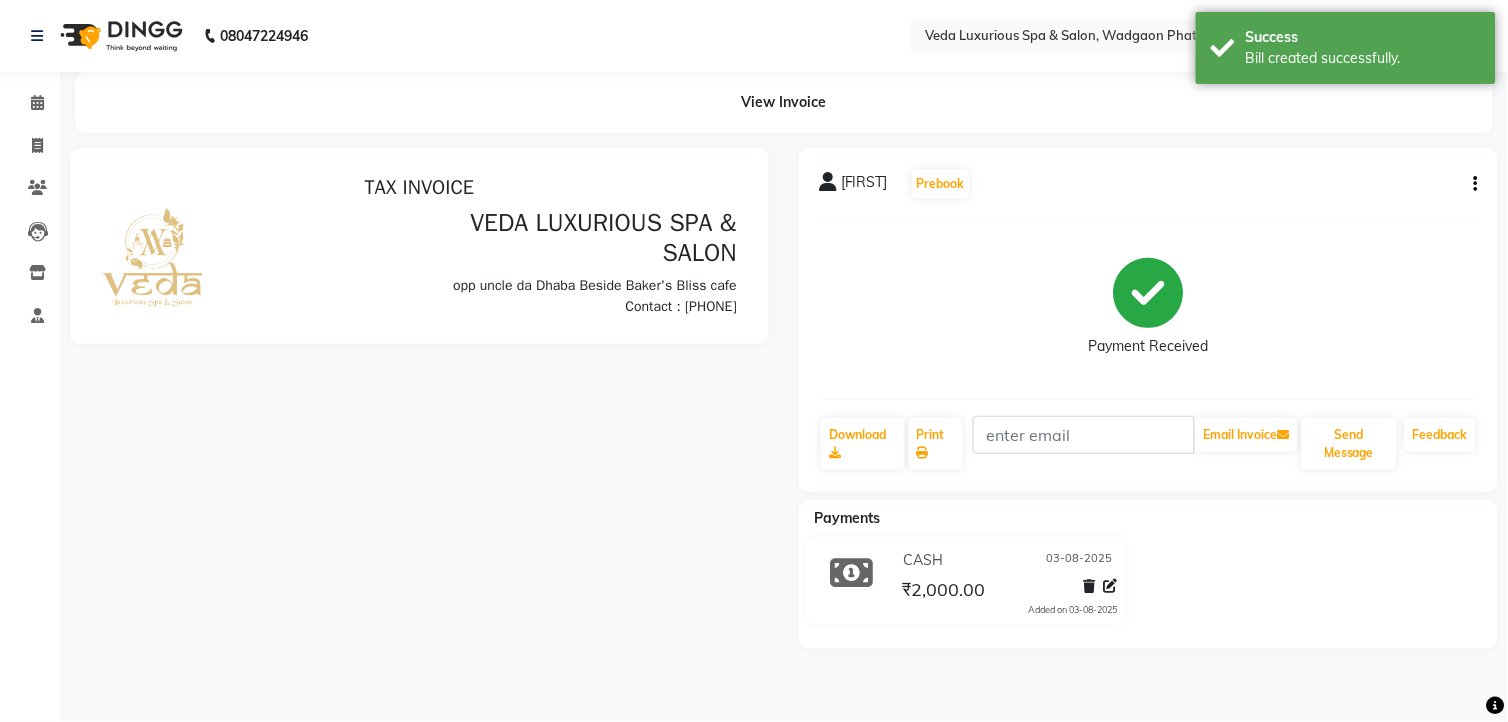 scroll, scrollTop: 0, scrollLeft: 0, axis: both 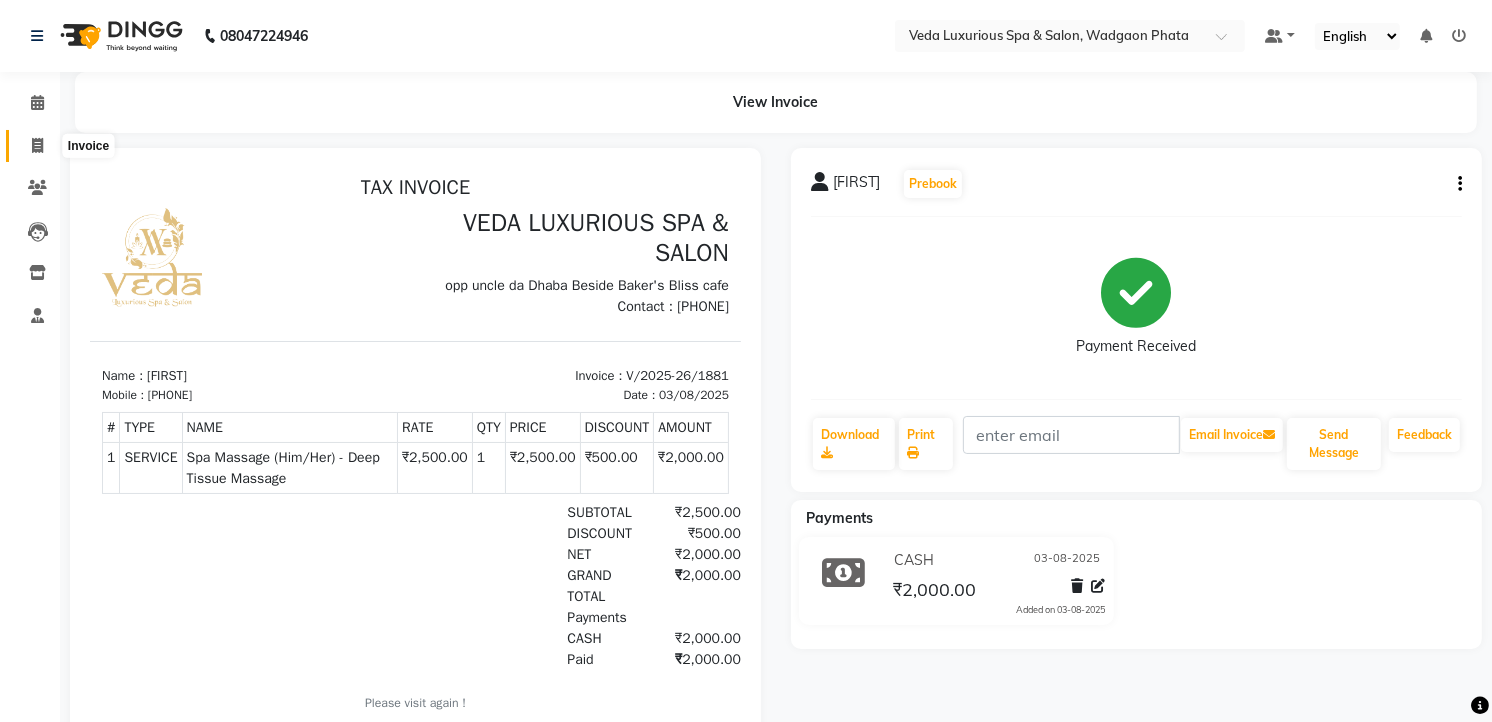 click 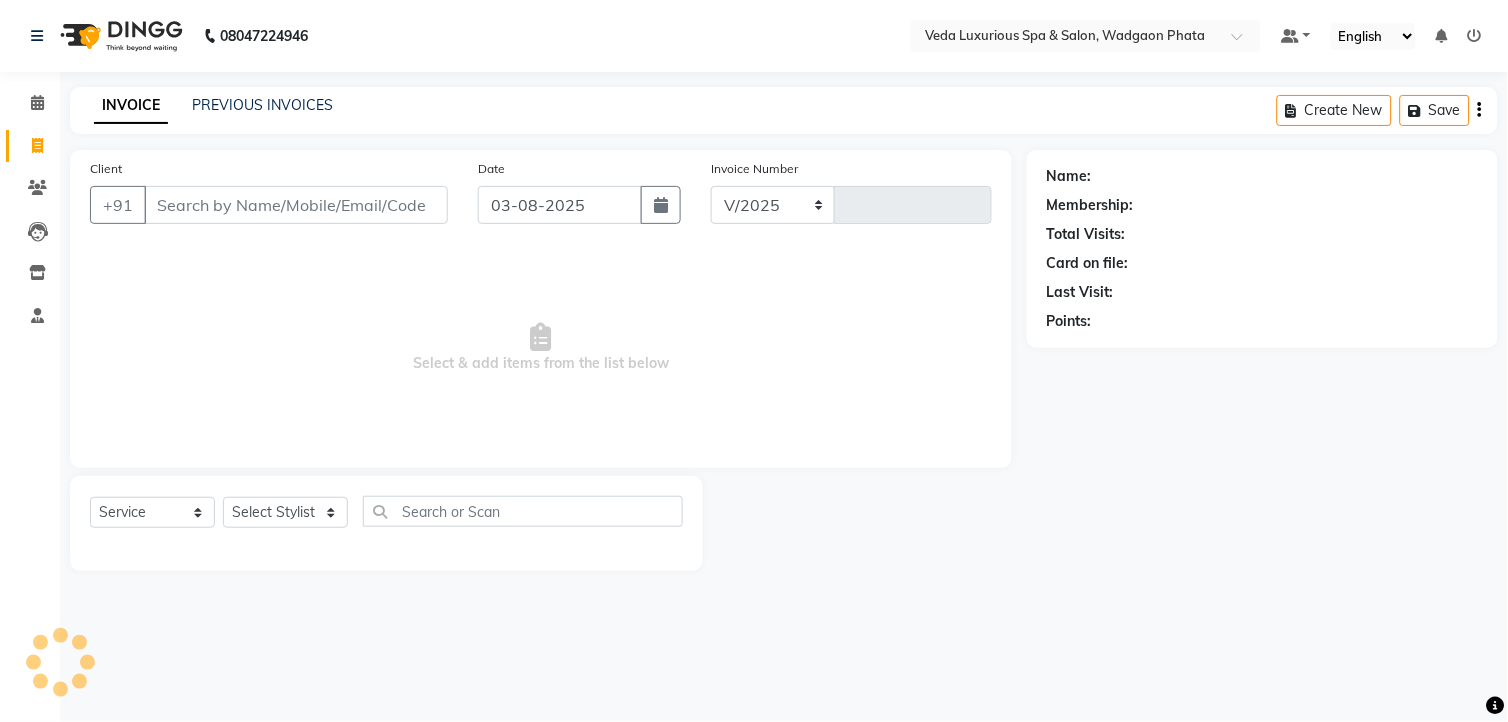 select on "4666" 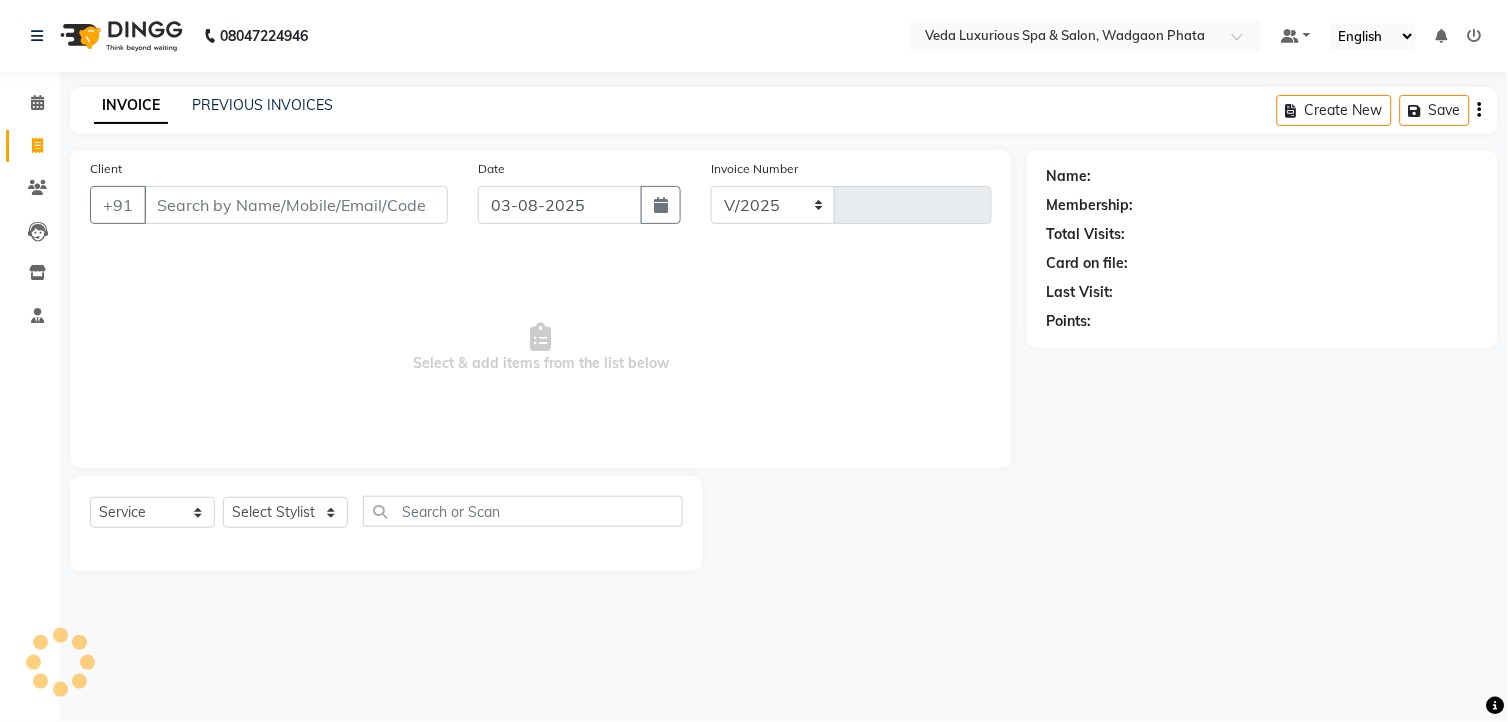 type on "1882" 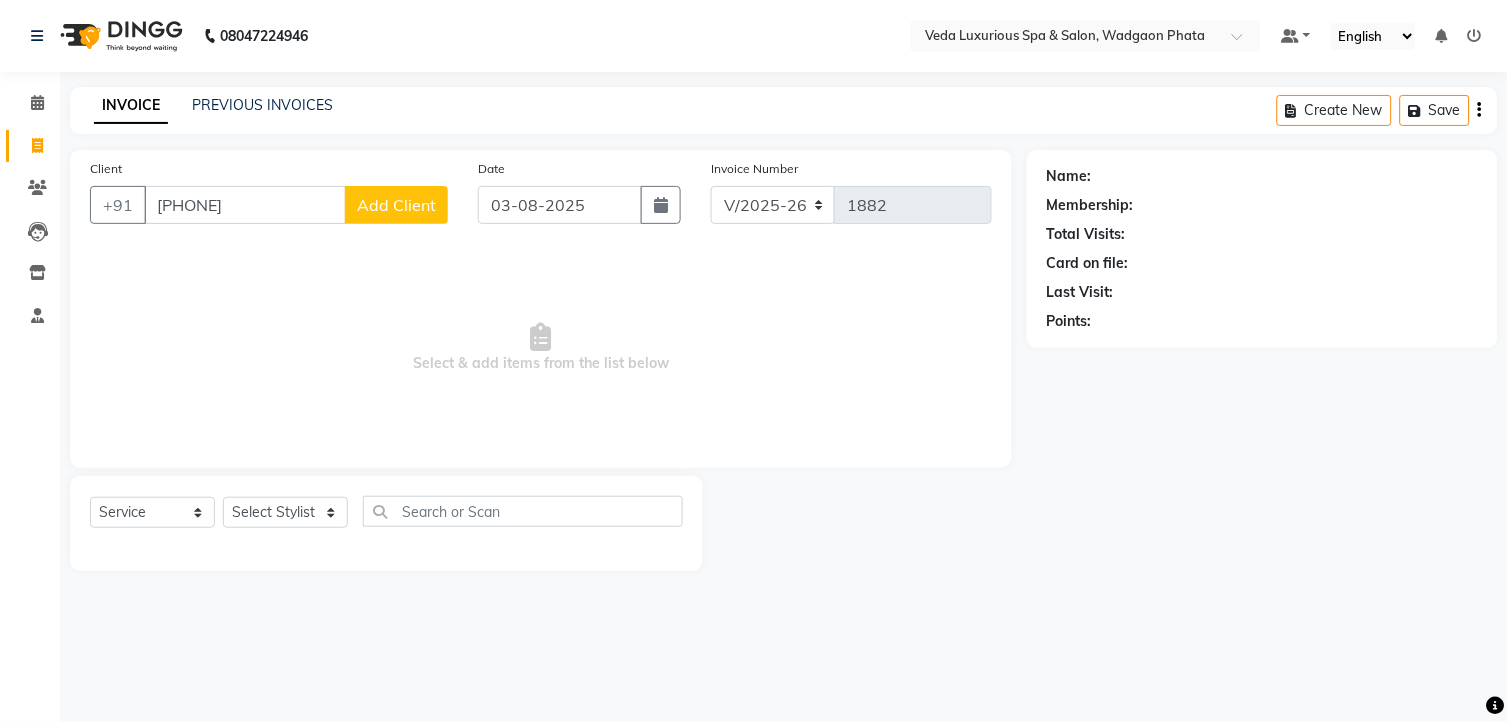type on "[PHONE]" 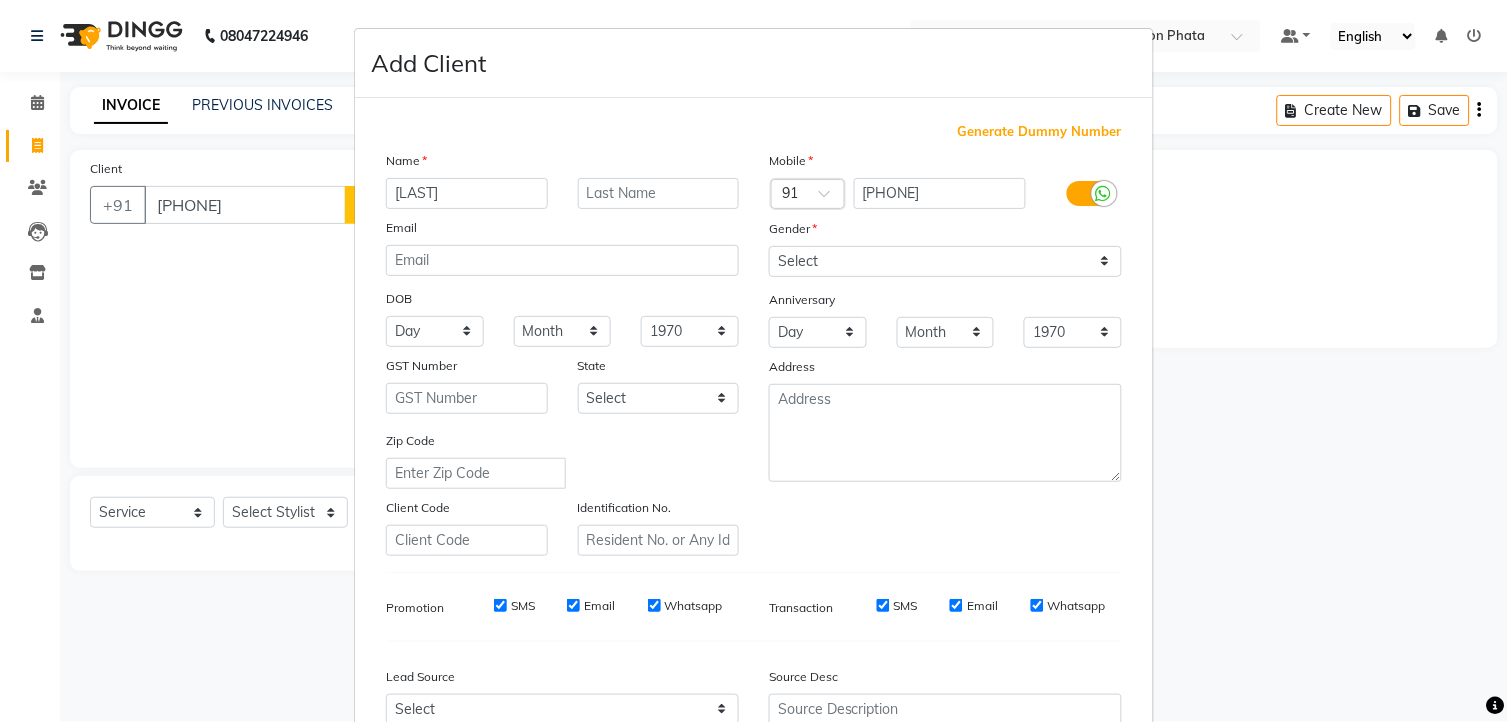 type on "[LAST]" 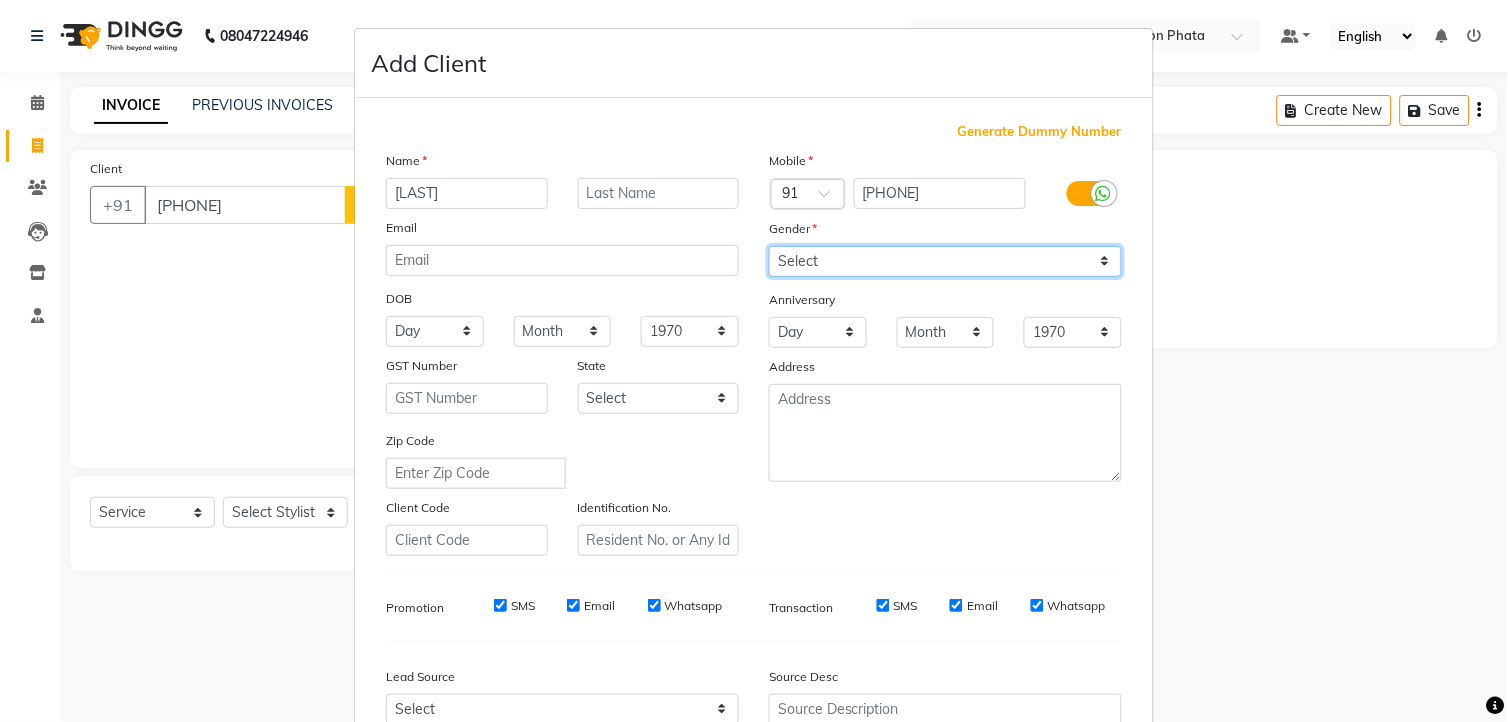 click on "Select Male Female Other Prefer Not To Say" at bounding box center (945, 261) 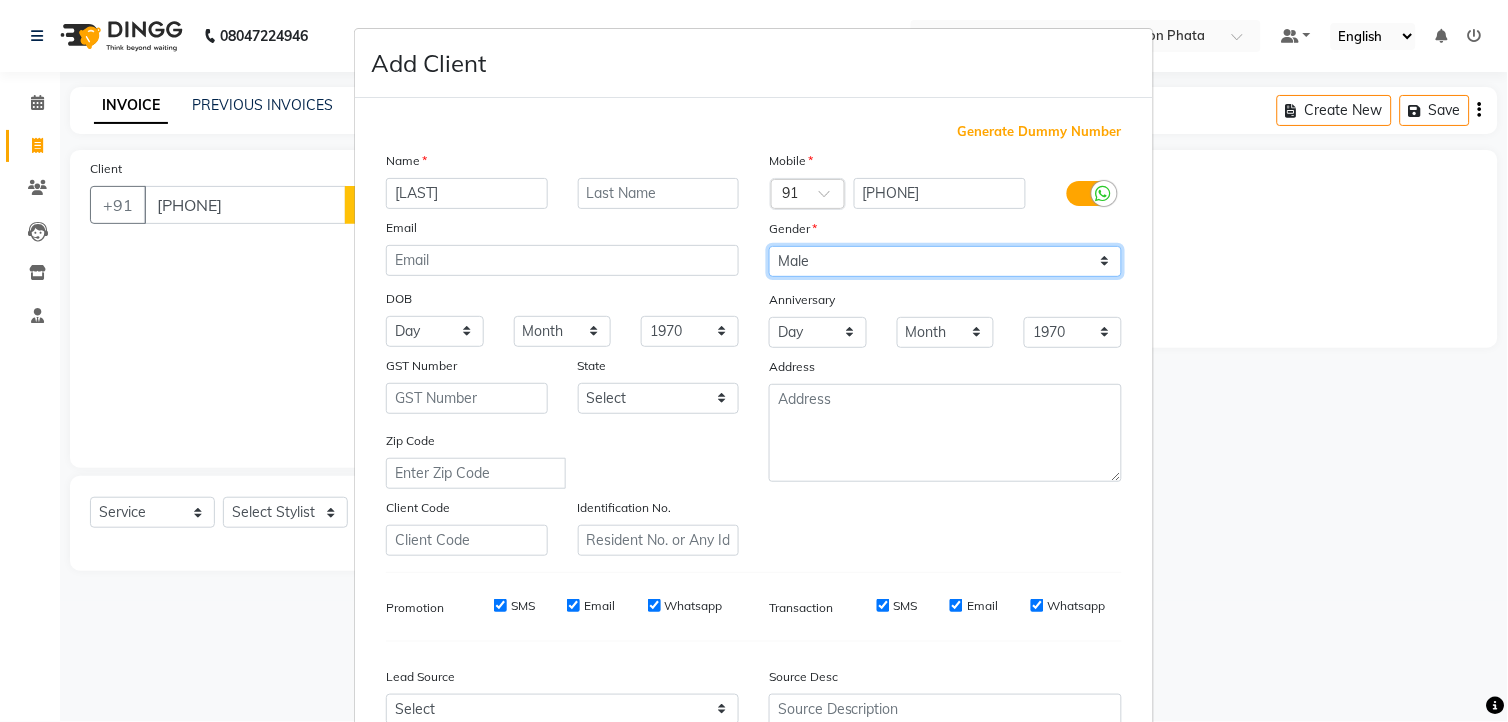 click on "Select Male Female Other Prefer Not To Say" at bounding box center [945, 261] 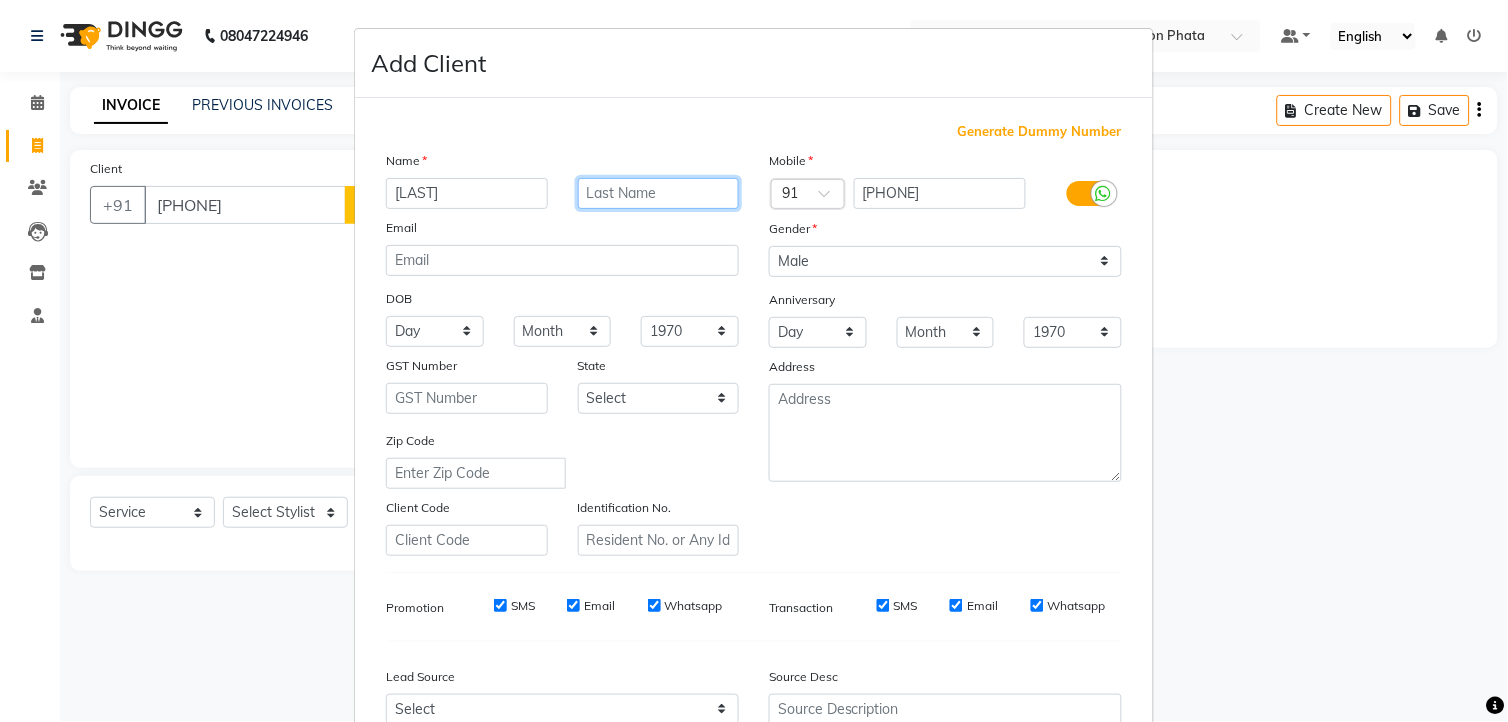 click at bounding box center [659, 193] 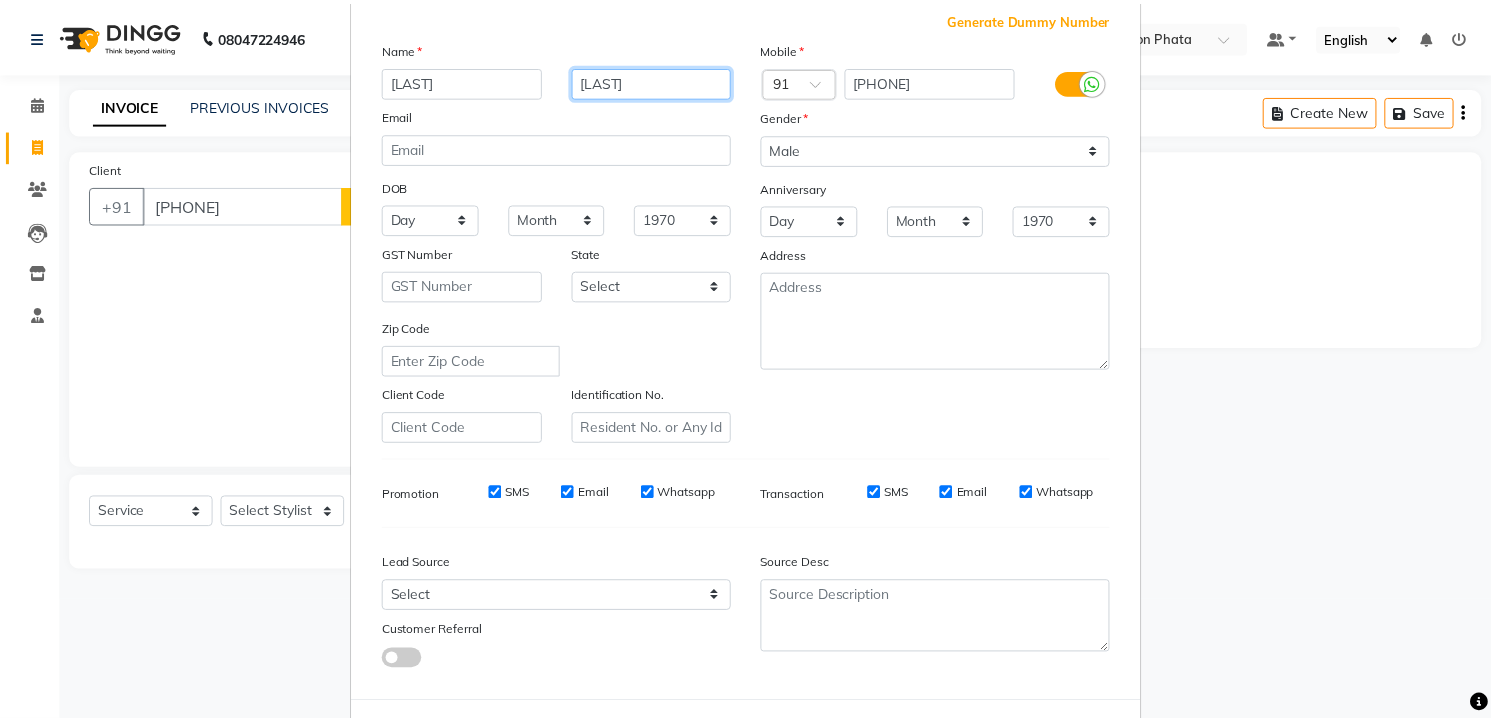 scroll, scrollTop: 202, scrollLeft: 0, axis: vertical 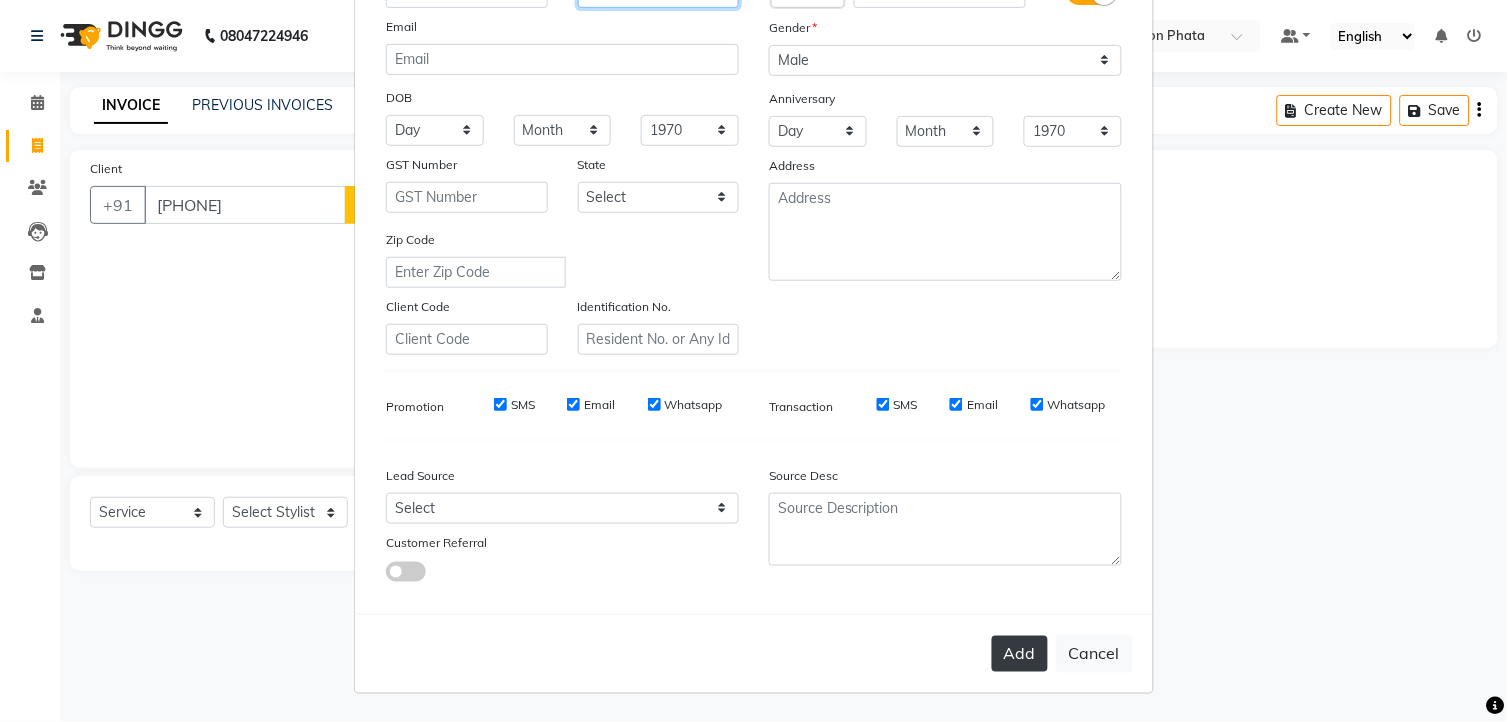 type on "[LAST]" 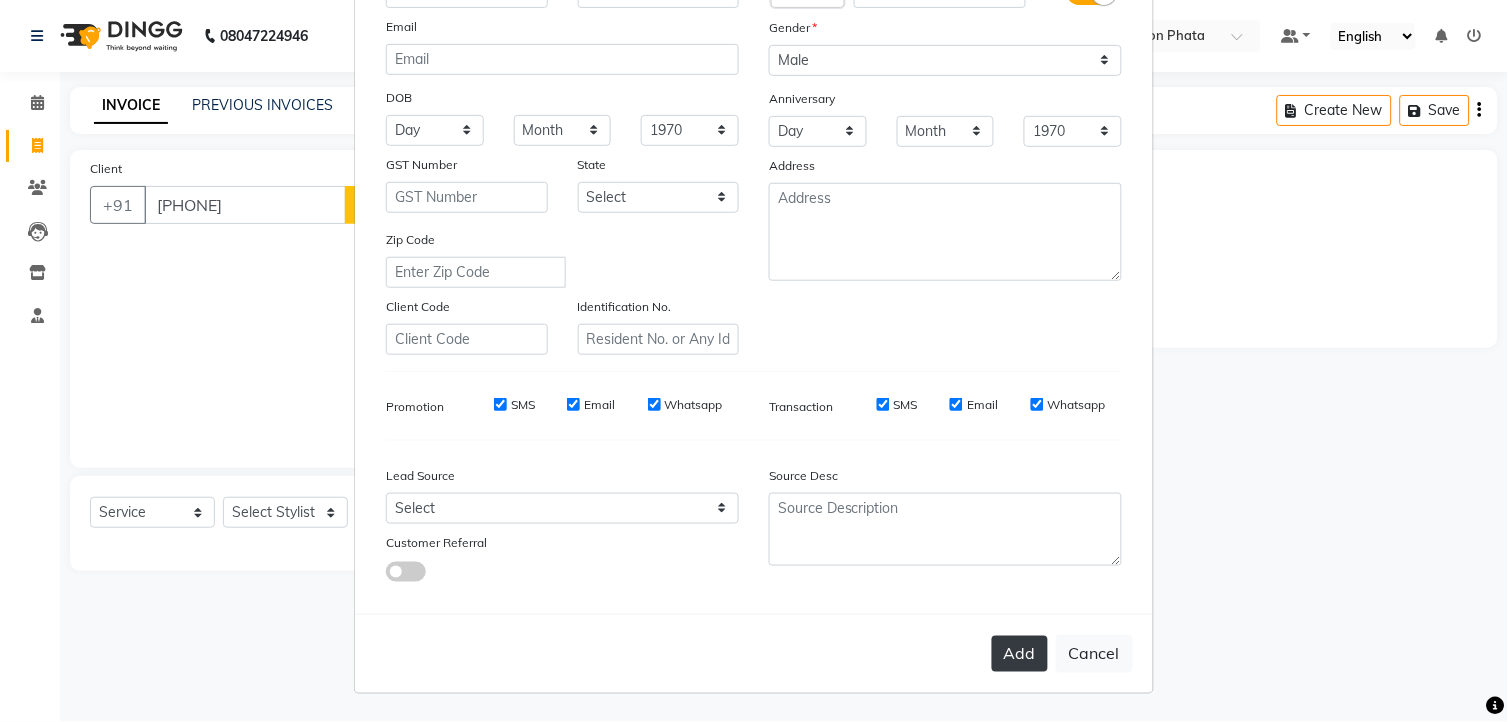 click on "Add" at bounding box center (1020, 654) 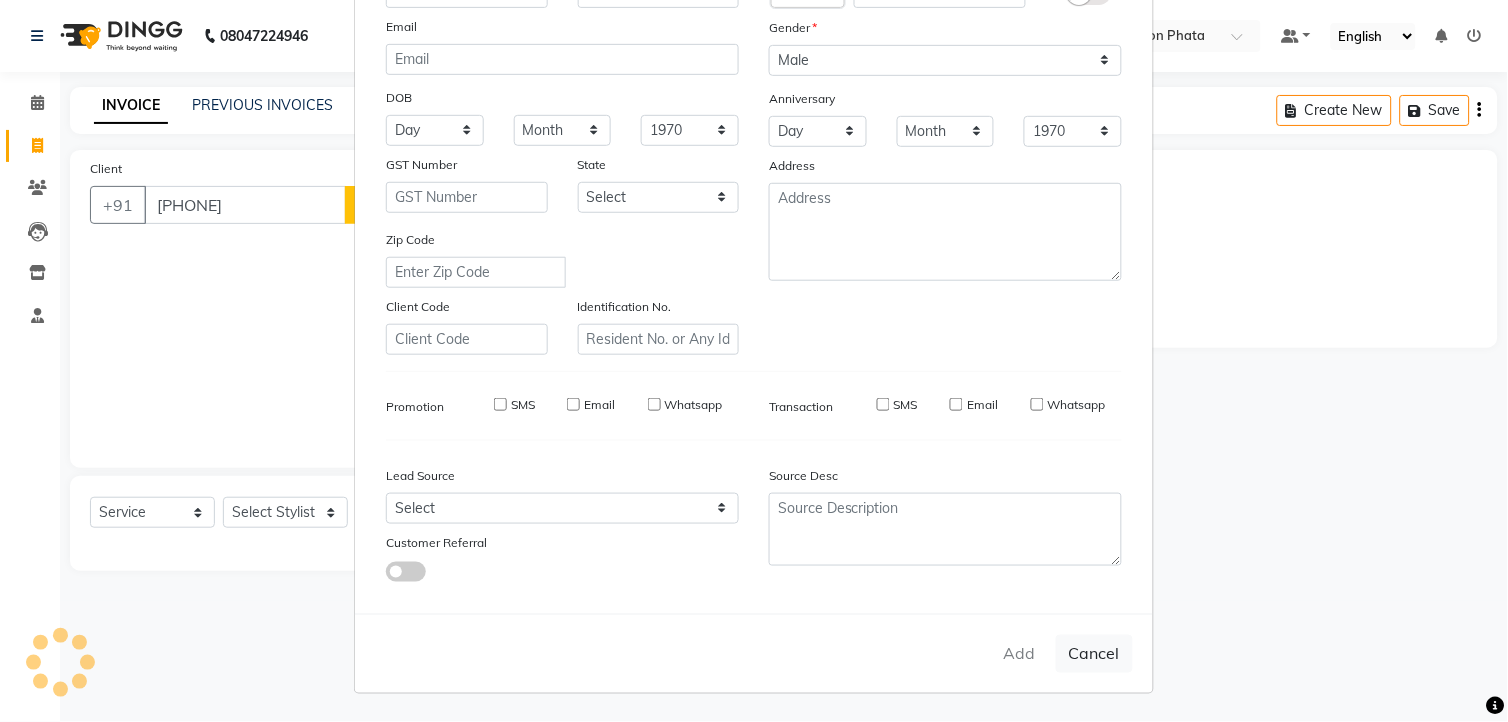 type 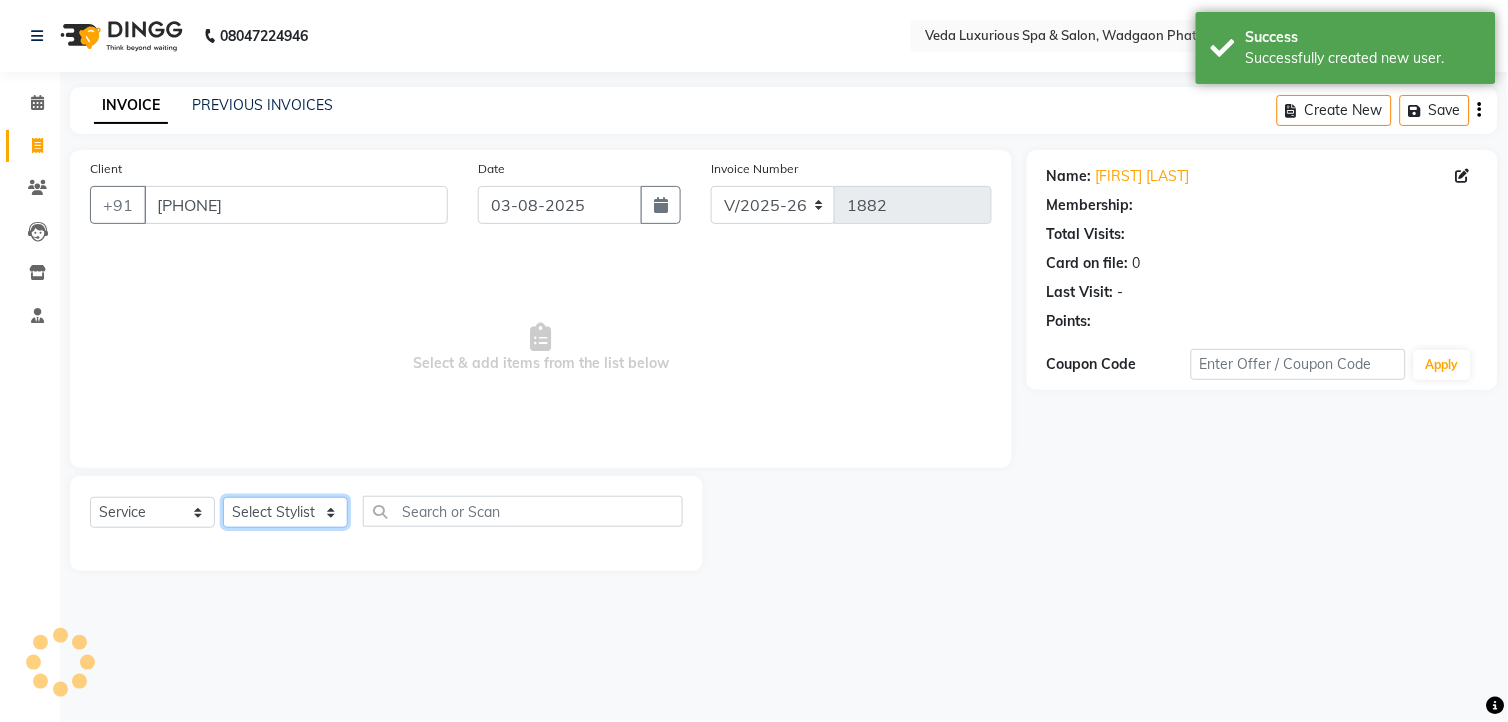 click on "Select Stylist [FIRST] [LAST] [FIRST] [FIRST] [FIRST] [FIRST] [FIRST] [FIRST] [FIRST] [FIRST] [FIRST] [FIRST] [FIRST] [FIRST] [FIRST] [FIRST] [FIRST] [FIRST] [FIRST] [FIRST]" 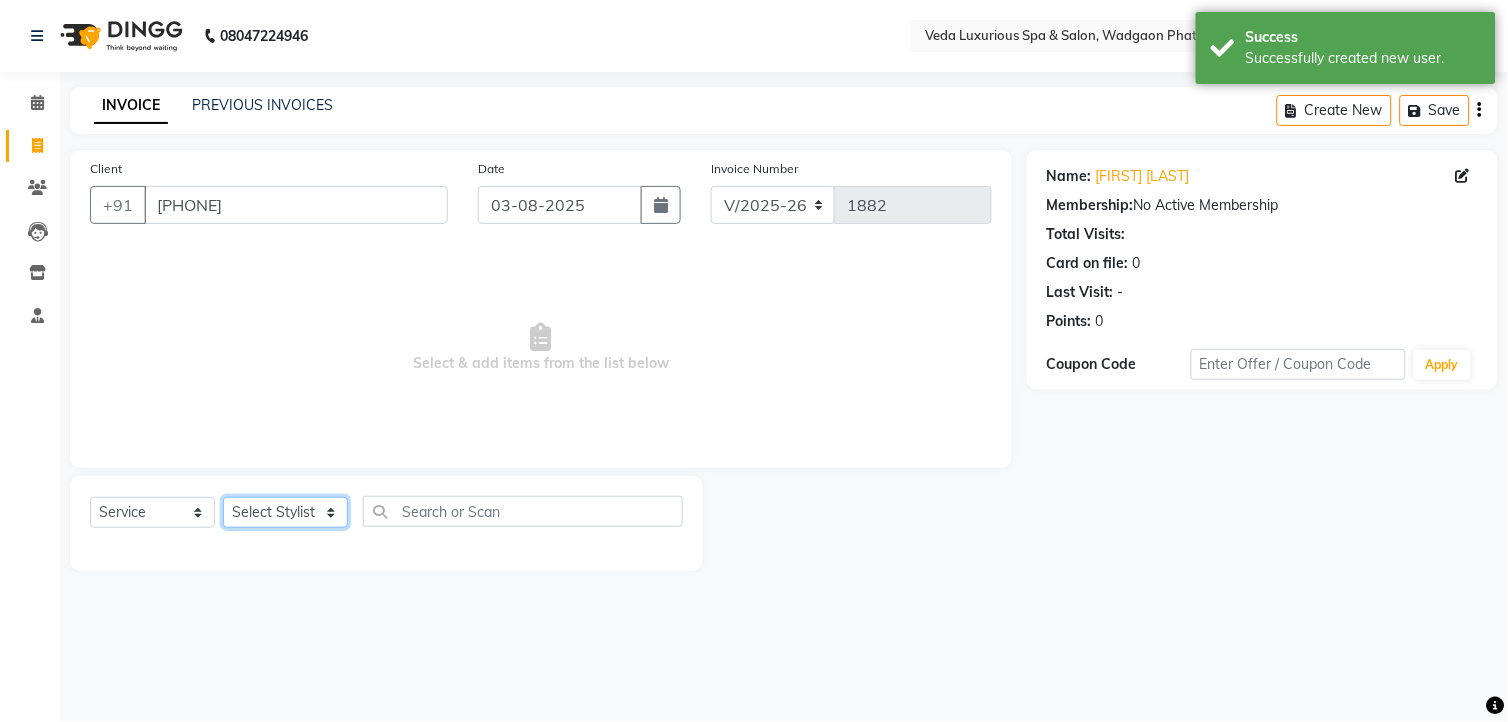 select on "67337" 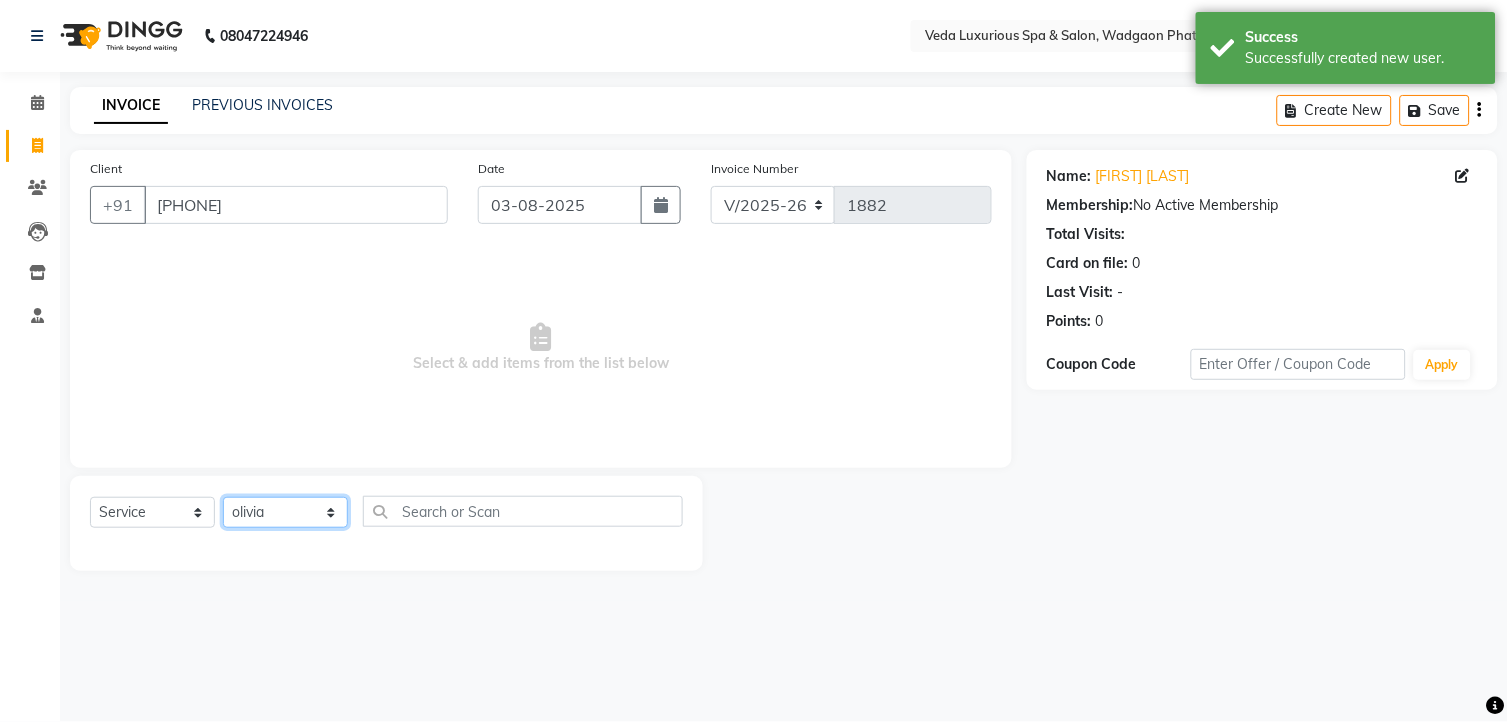 click on "Select Stylist [FIRST] [LAST] [FIRST] [FIRST] [FIRST] [FIRST] [FIRST] [FIRST] [FIRST] [FIRST] [FIRST] [FIRST] [FIRST] [FIRST] [FIRST] [FIRST] [FIRST] [FIRST] [FIRST] [FIRST]" 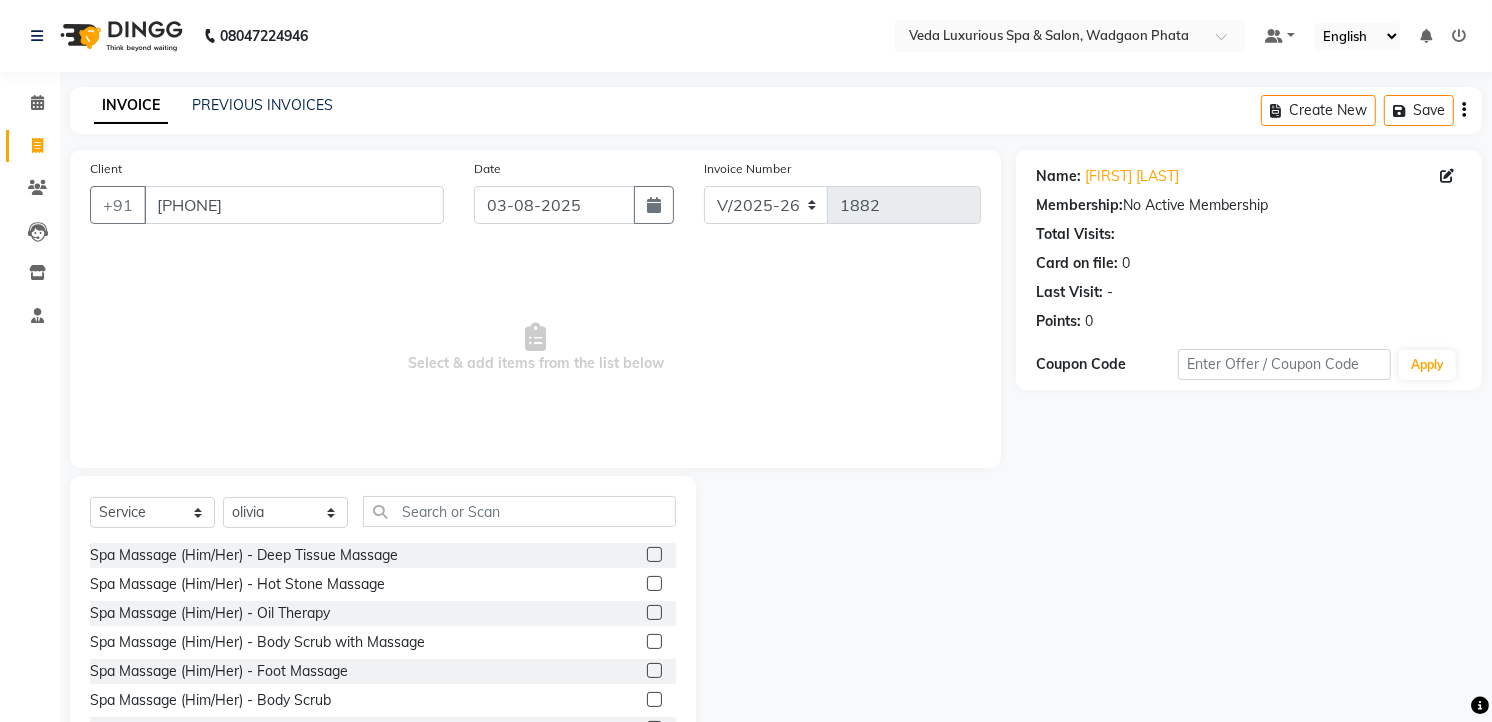 drag, startPoint x: 355, startPoint y: 547, endPoint x: 410, endPoint y: 531, distance: 57.280014 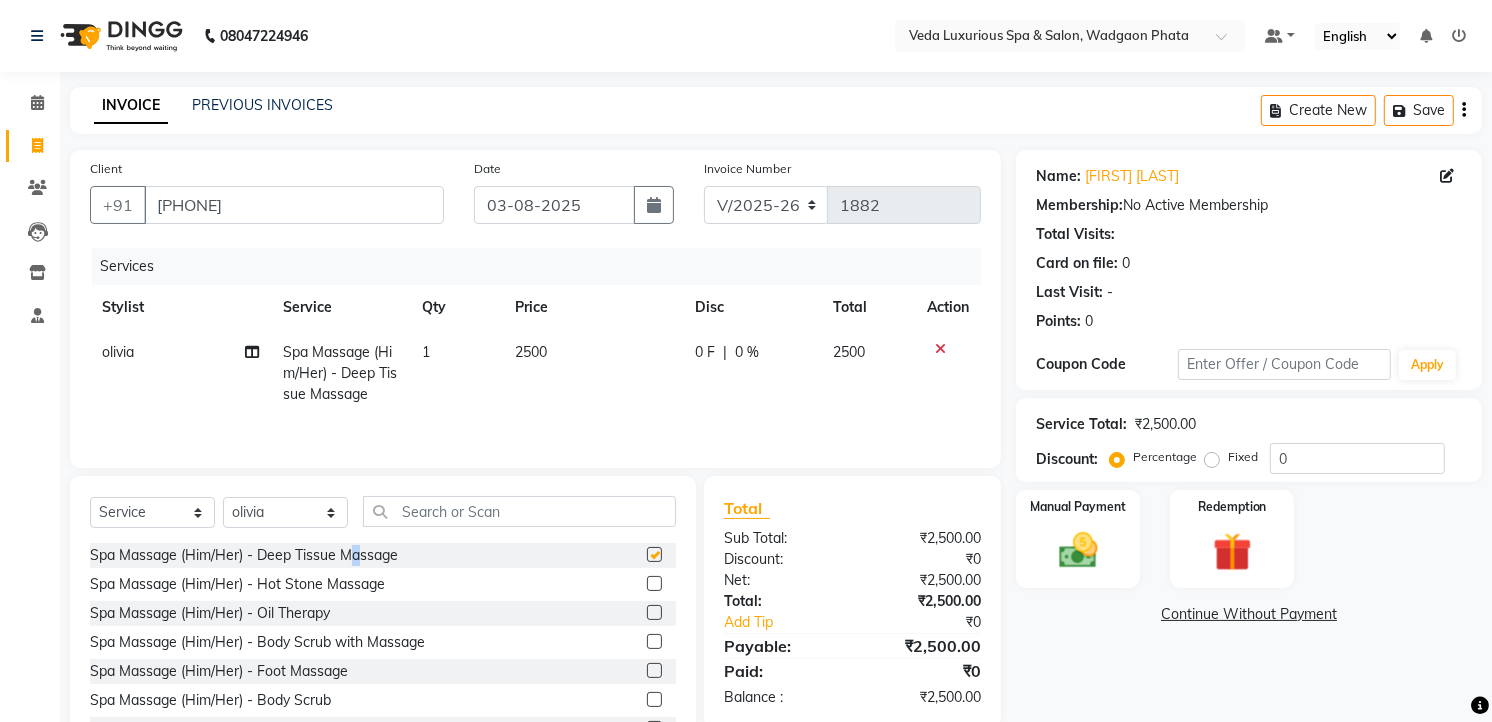 checkbox on "false" 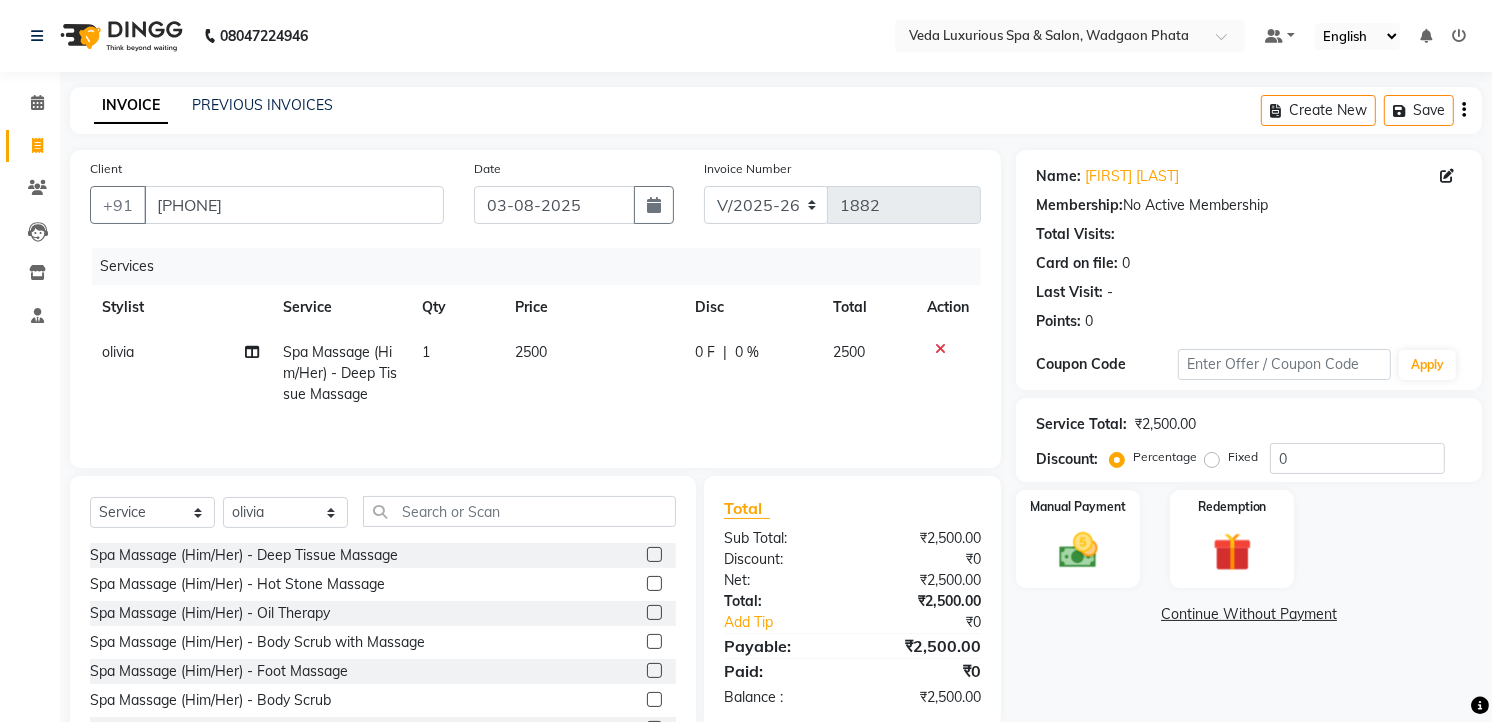 click on "0 %" 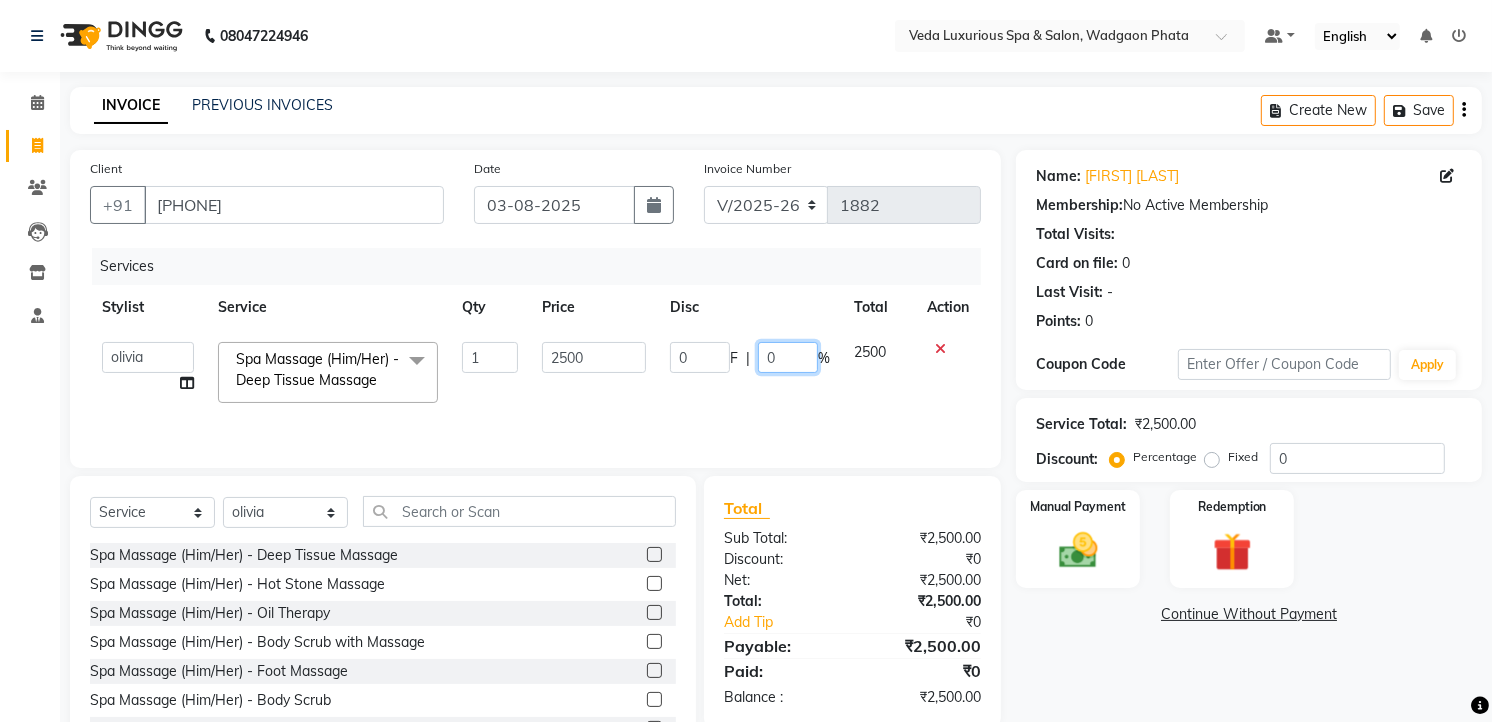 drag, startPoint x: 760, startPoint y: 351, endPoint x: 790, endPoint y: 356, distance: 30.413813 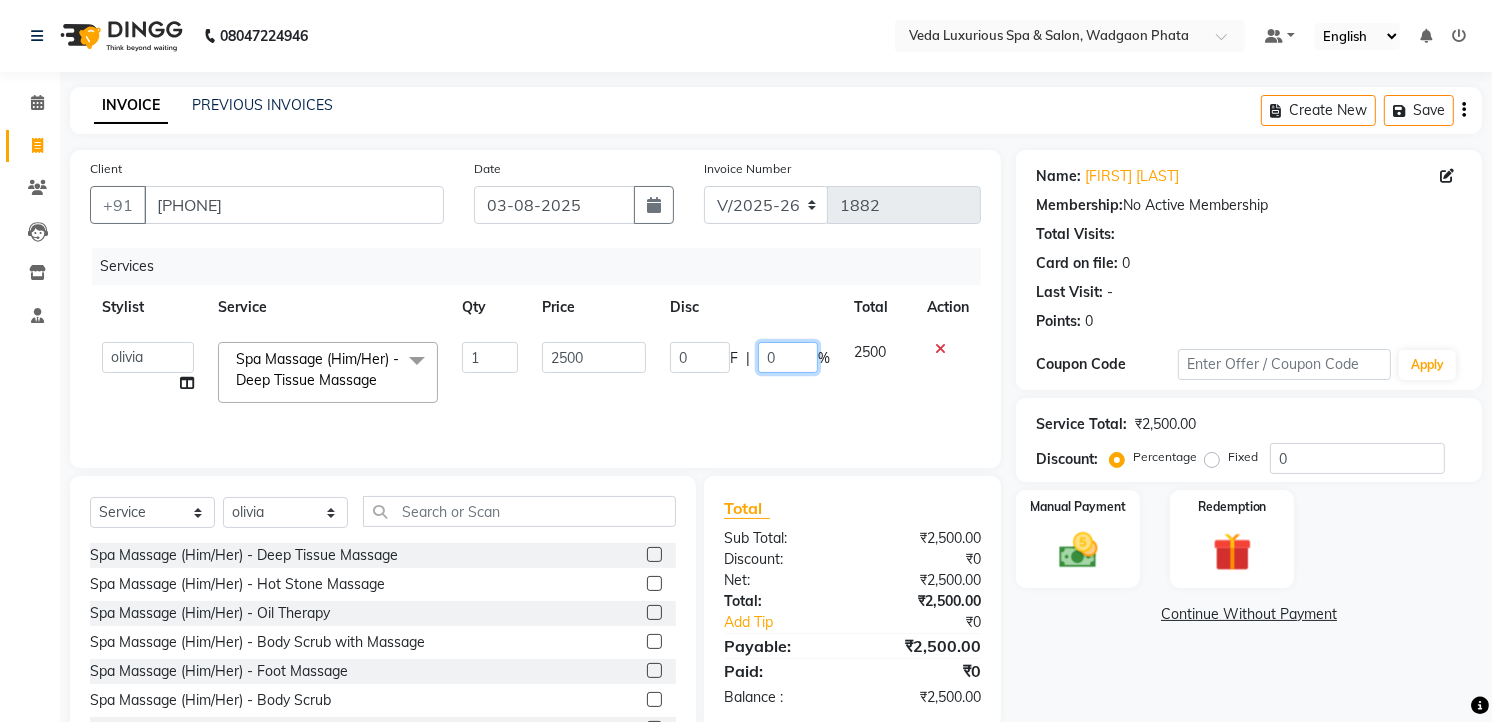 type on "20" 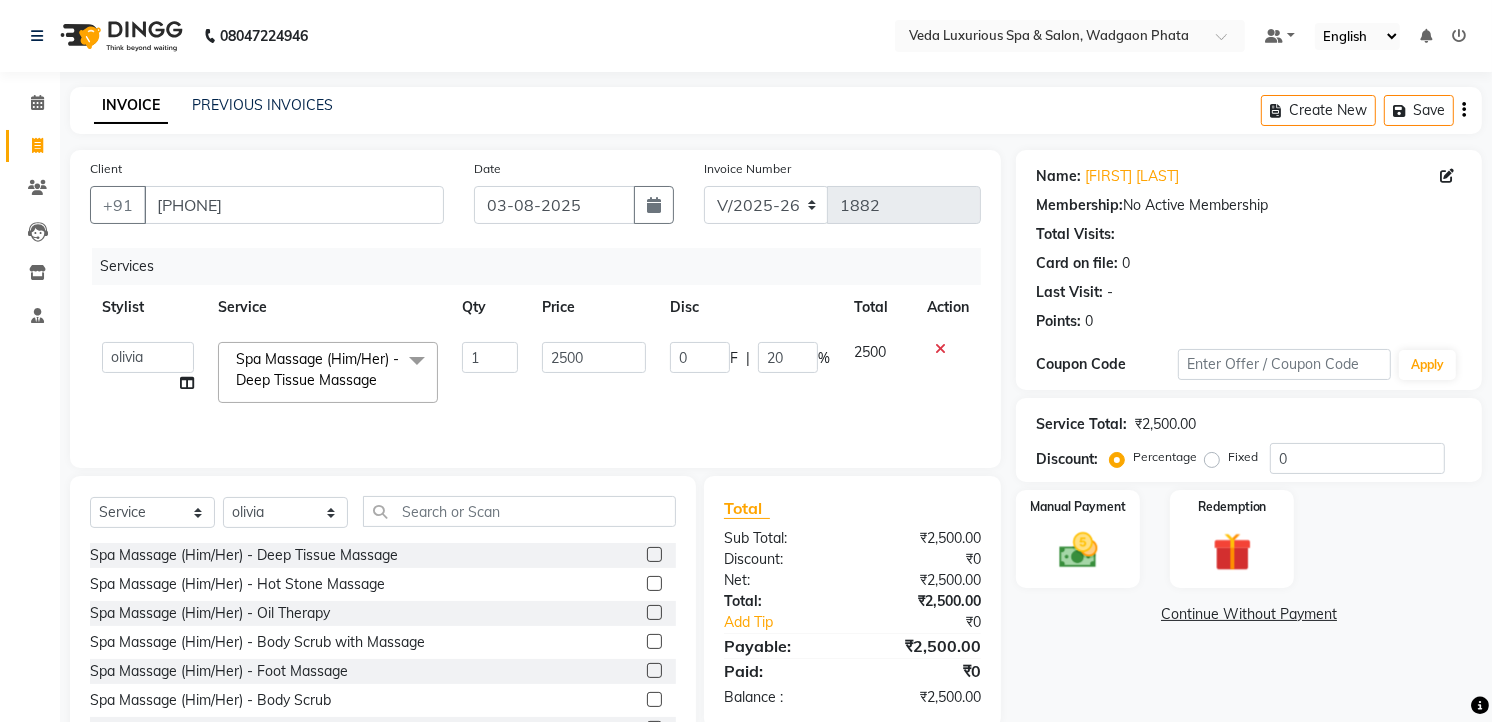 click on "0 F | 20 %" 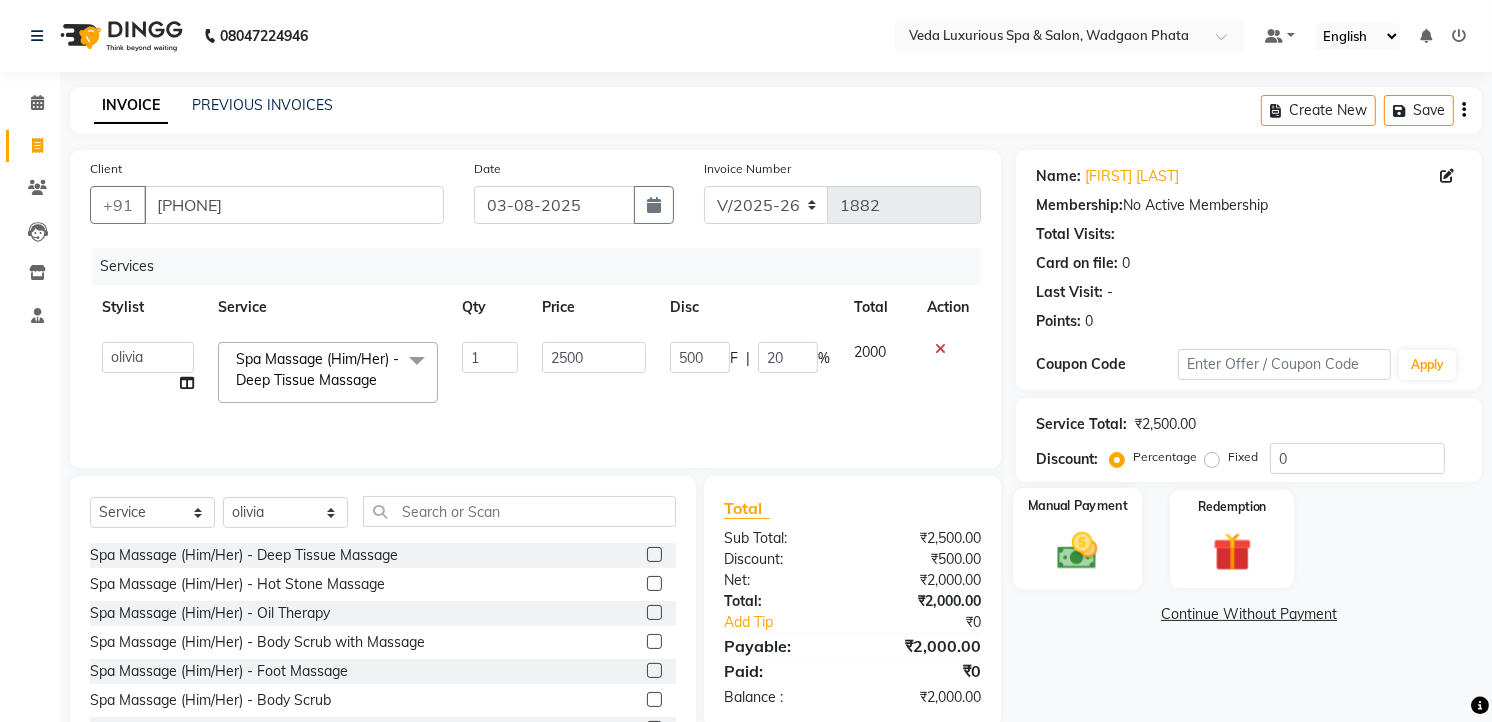 click 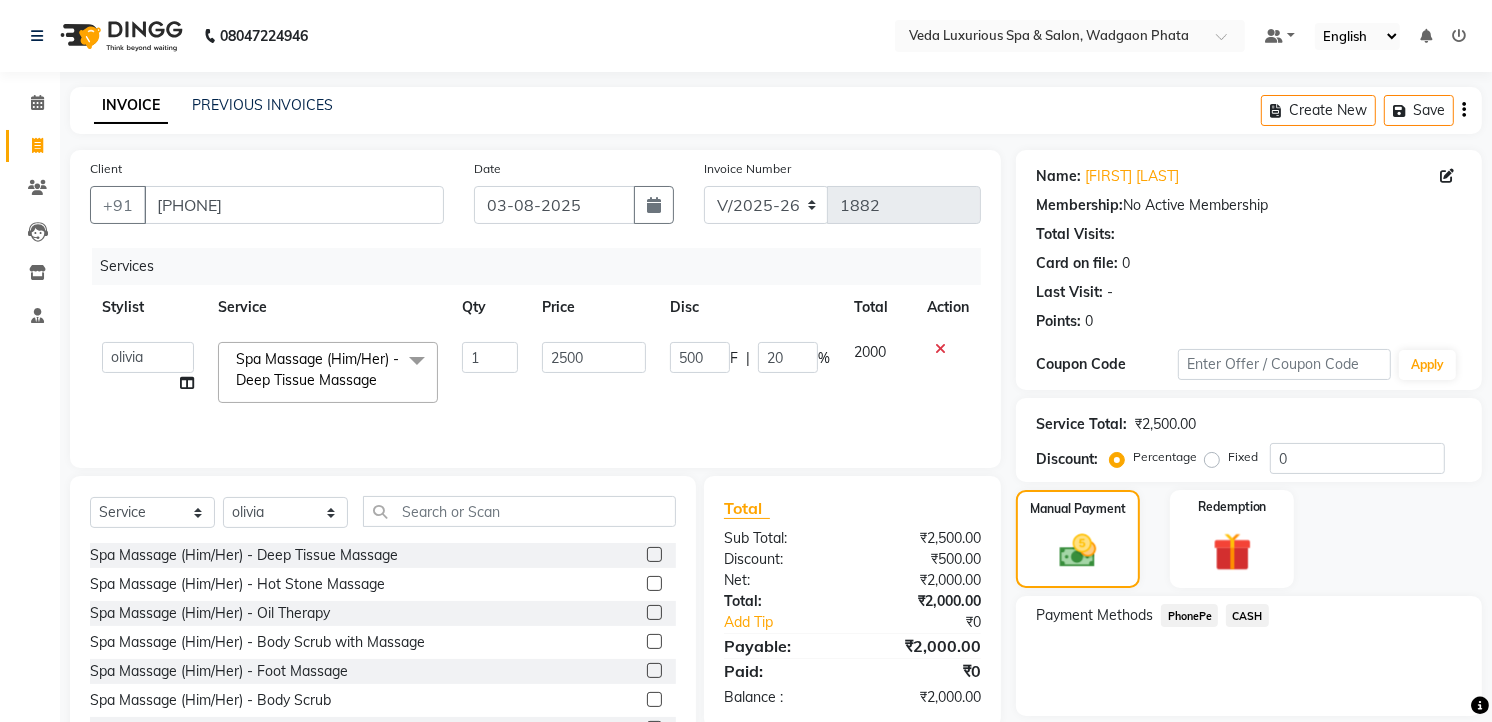 click on "CASH" 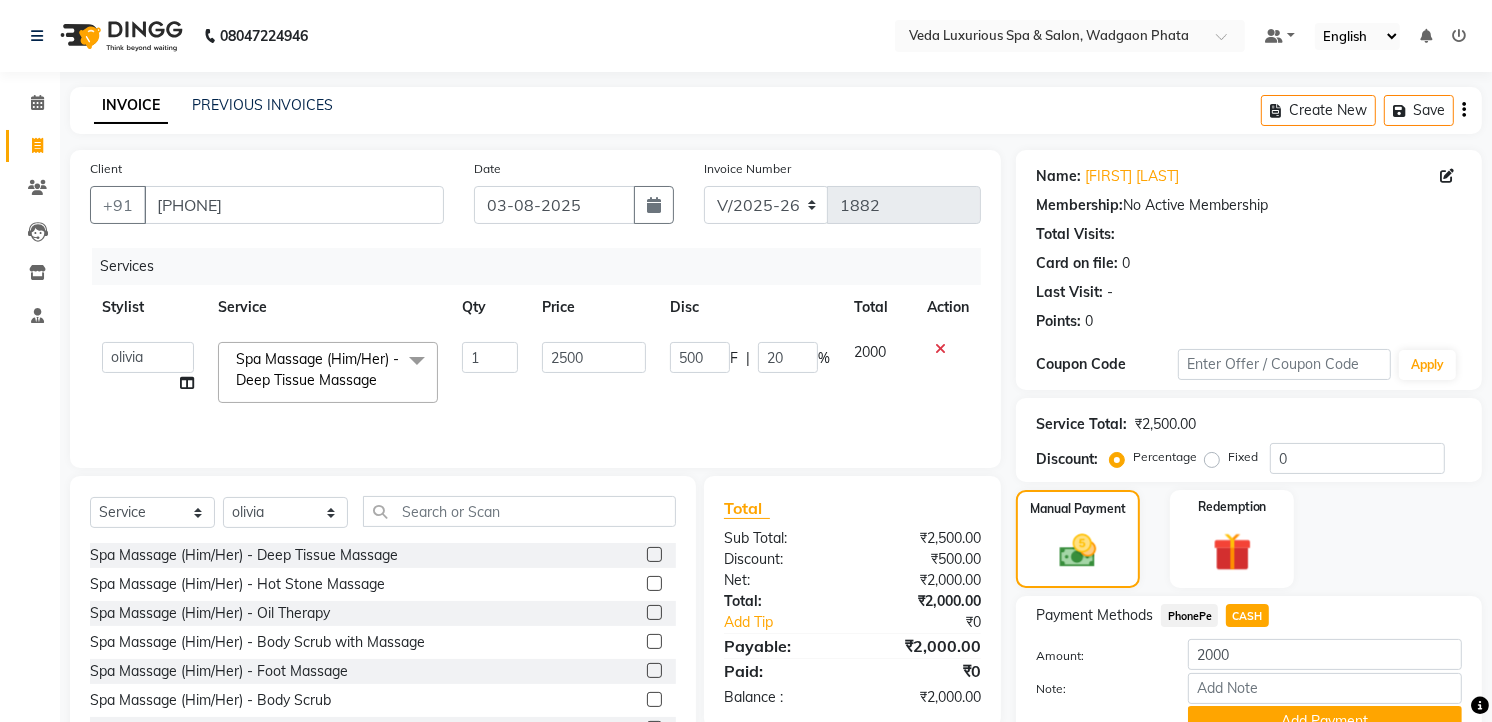 scroll, scrollTop: 94, scrollLeft: 0, axis: vertical 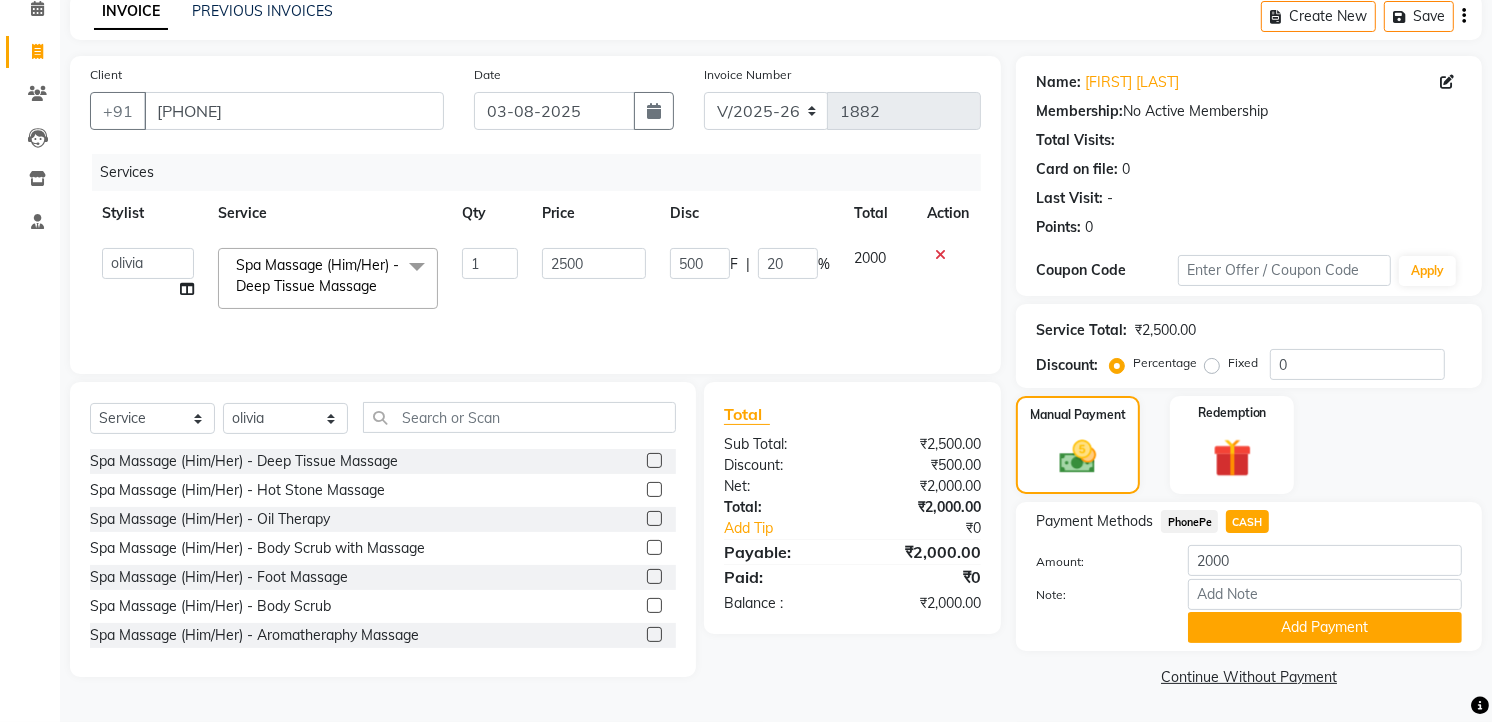 click on "Add Payment" 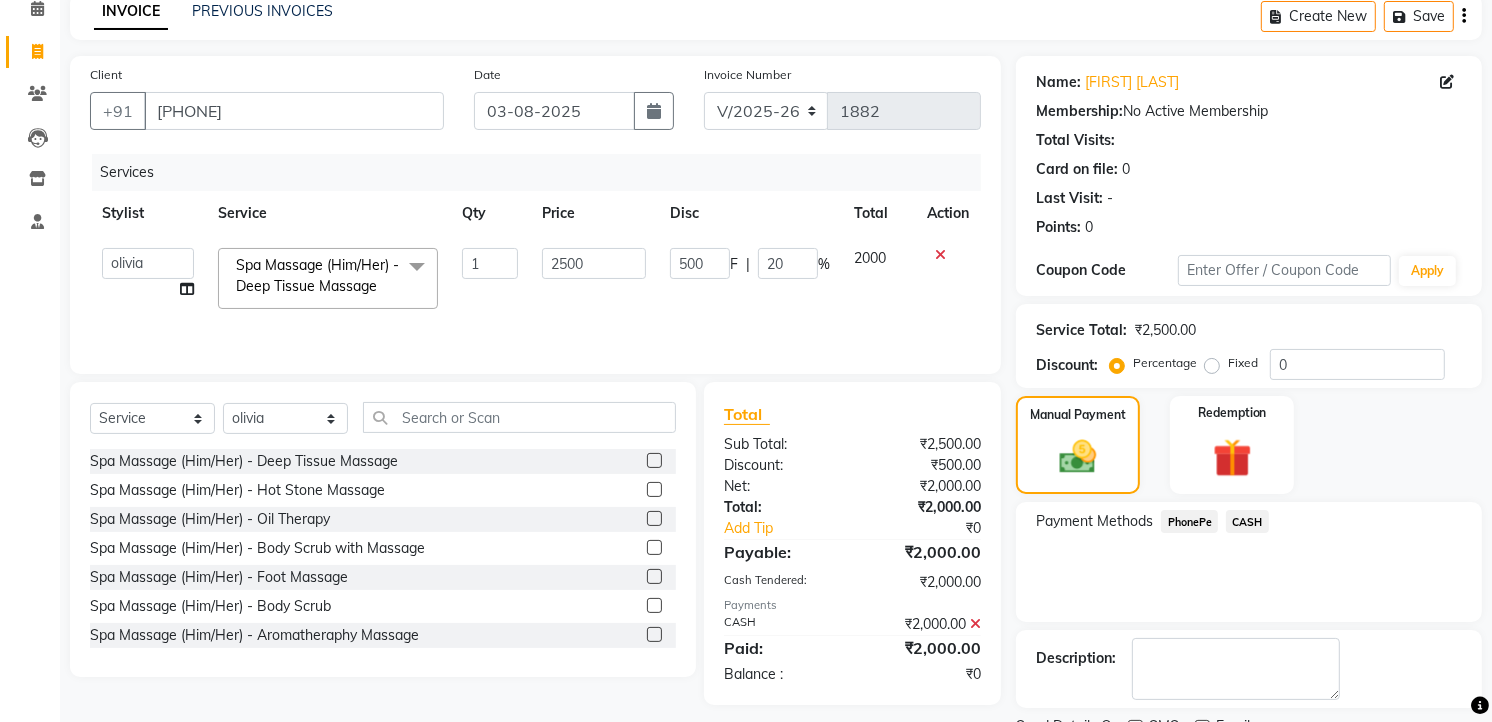 scroll, scrollTop: 177, scrollLeft: 0, axis: vertical 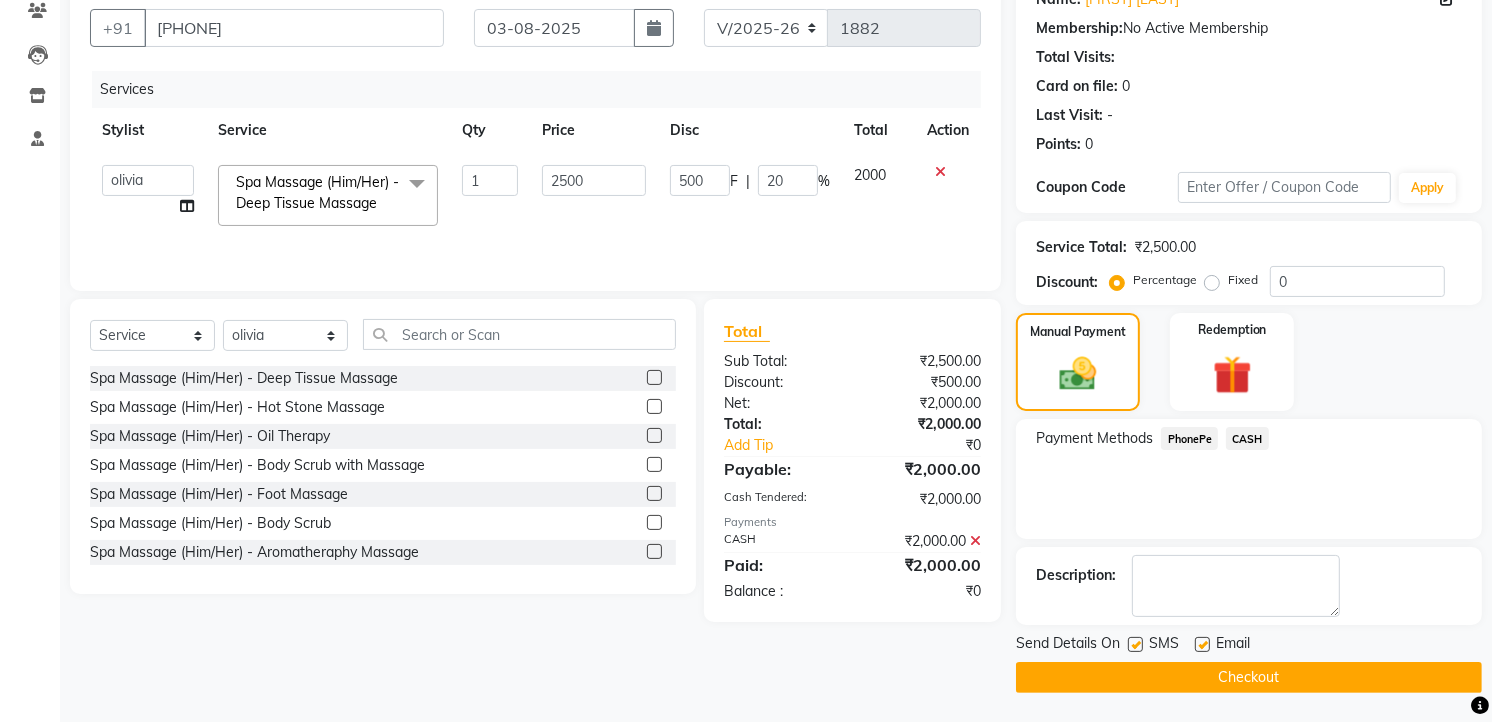 click on "Checkout" 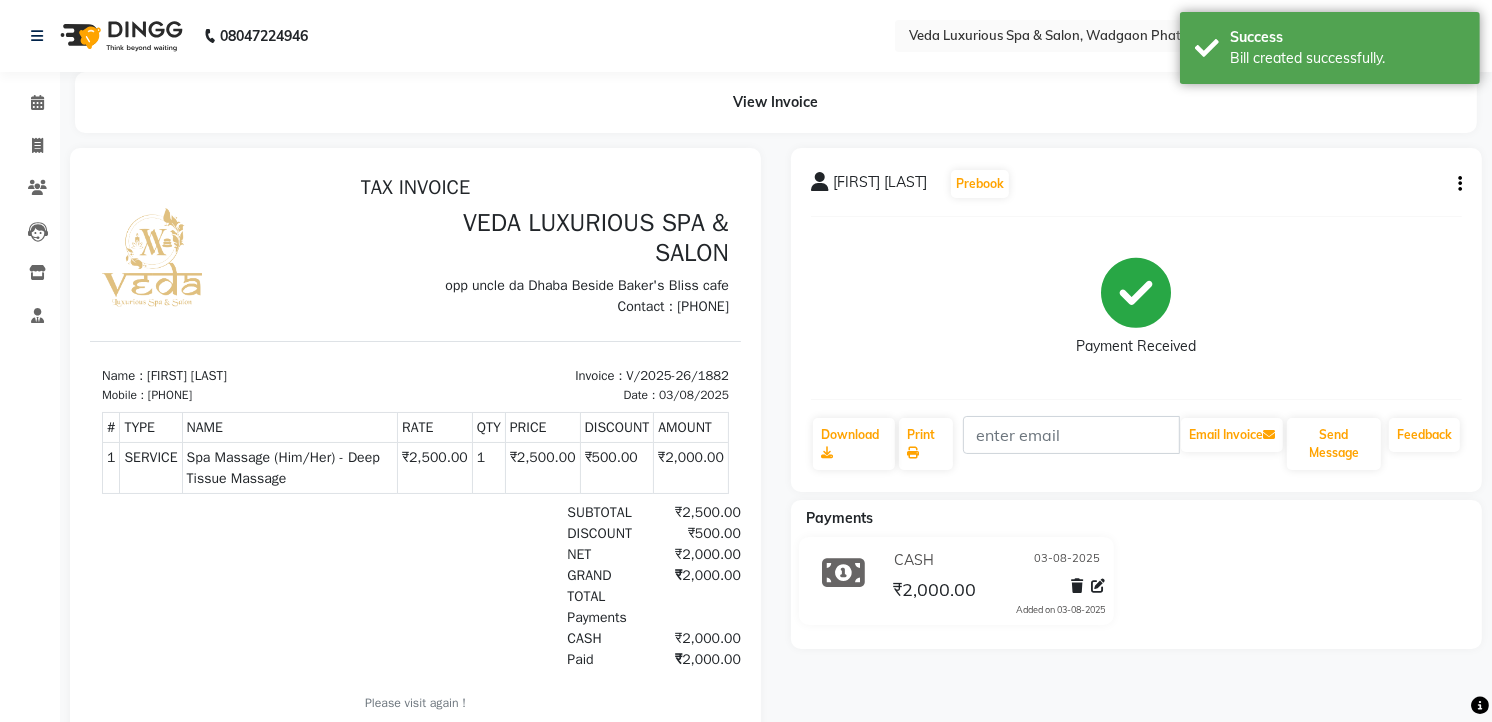scroll, scrollTop: 0, scrollLeft: 0, axis: both 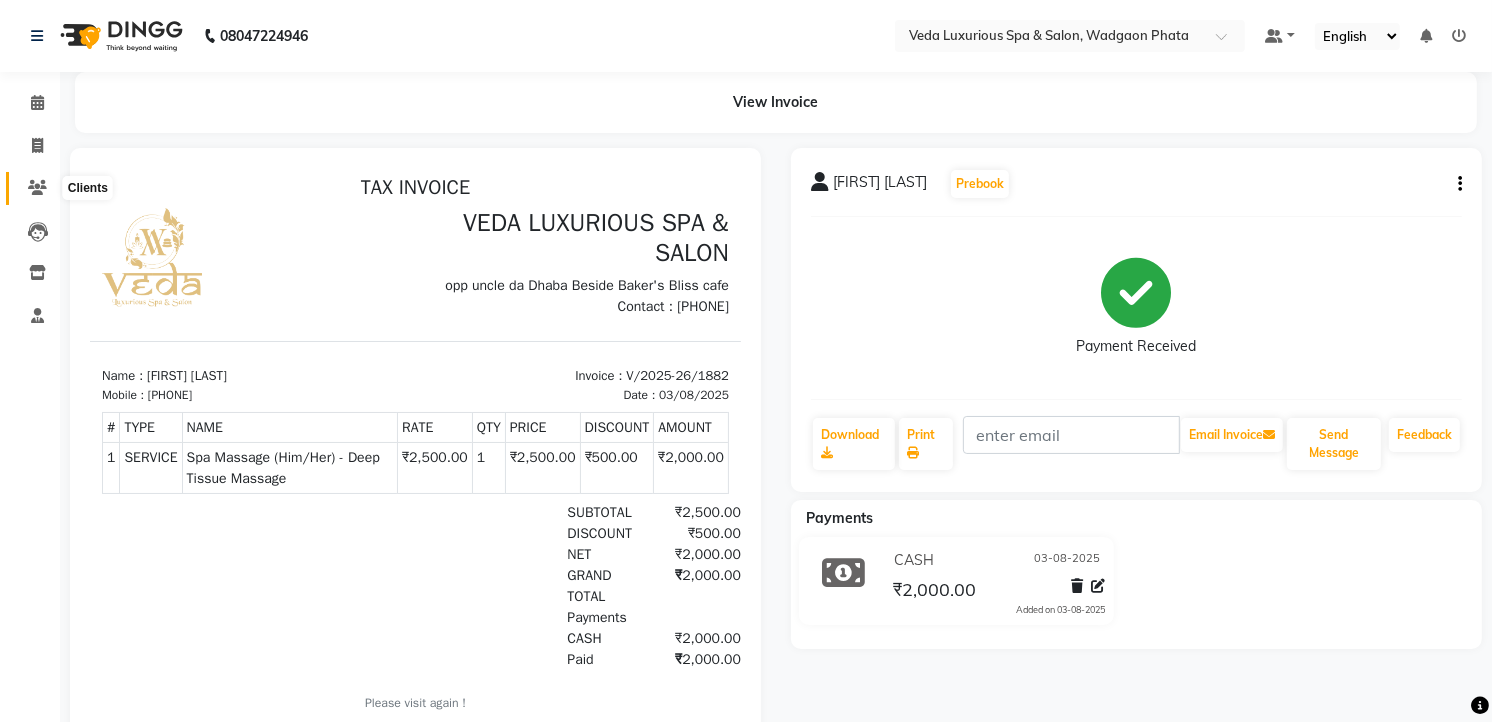 click 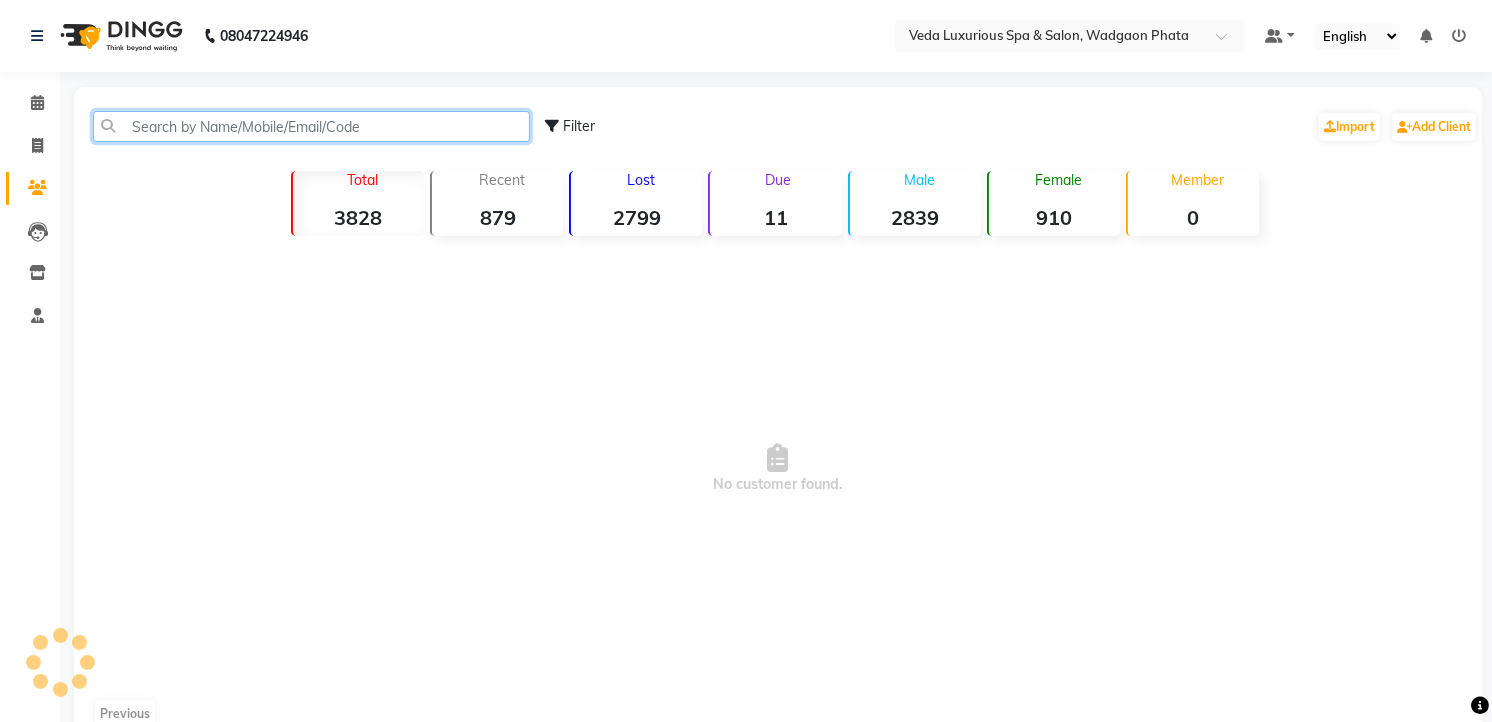click 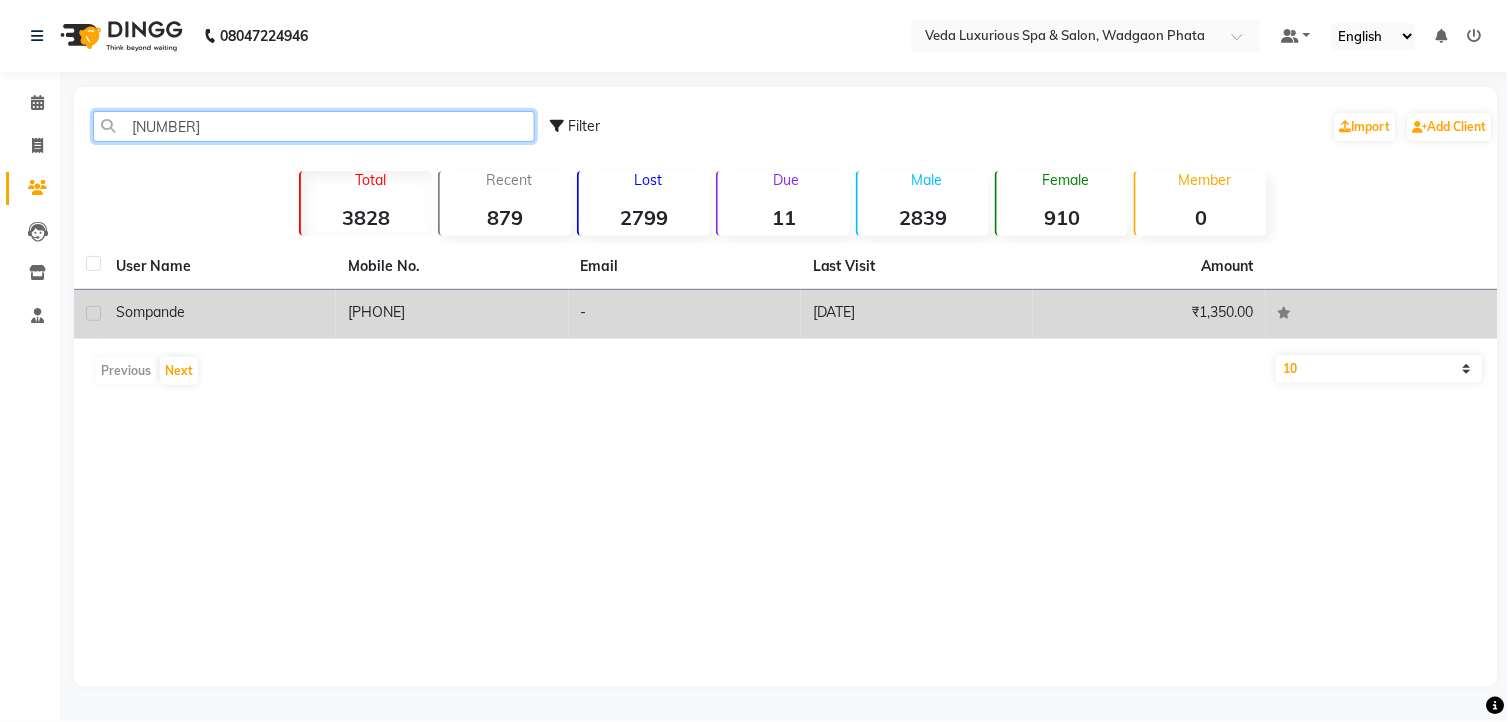 type on "[NUMBER]" 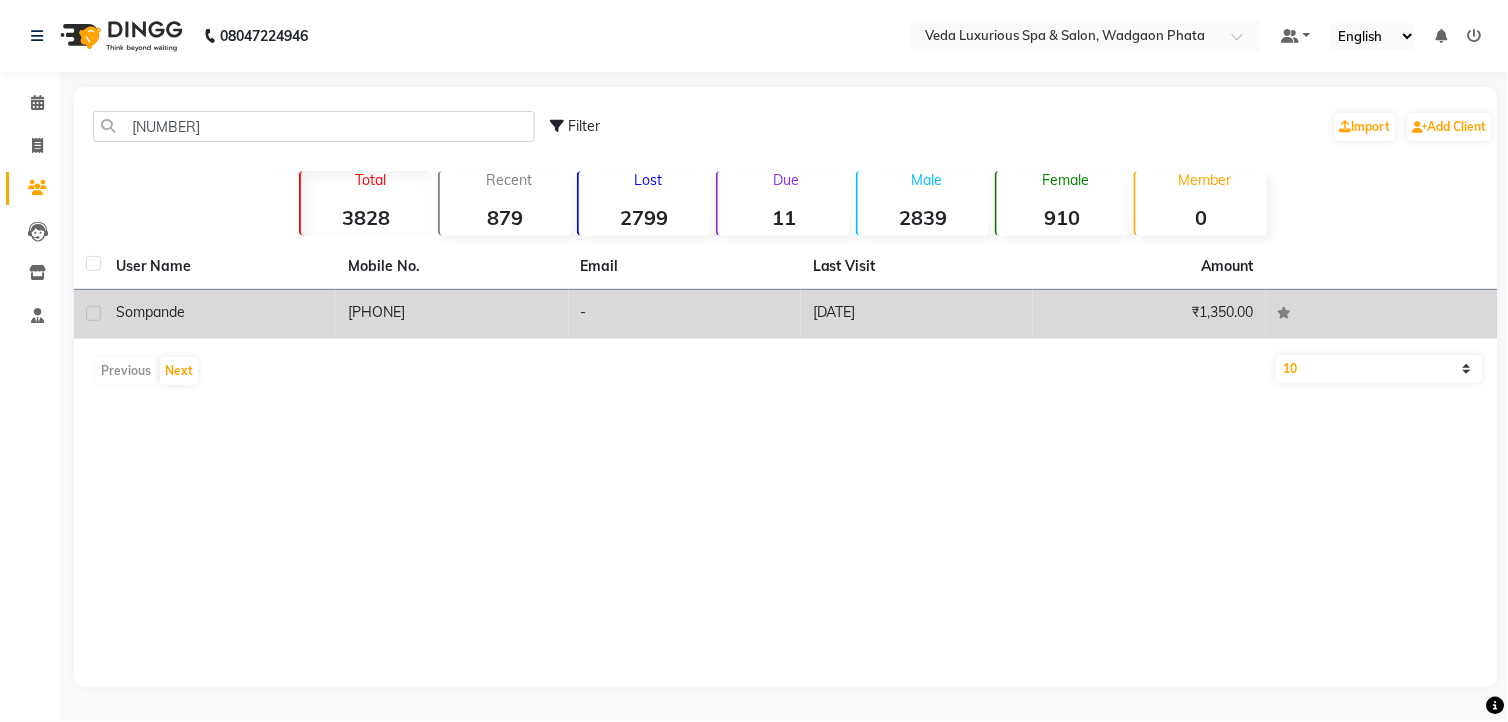 click on "[FIRST] [LAST]" 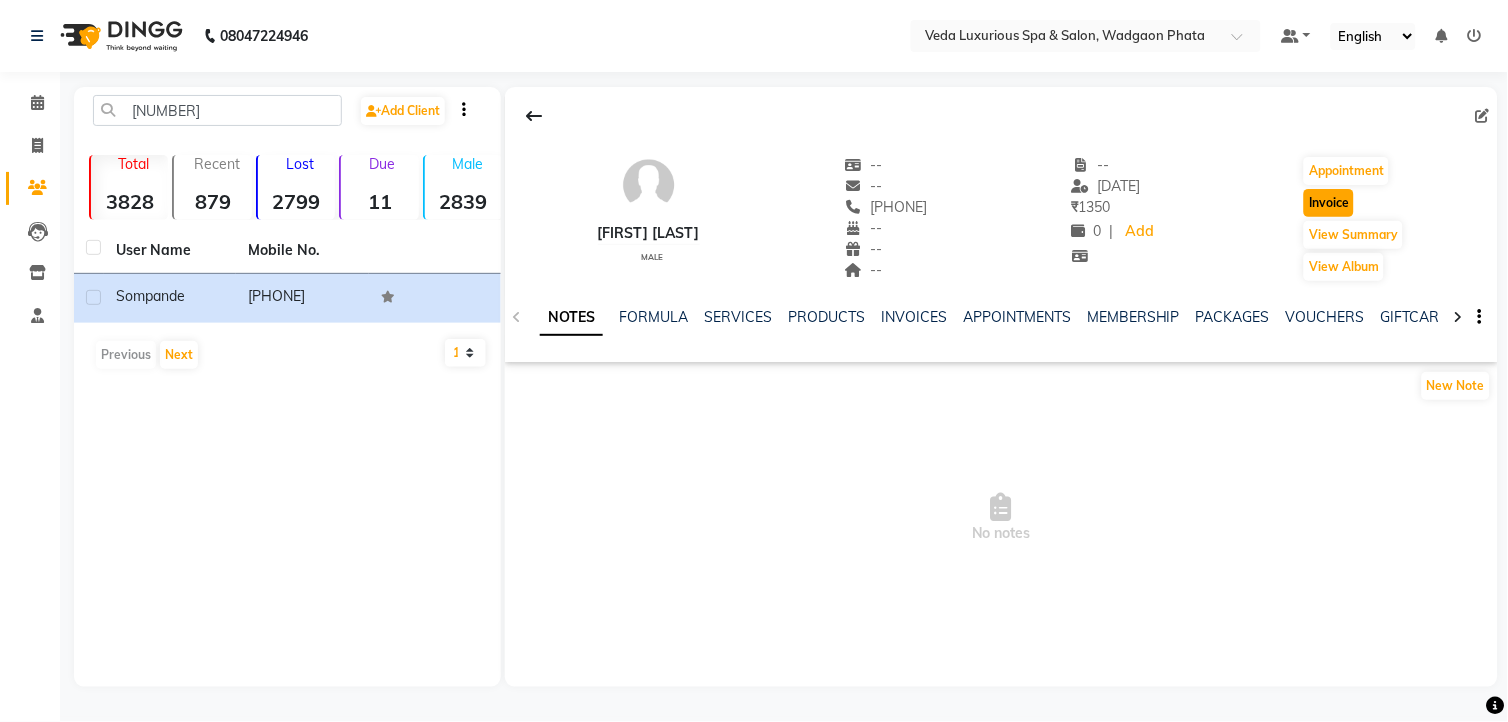 click on "Invoice" 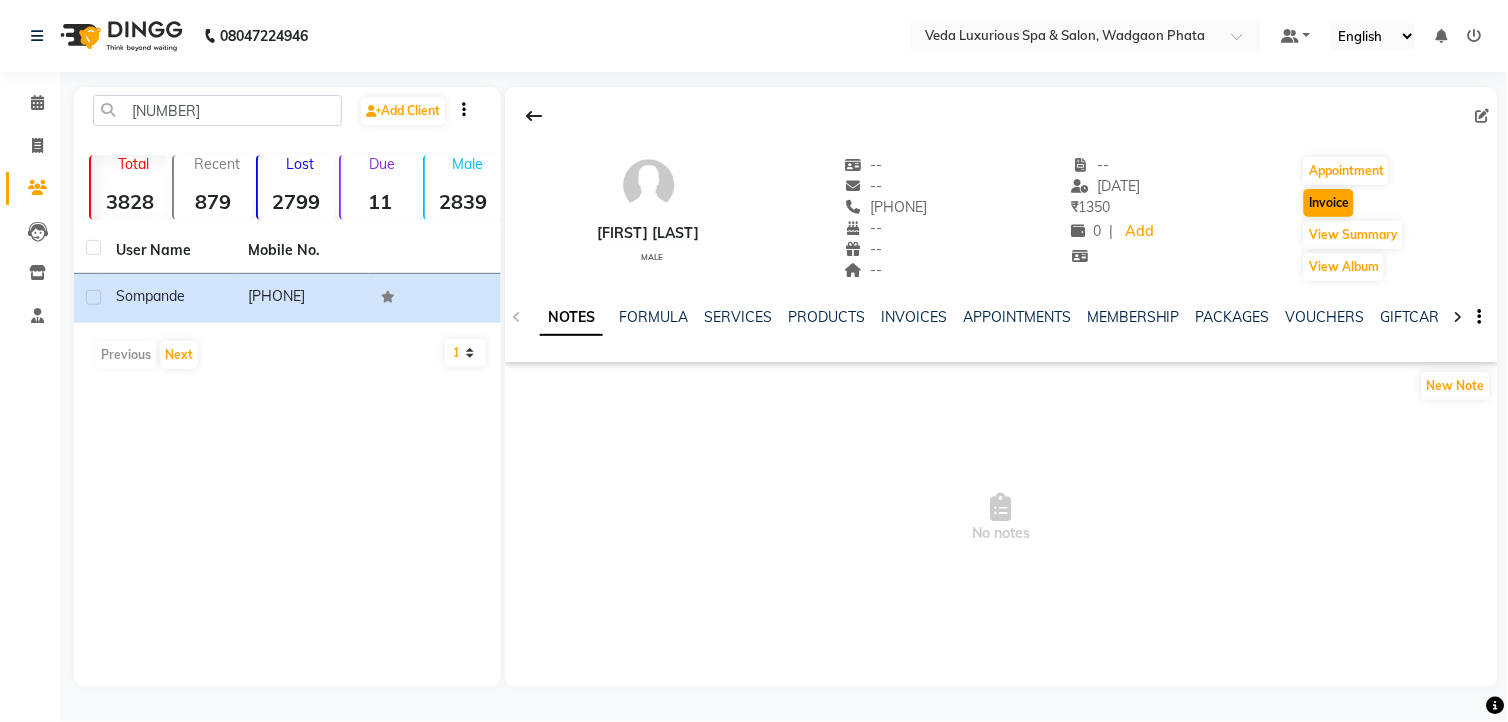 select on "service" 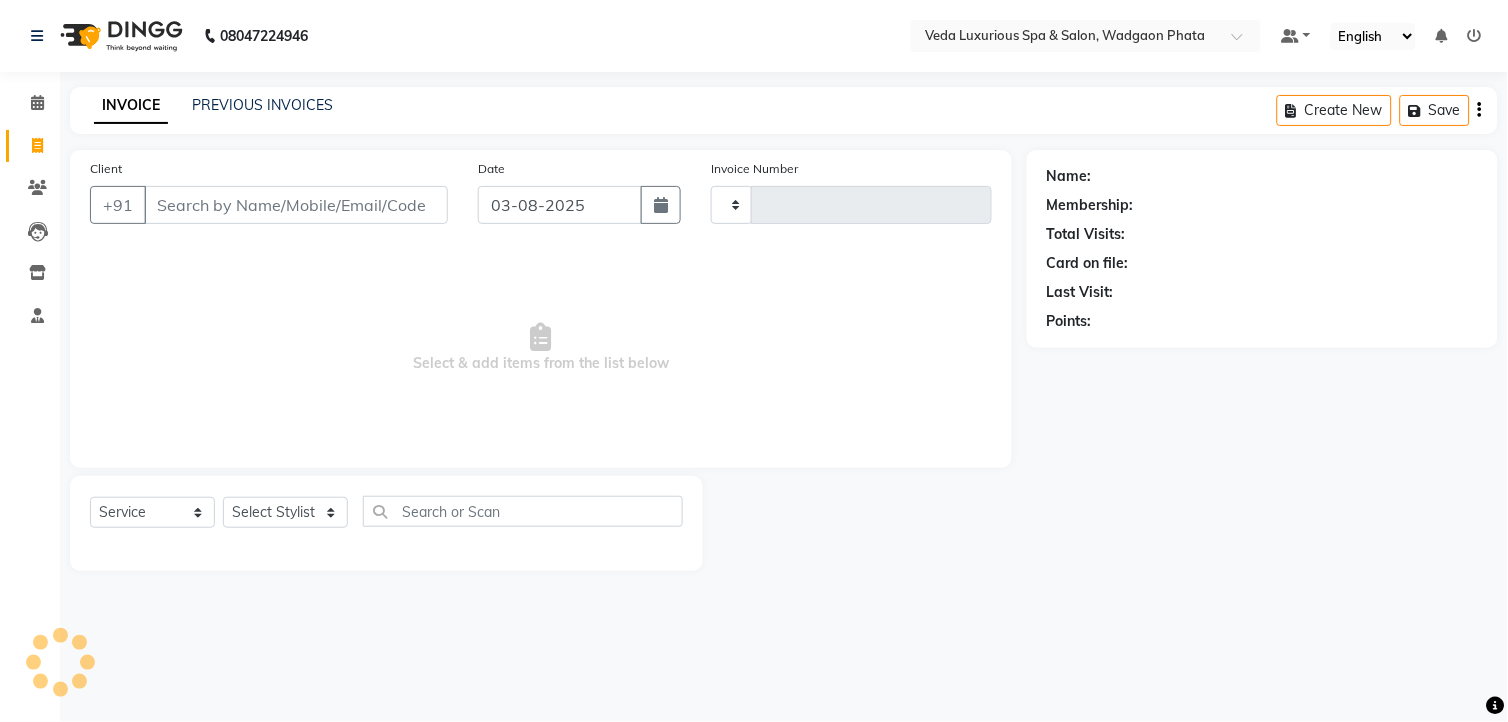type on "1883" 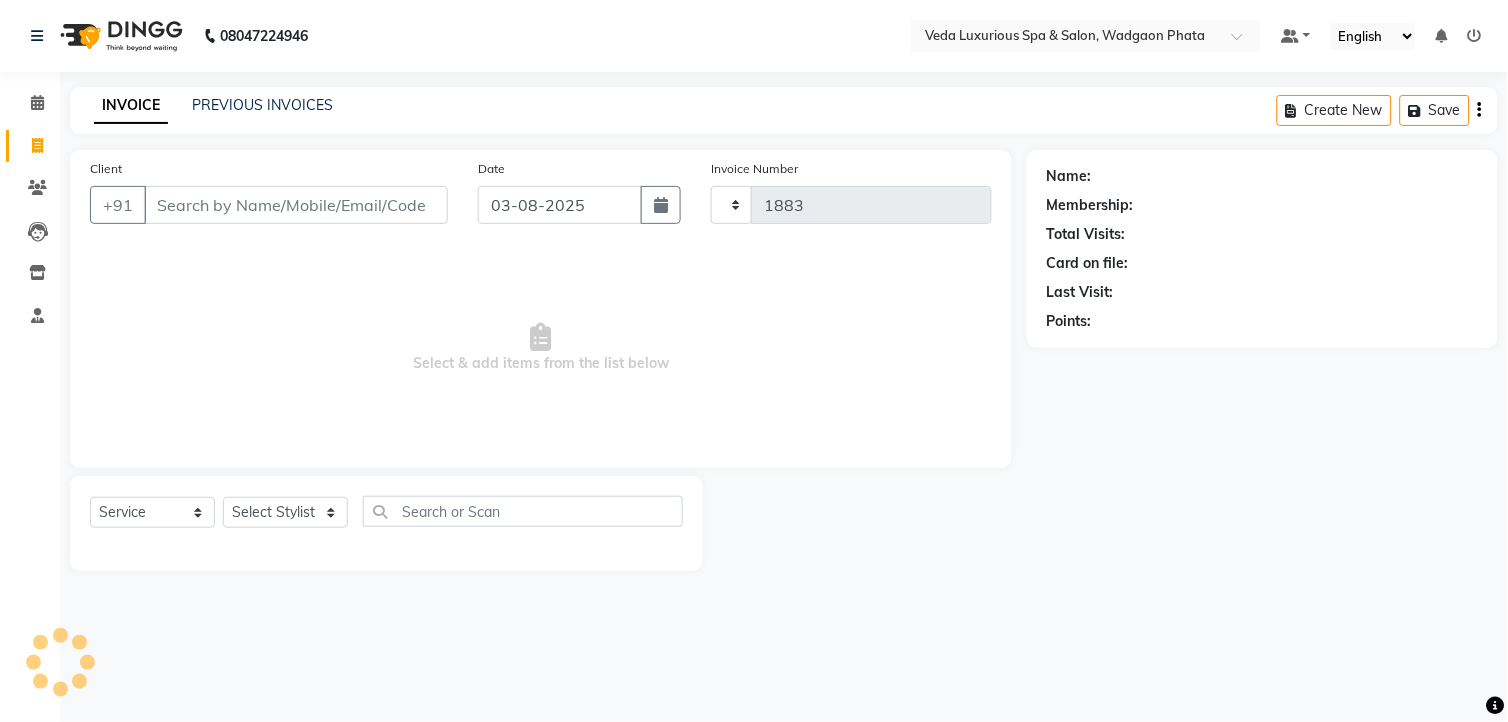 select on "4666" 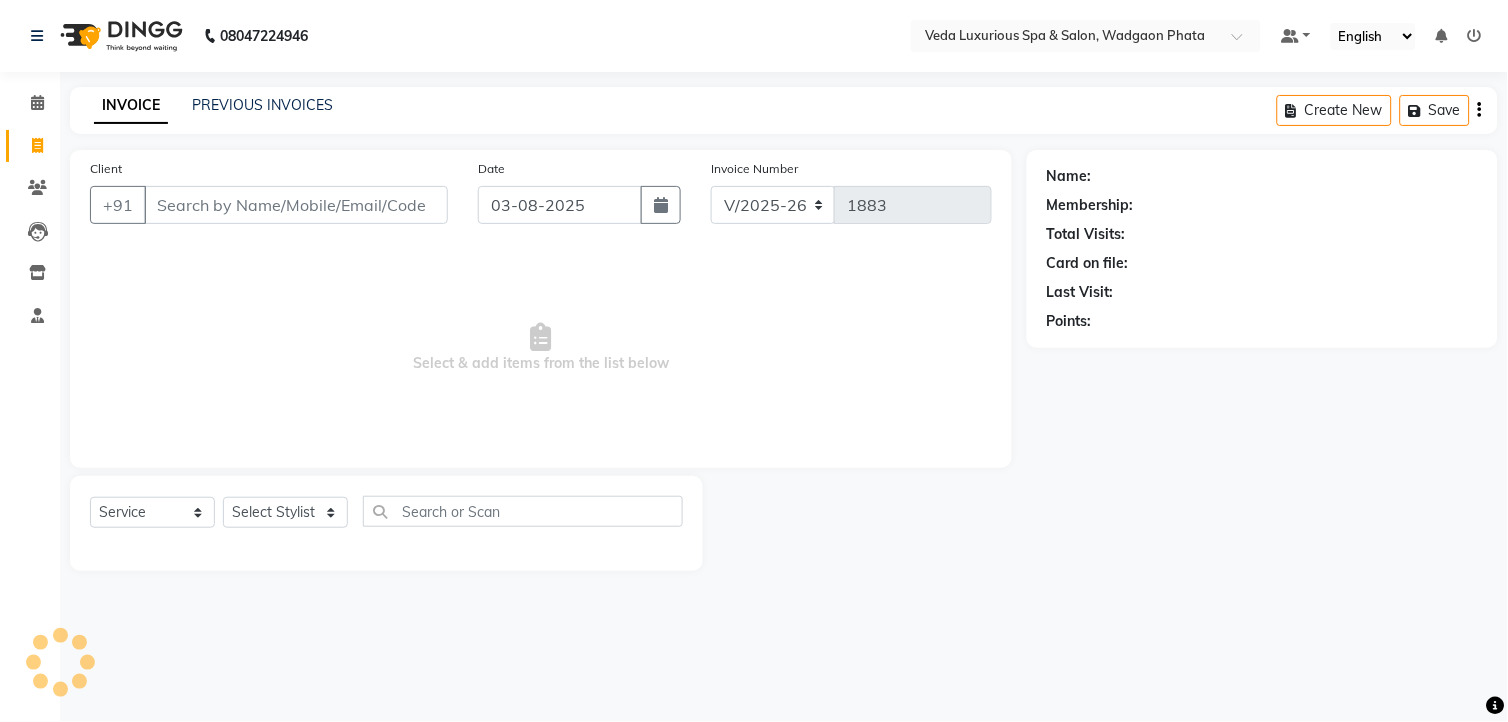 type on "[PHONE]" 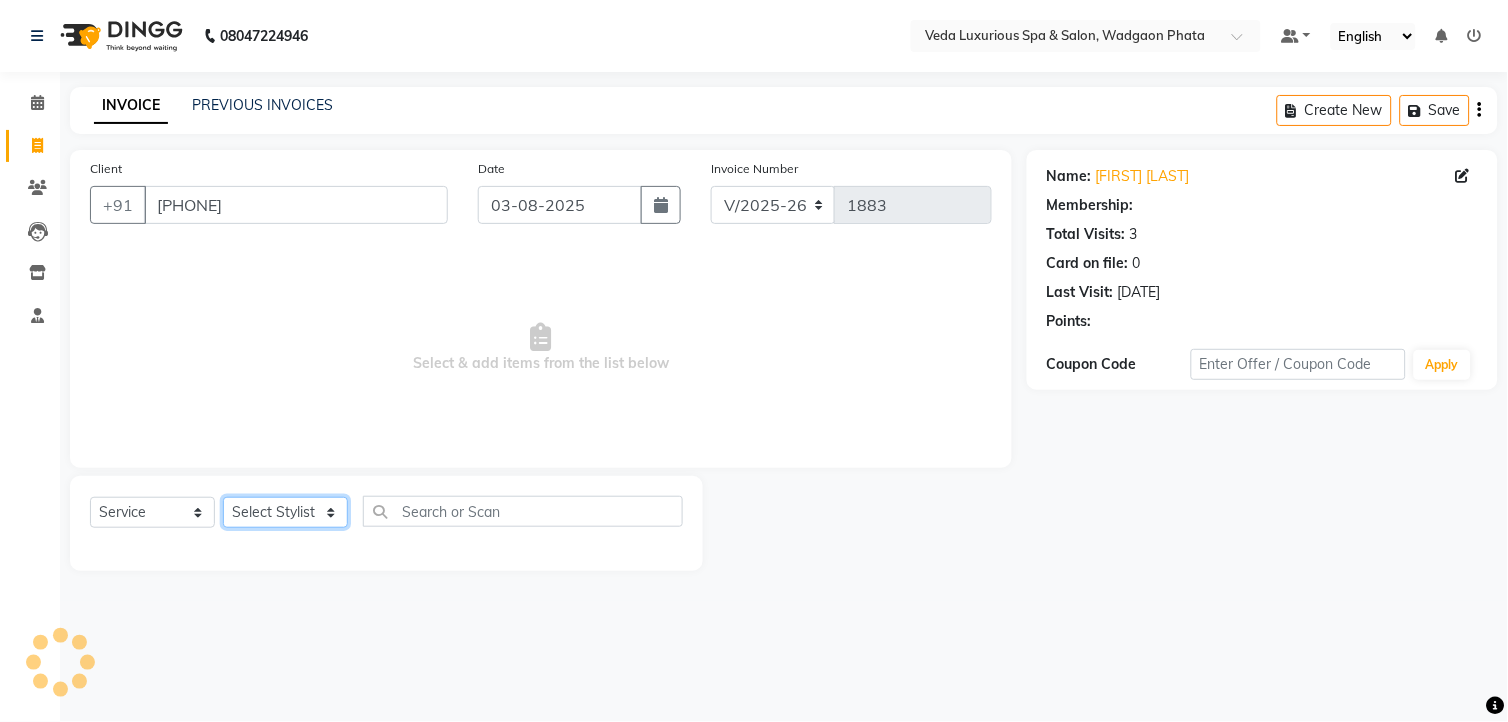 click on "Select Stylist [FIRST] [LAST] [FIRST] [FIRST] [FIRST] [FIRST] [FIRST] [FIRST] [FIRST] [FIRST] [FIRST] [FIRST] [FIRST] [FIRST] [FIRST] [FIRST] [FIRST] [FIRST] [FIRST] [FIRST]" 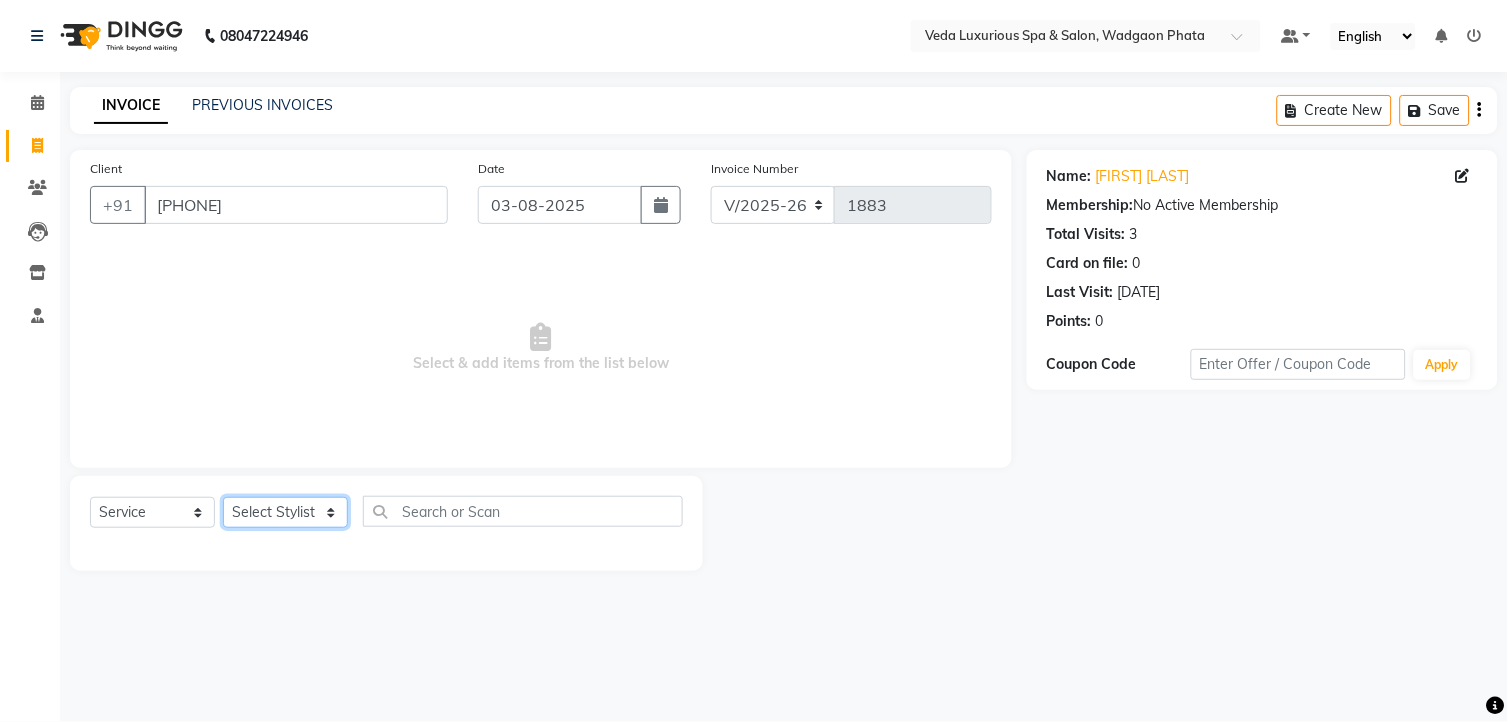 select on "58145" 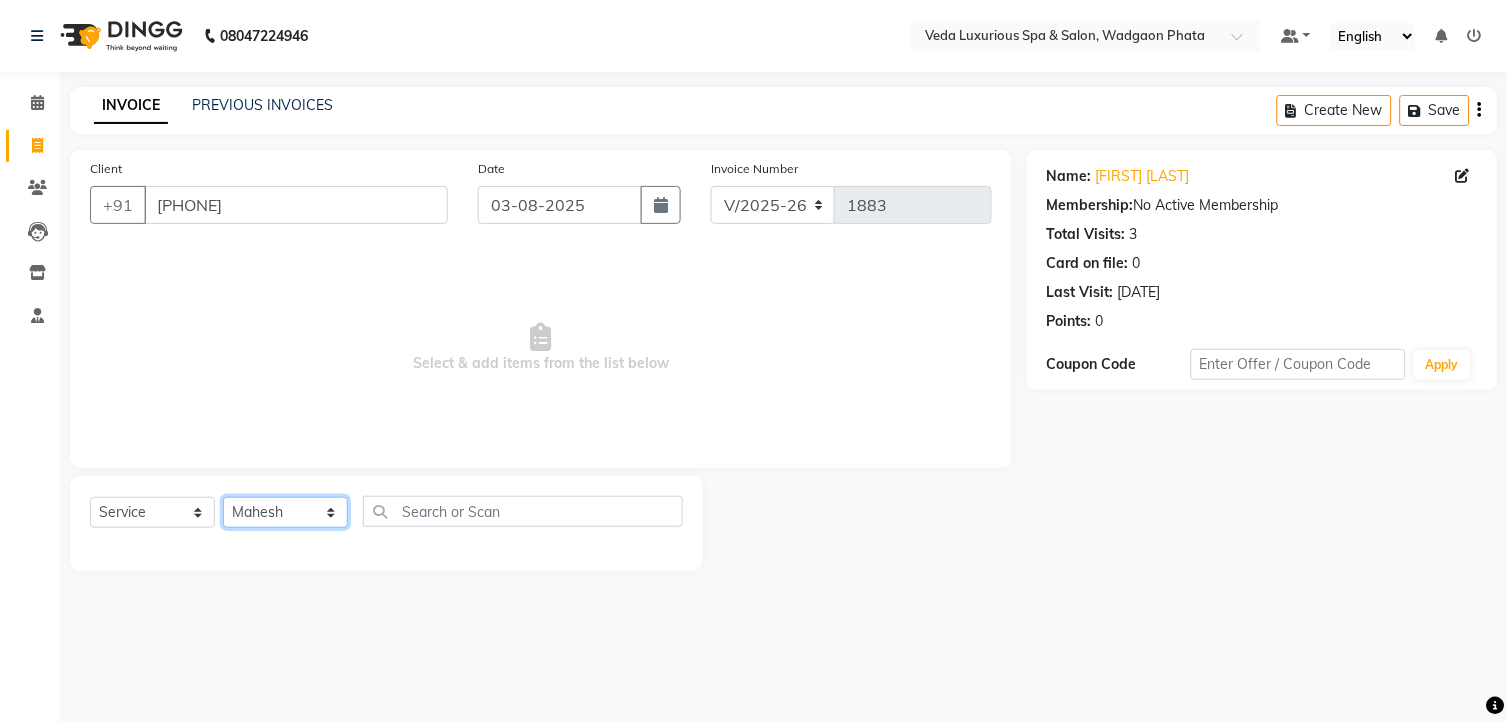 click on "Select Stylist [FIRST] [LAST] [FIRST] [FIRST] [FIRST] [FIRST] [FIRST] [FIRST] [FIRST] [FIRST] [FIRST] [FIRST] [FIRST] [FIRST] [FIRST] [FIRST] [FIRST] [FIRST] [FIRST] [FIRST]" 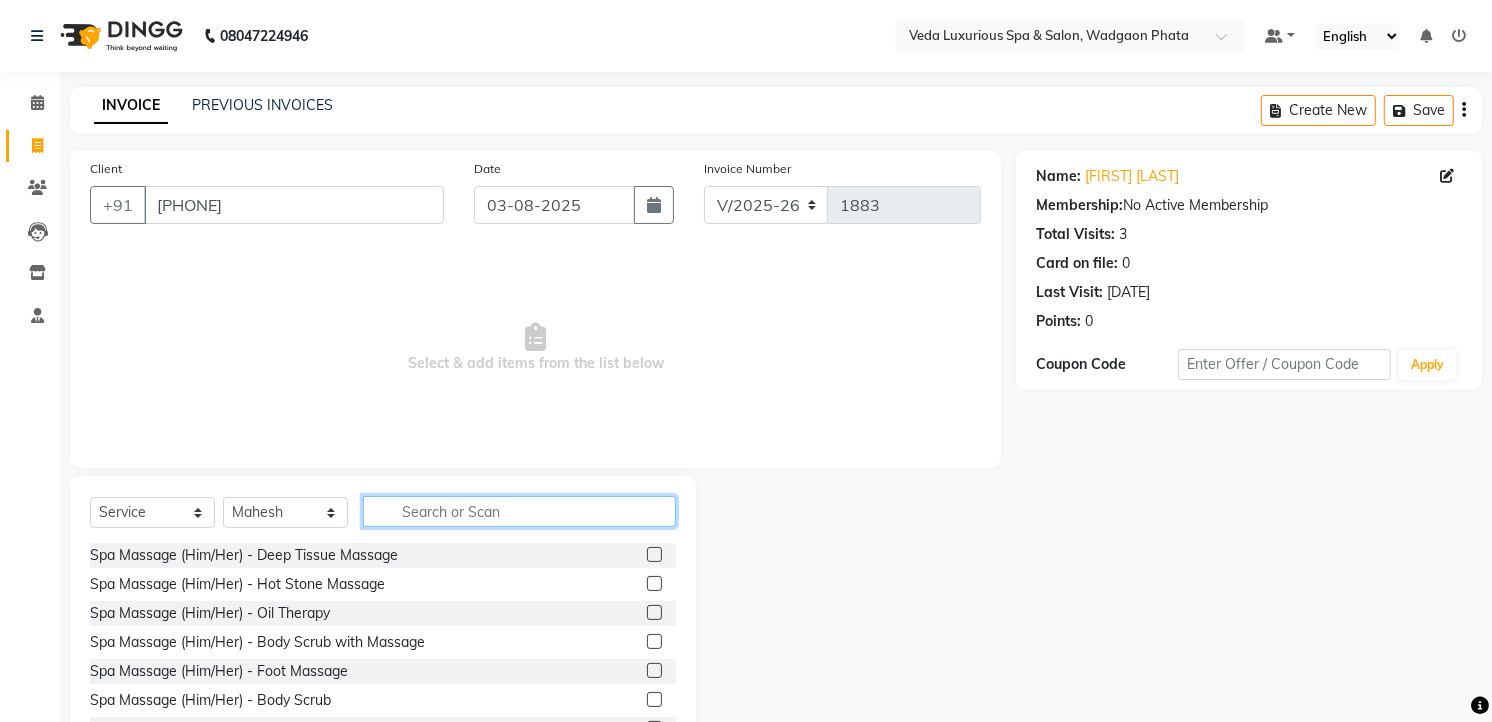 click 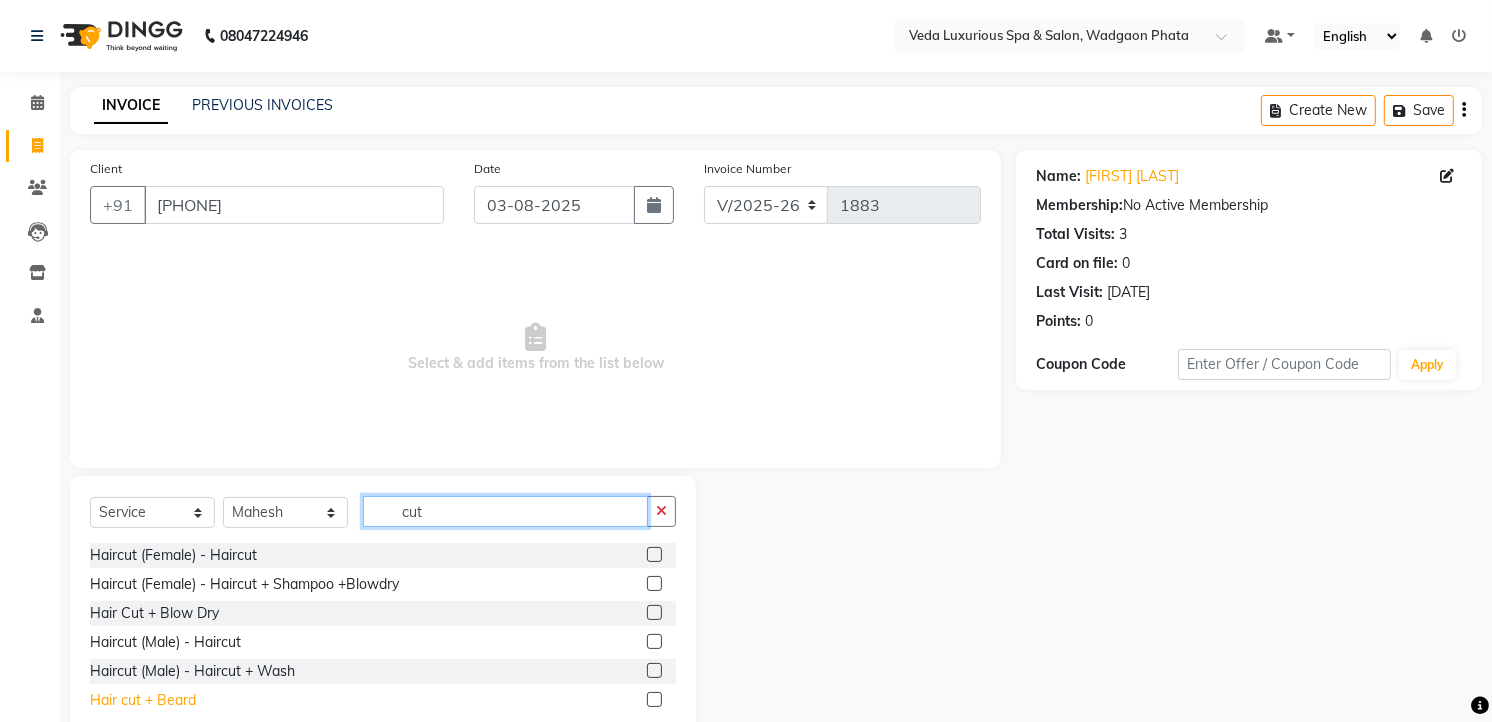 type on "cut" 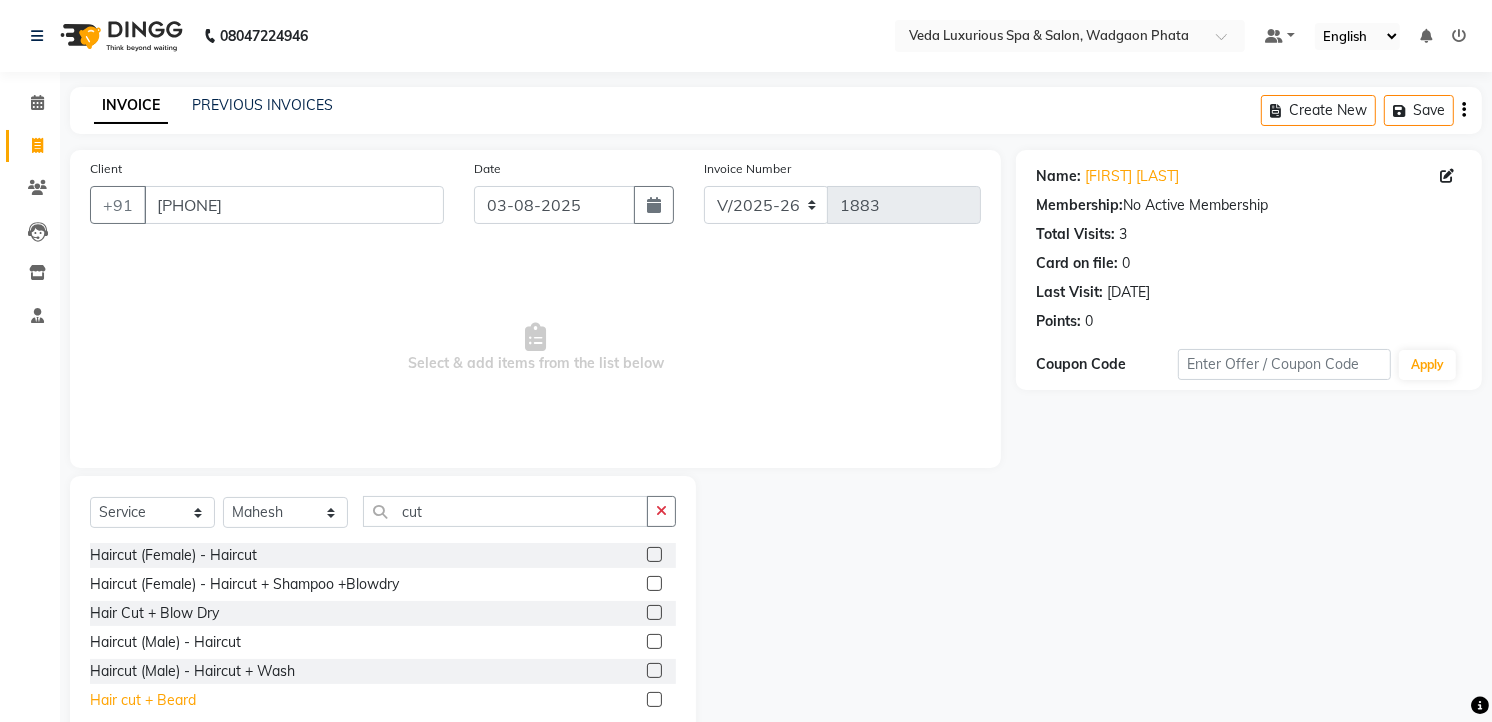 click on "Hair cut + Beard" 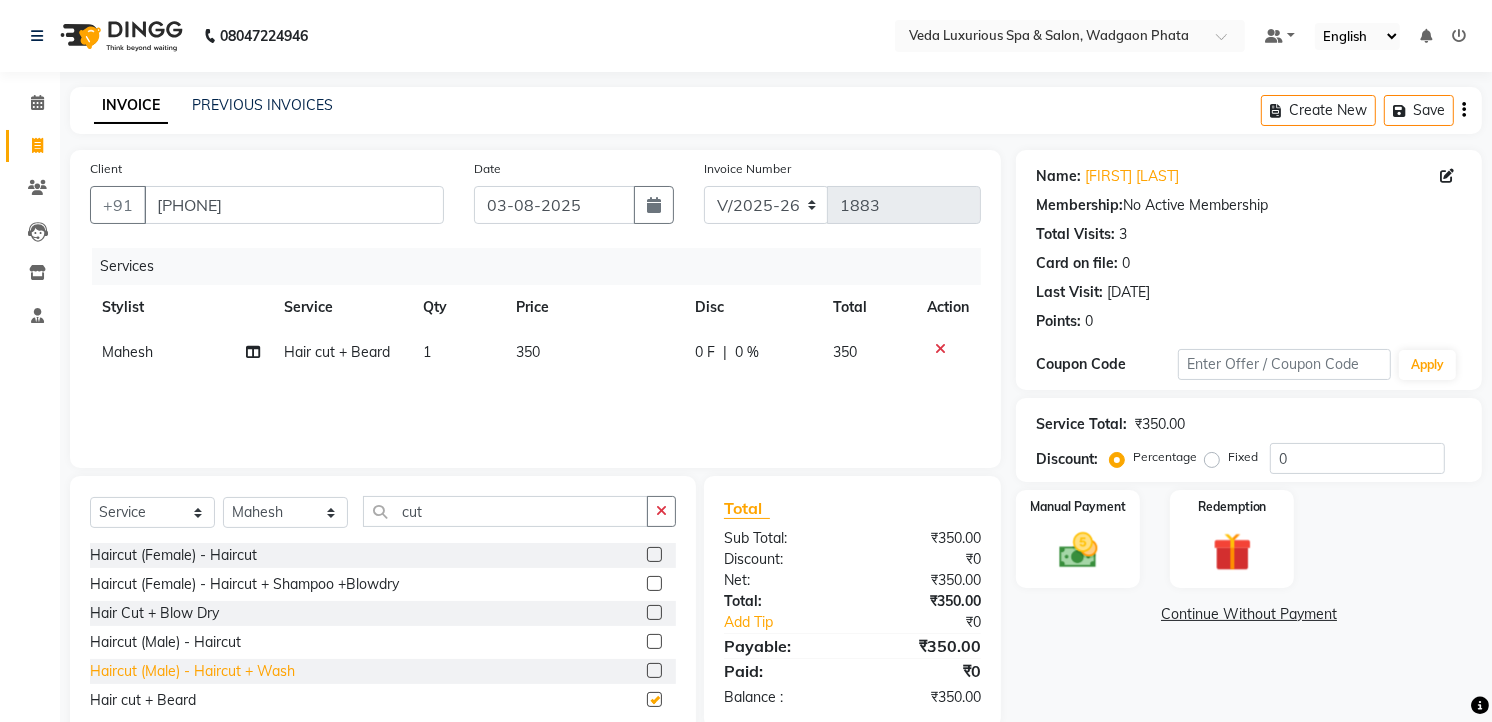 checkbox on "false" 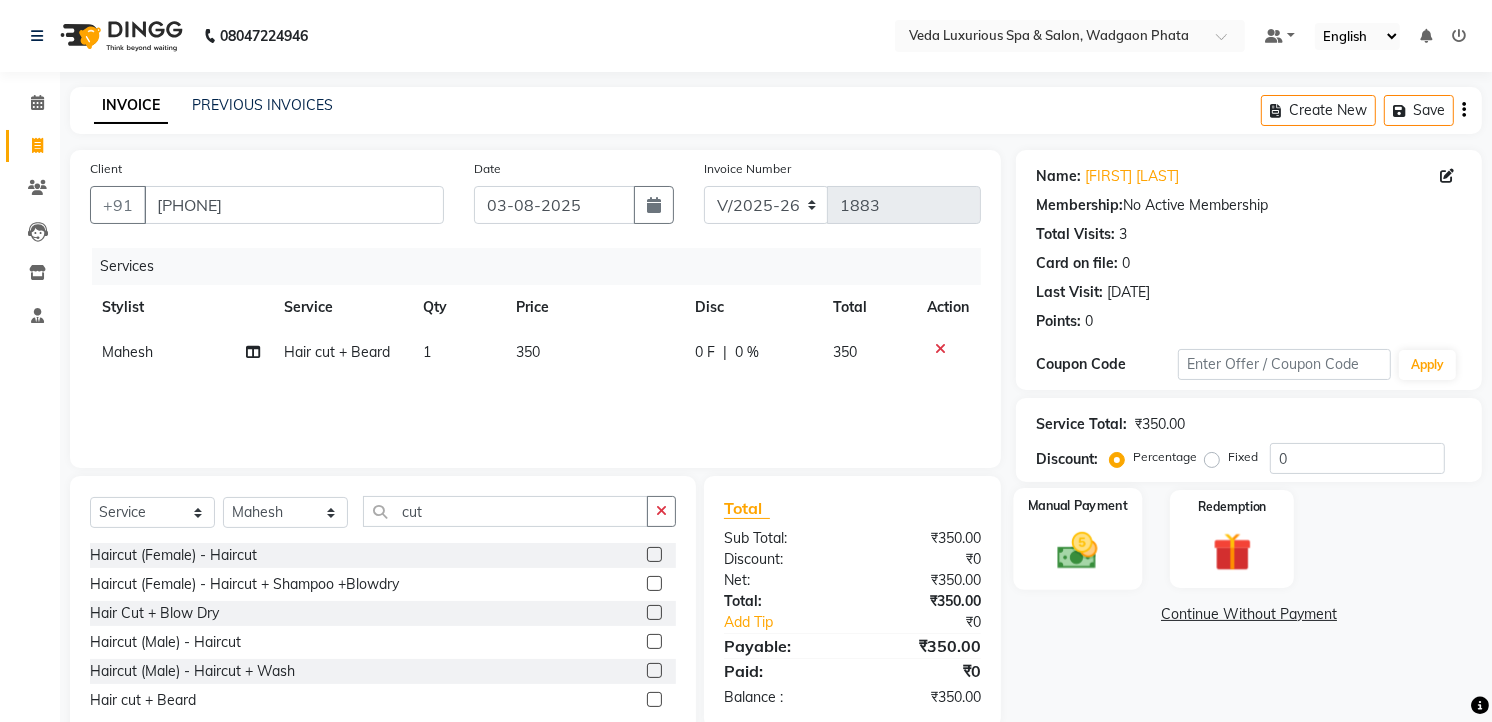 click on "Manual Payment" 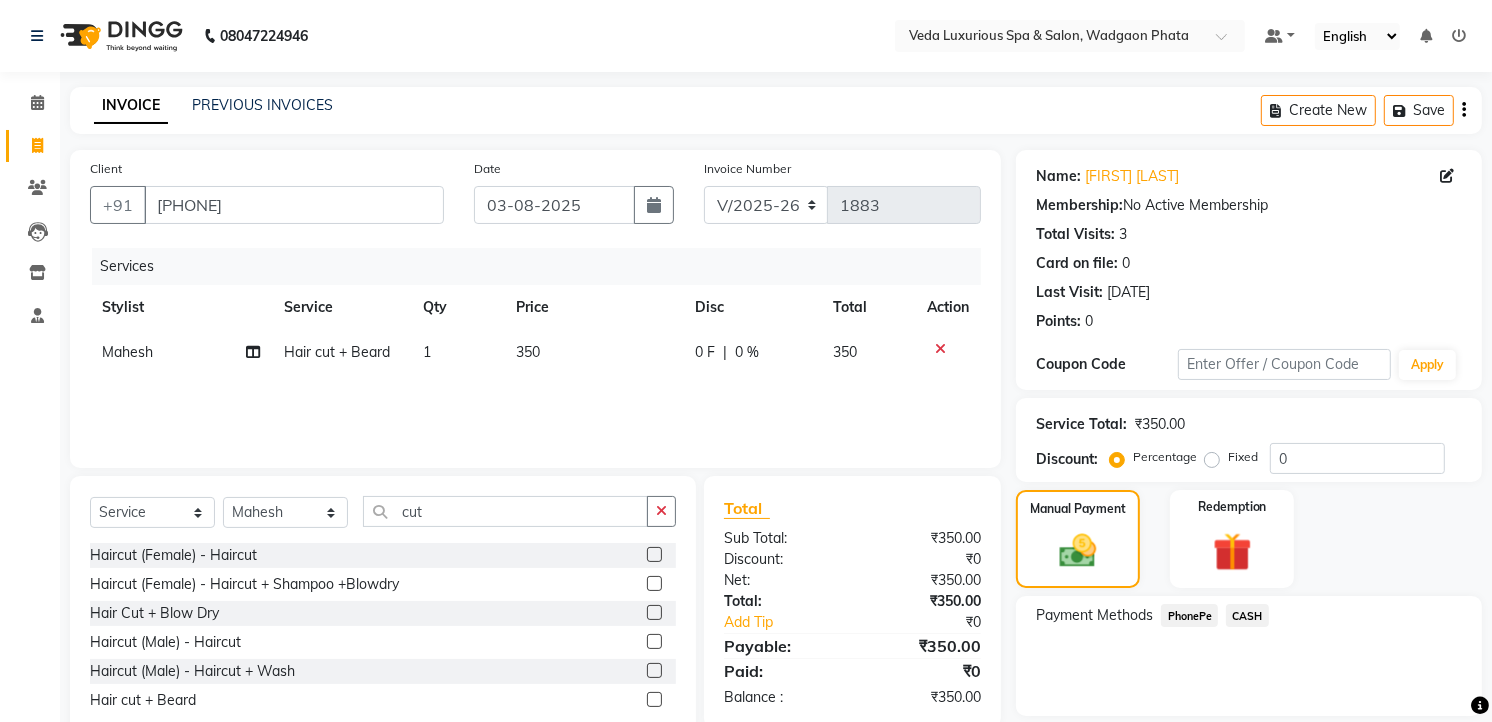 click on "PhonePe" 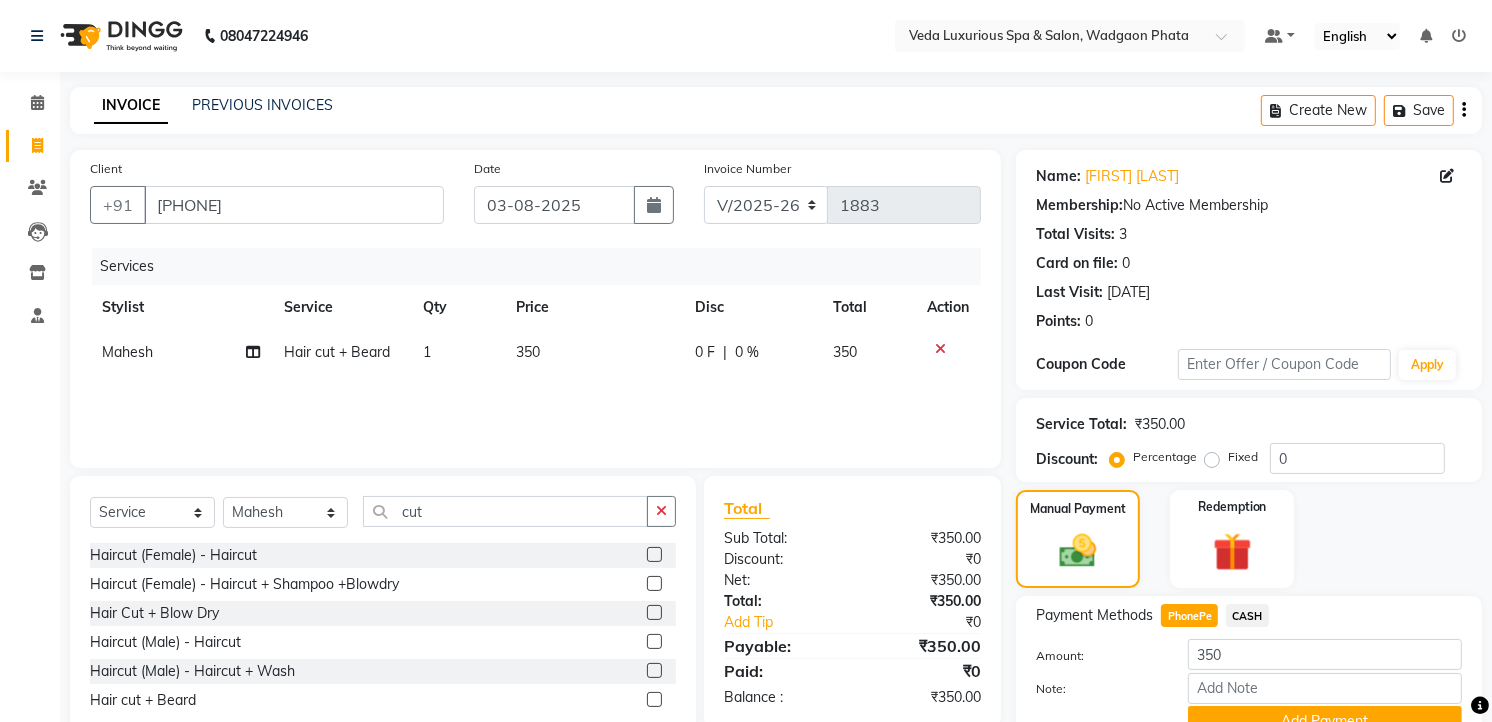 scroll, scrollTop: 94, scrollLeft: 0, axis: vertical 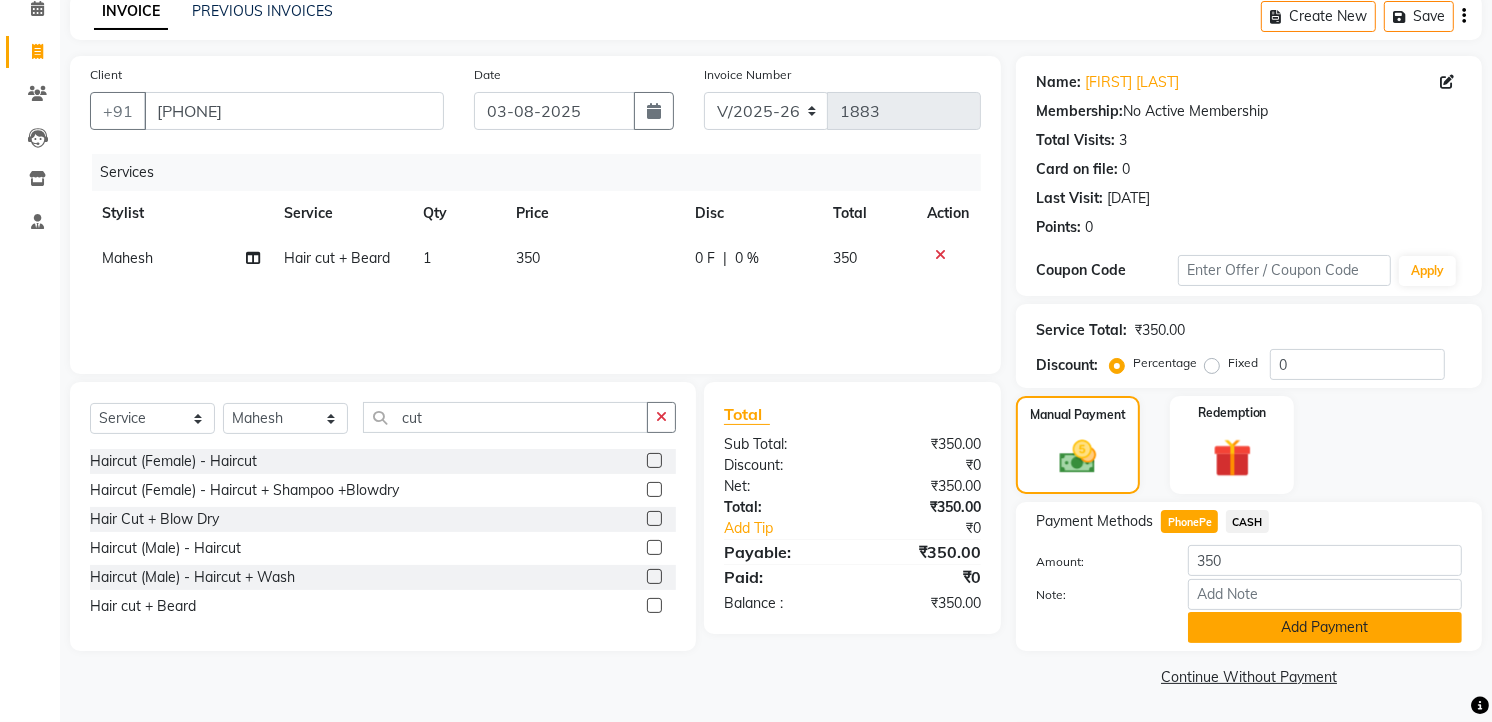 click on "Add Payment" 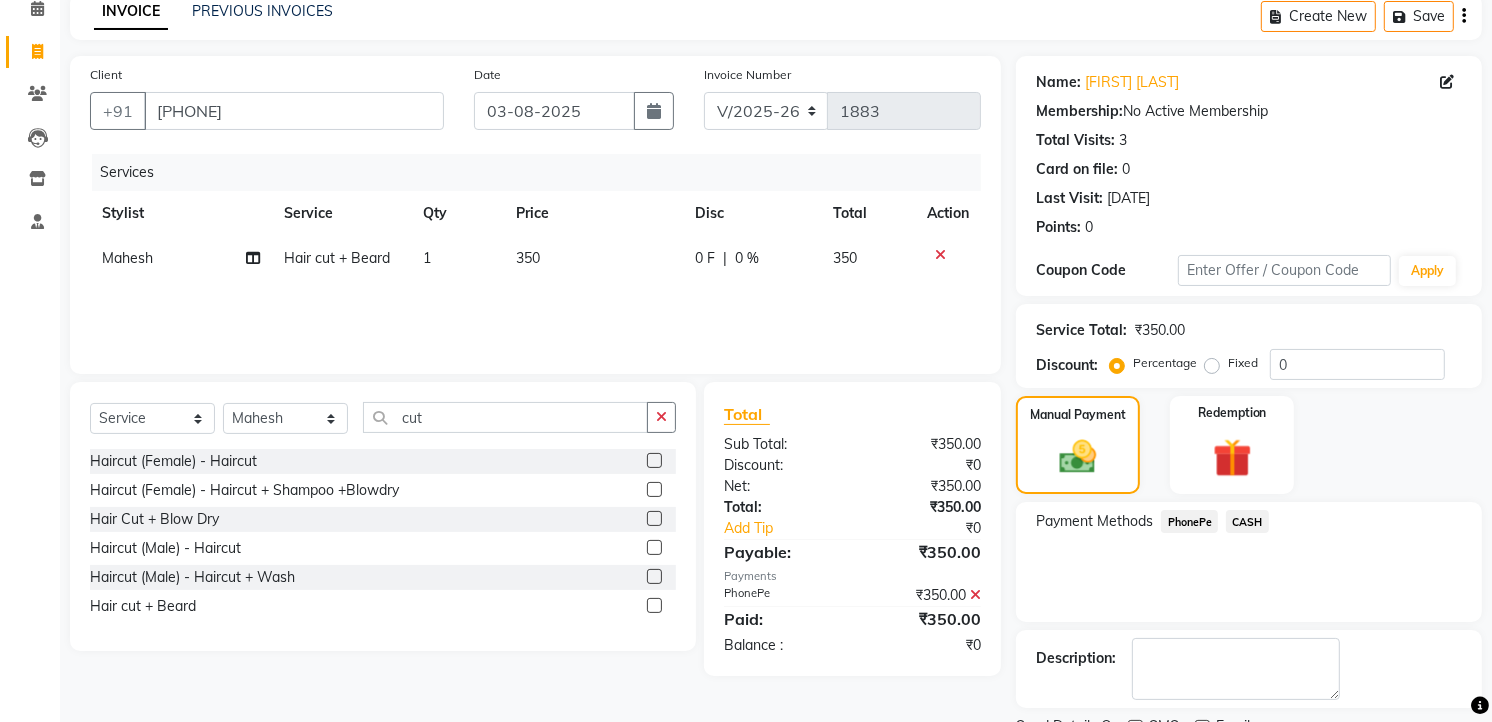 scroll, scrollTop: 177, scrollLeft: 0, axis: vertical 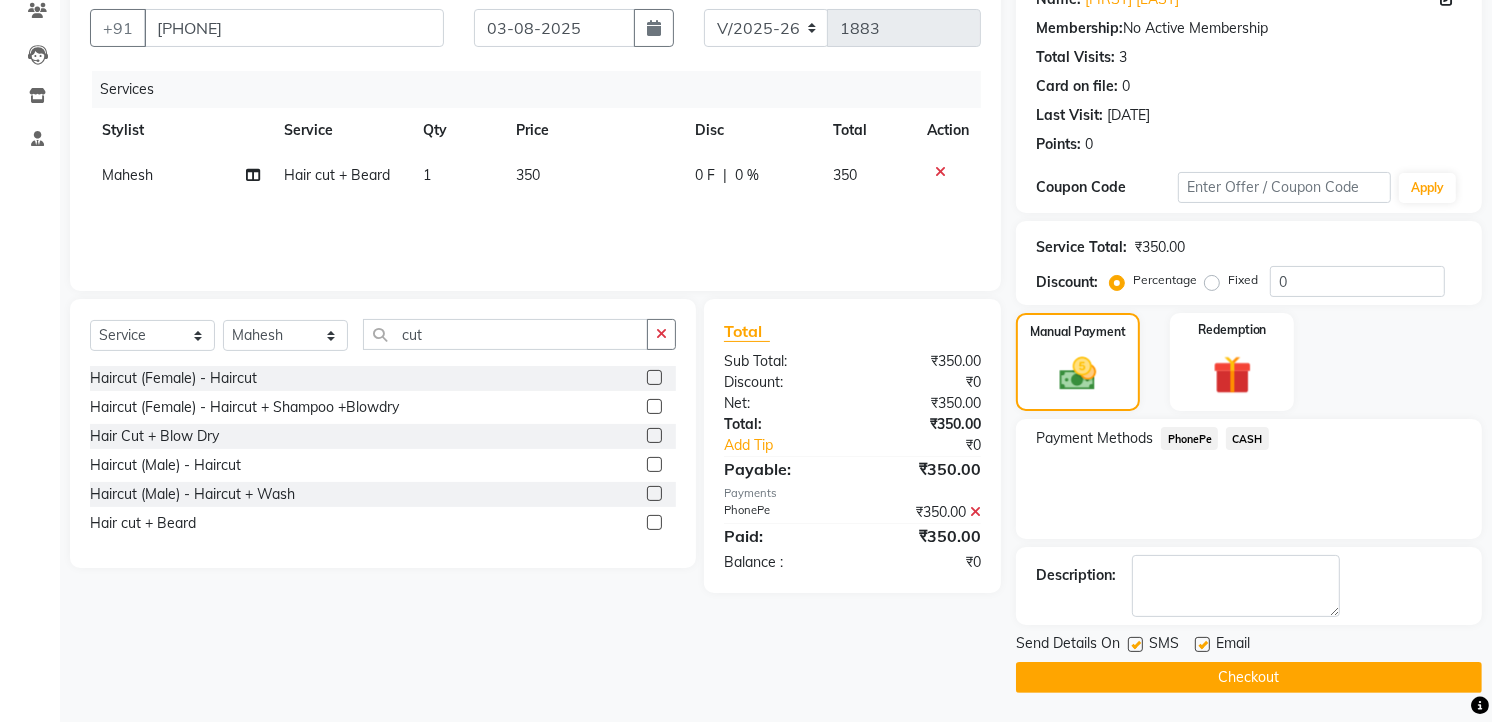 click on "Checkout" 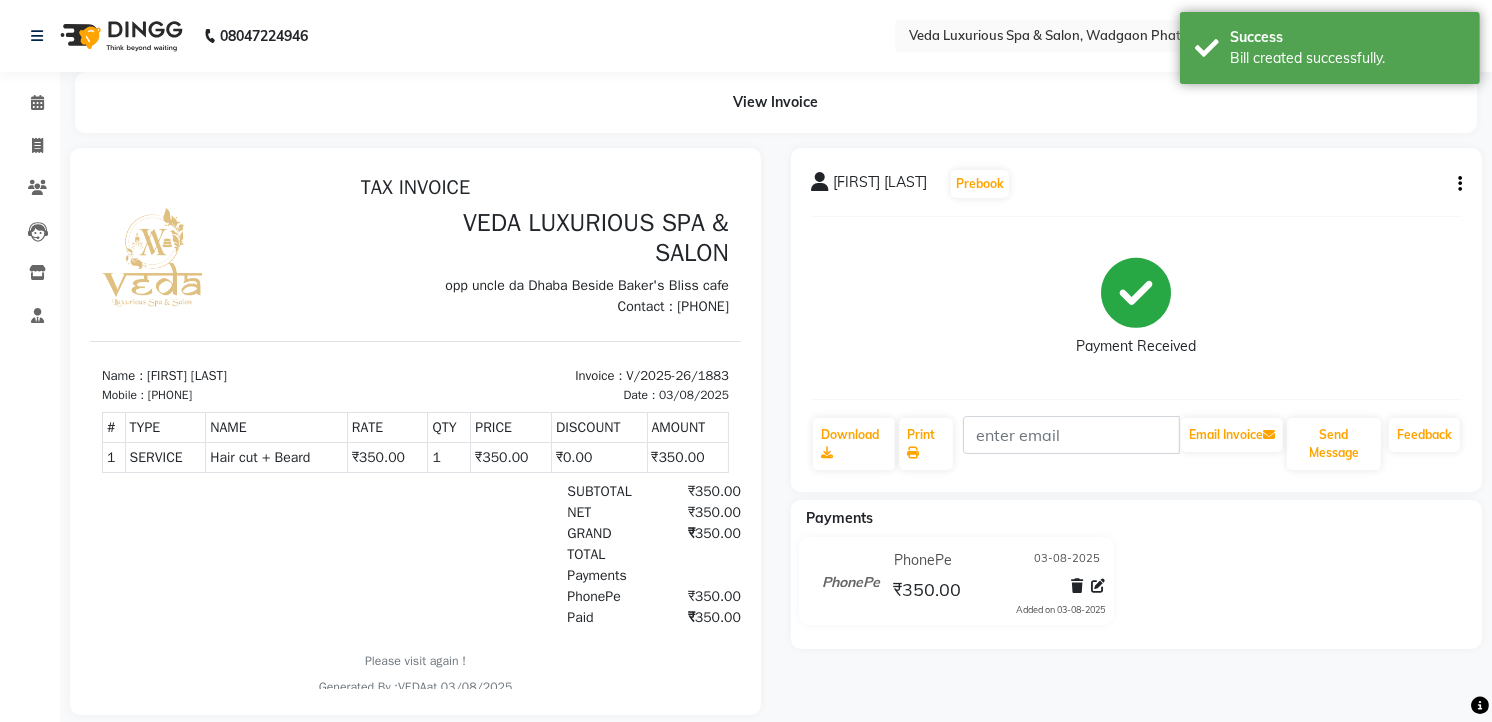 scroll, scrollTop: 0, scrollLeft: 0, axis: both 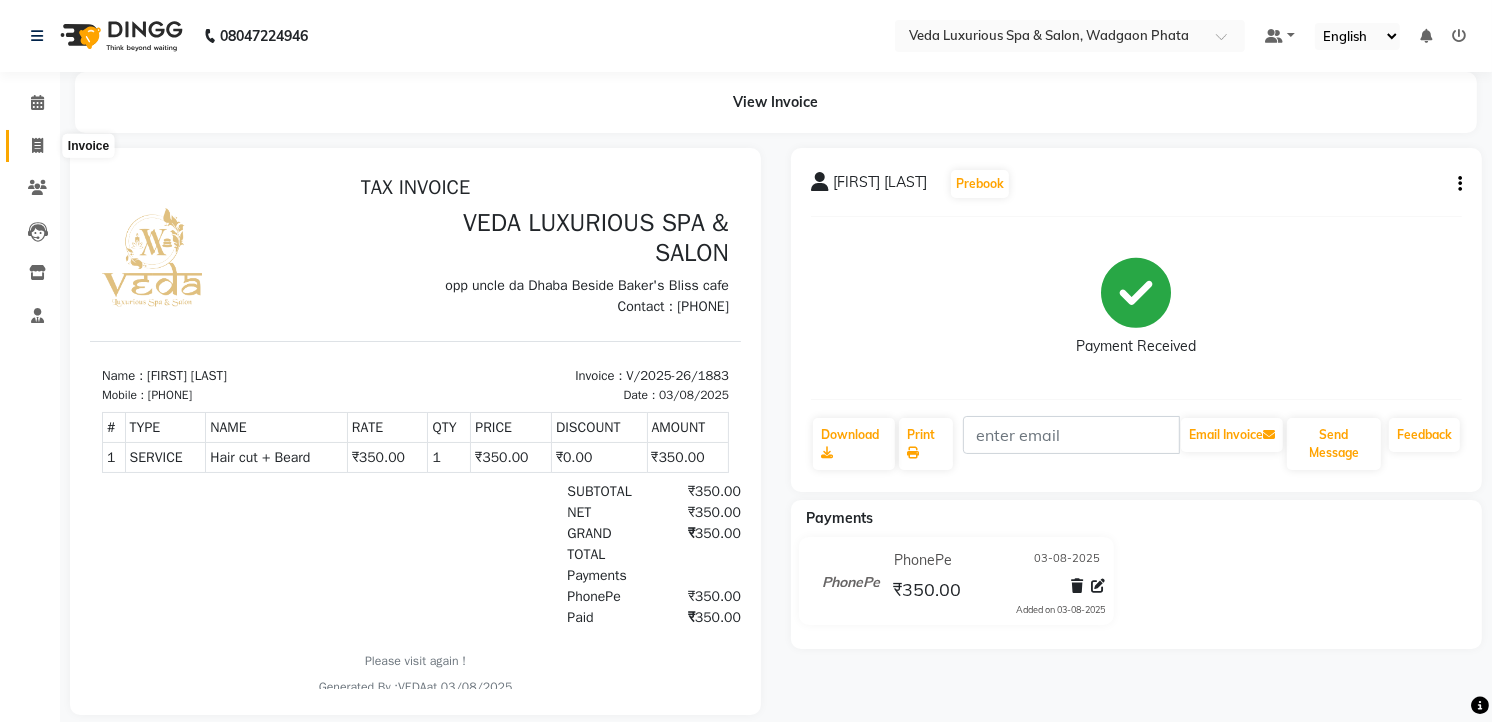 click 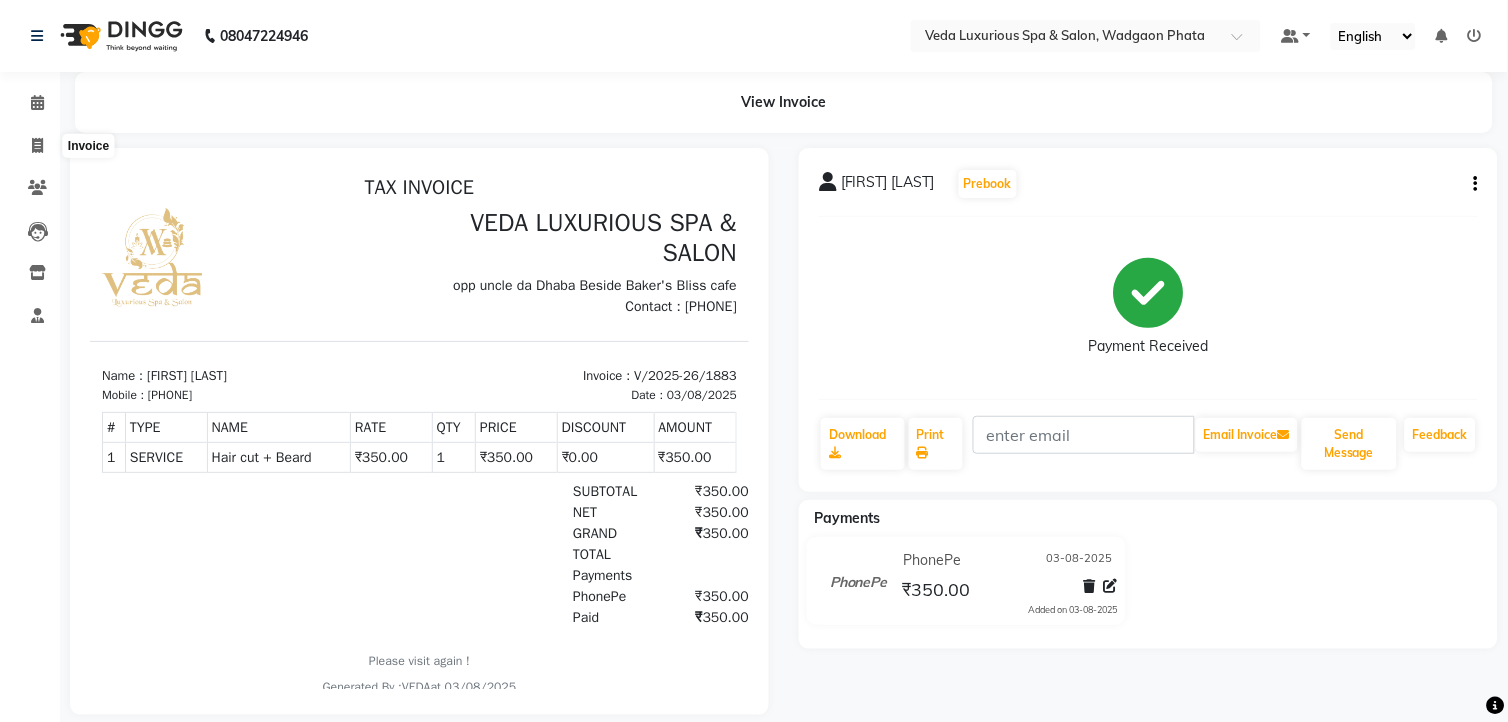 select on "service" 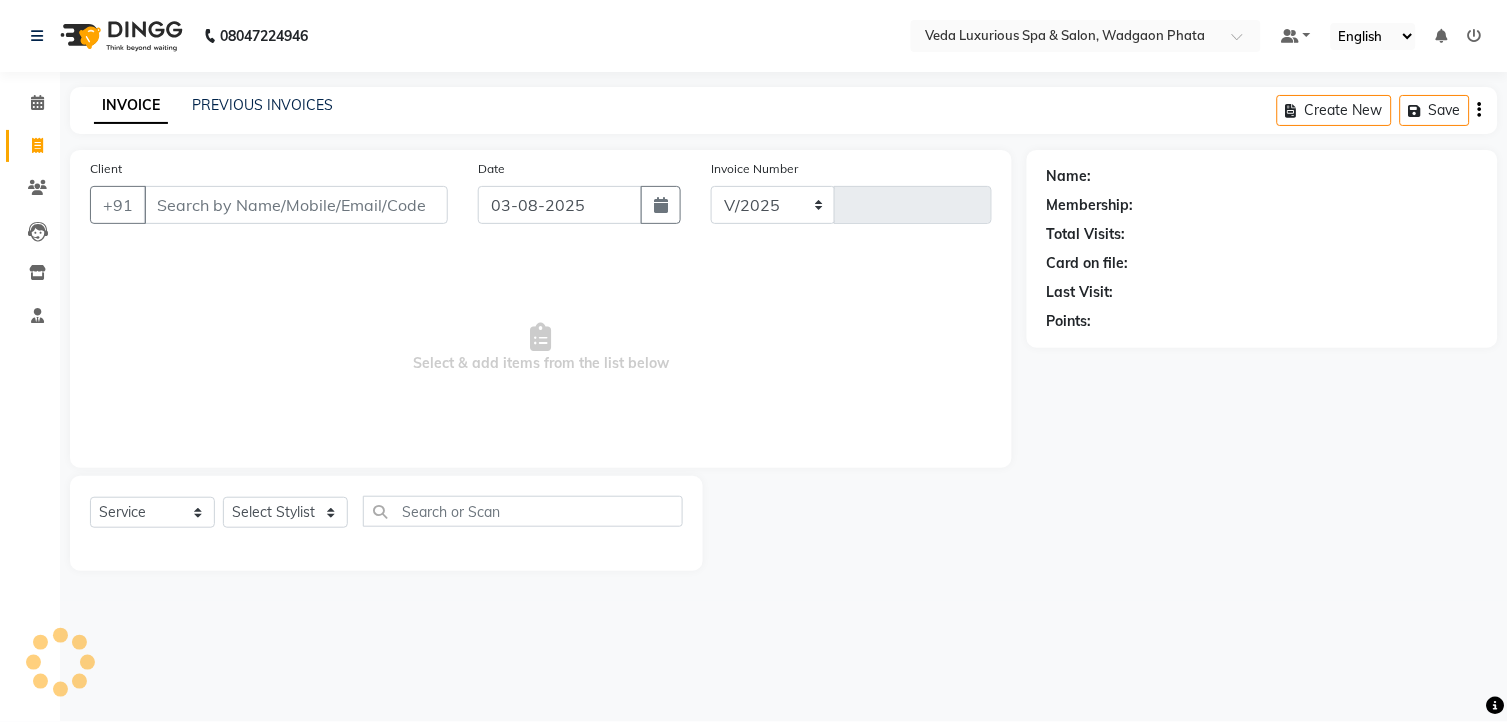 select on "4666" 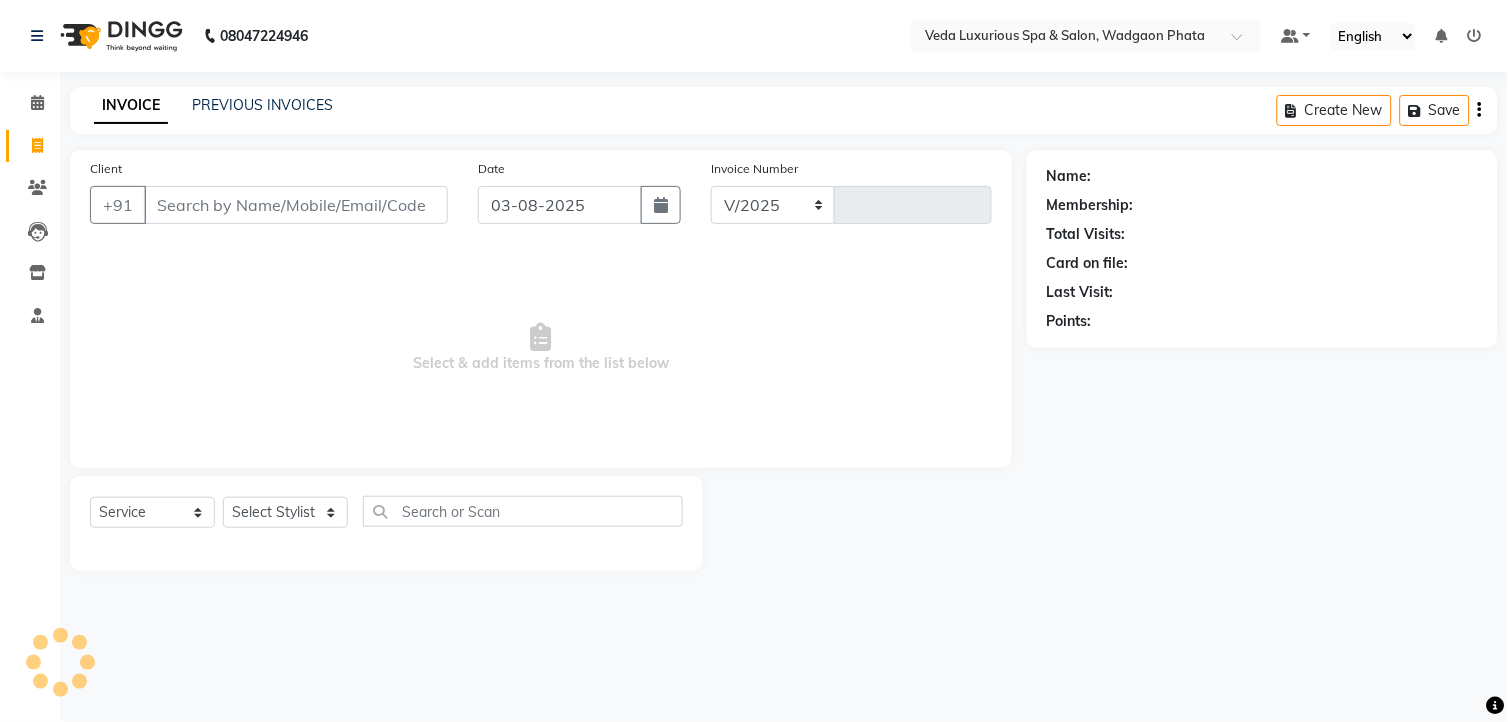 type on "1884" 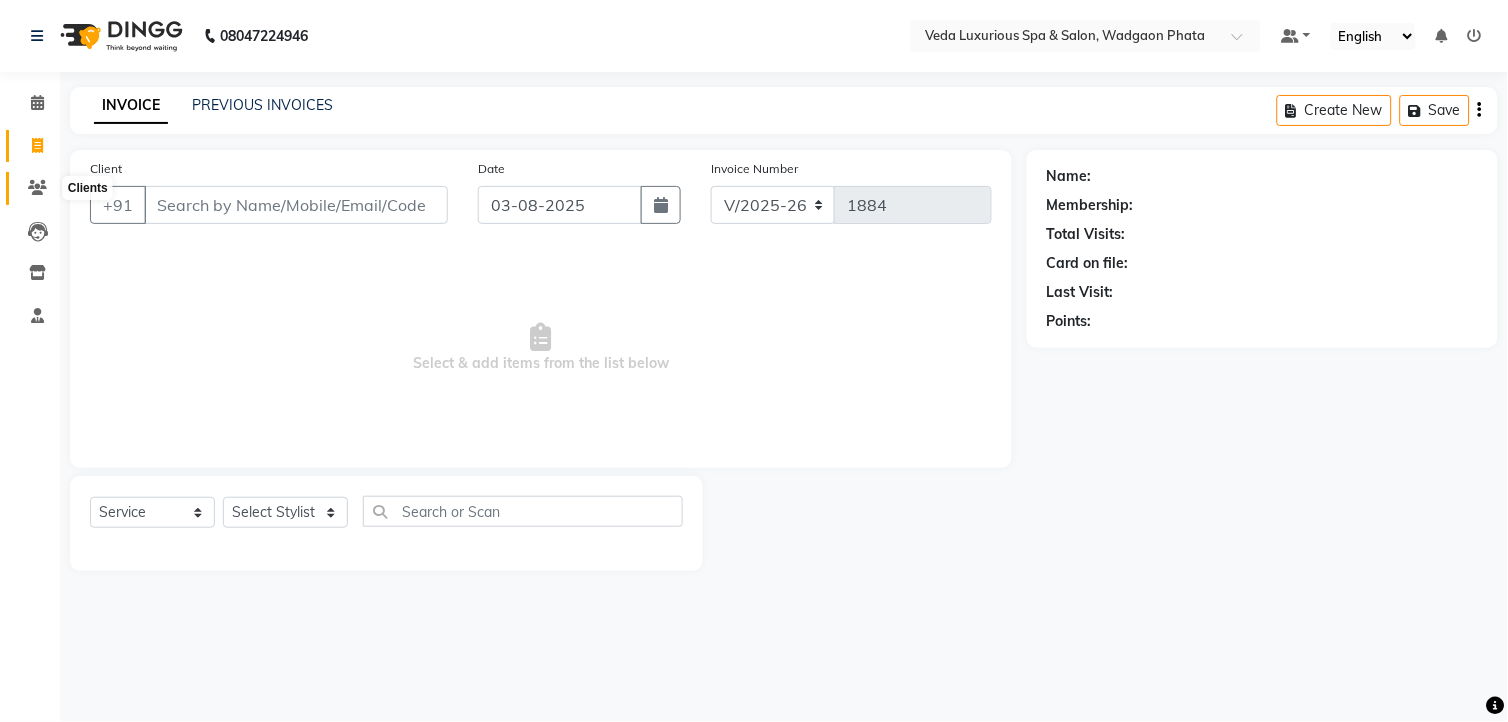 click 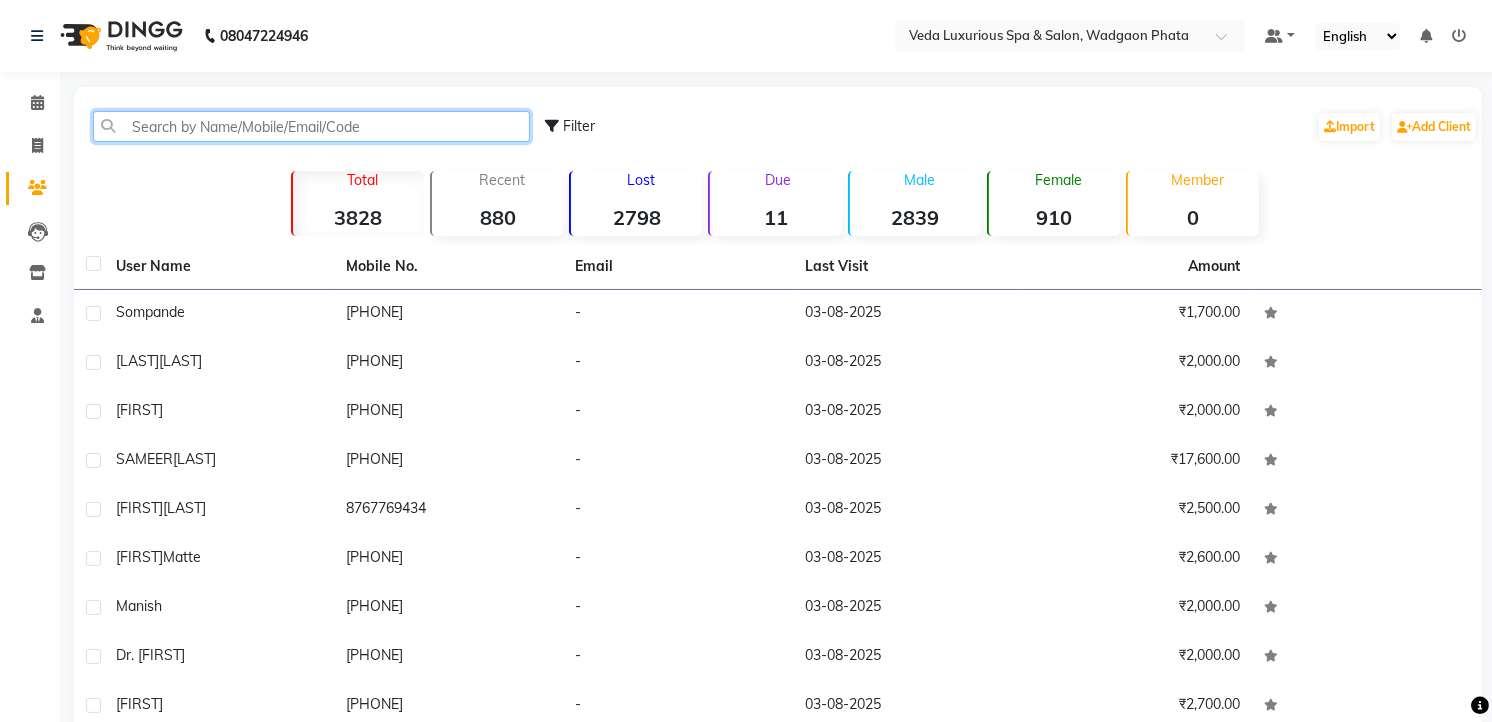 click 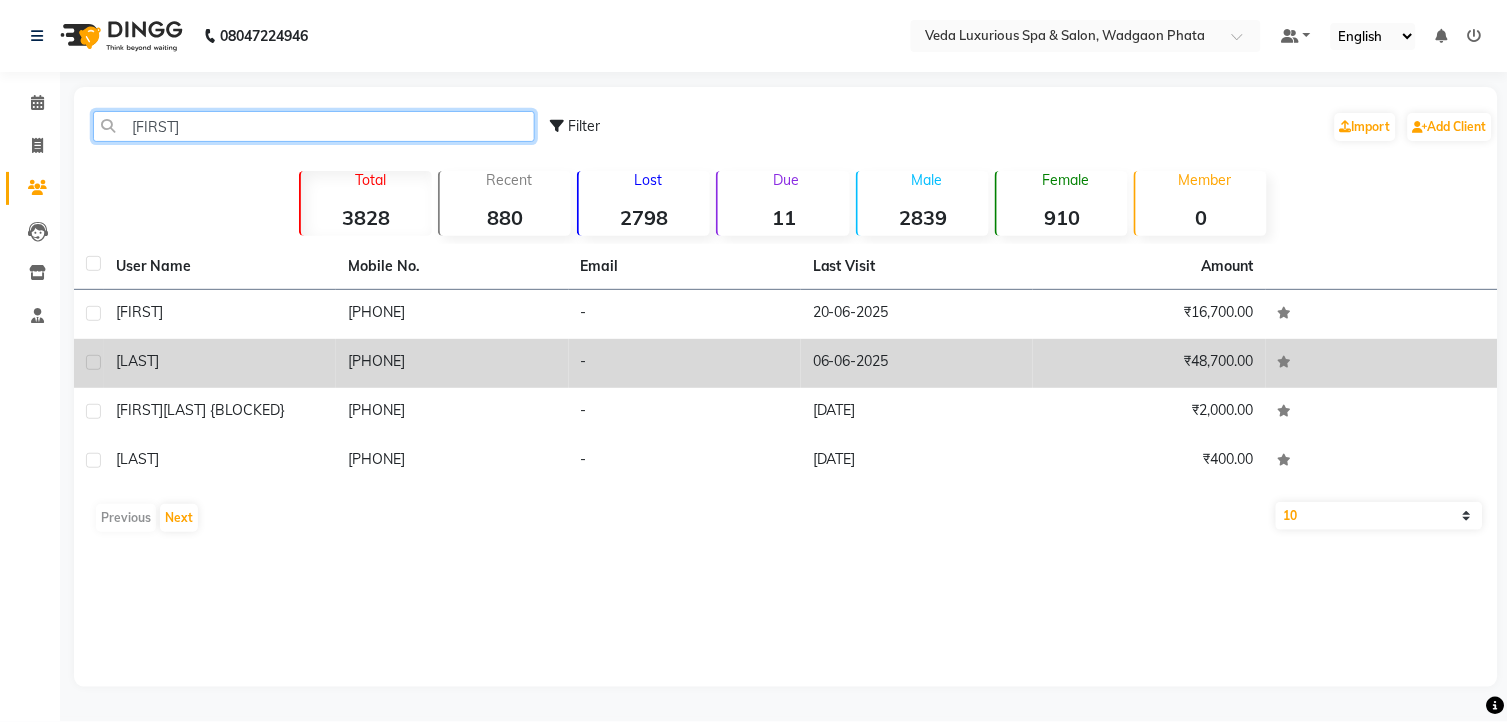 type on "[FIRST]" 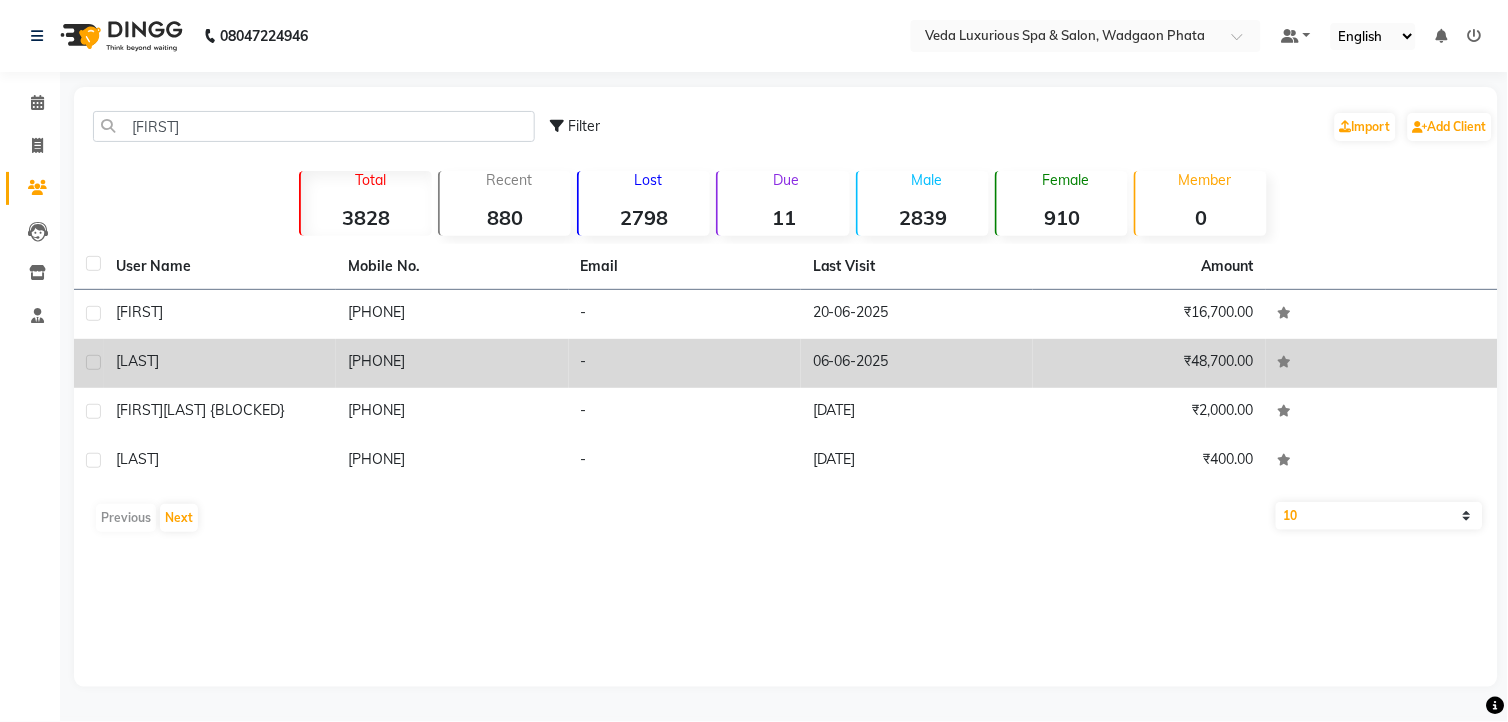 click on "[LAST]" 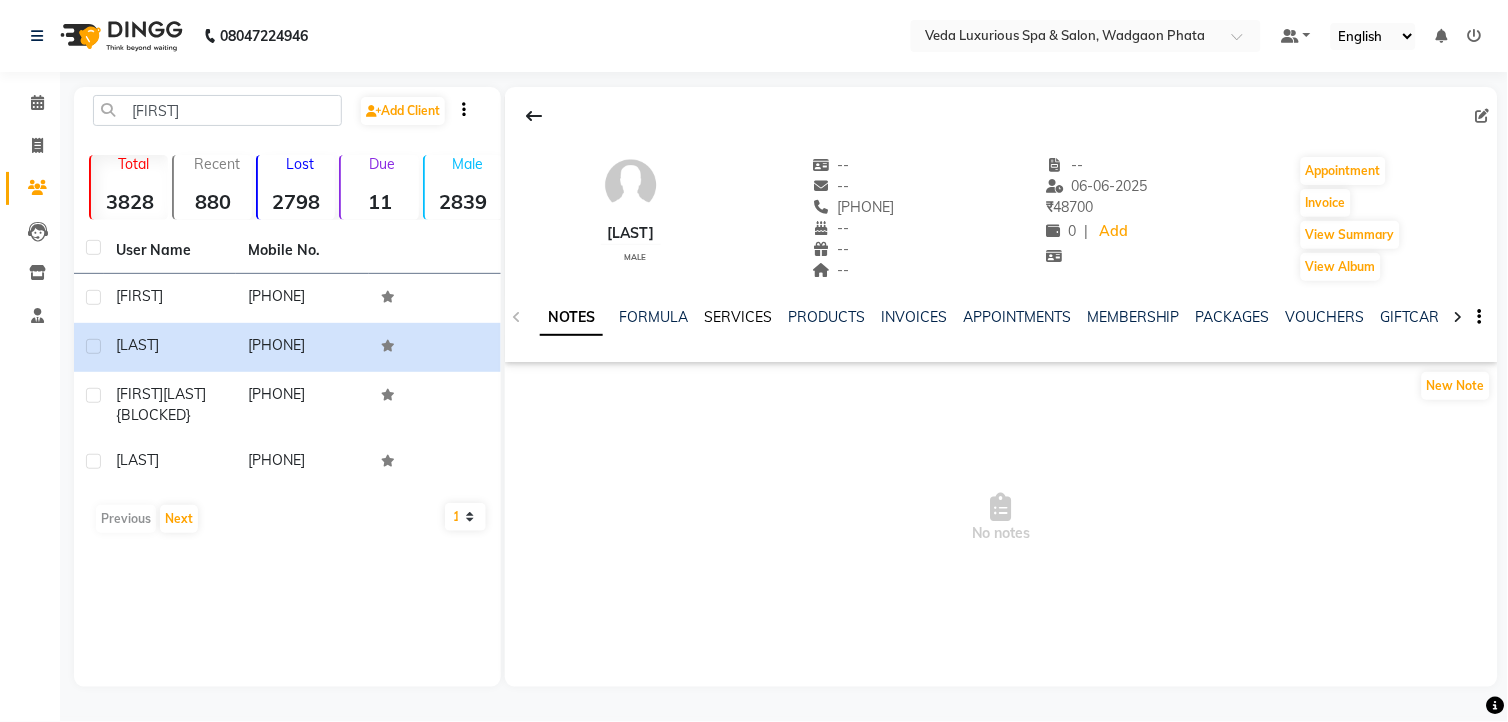 click on "SERVICES" 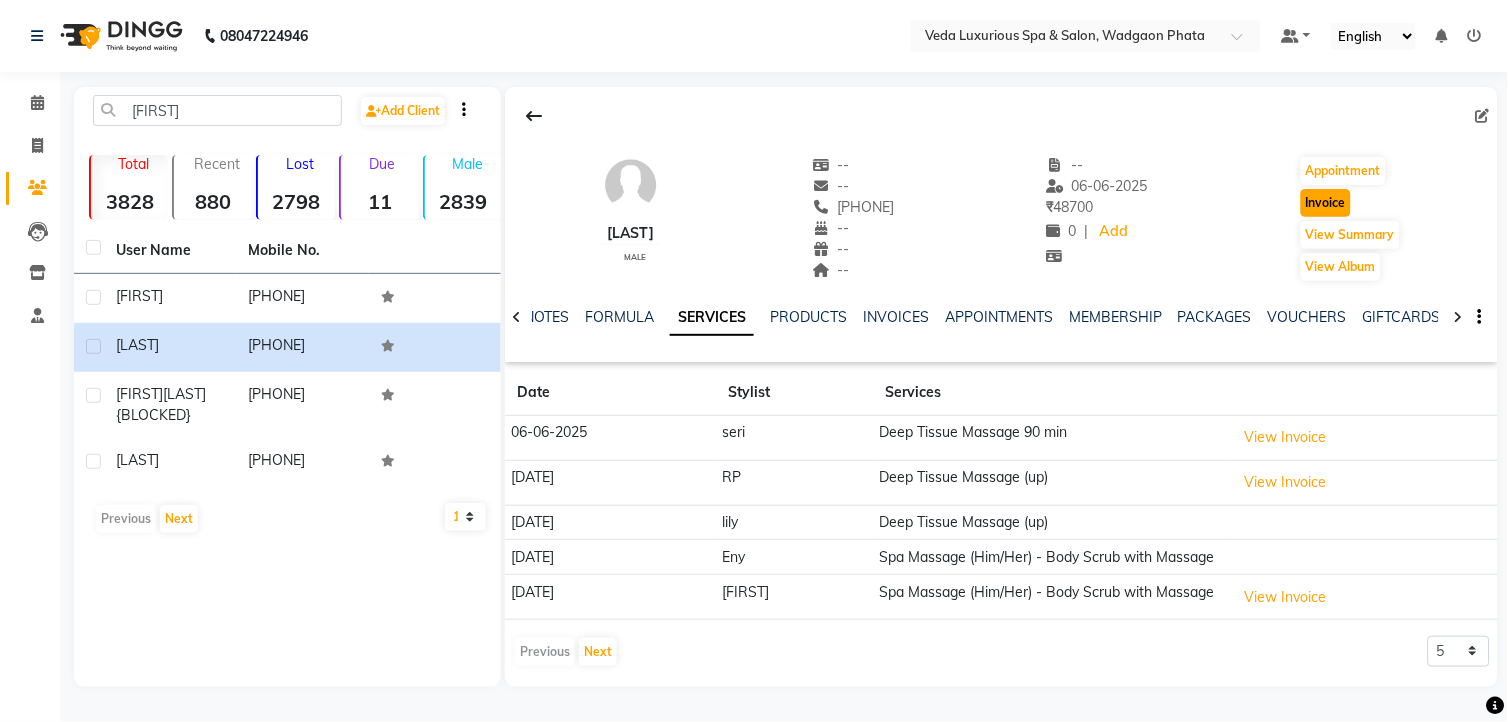 click on "Invoice" 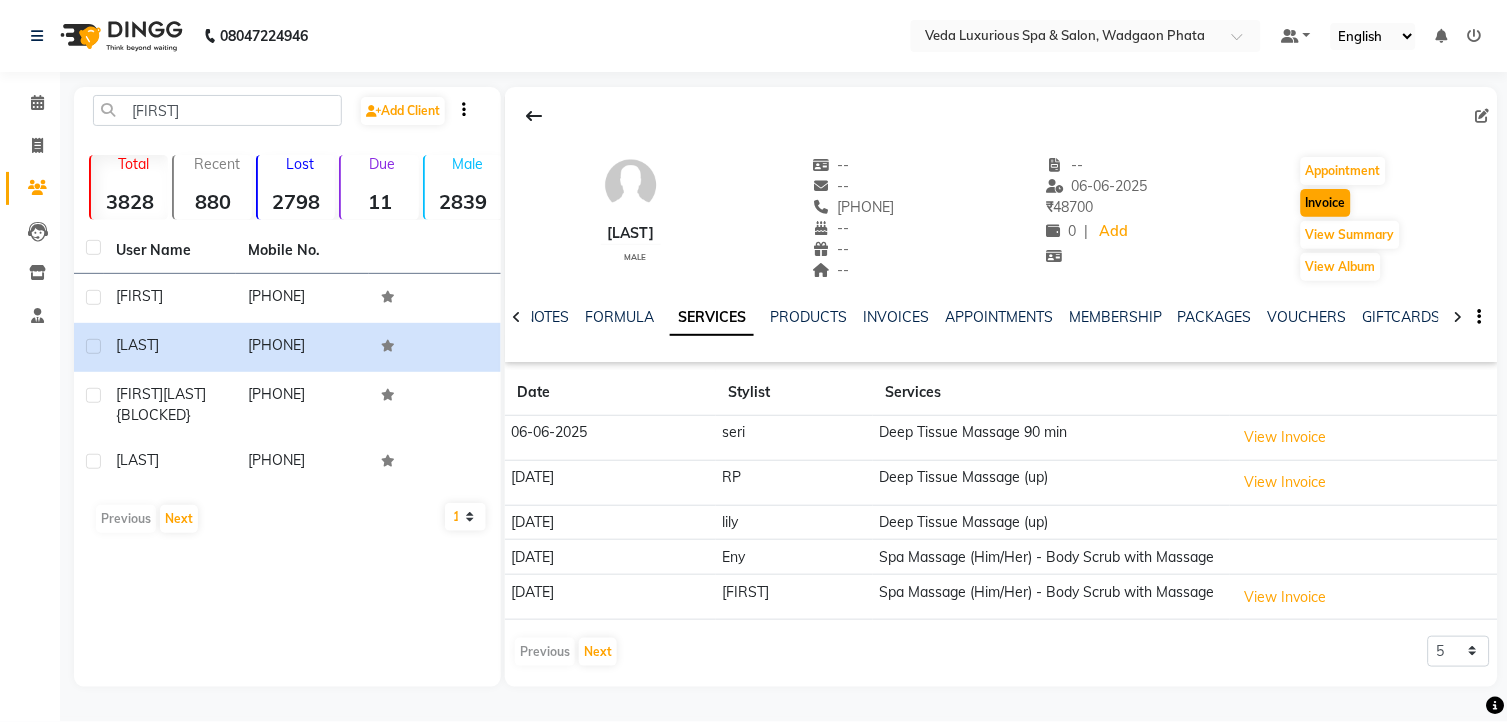 select on "service" 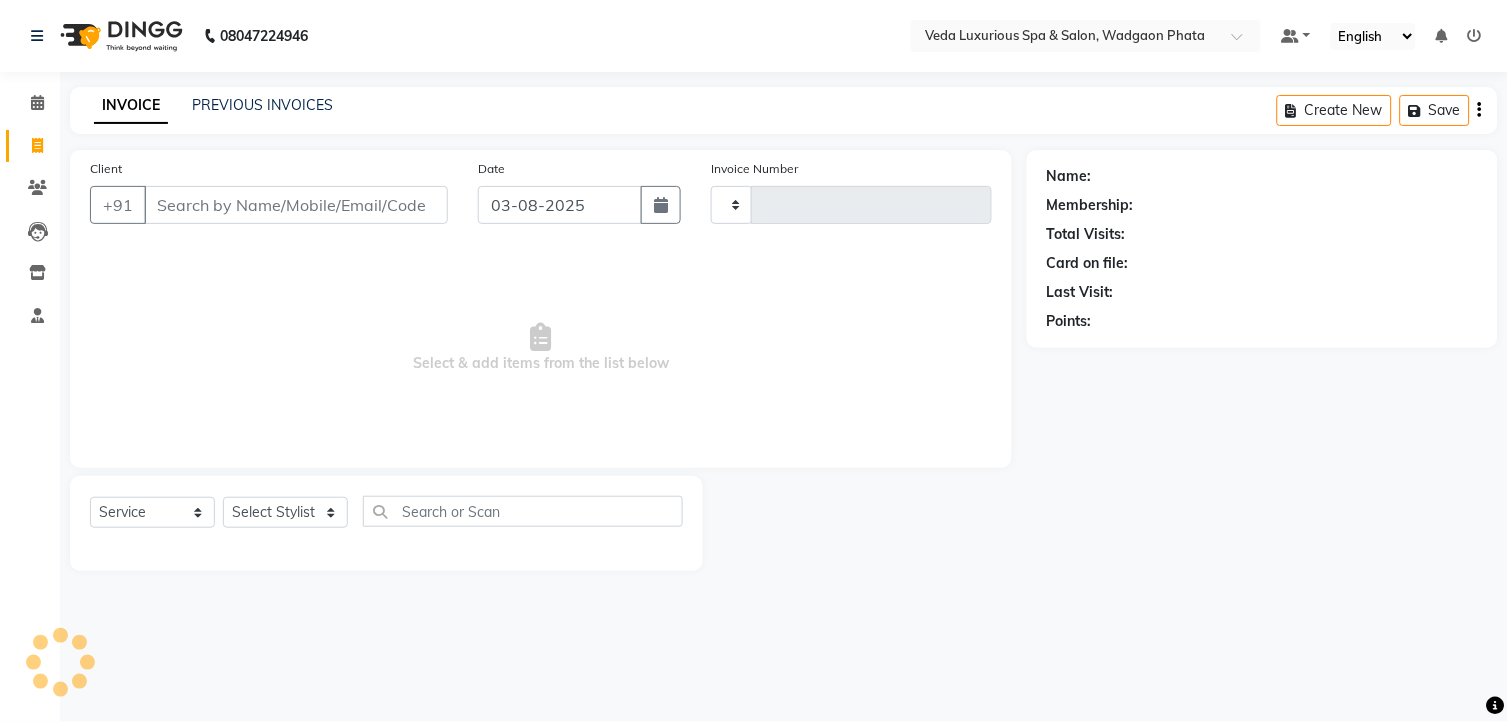 type on "1884" 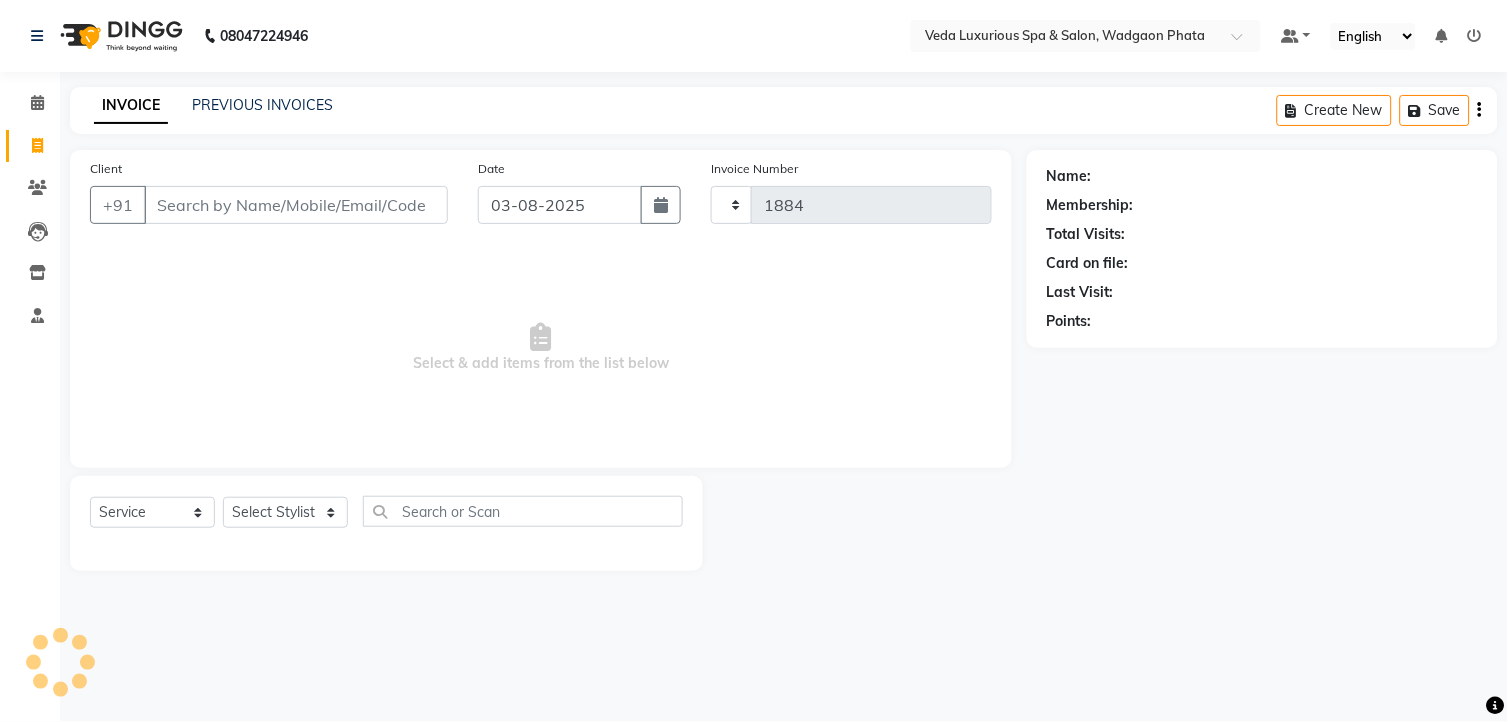 select on "4666" 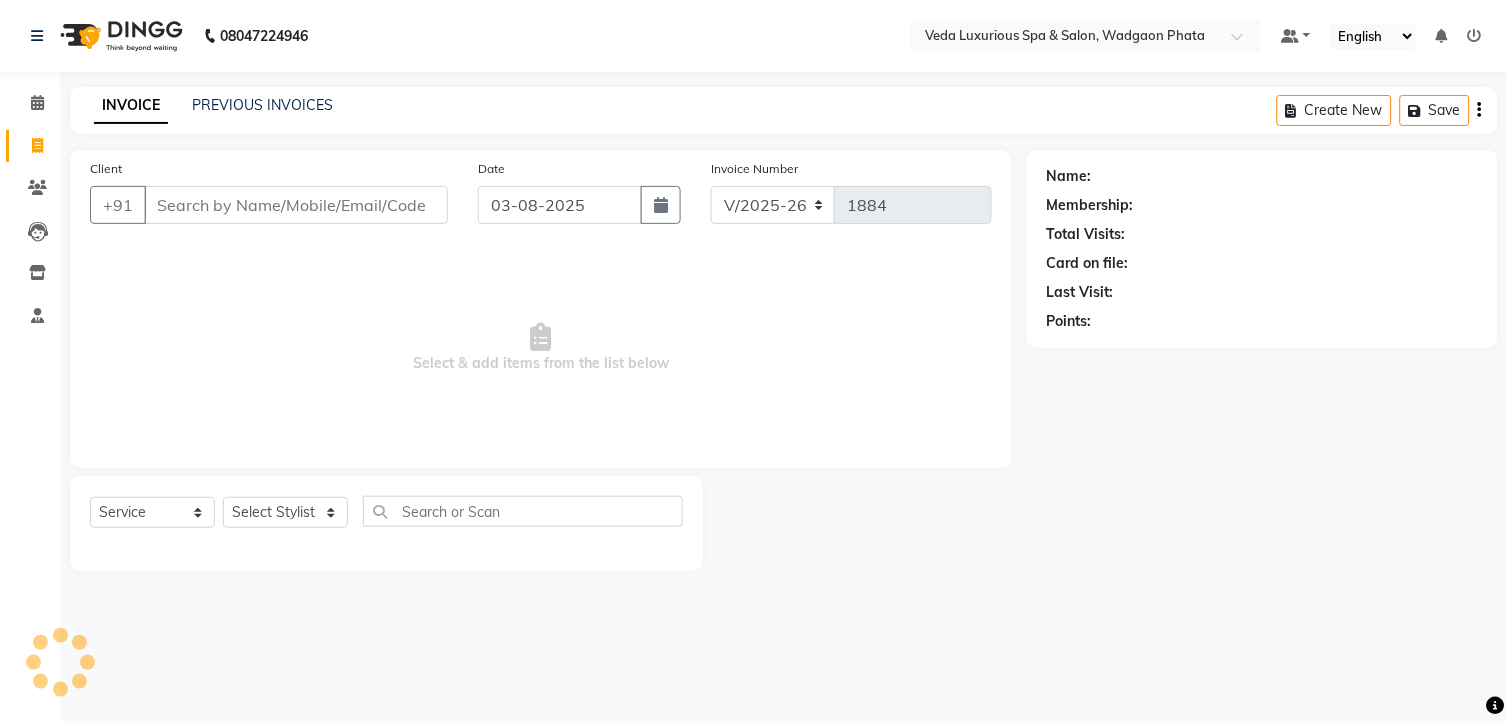 type on "[PHONE]" 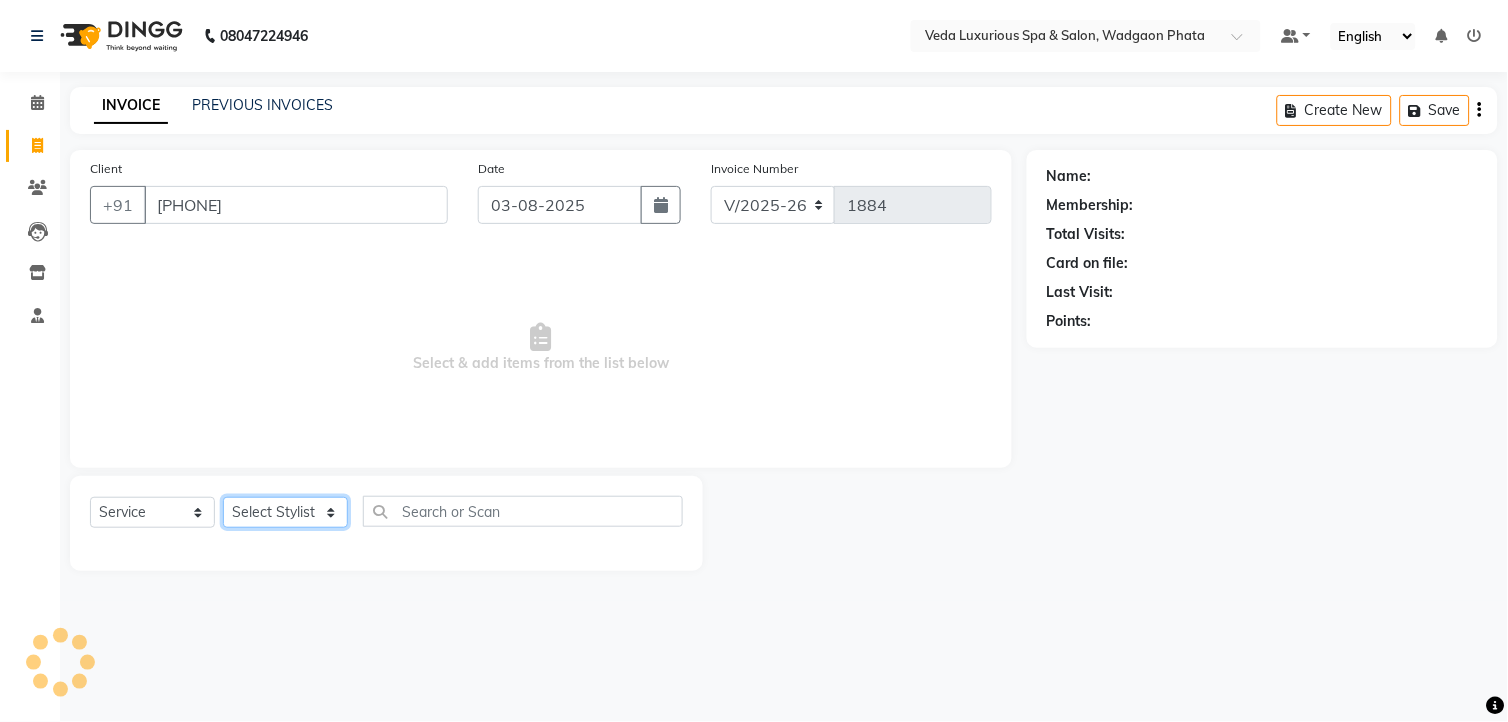 drag, startPoint x: 328, startPoint y: 511, endPoint x: 324, endPoint y: 498, distance: 13.601471 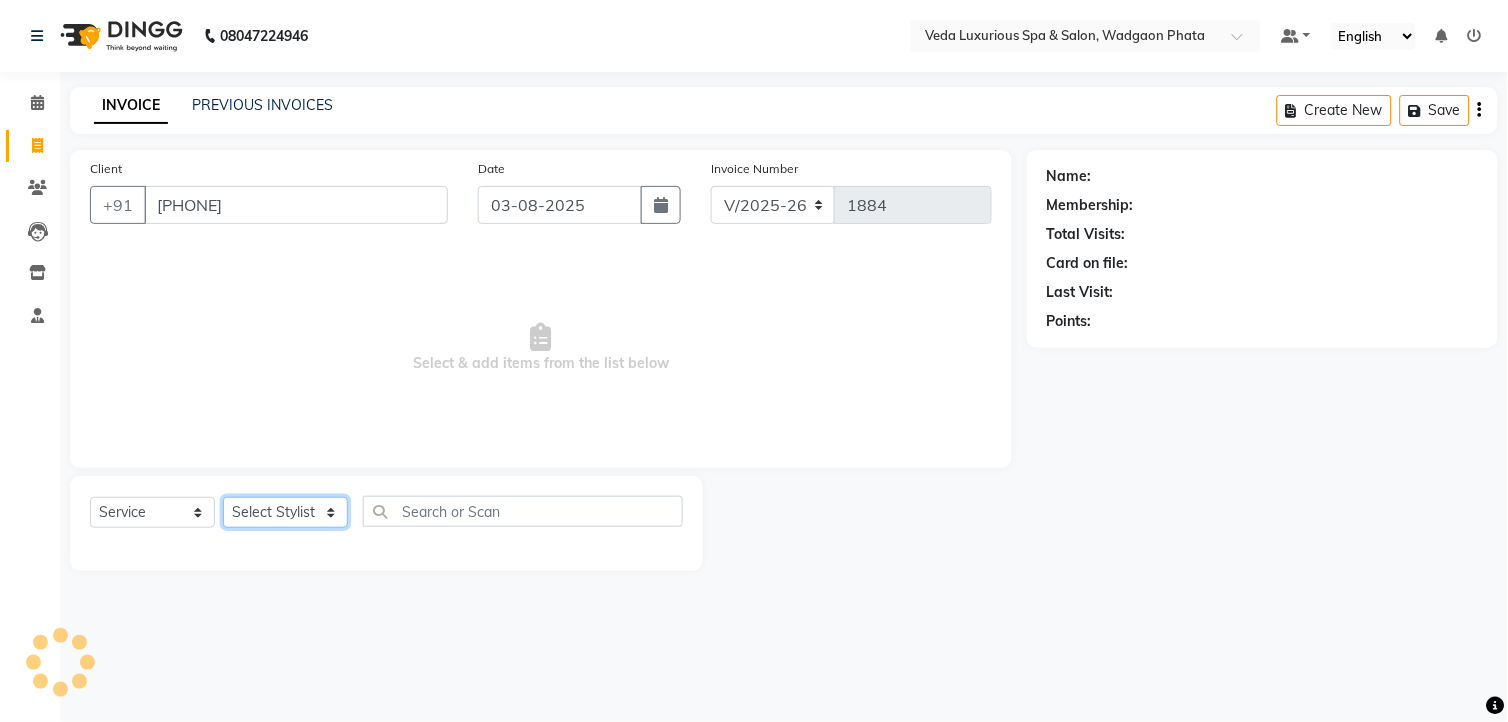 click on "Select Stylist [FIRST] [LAST] [FIRST] [FIRST] [FIRST] [FIRST] [FIRST] [FIRST] [FIRST] [FIRST] [FIRST] [FIRST] [FIRST] [FIRST] [FIRST] [FIRST] [FIRST] [FIRST] [FIRST] [FIRST]" 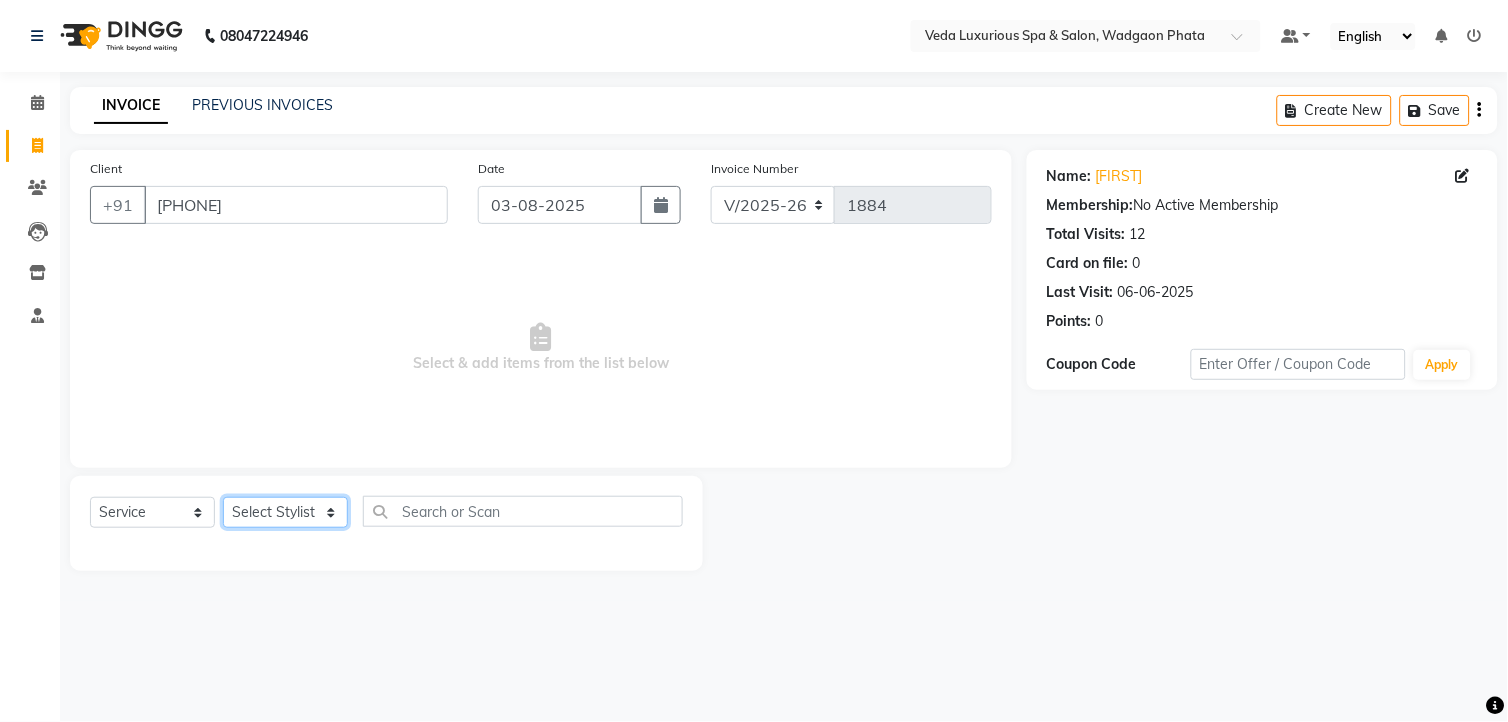 select on "70836" 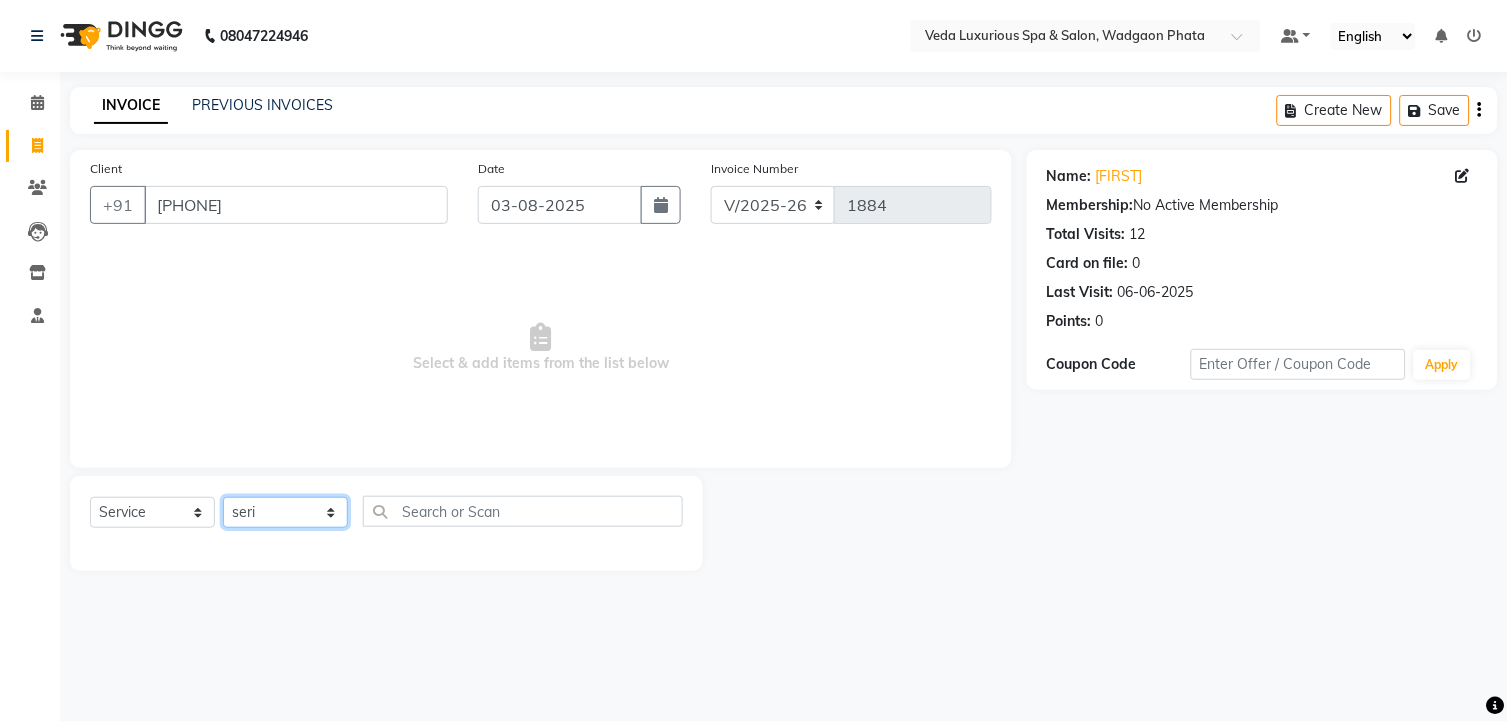 click on "Select Stylist [FIRST] [LAST] [FIRST] [FIRST] [FIRST] [FIRST] [FIRST] [FIRST] [FIRST] [FIRST] [FIRST] [FIRST] [FIRST] [FIRST] [FIRST] [FIRST] [FIRST] [FIRST] [FIRST] [FIRST]" 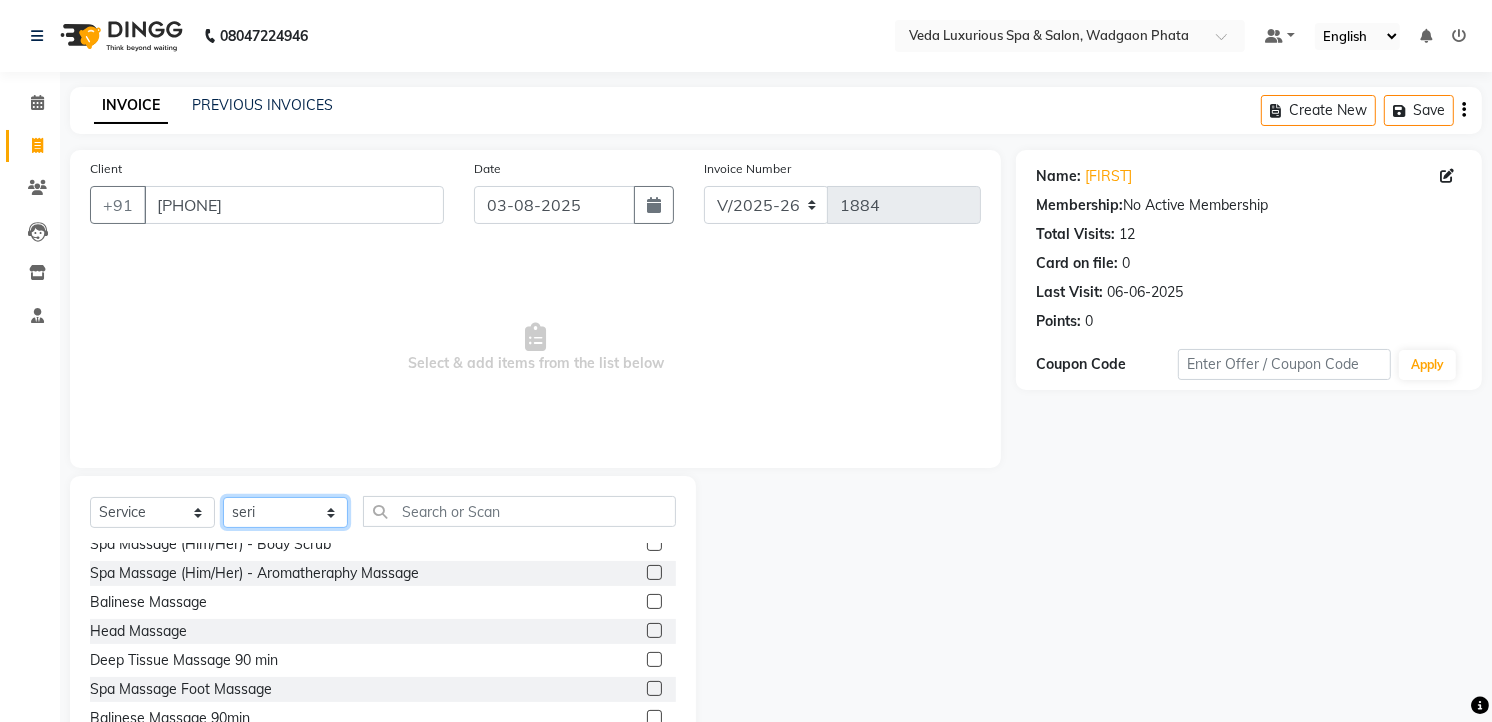 scroll, scrollTop: 222, scrollLeft: 0, axis: vertical 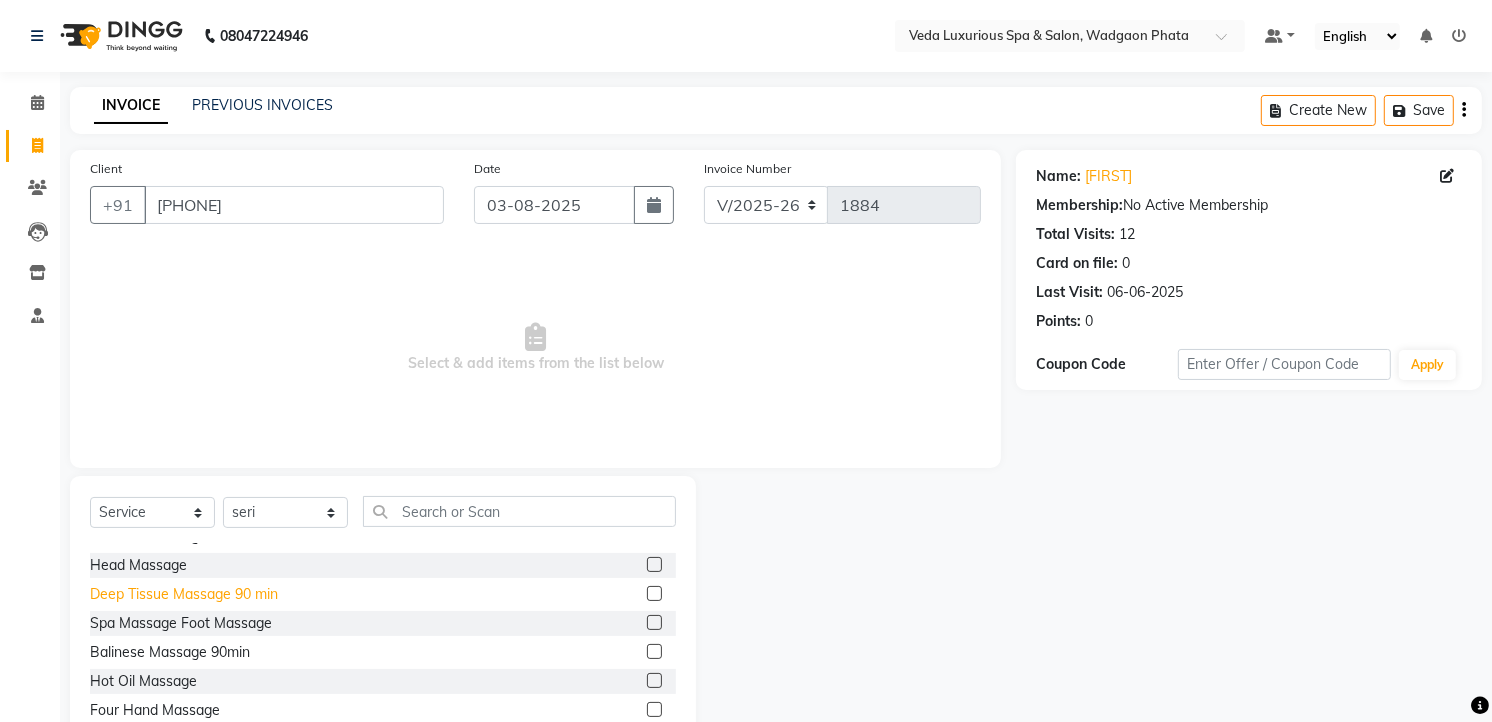 click on "Deep Tissue Massage 90 min" 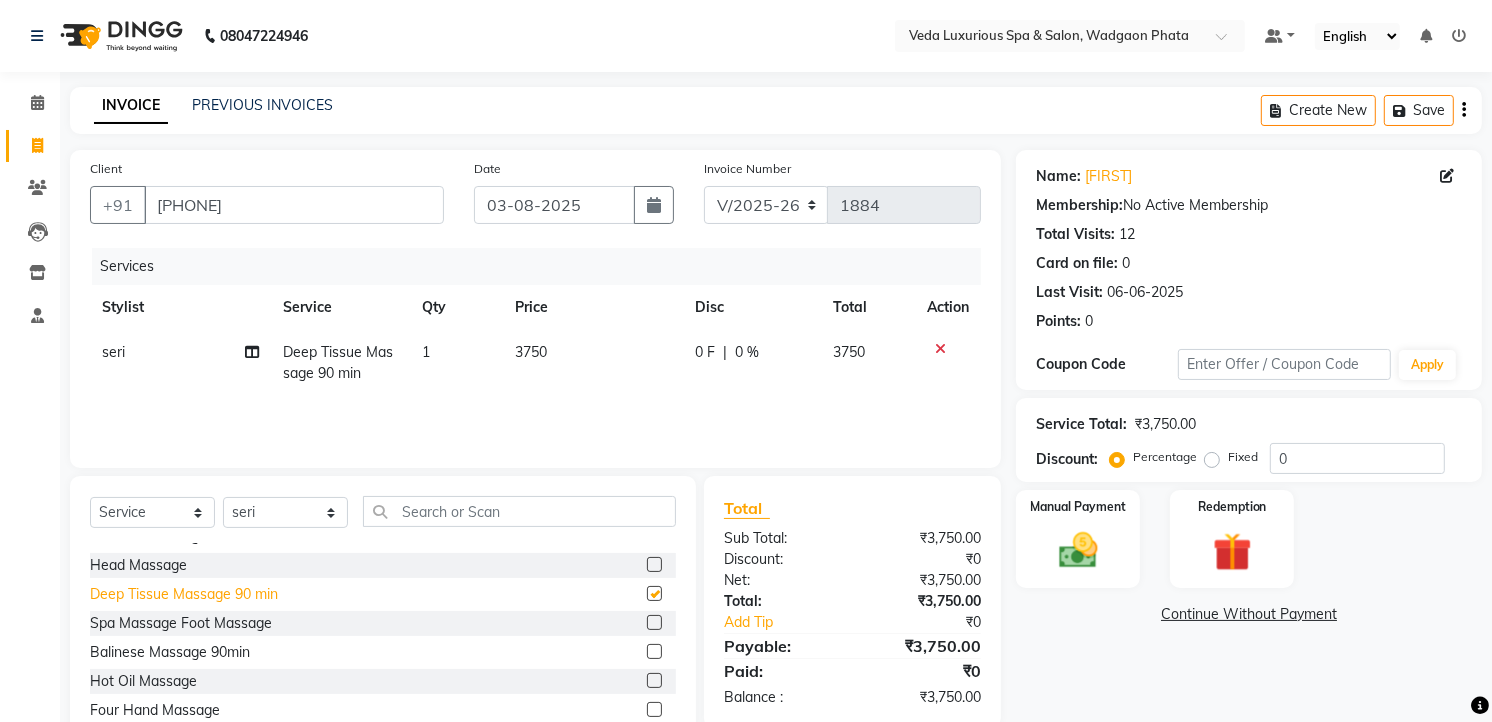 checkbox on "false" 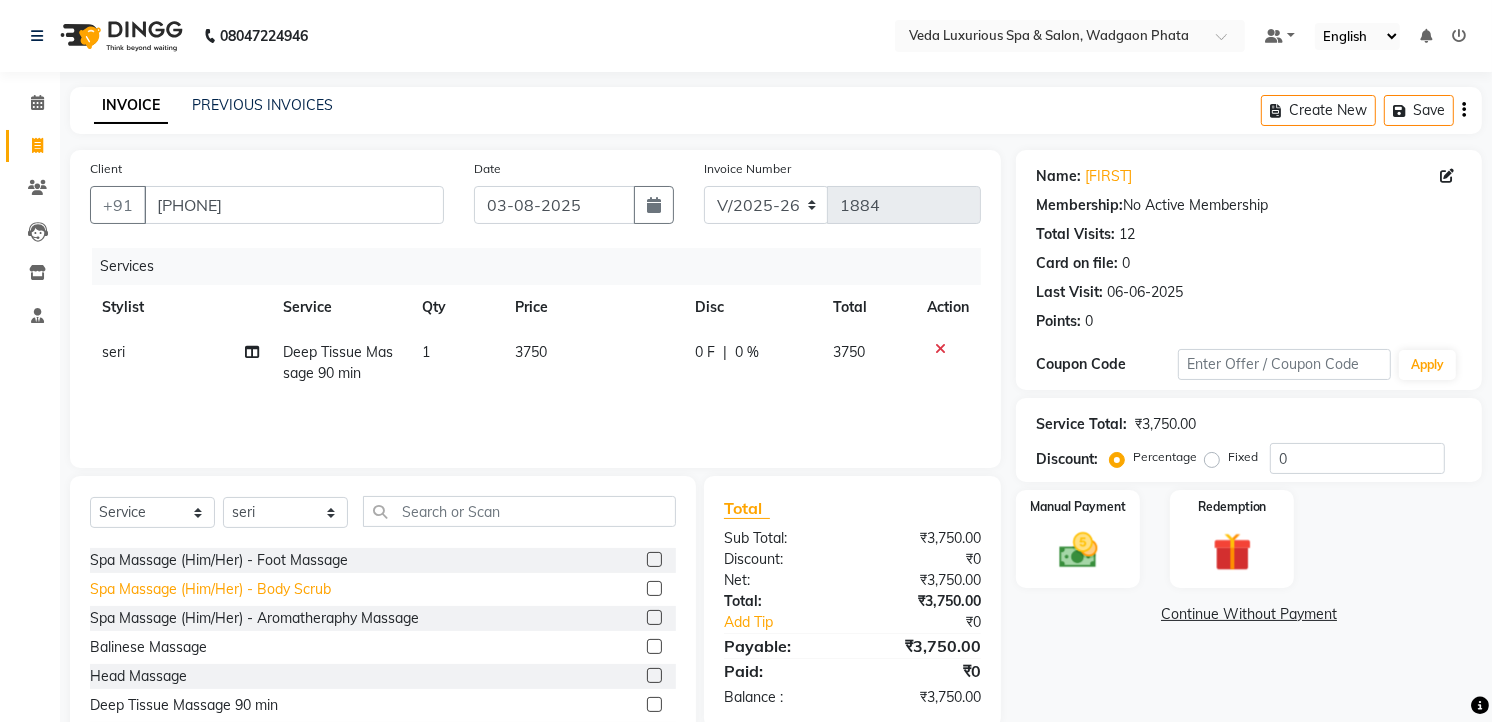 scroll, scrollTop: 0, scrollLeft: 0, axis: both 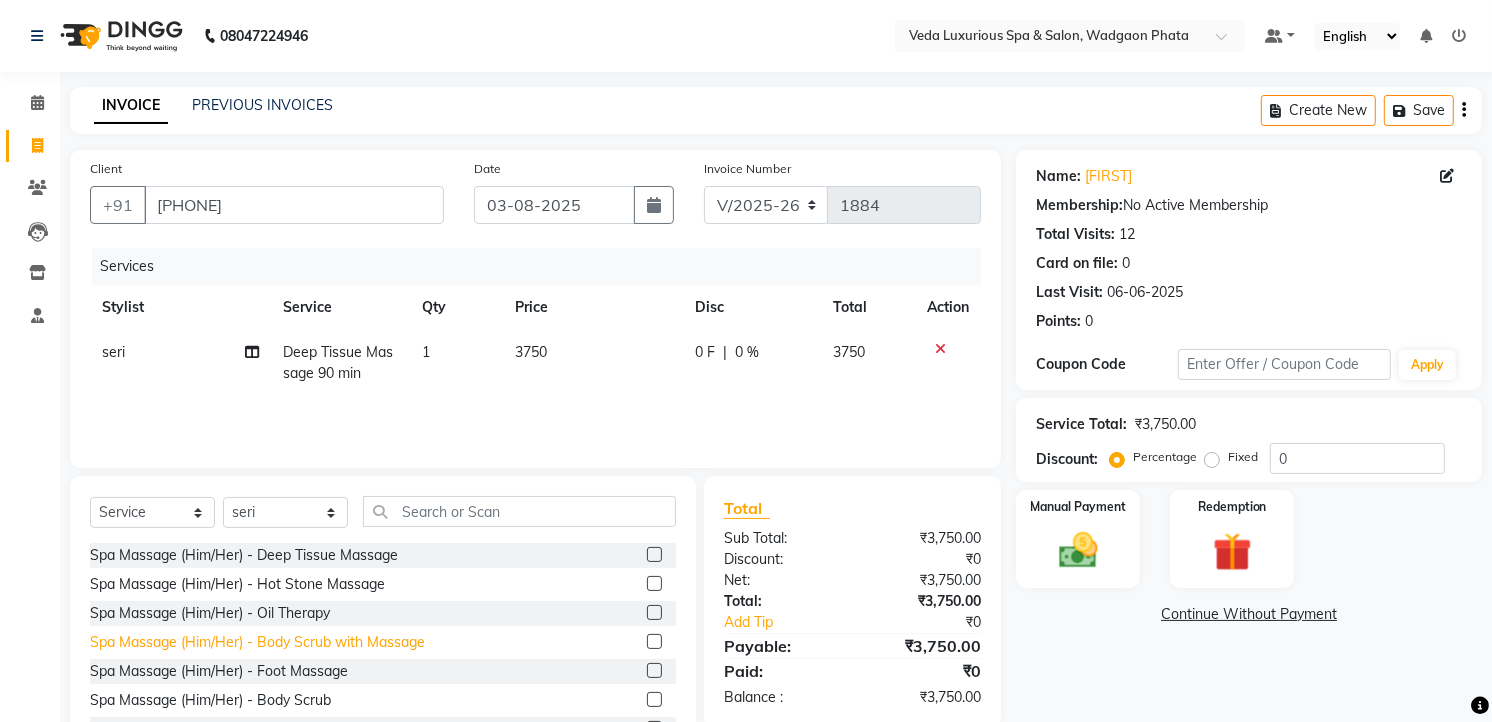 click on "Spa Massage (Him/Her) - Body Scrub with Massage" 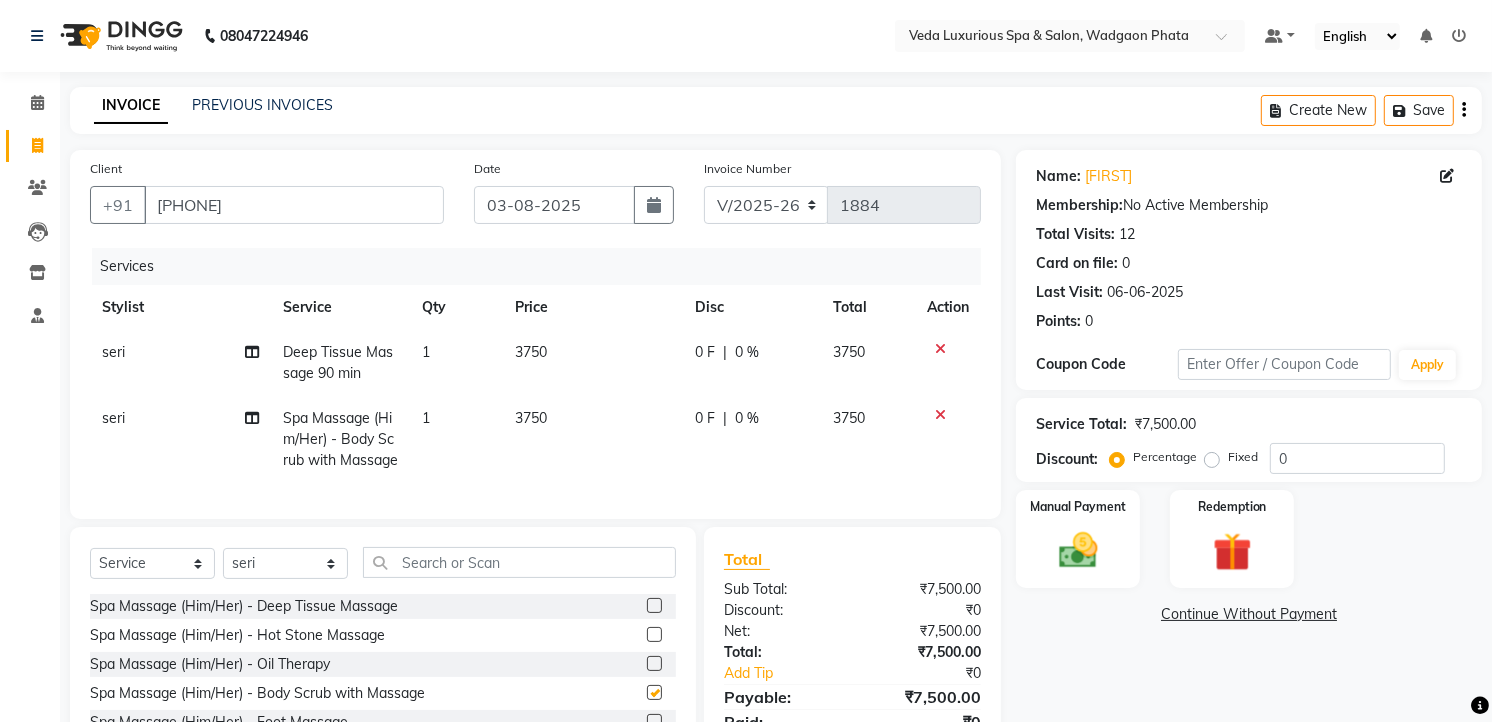 checkbox on "false" 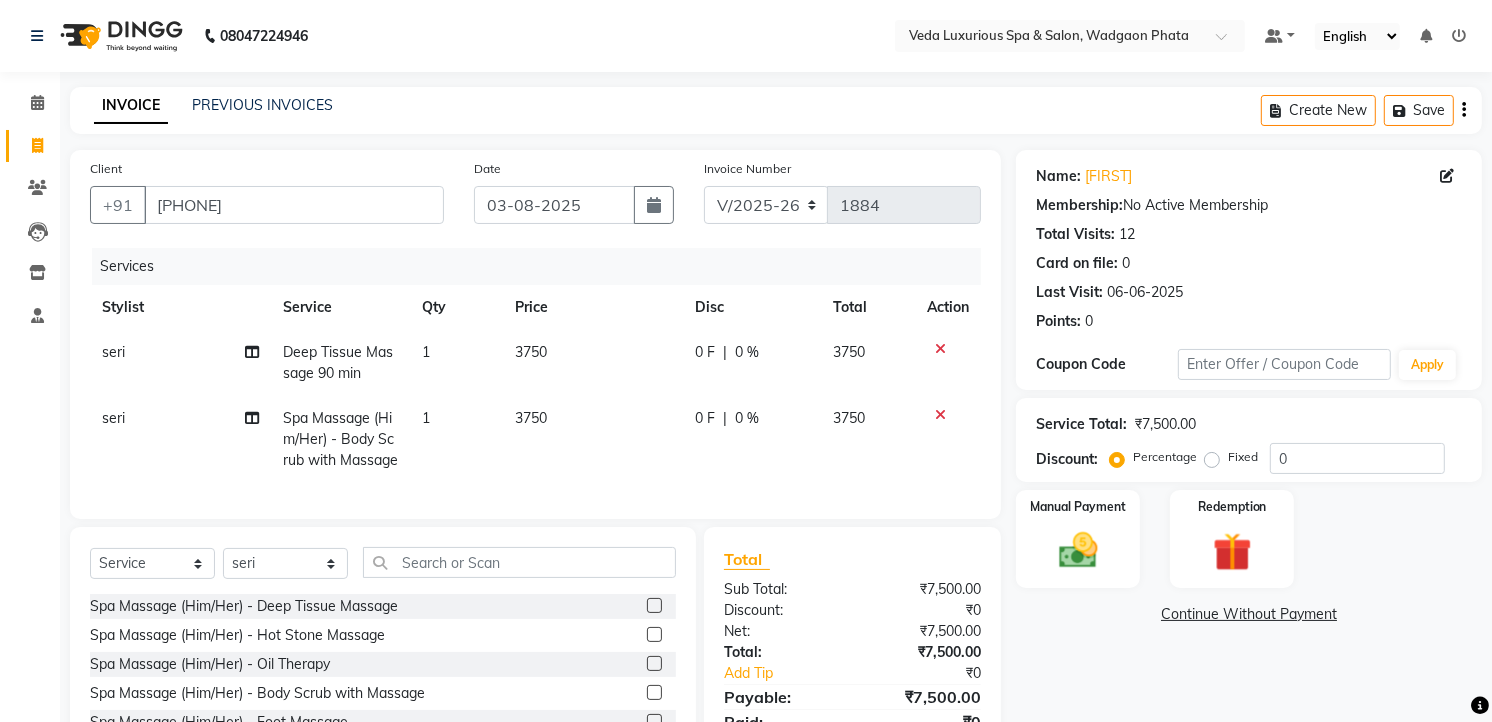 click on "seri" 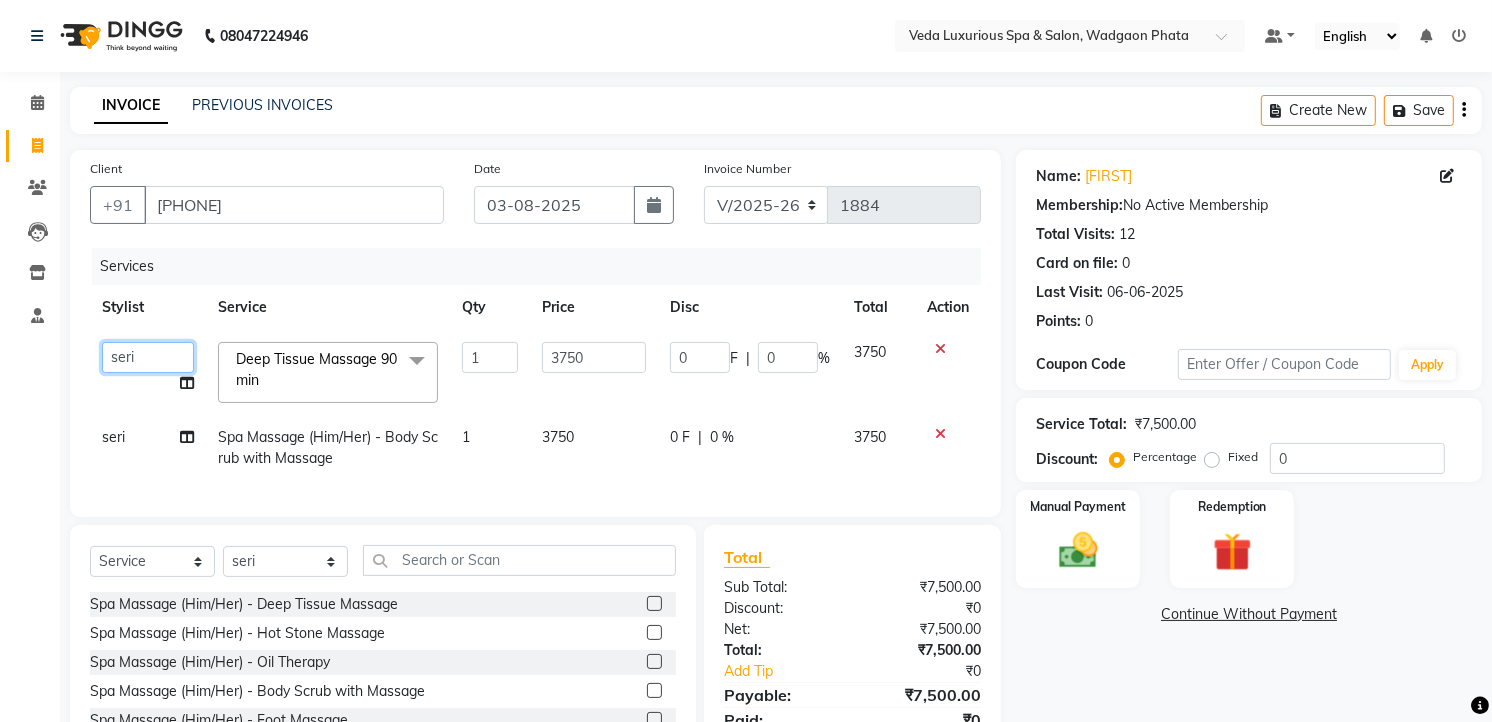 click on "[FIRST] [FIRST] [FIRST] [FIRST] [FIRST] [FIRST] [FIRST] [FIRST] [FIRST] [FIRST] [FIRST] [FIRST] [FIRST]" 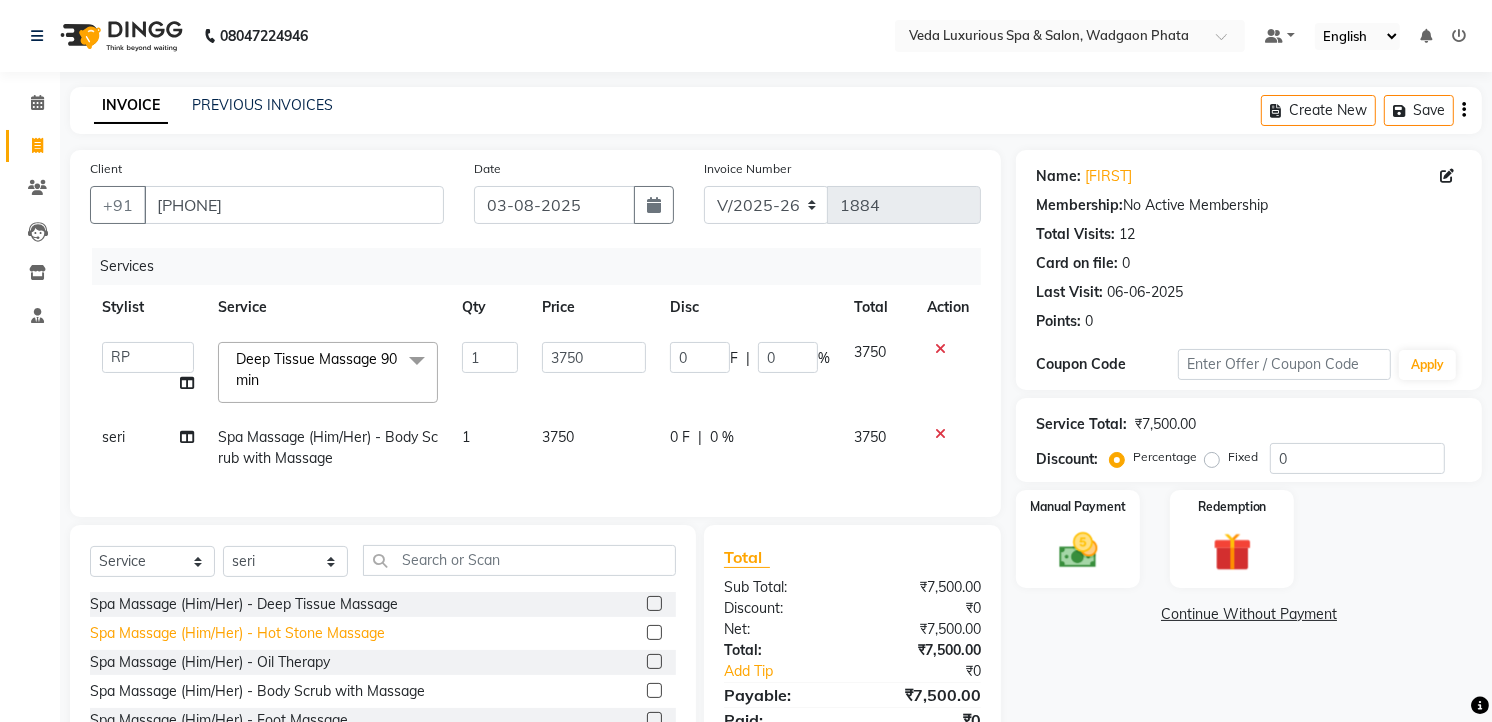 select on "44309" 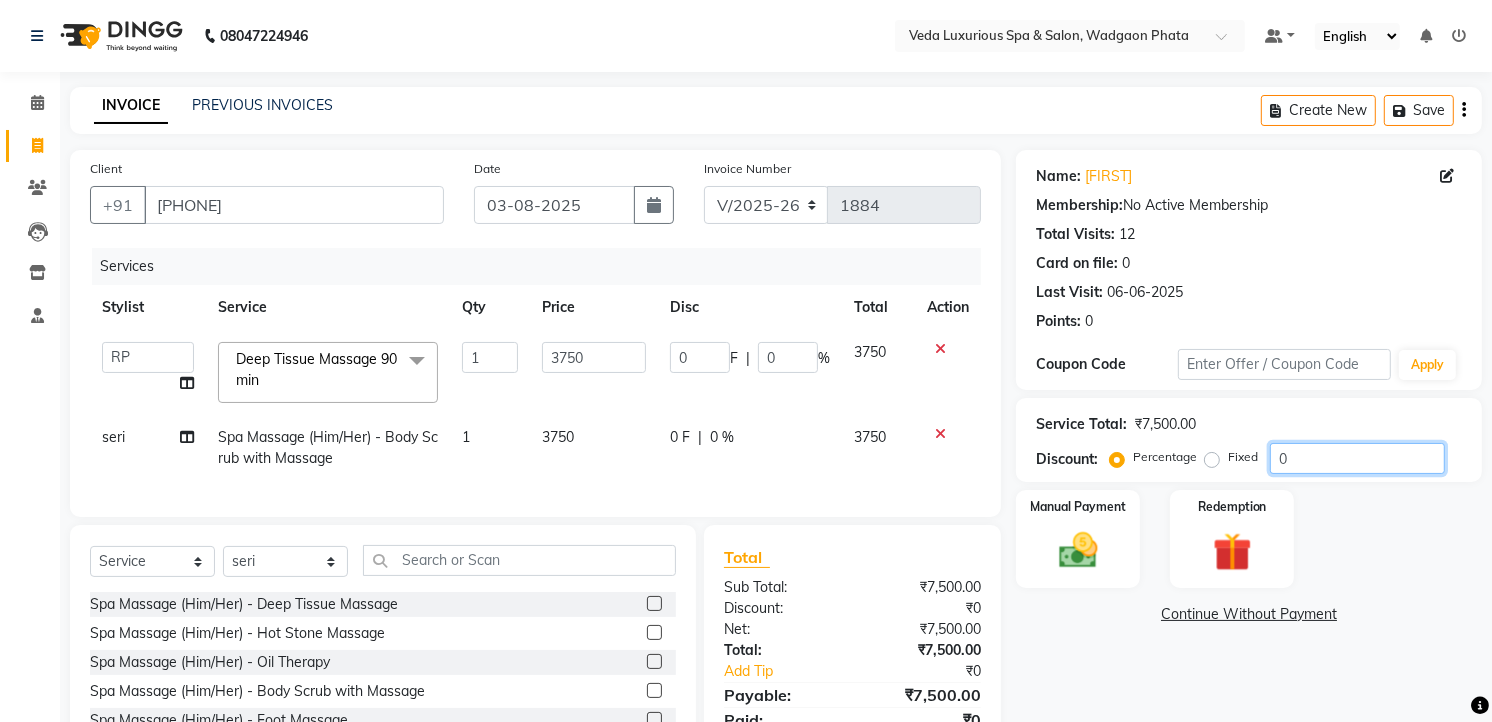 click on "0" 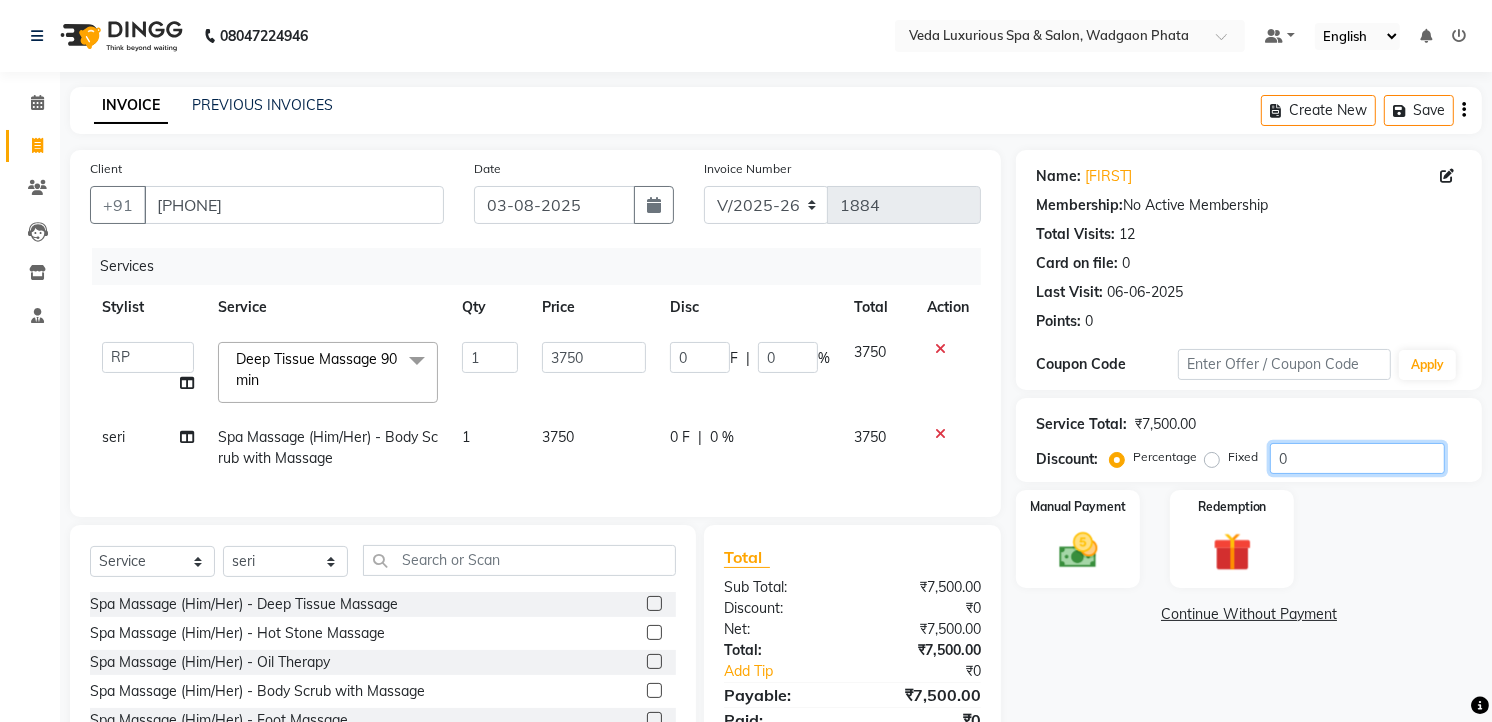 type on "20" 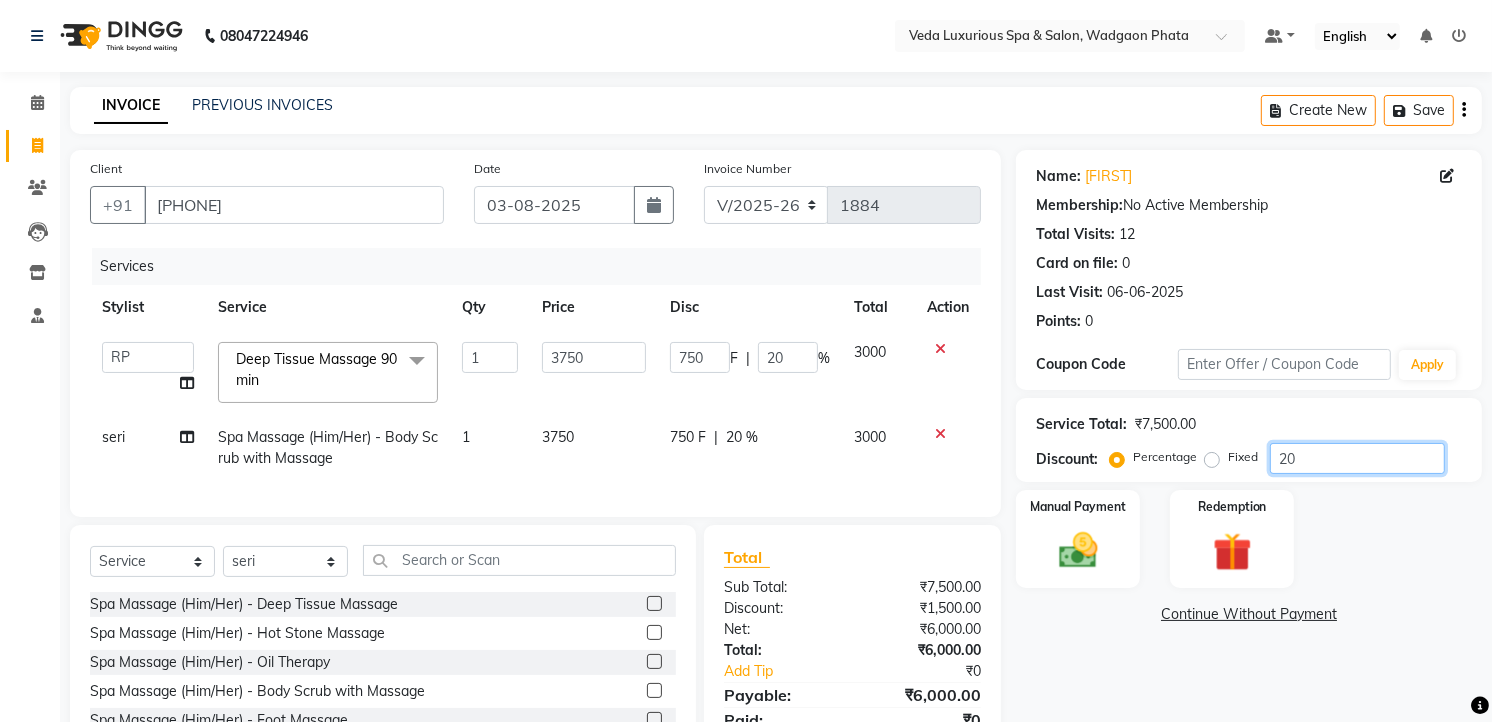 type on "20" 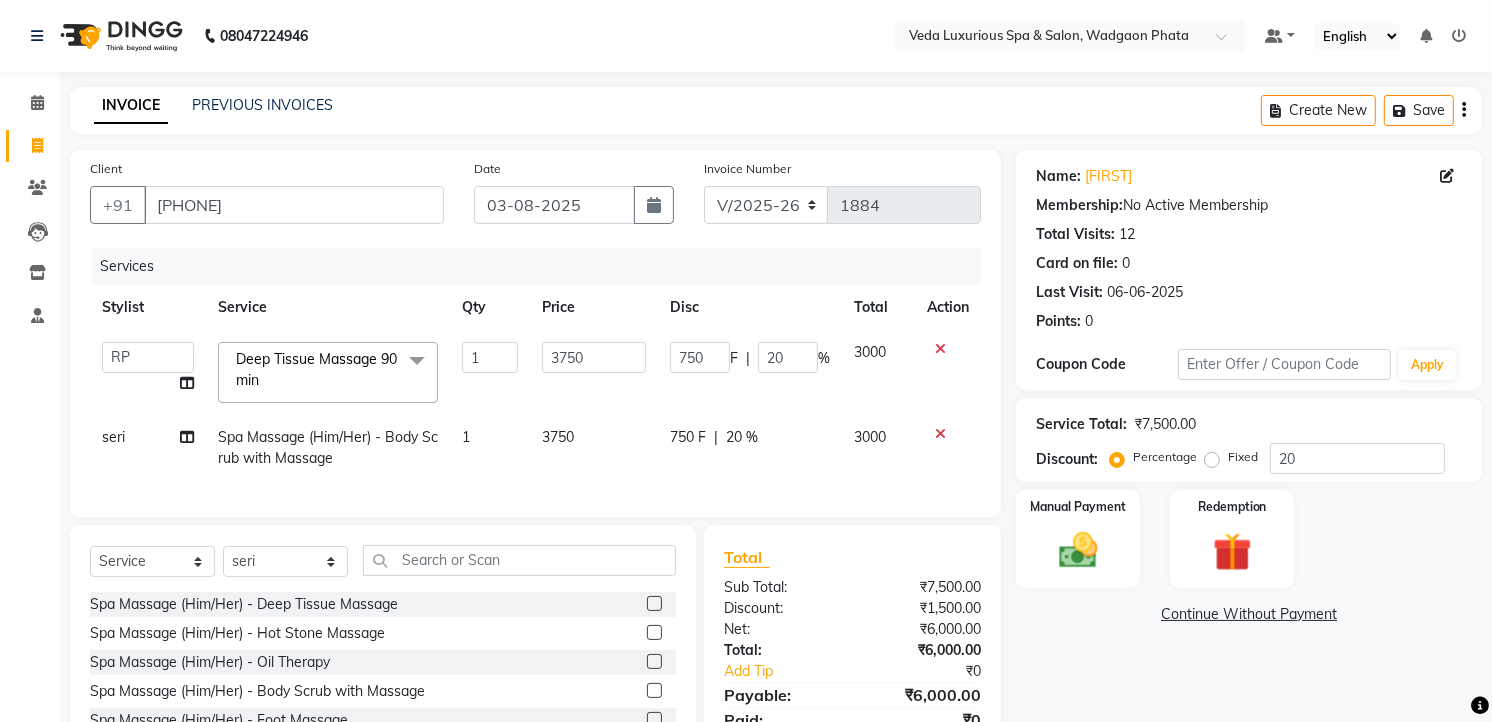 click on "Manual Payment Redemption" 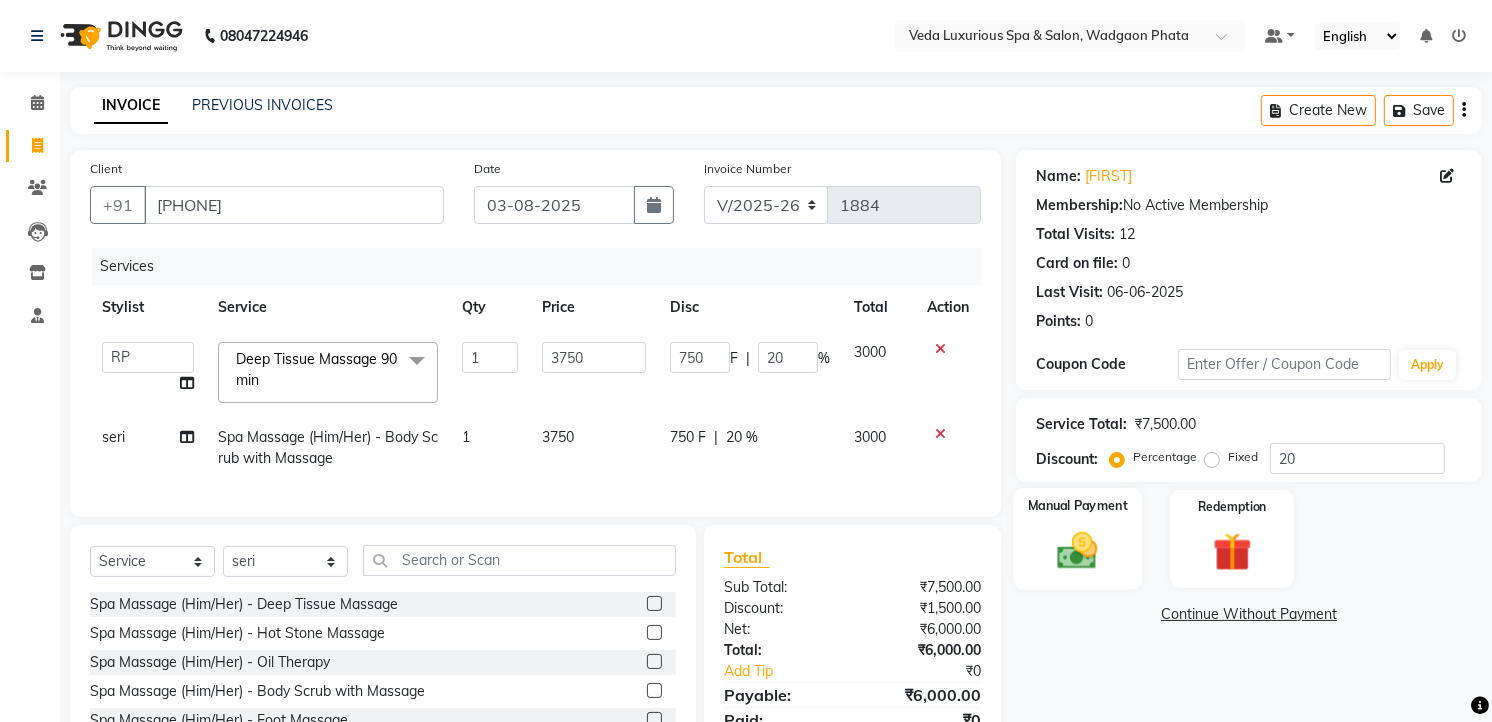 scroll, scrollTop: 144, scrollLeft: 0, axis: vertical 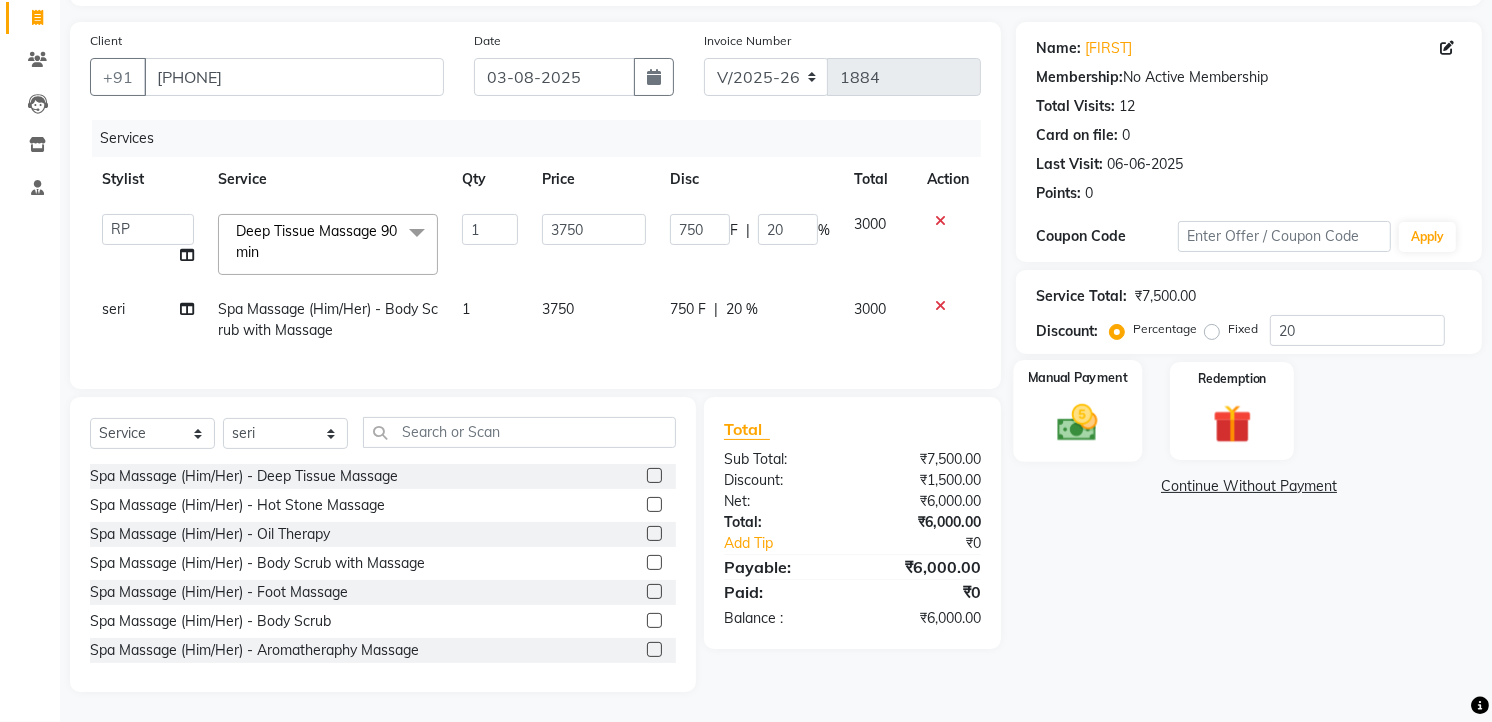 click on "Manual Payment" 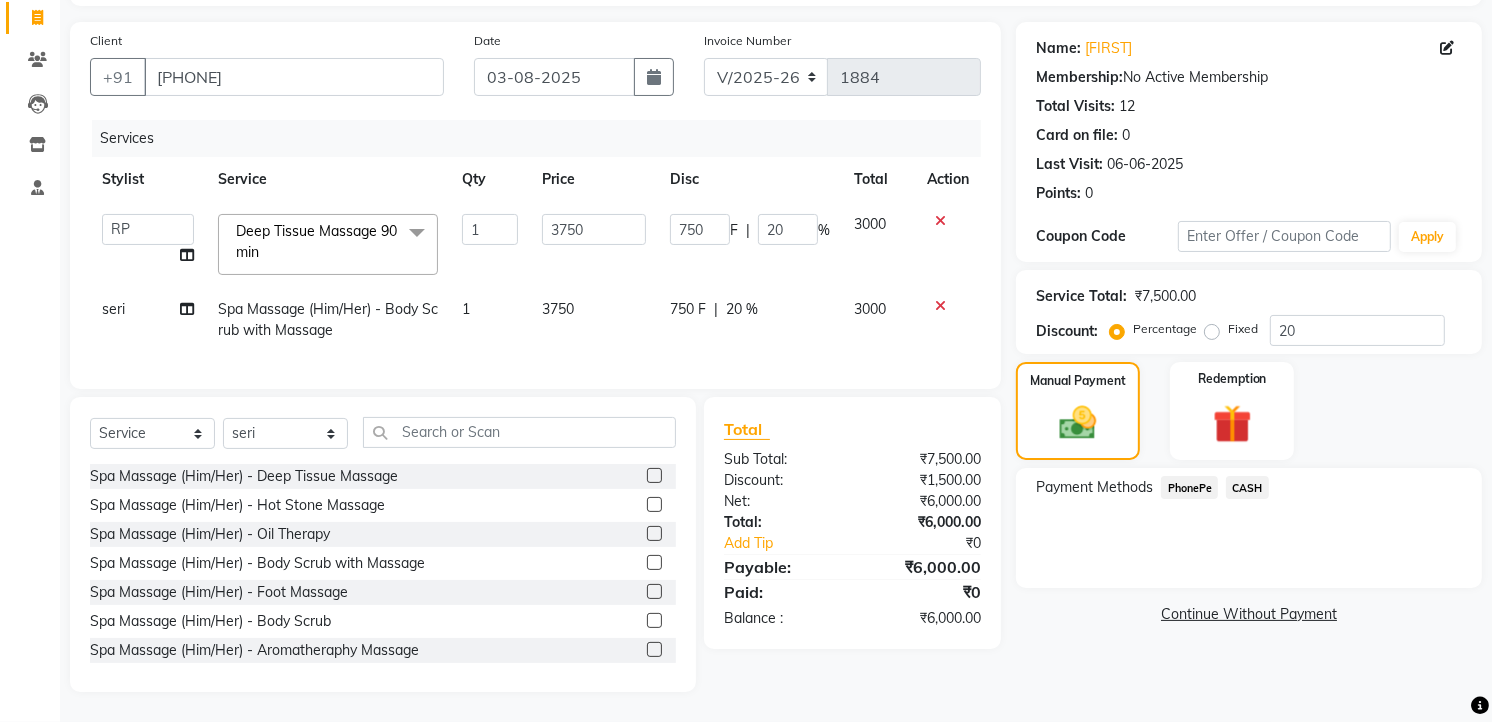 click on "CASH" 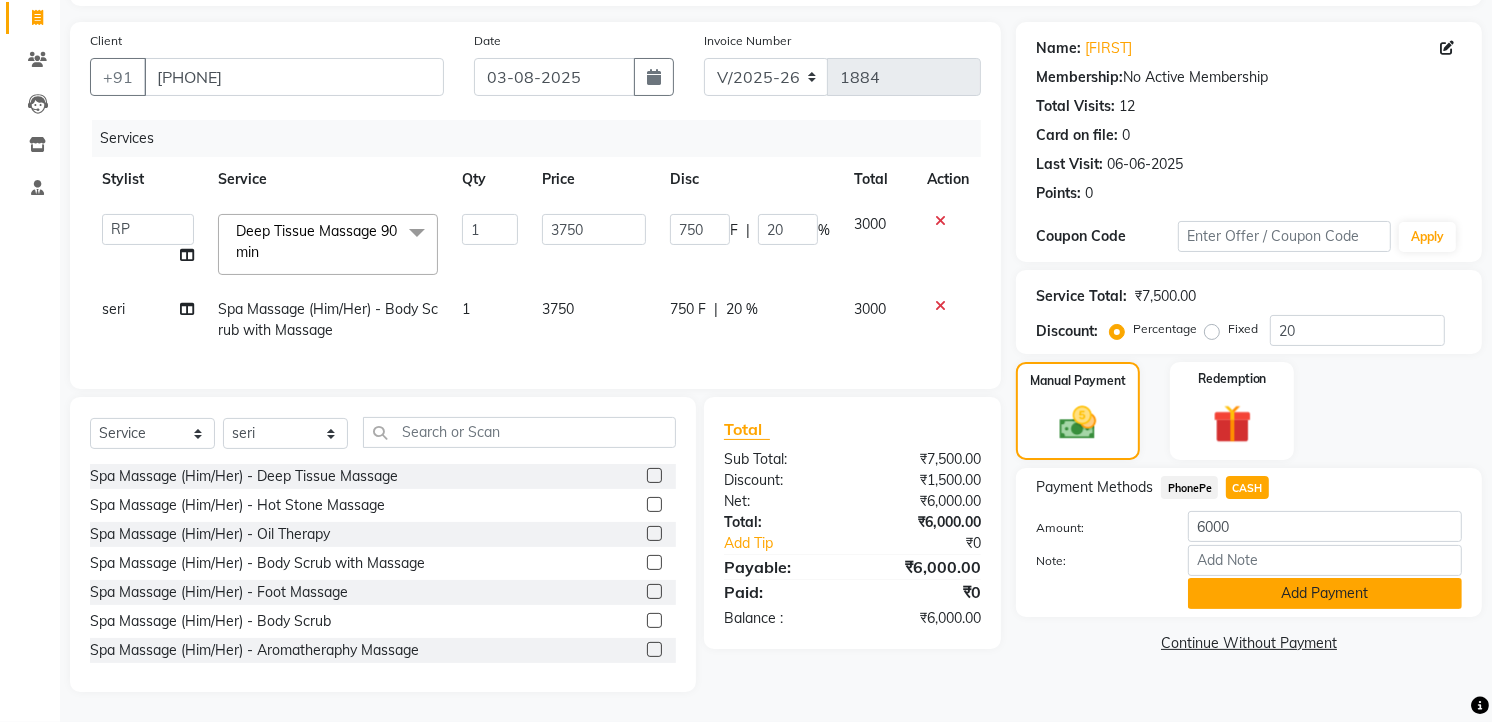 click on "Add Payment" 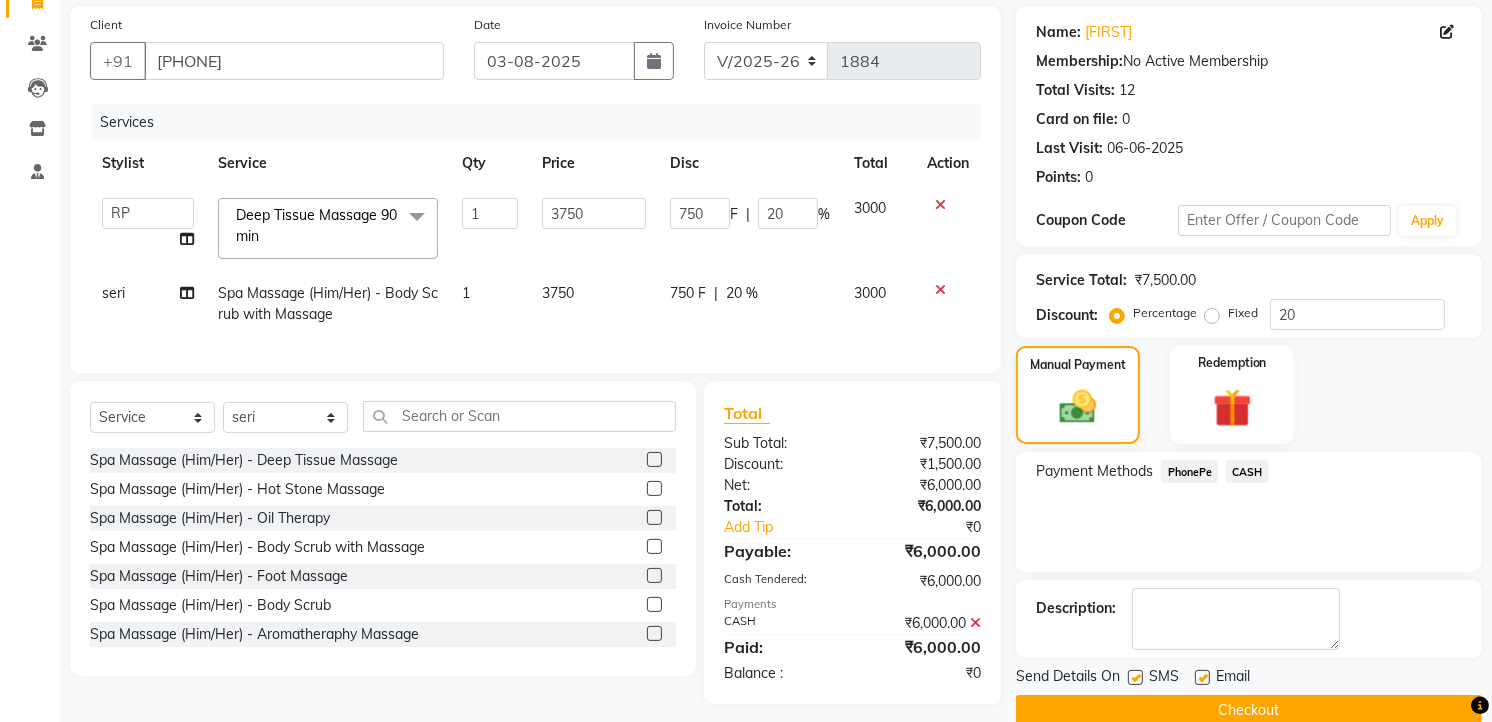 scroll, scrollTop: 177, scrollLeft: 0, axis: vertical 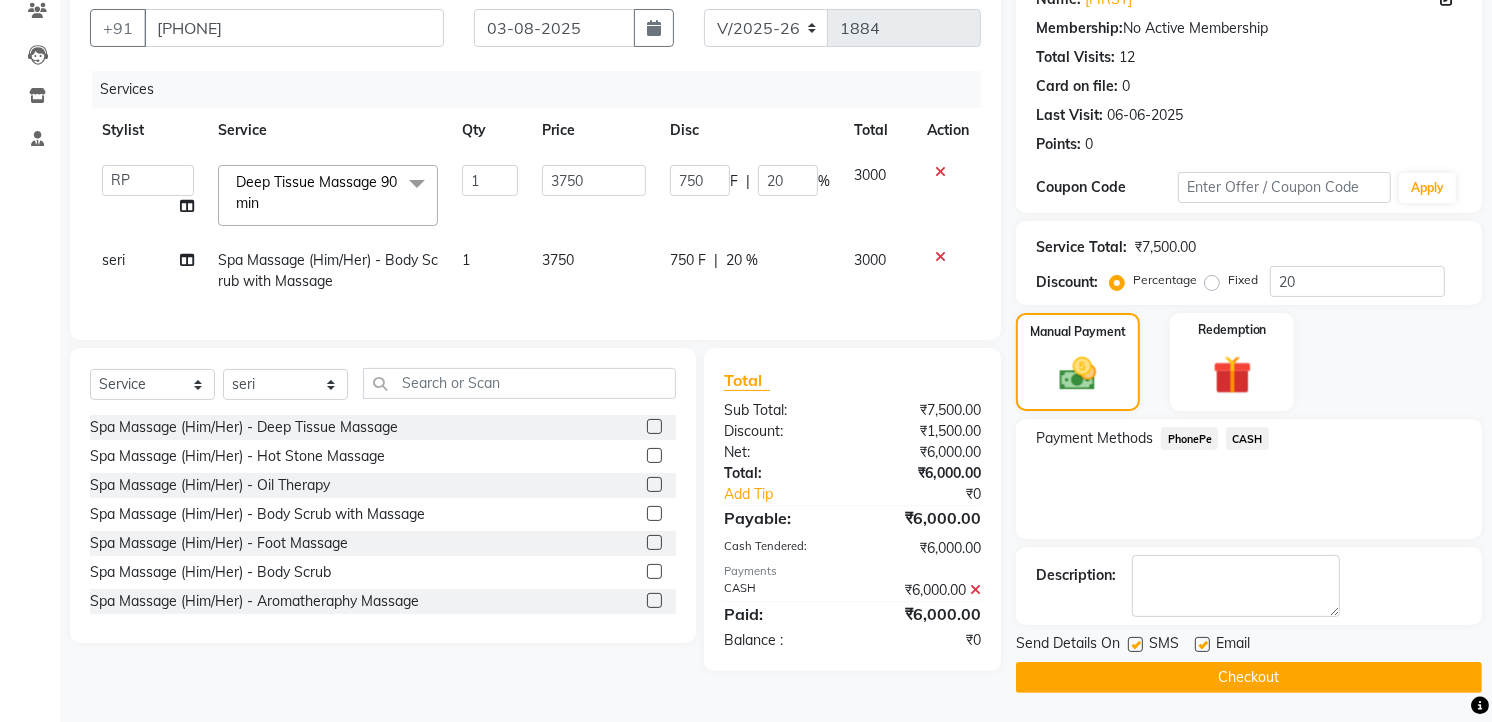 click on "Checkout" 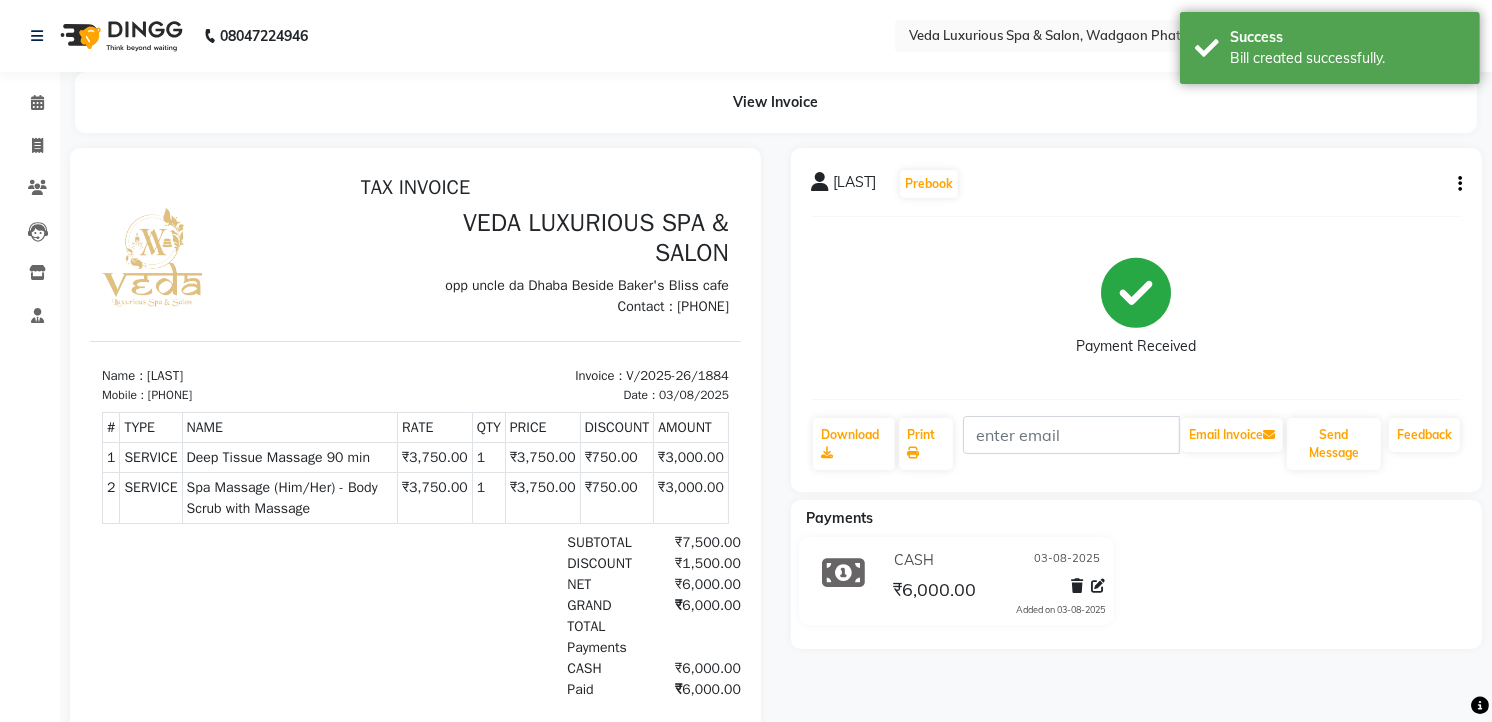 scroll, scrollTop: 0, scrollLeft: 0, axis: both 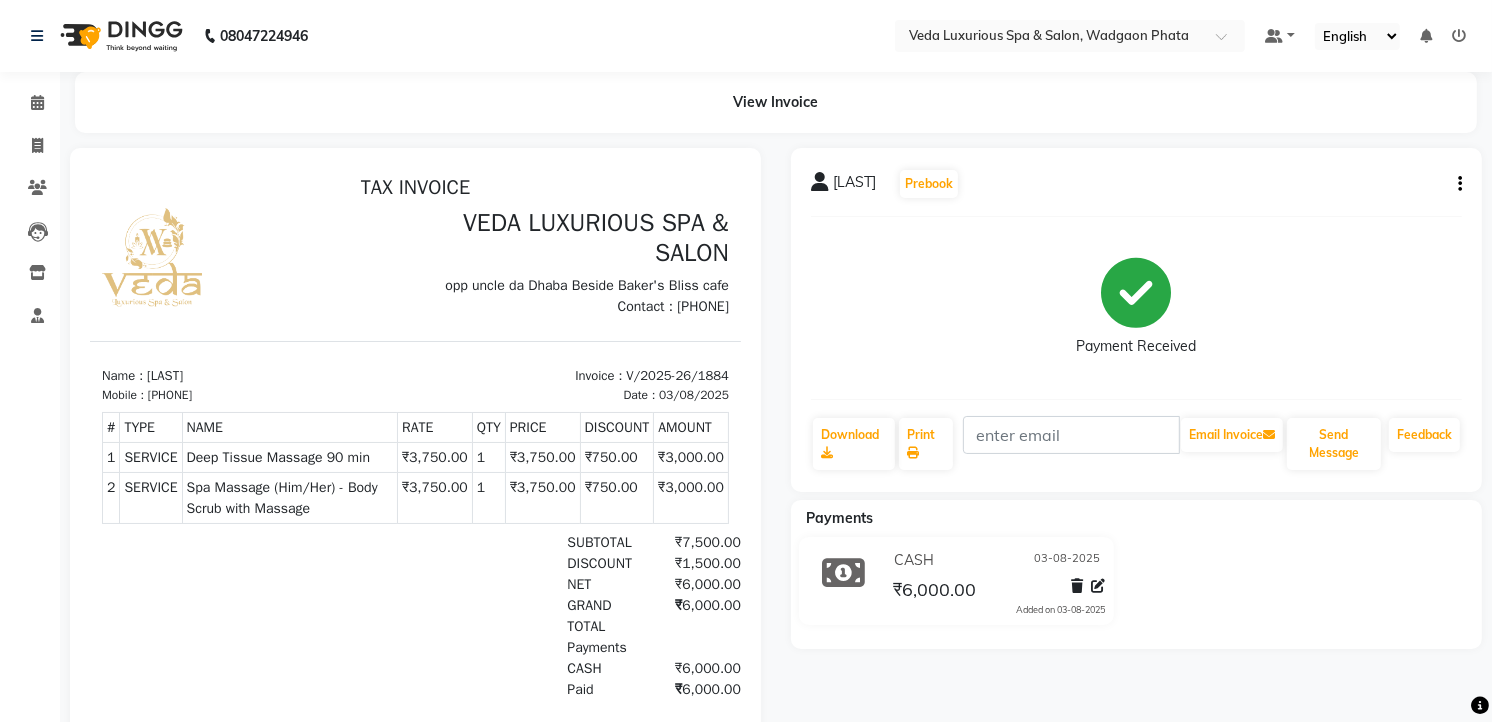 click at bounding box center (415, 467) 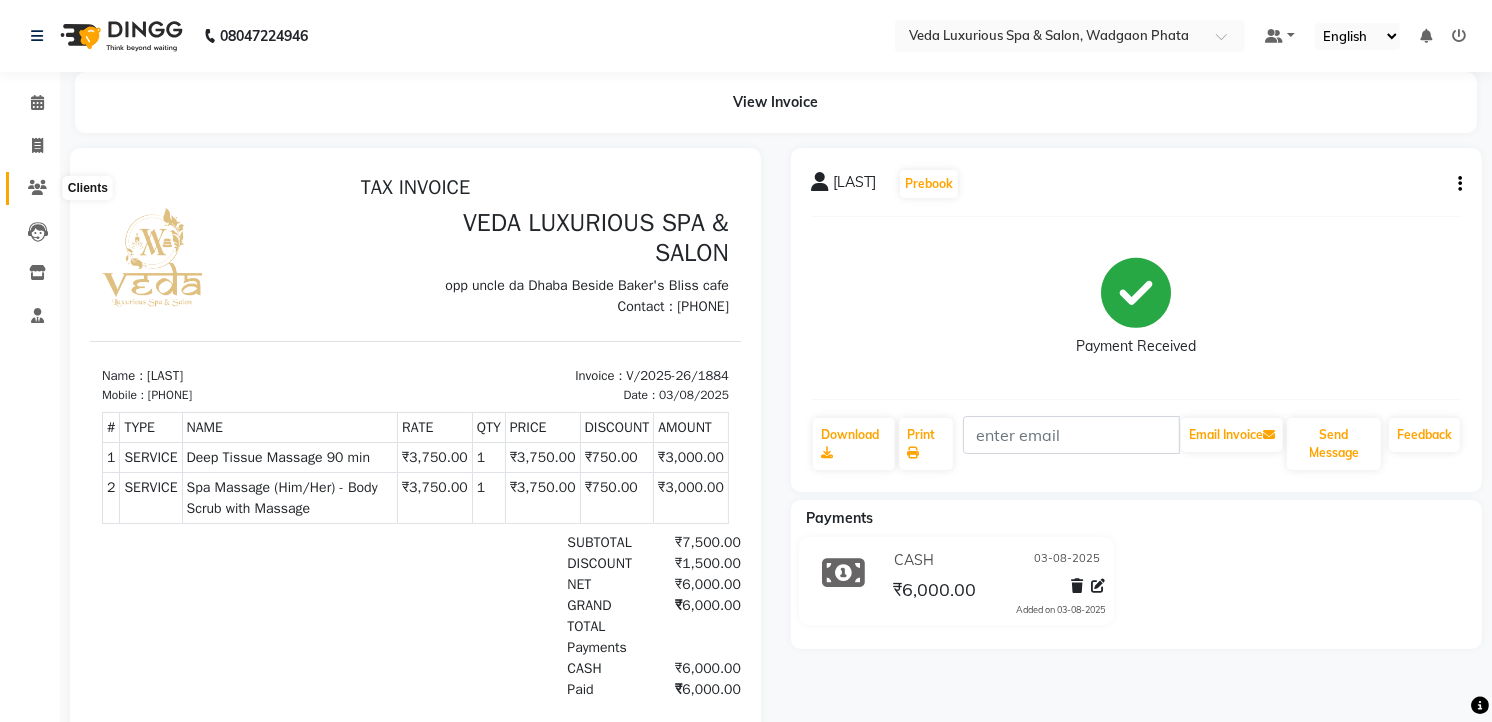 click 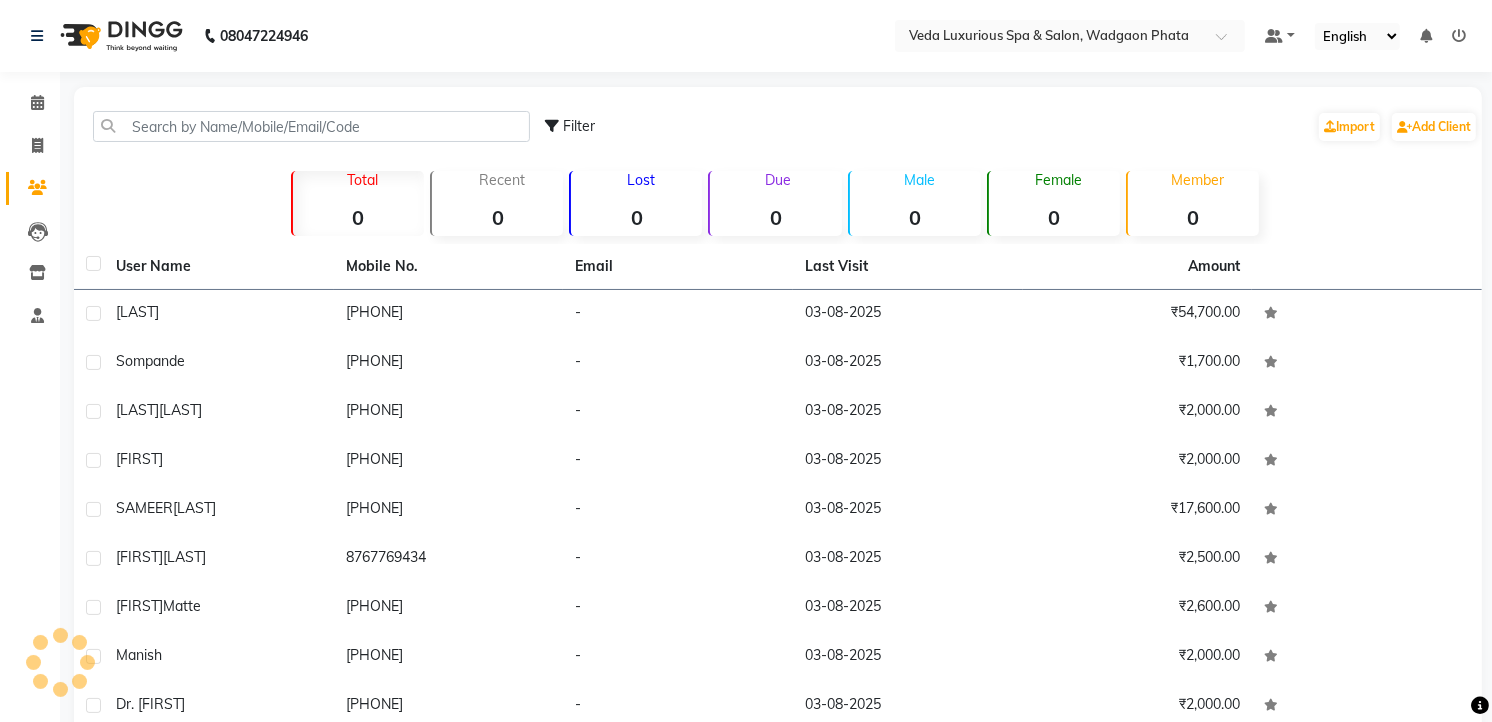 click on "Filter  Import   Add Client" 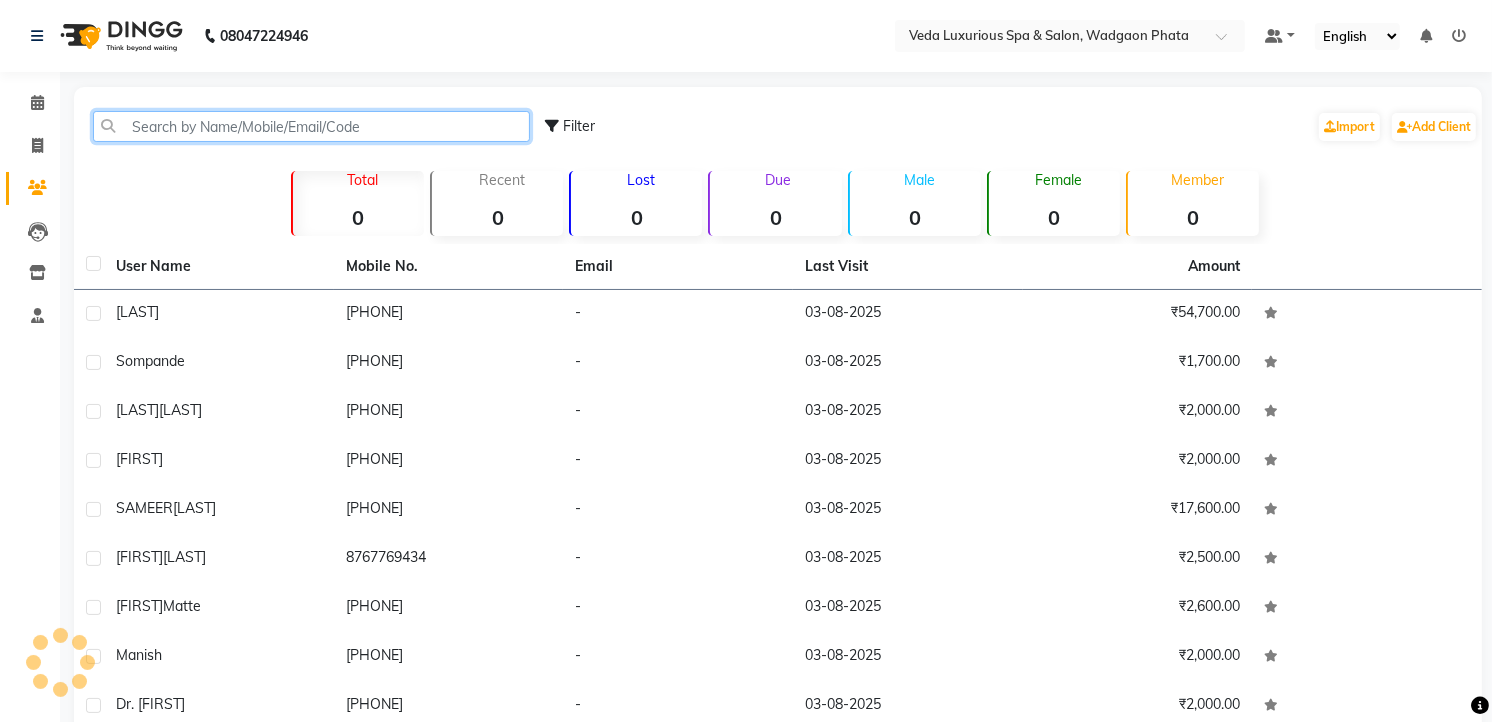 click 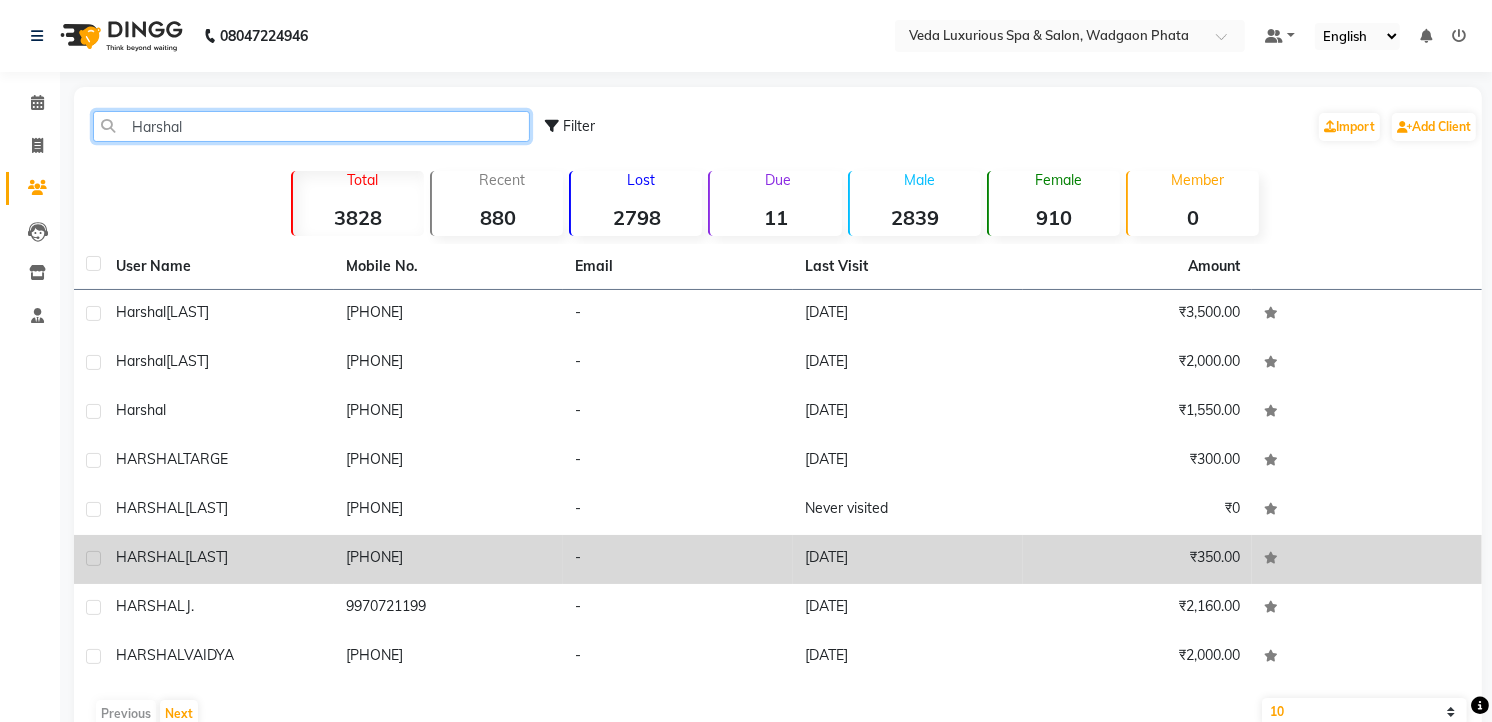 scroll, scrollTop: 45, scrollLeft: 0, axis: vertical 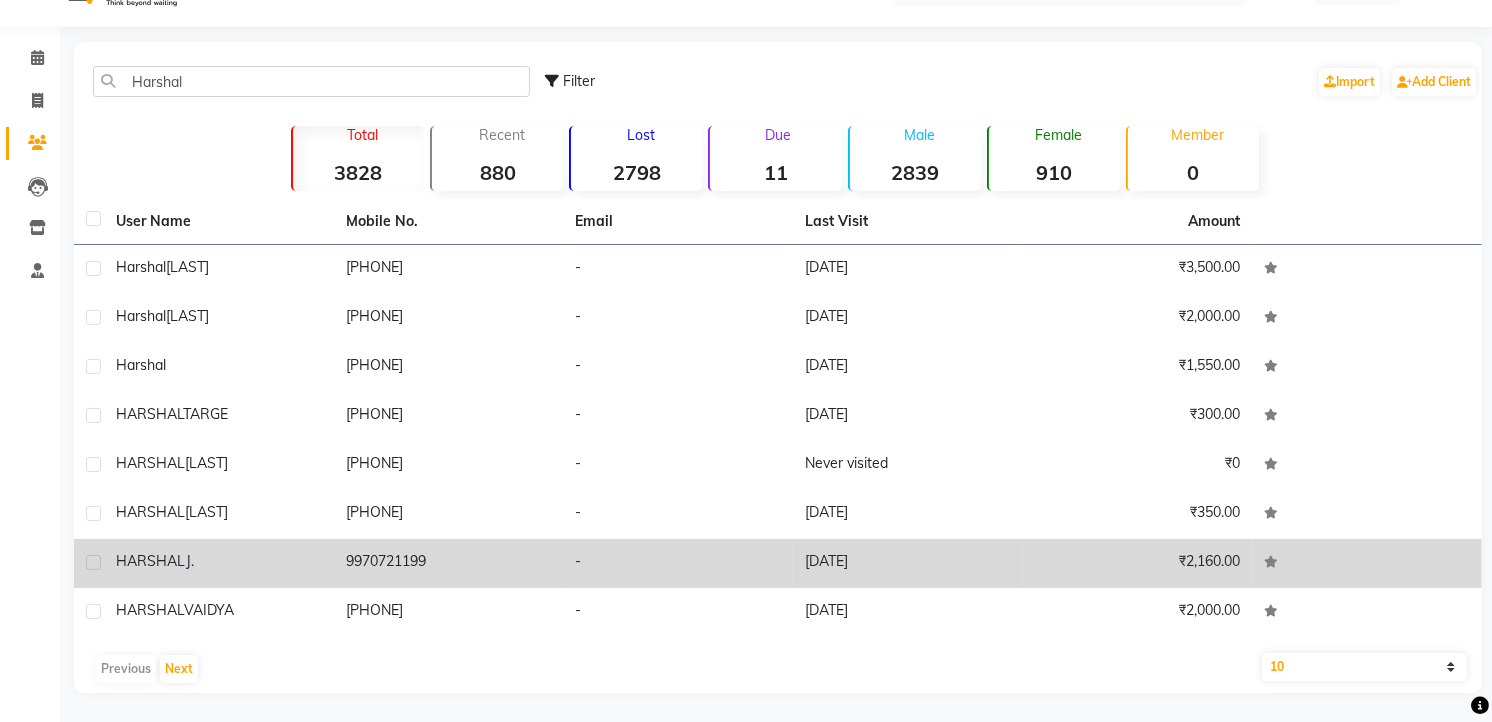 click on "[FIRST] J." 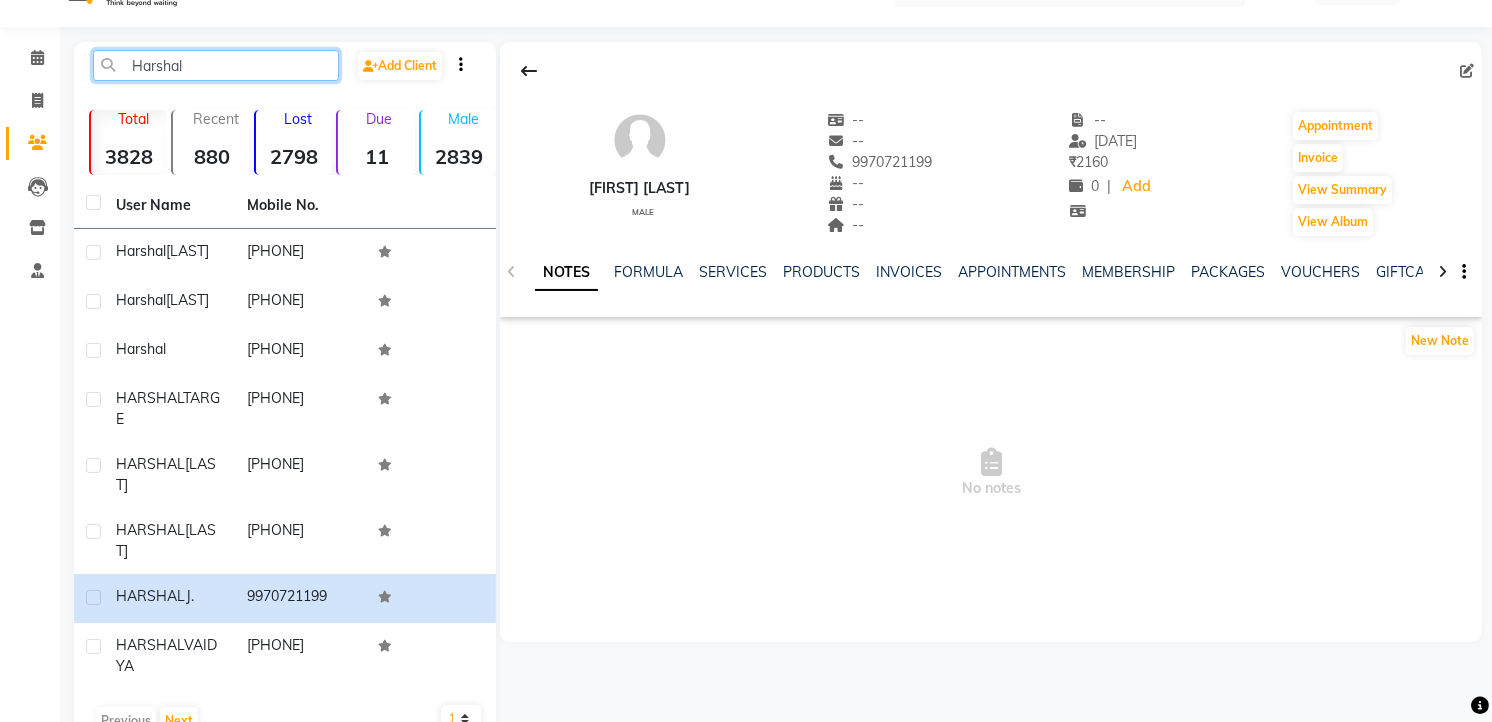 click on "Harshal" 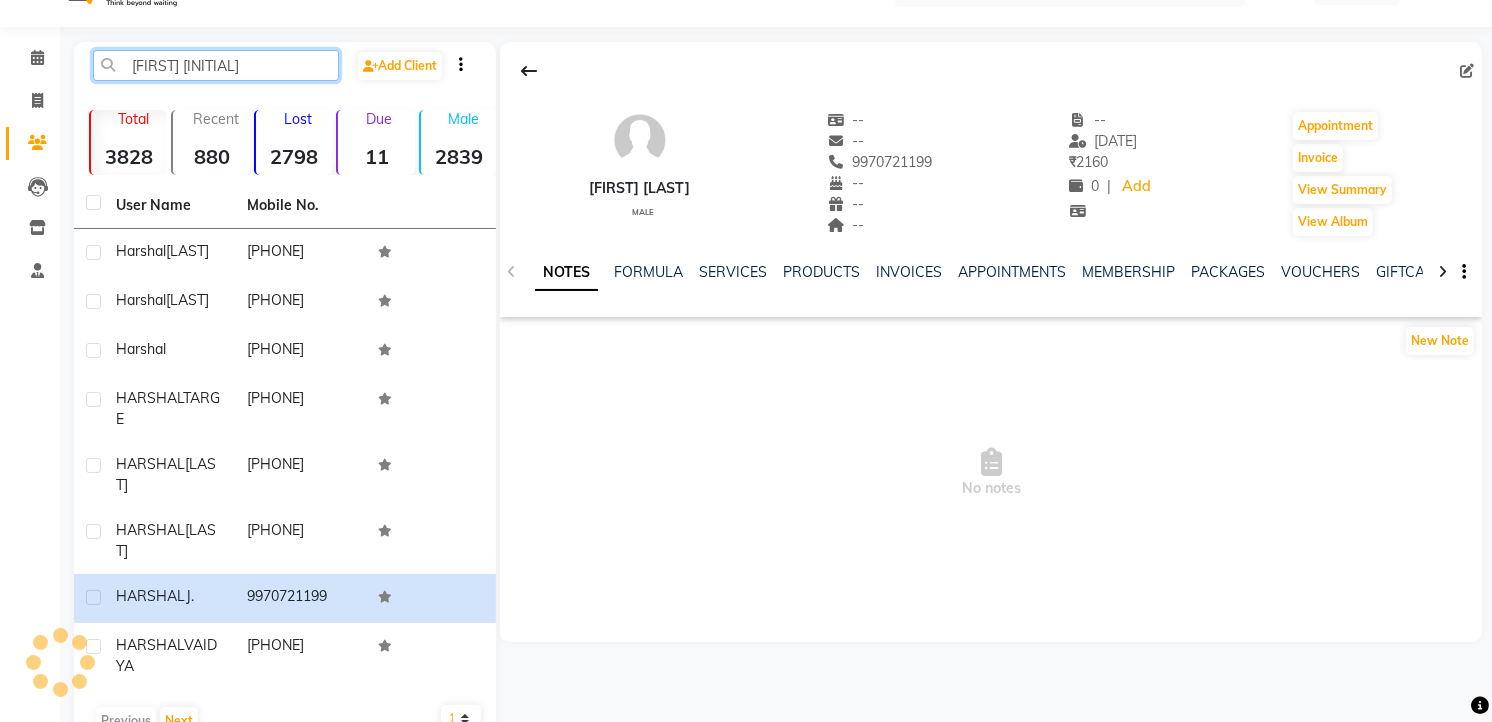 scroll, scrollTop: 25, scrollLeft: 0, axis: vertical 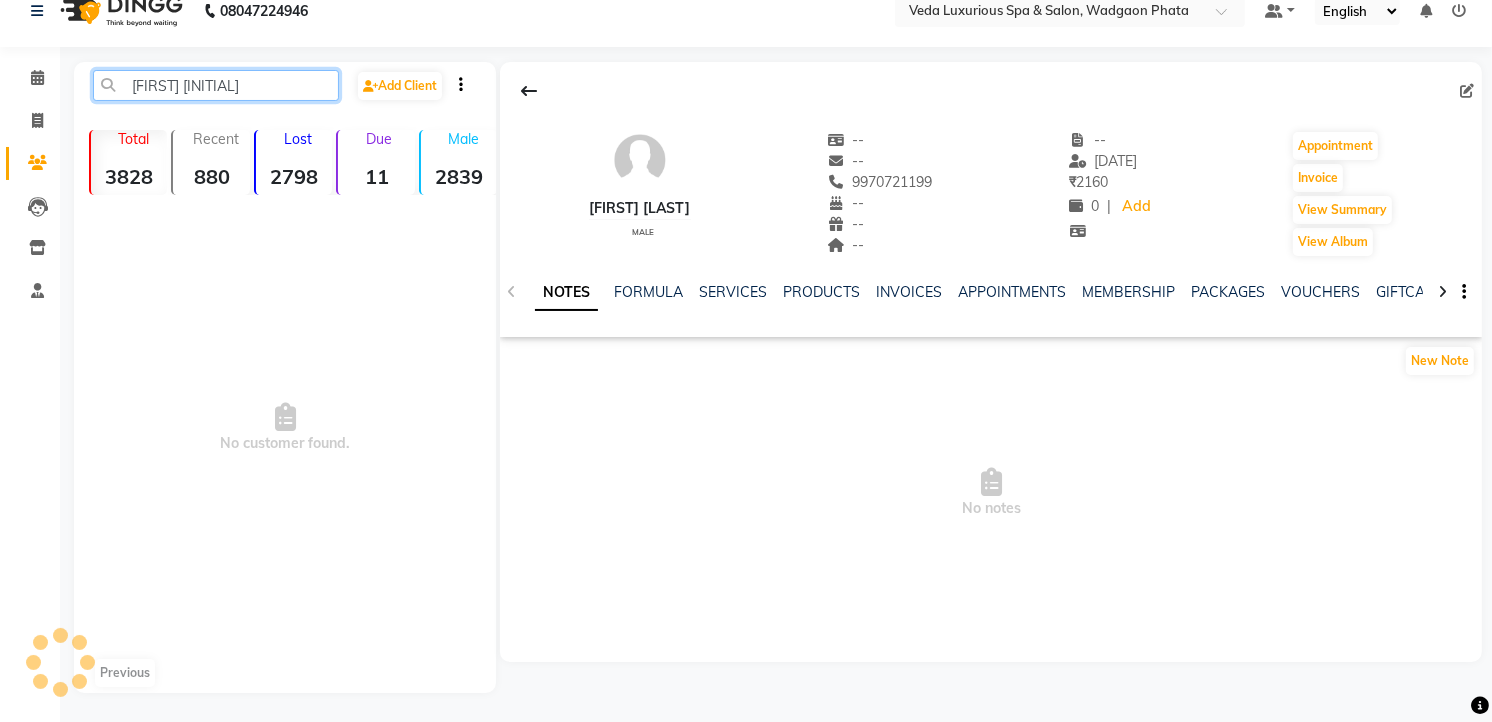 type on "Harshal" 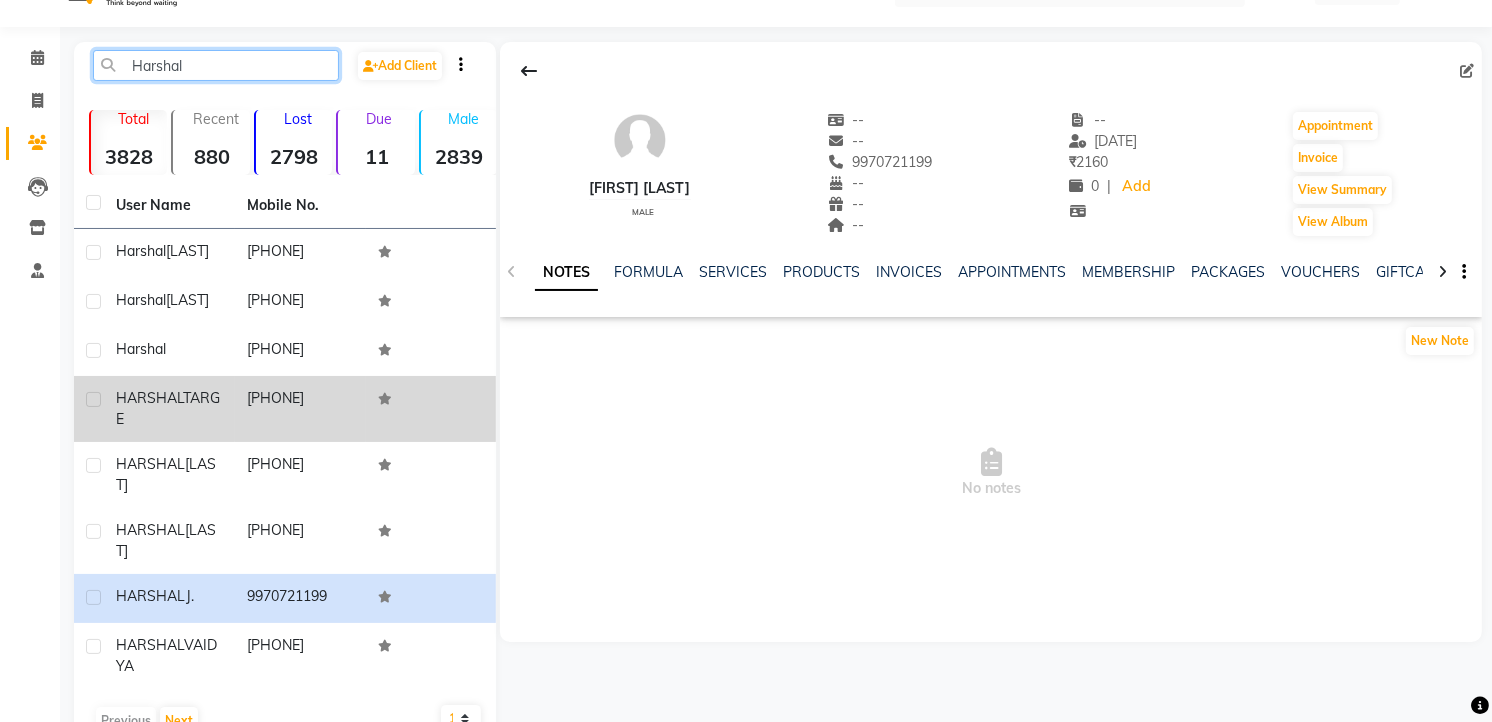 scroll, scrollTop: 0, scrollLeft: 0, axis: both 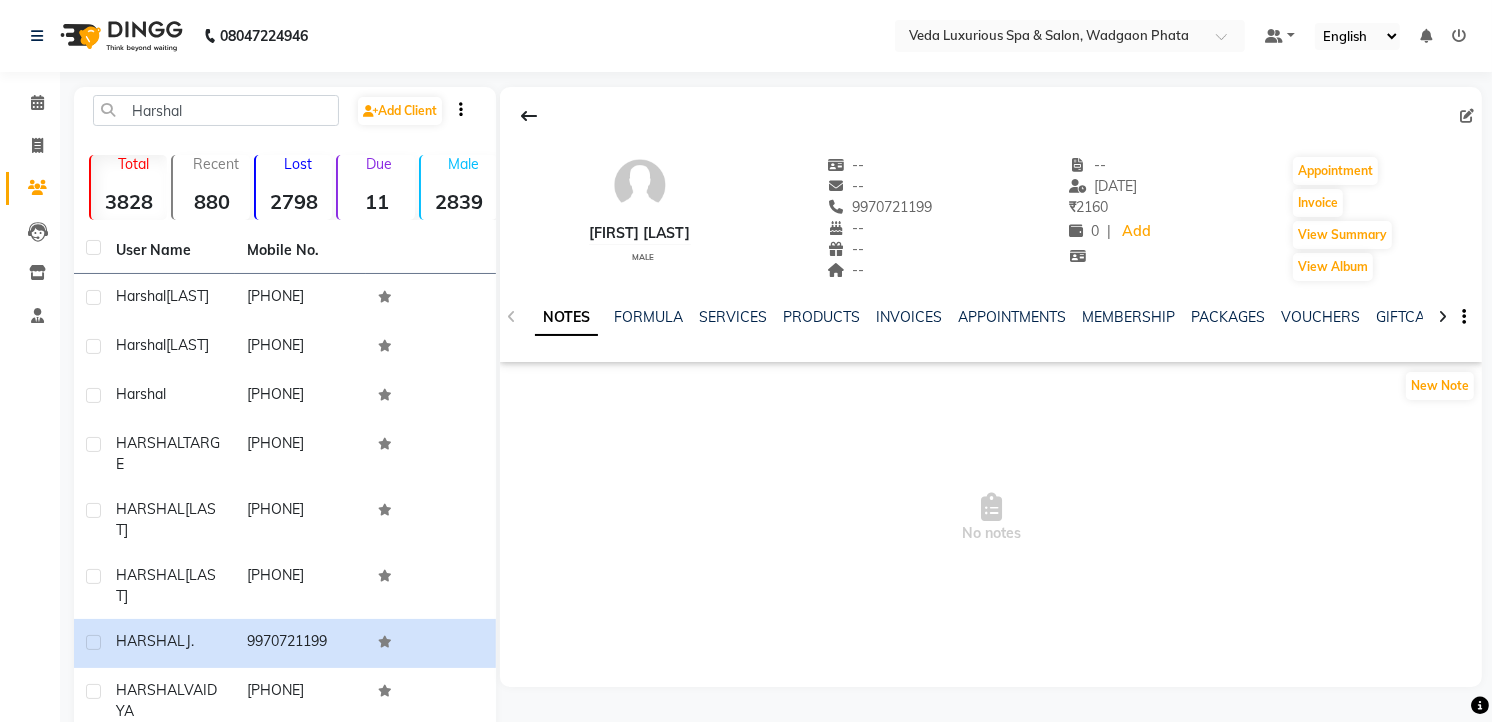 click 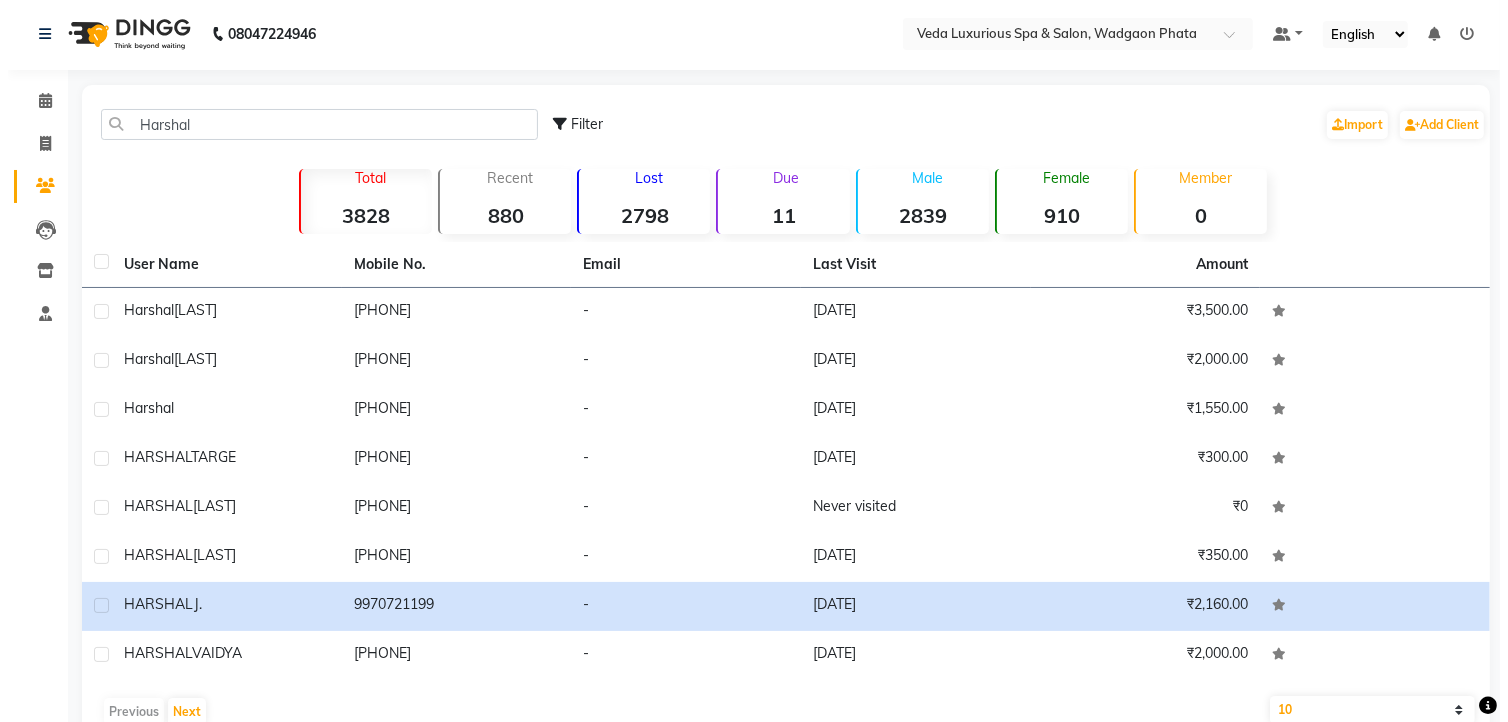 scroll, scrollTop: 0, scrollLeft: 0, axis: both 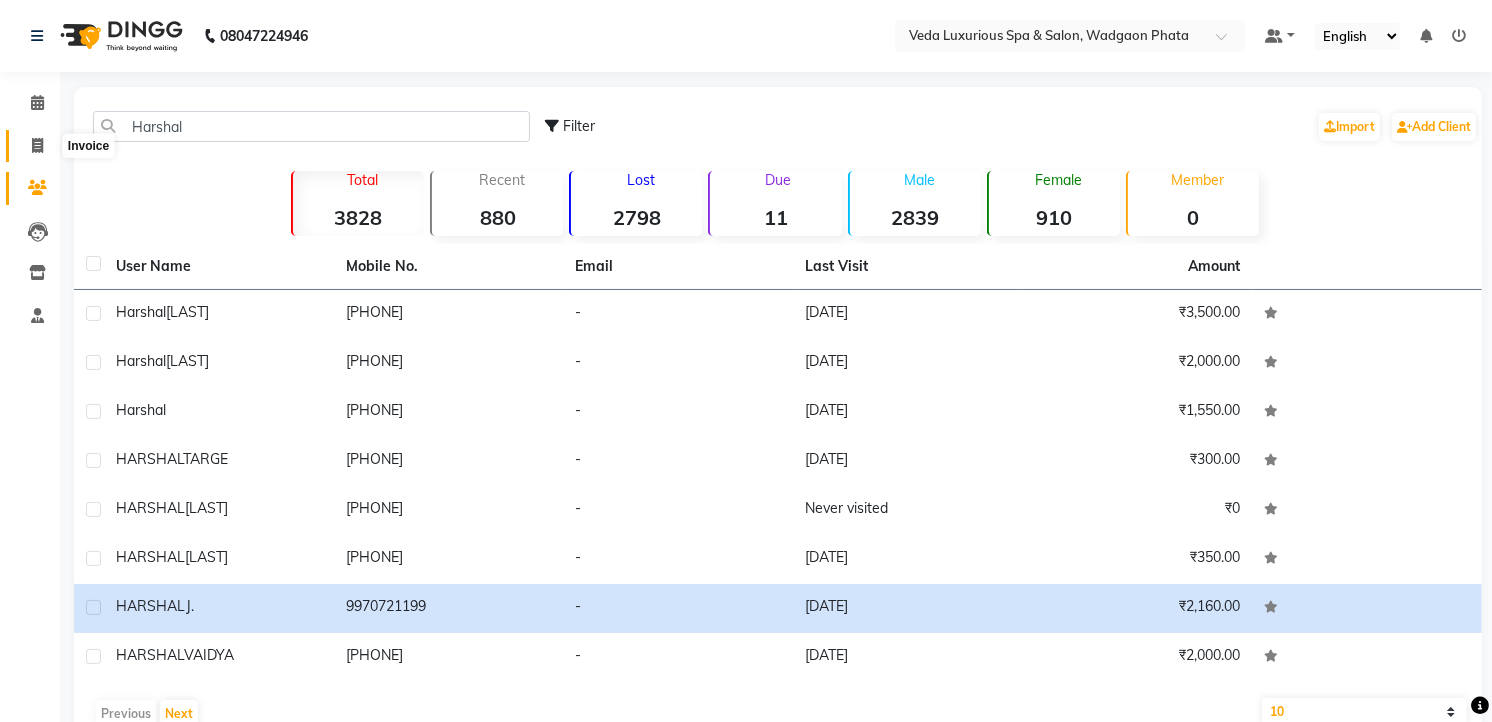 click 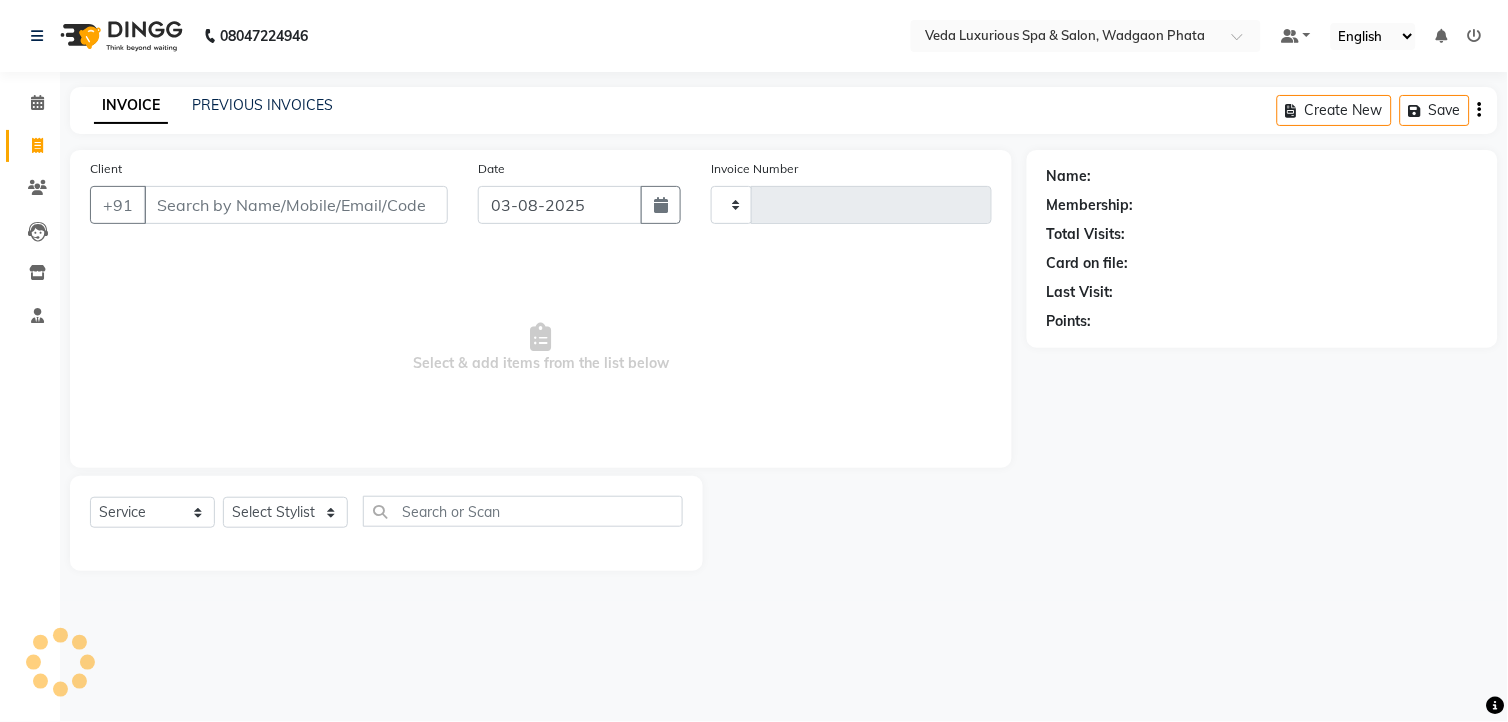 type on "1885" 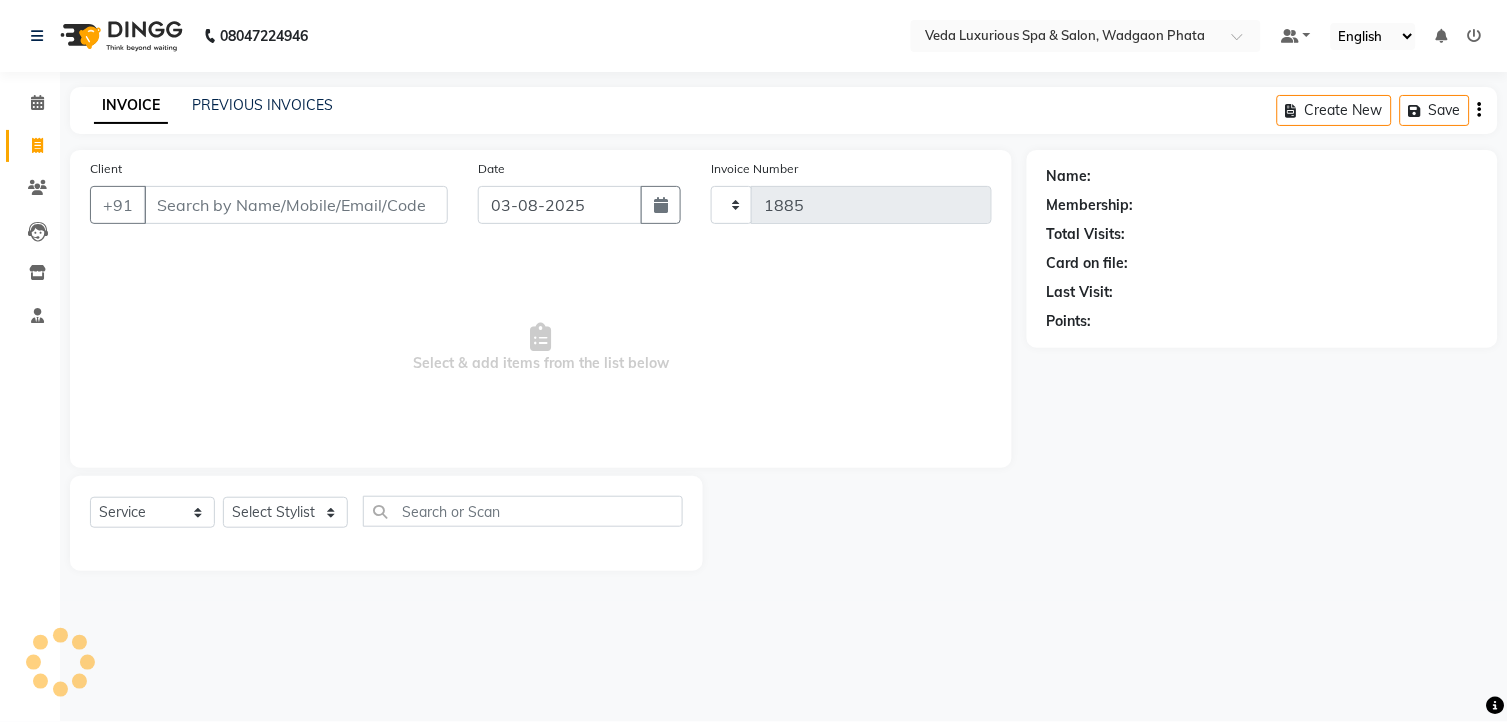 select on "4666" 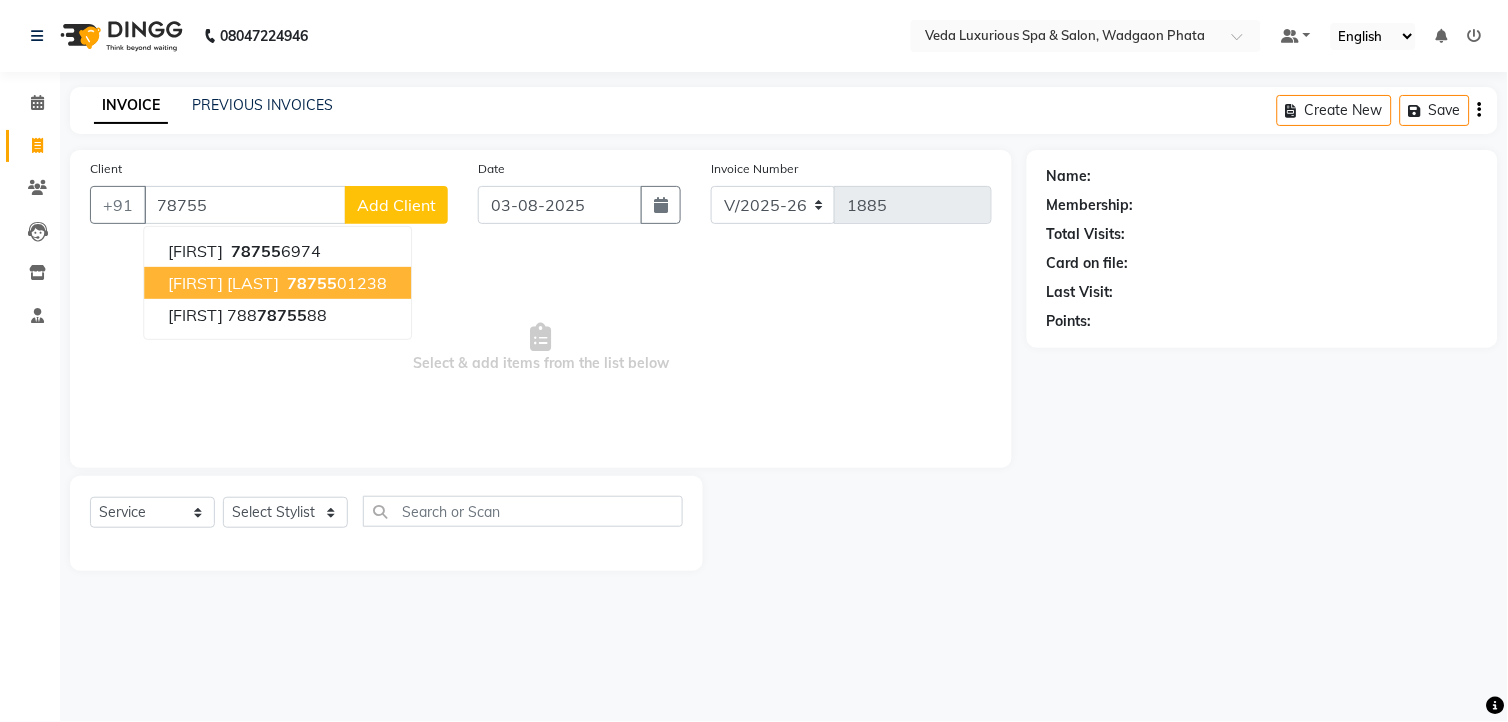 click on "[PHONE]" at bounding box center (335, 283) 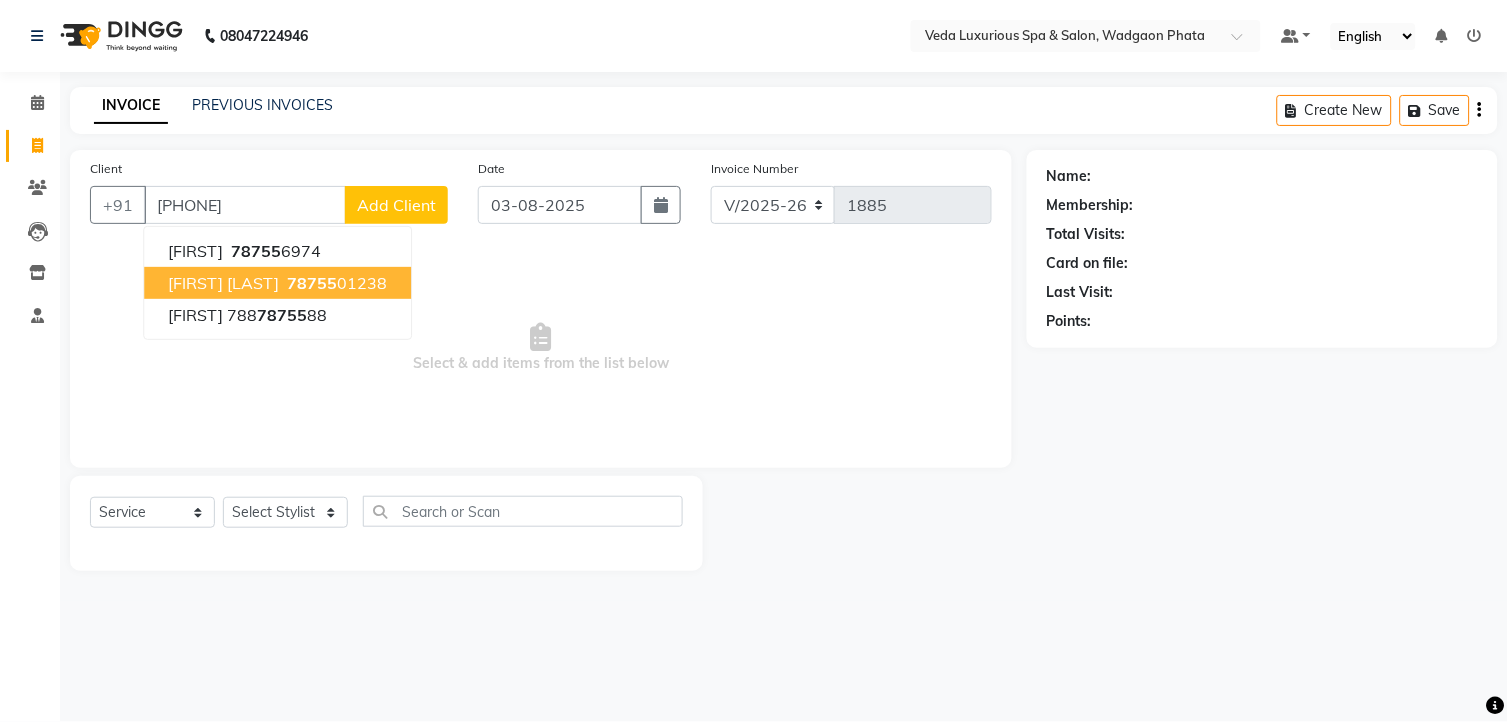type on "[PHONE]" 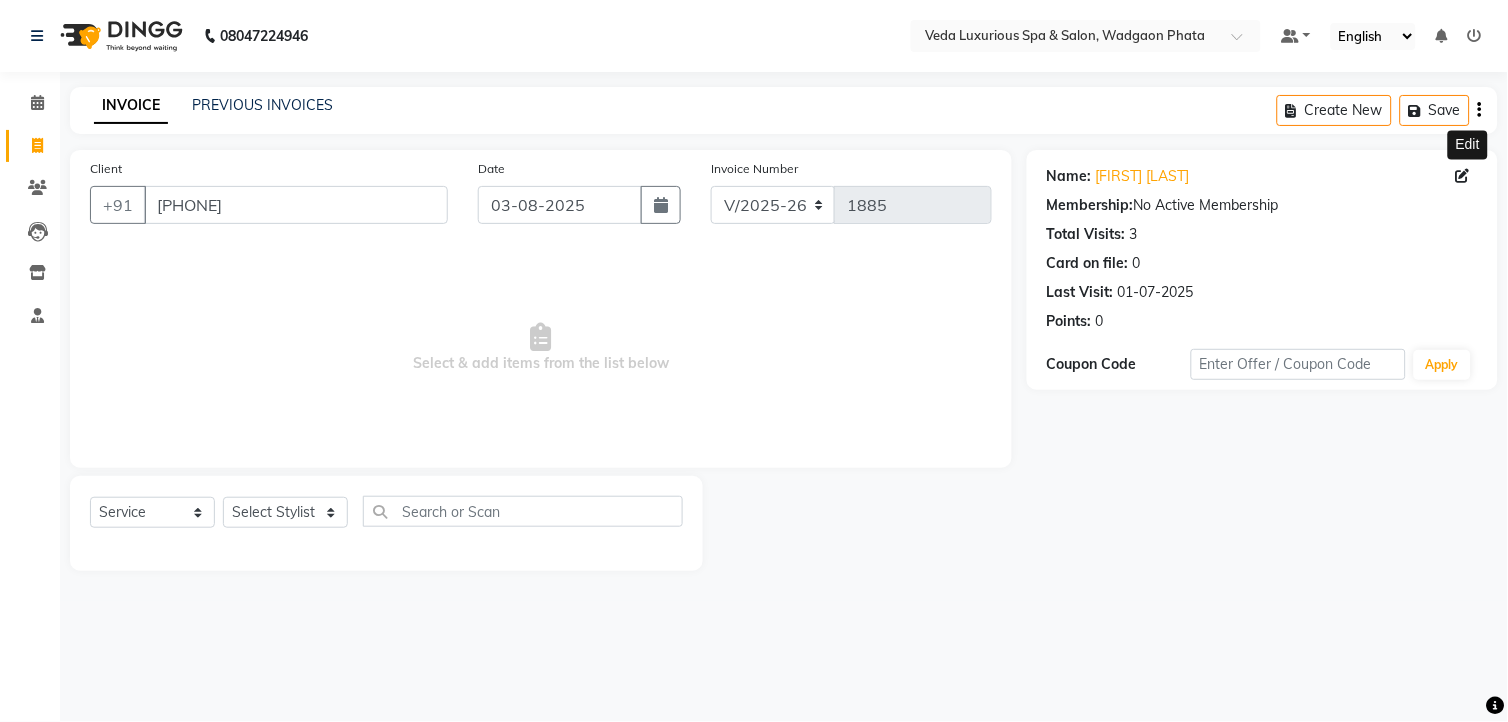 click 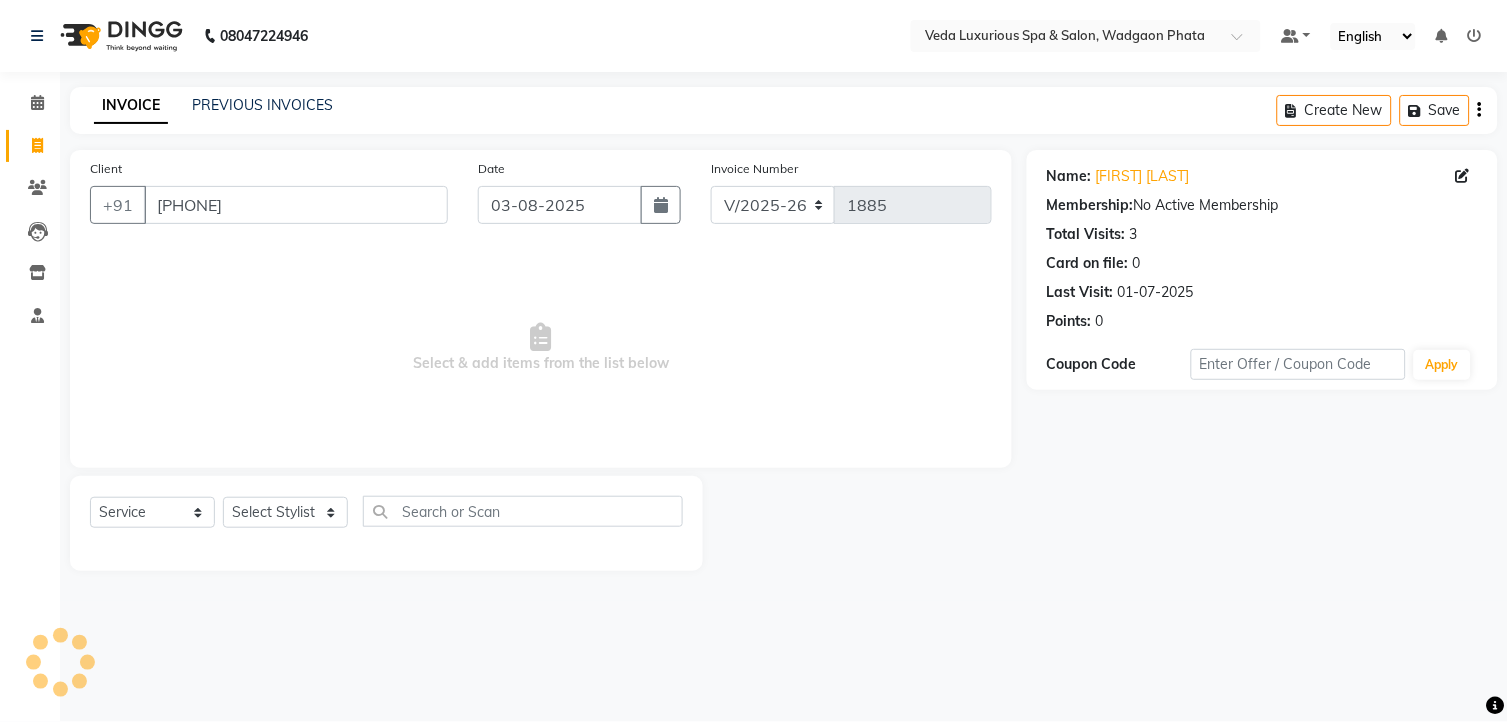 select on "male" 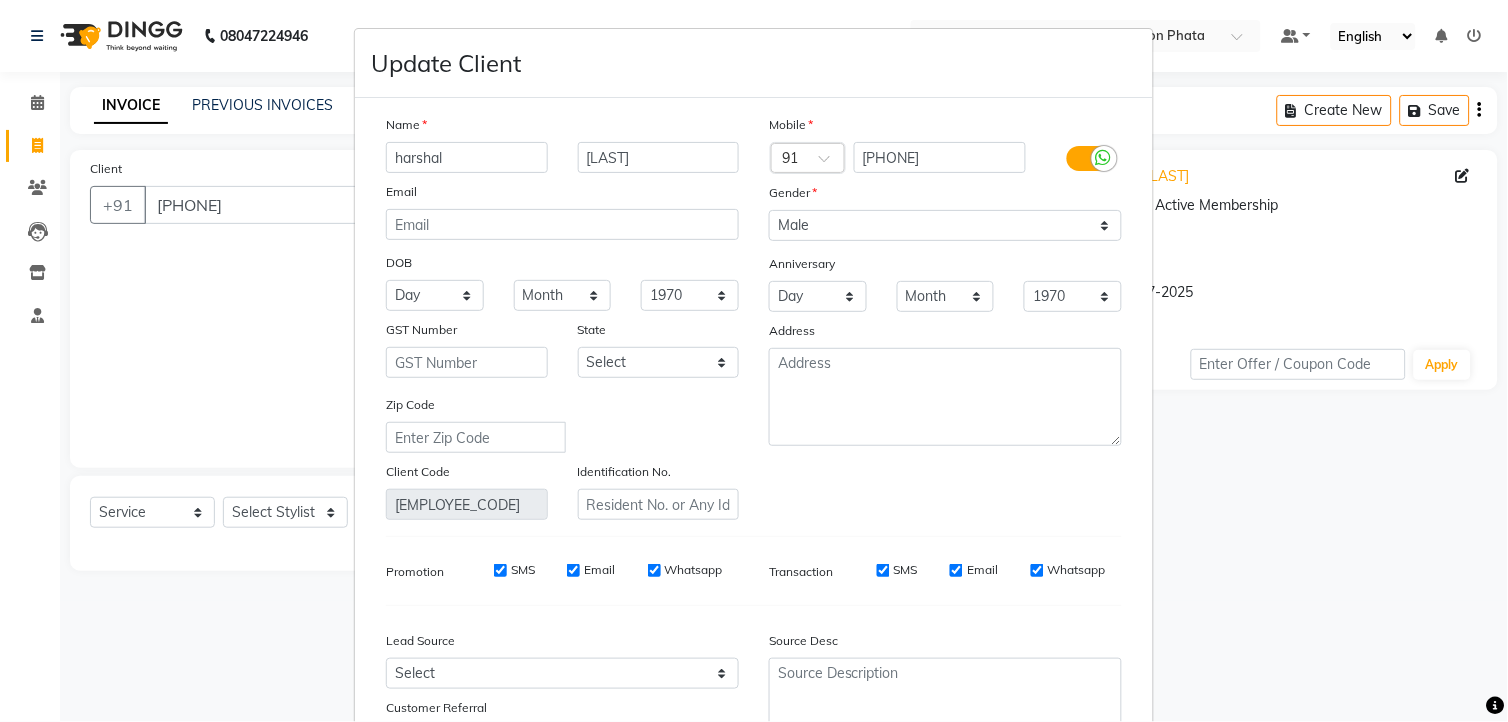 type on "harshal" 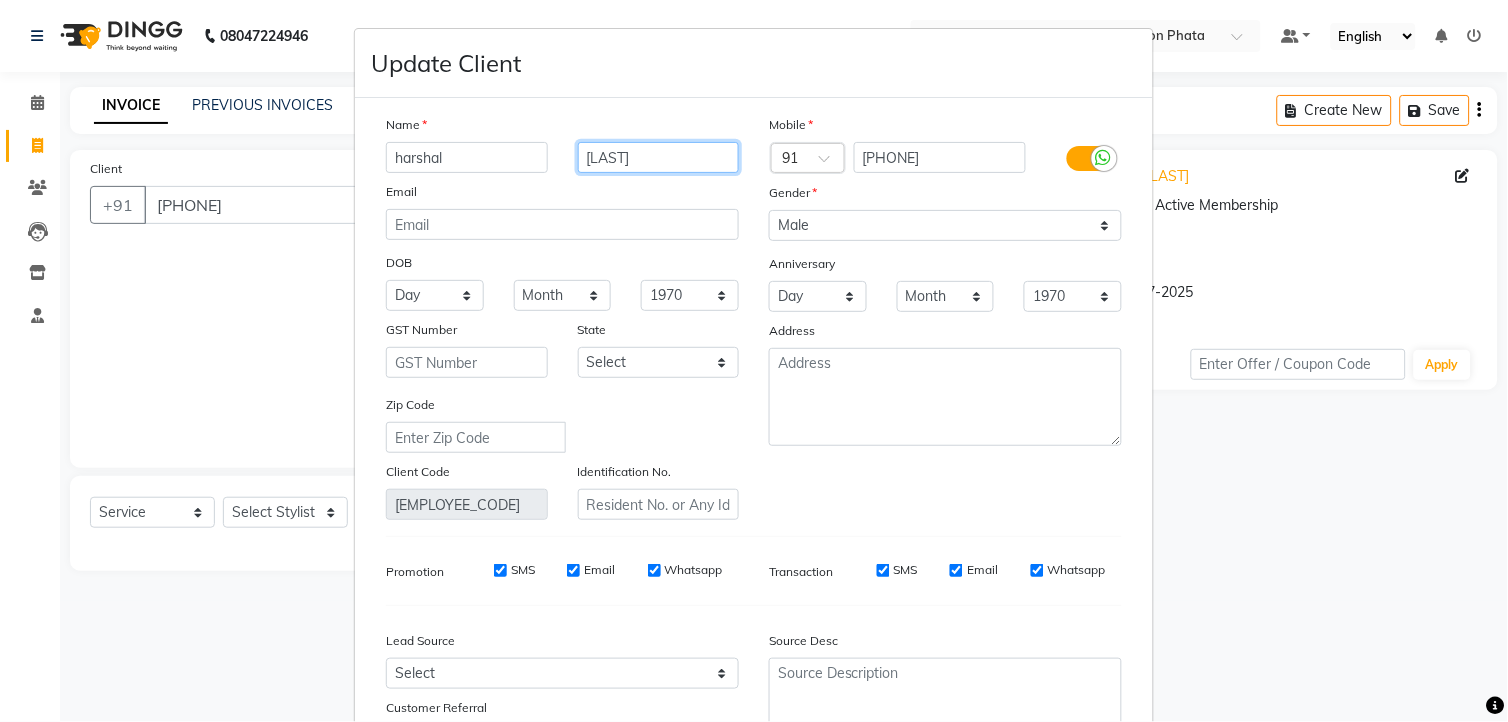 click on "[LAST]" at bounding box center [659, 157] 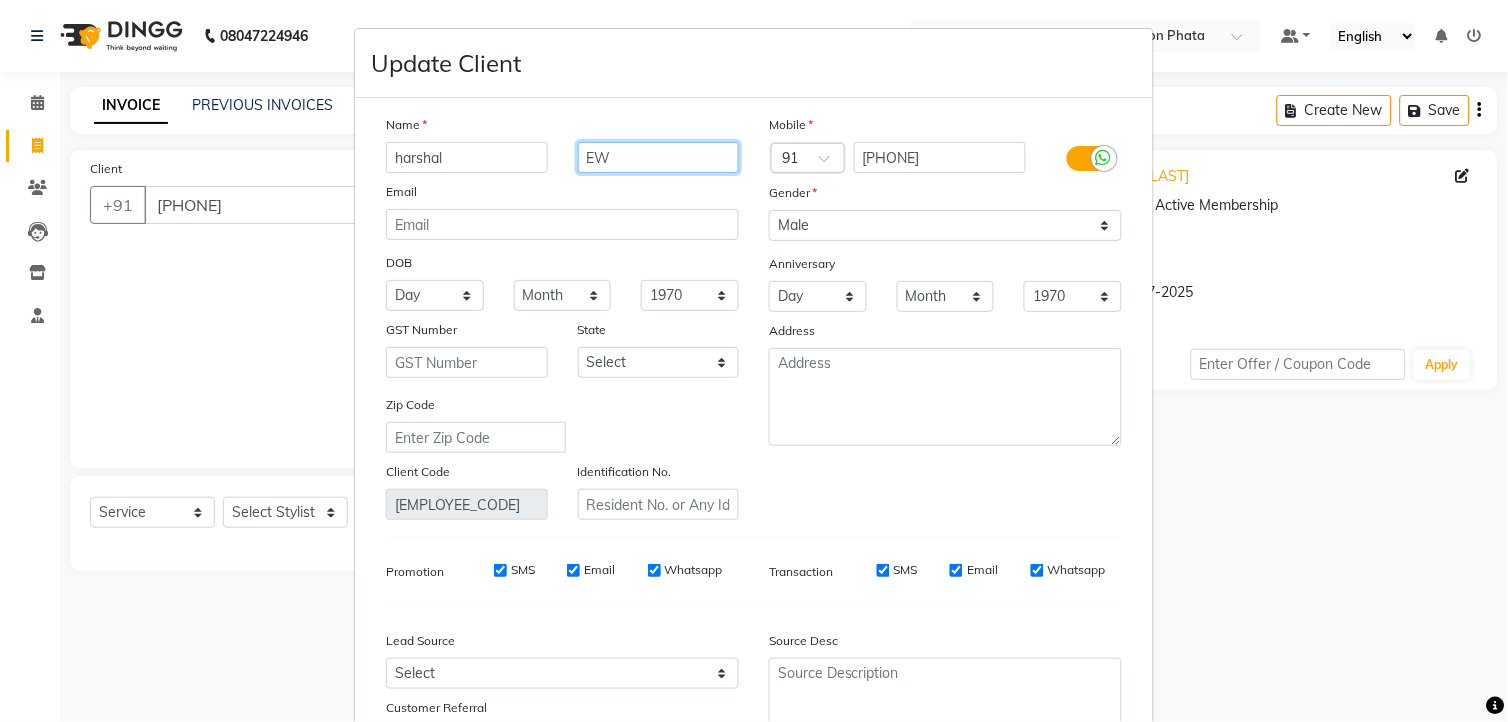 type on "E" 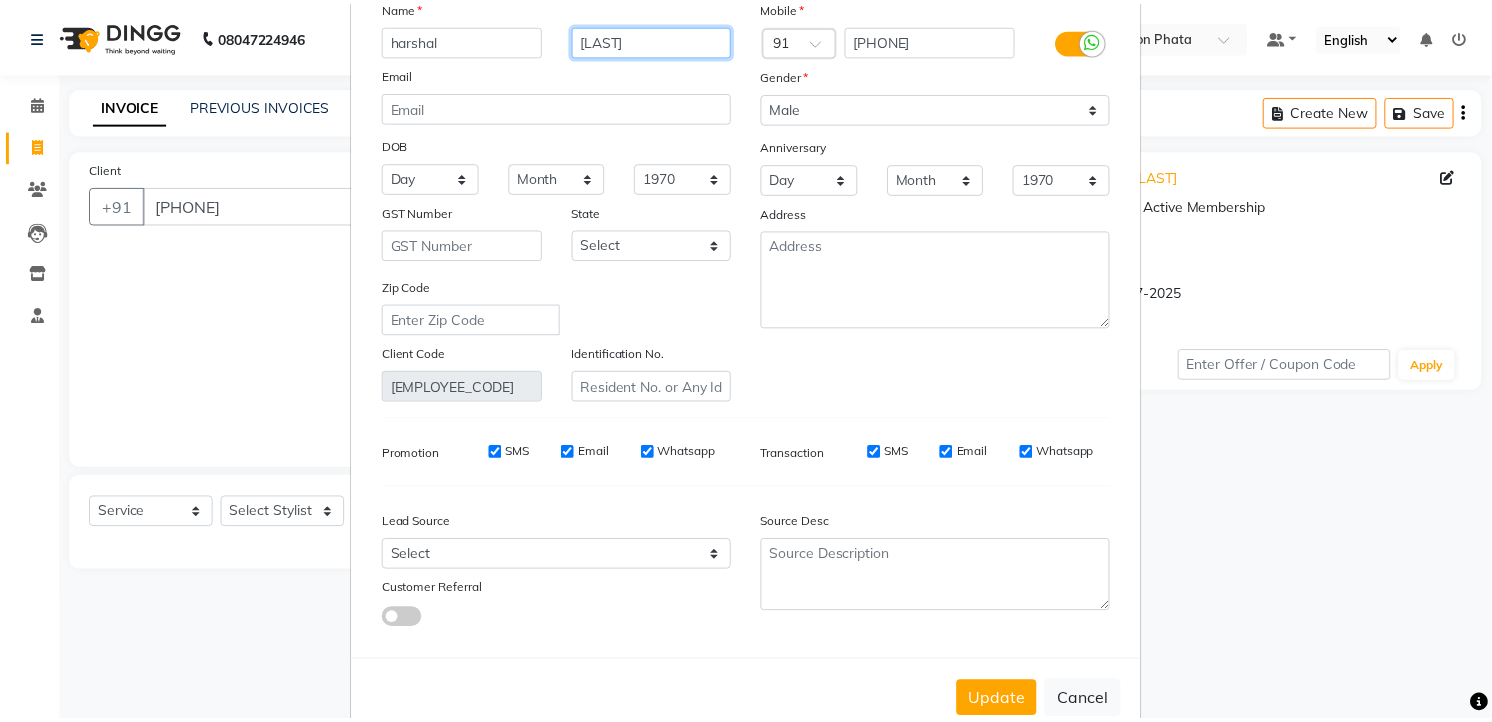 scroll, scrollTop: 167, scrollLeft: 0, axis: vertical 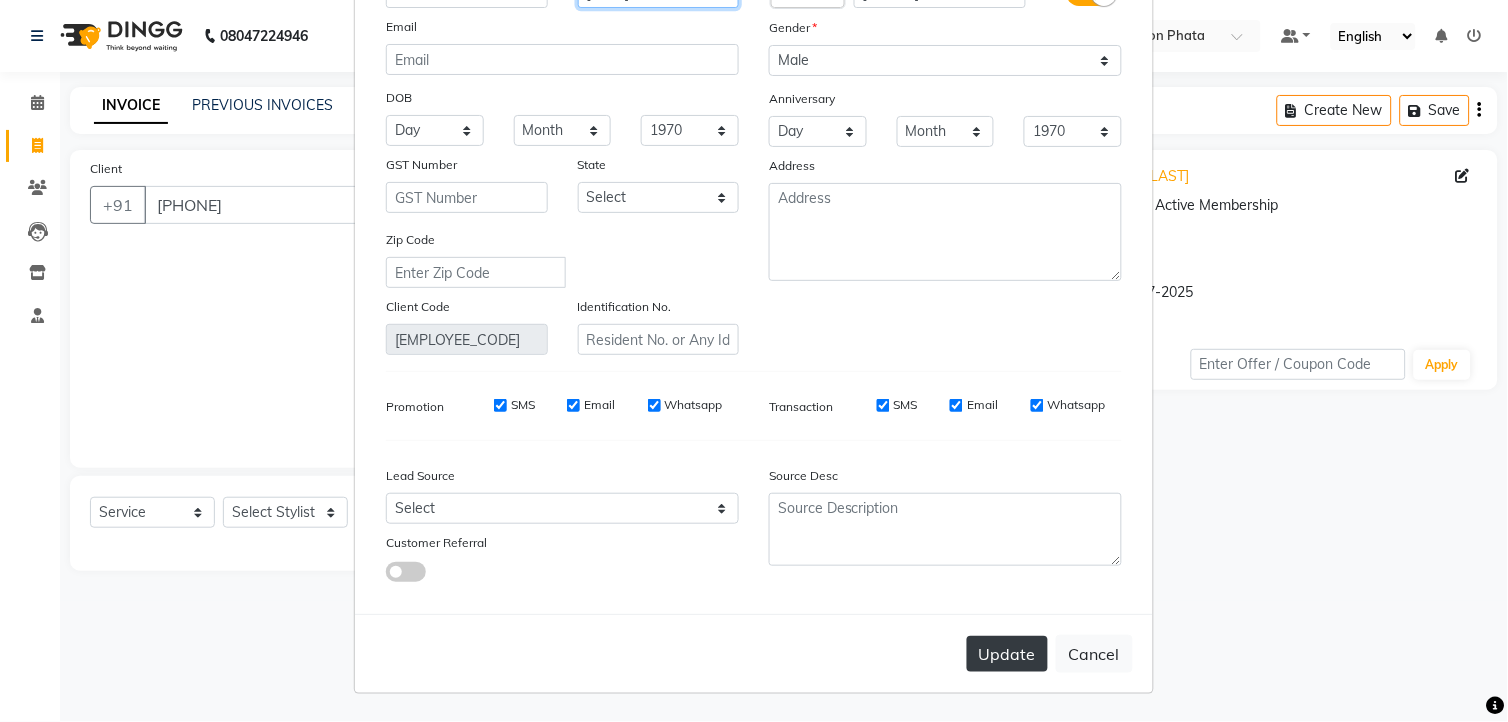 type on "[LAST]" 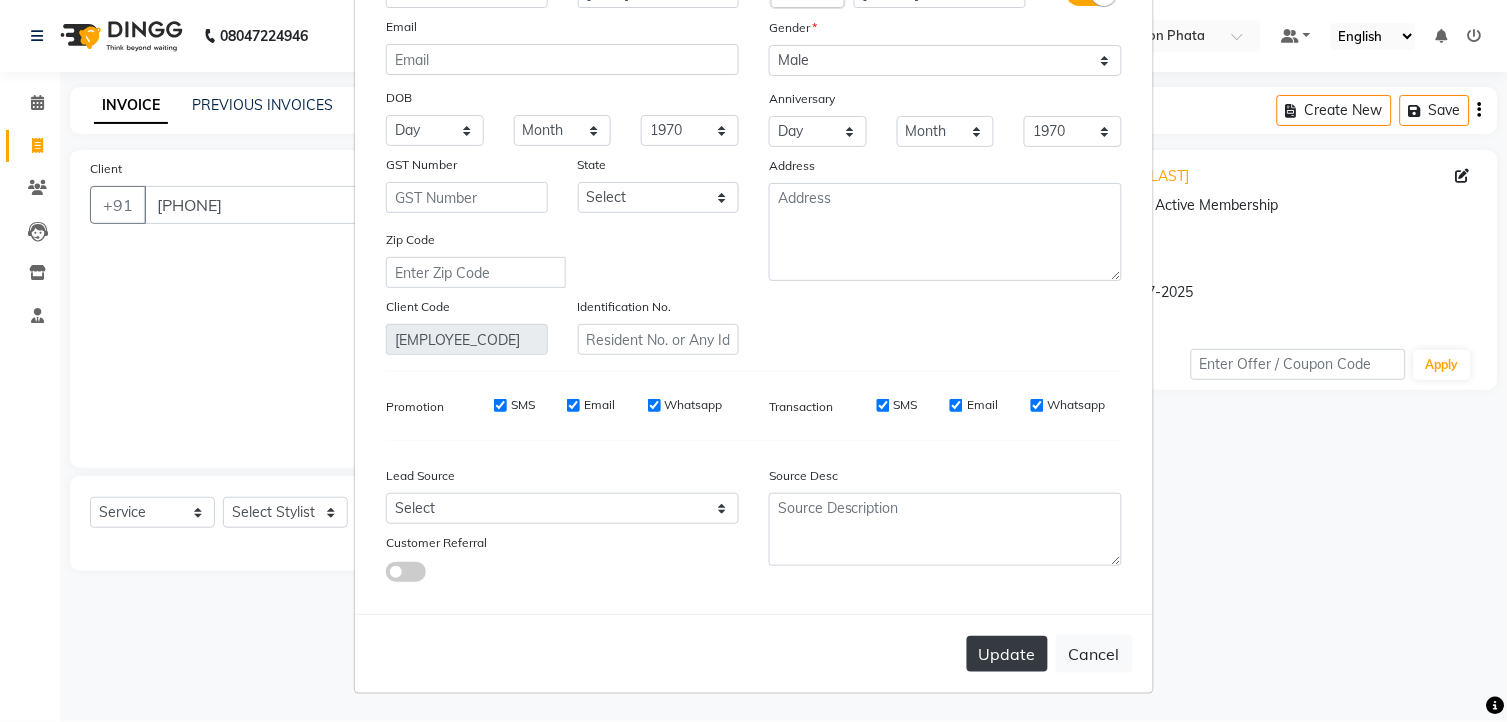 click on "Update" at bounding box center (1007, 654) 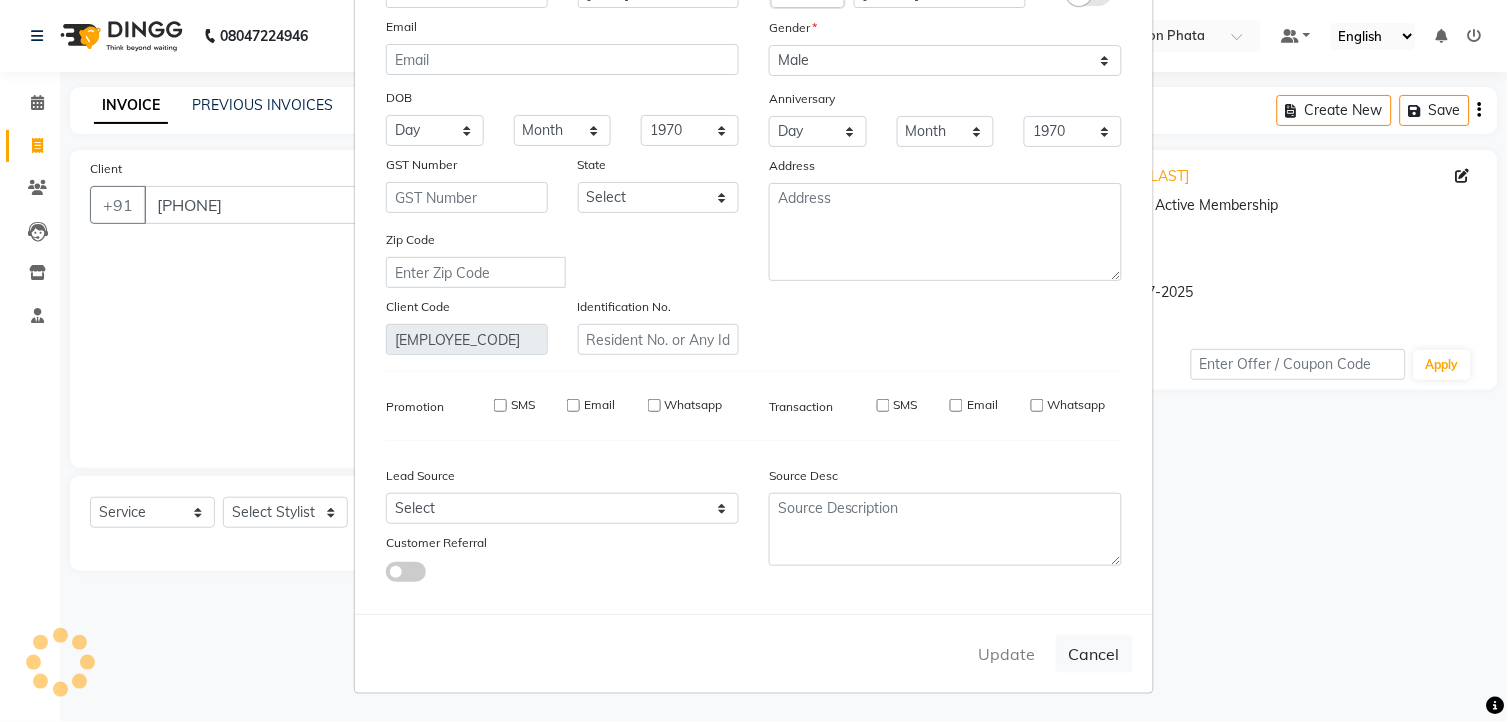 type 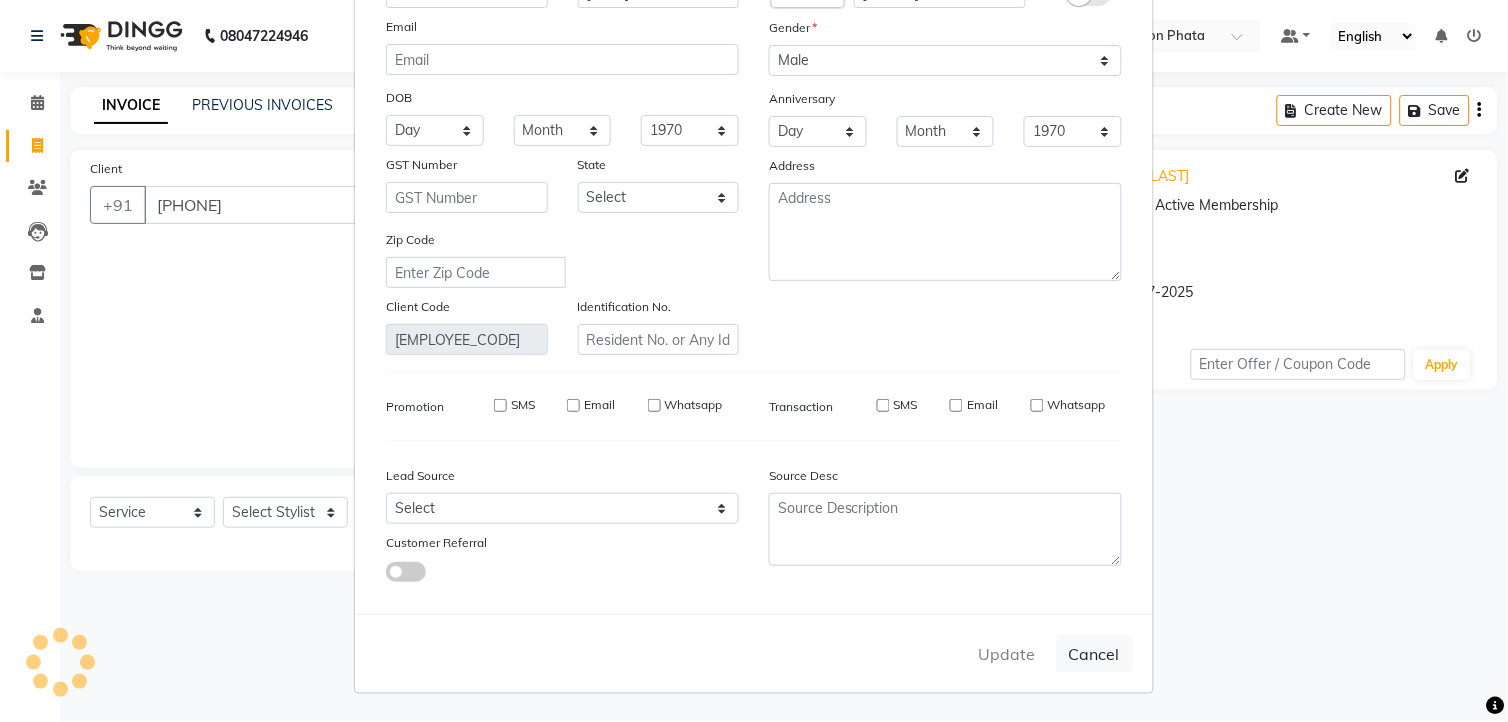 type 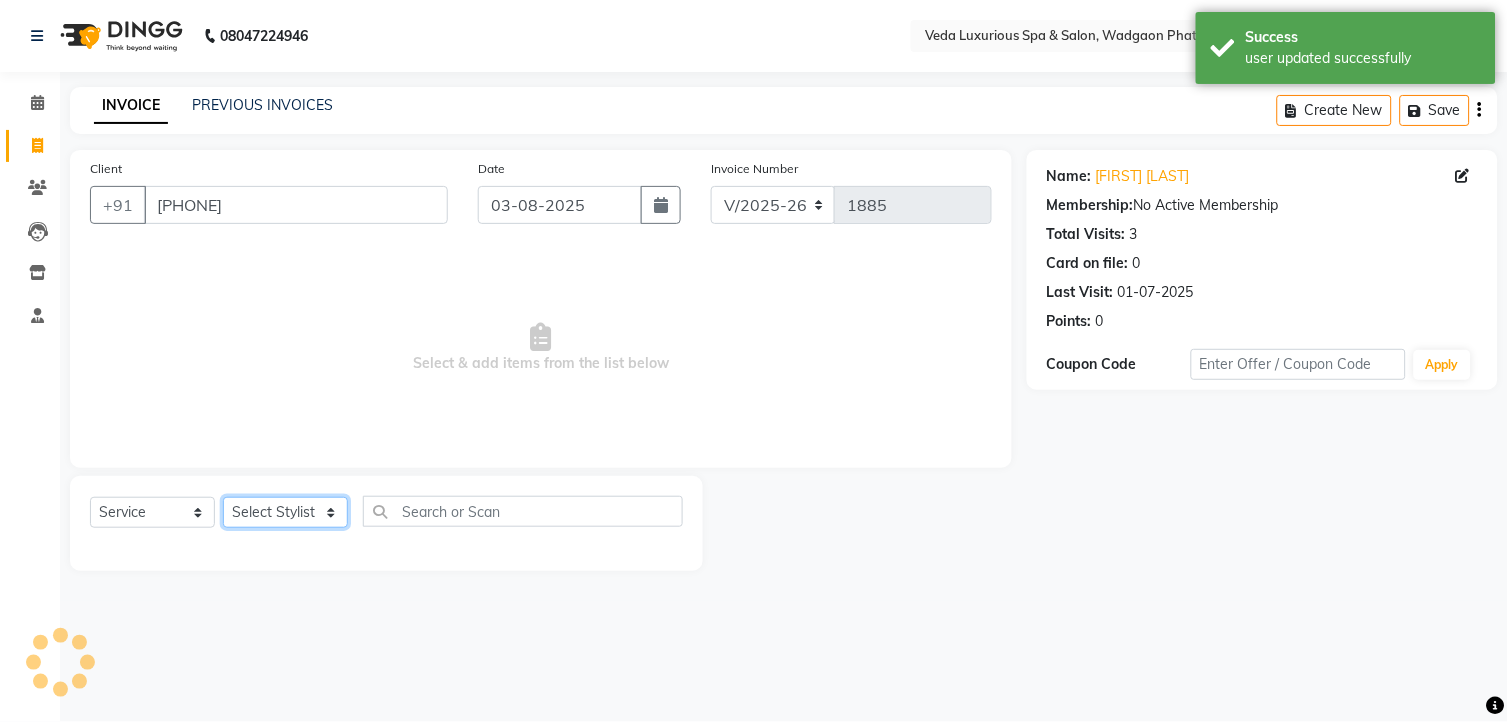 click on "Select Stylist [FIRST] [LAST] [FIRST] [FIRST] [FIRST] [FIRST] [FIRST] [FIRST] [FIRST] [FIRST] [FIRST] [FIRST] [FIRST] [FIRST] [FIRST] [FIRST] [FIRST] [FIRST] [FIRST] [FIRST]" 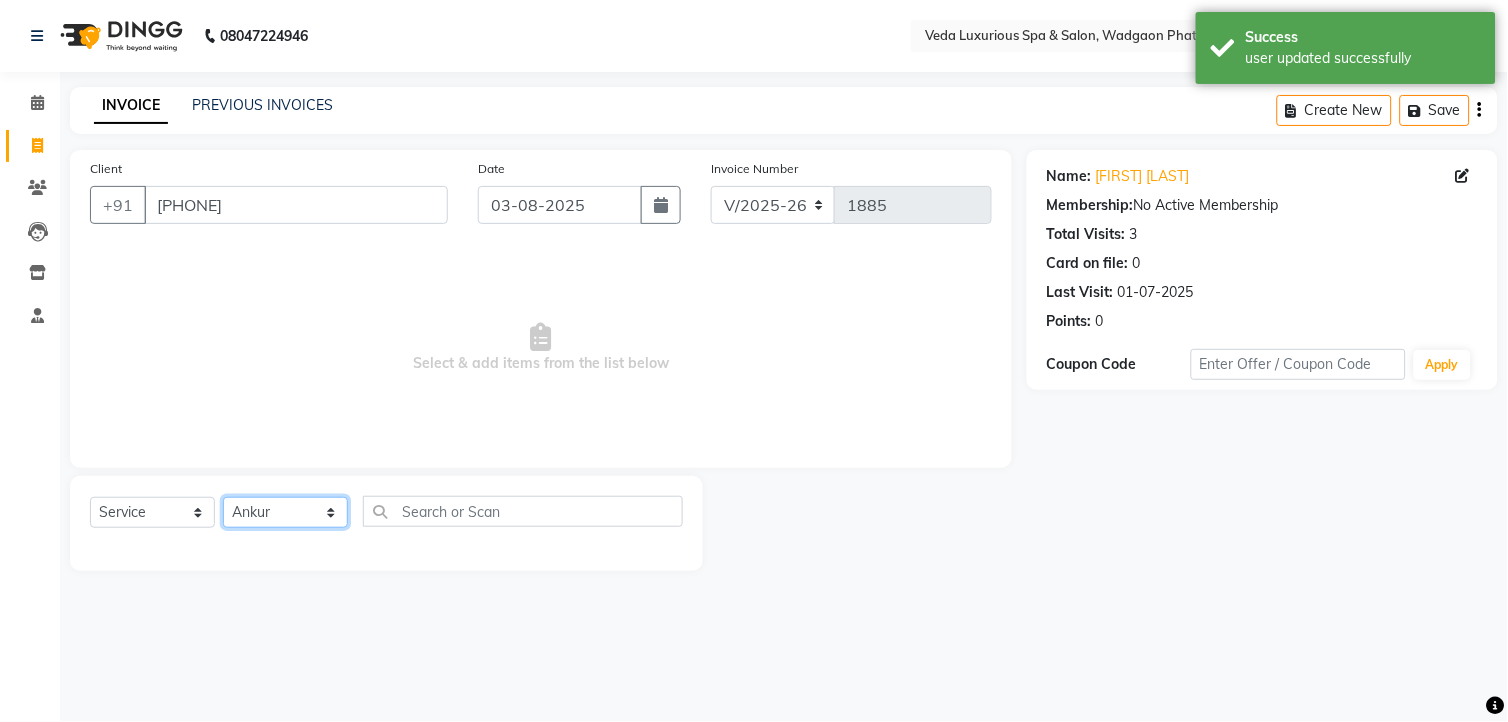 click on "Select Stylist [FIRST] [LAST] [FIRST] [FIRST] [FIRST] [FIRST] [FIRST] [FIRST] [FIRST] [FIRST] [FIRST] [FIRST] [FIRST] [FIRST] [FIRST] [FIRST] [FIRST] [FIRST] [FIRST] [FIRST]" 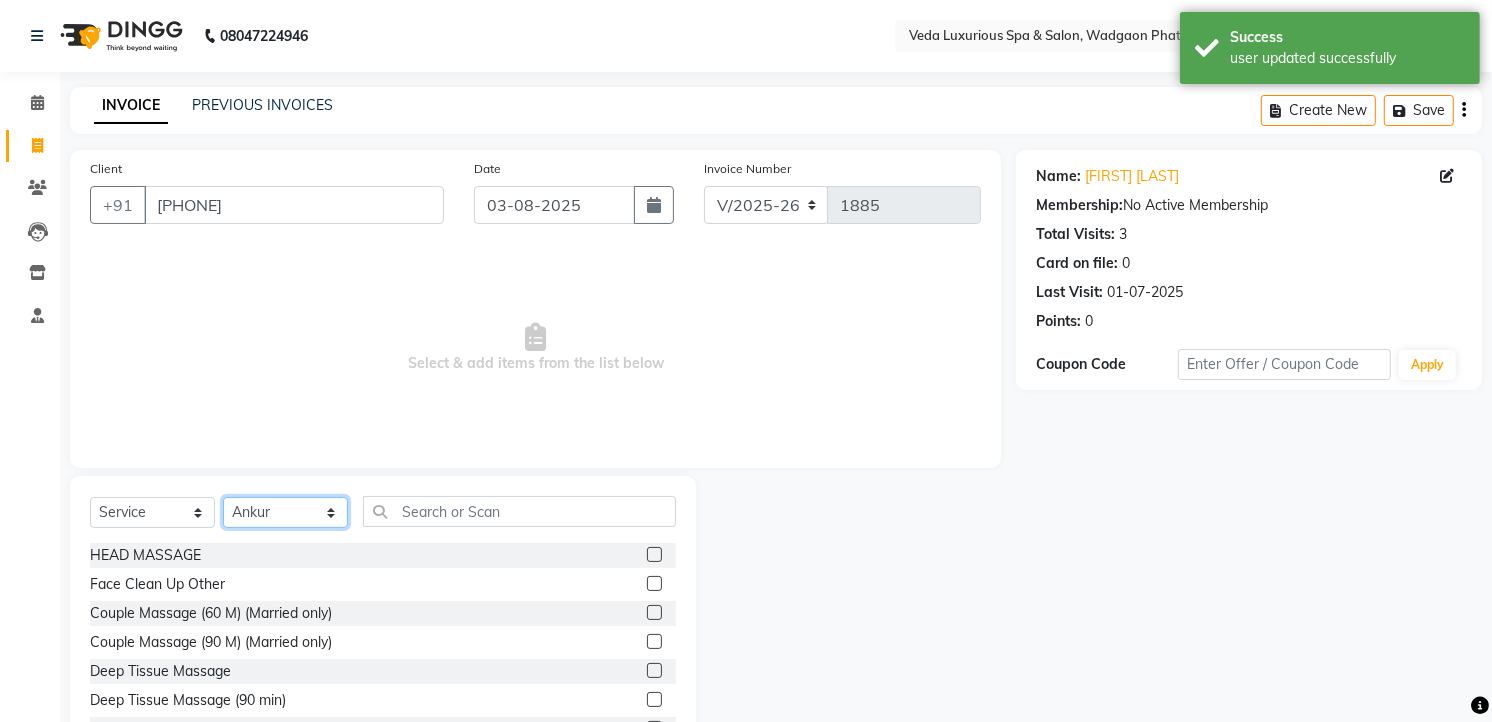 click on "Select Stylist [FIRST] [LAST] [FIRST] [FIRST] [FIRST] [FIRST] [FIRST] [FIRST] [FIRST] [FIRST] [FIRST] [FIRST] [FIRST] [FIRST] [FIRST] [FIRST] [FIRST] [FIRST] [FIRST] [FIRST]" 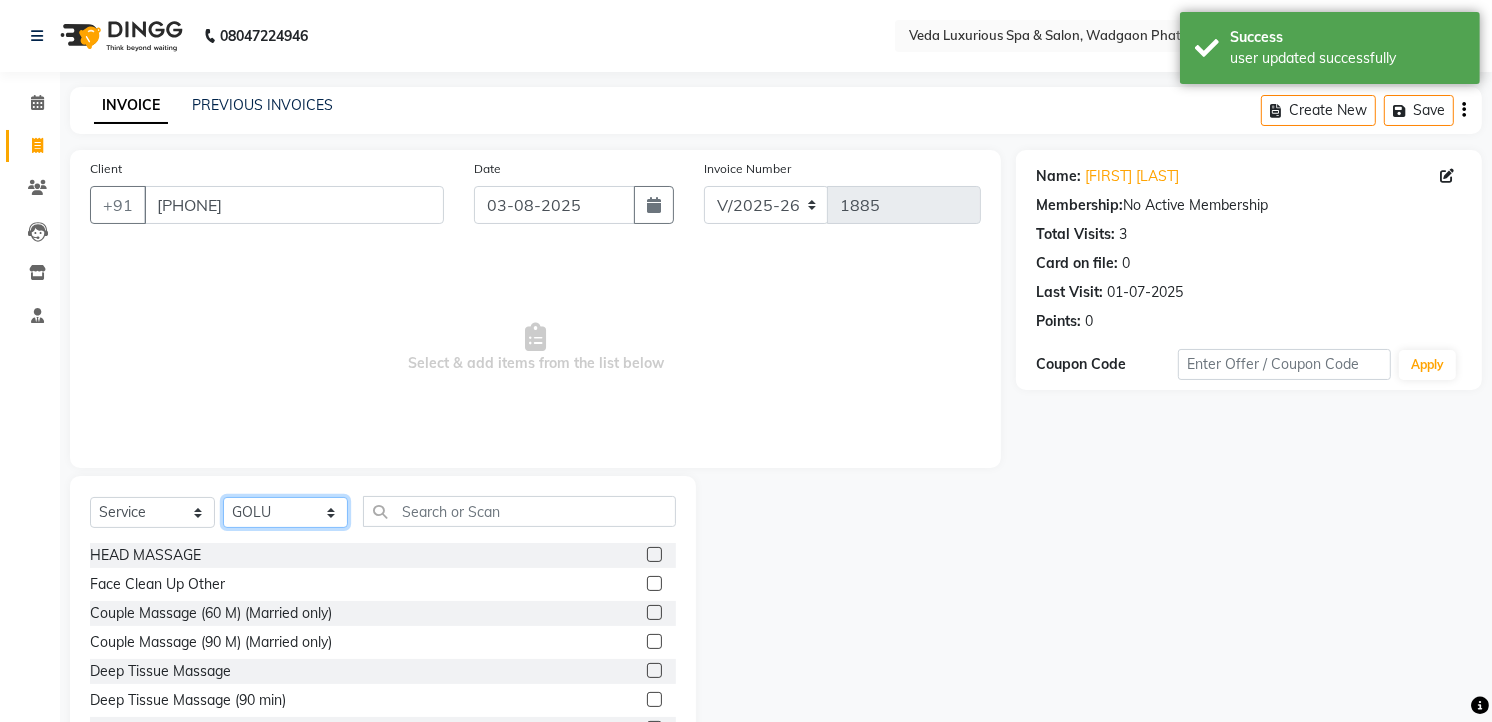 click on "Select Stylist [FIRST] [LAST] [FIRST] [FIRST] [FIRST] [FIRST] [FIRST] [FIRST] [FIRST] [FIRST] [FIRST] [FIRST] [FIRST] [FIRST] [FIRST] [FIRST] [FIRST] [FIRST] [FIRST] [FIRST]" 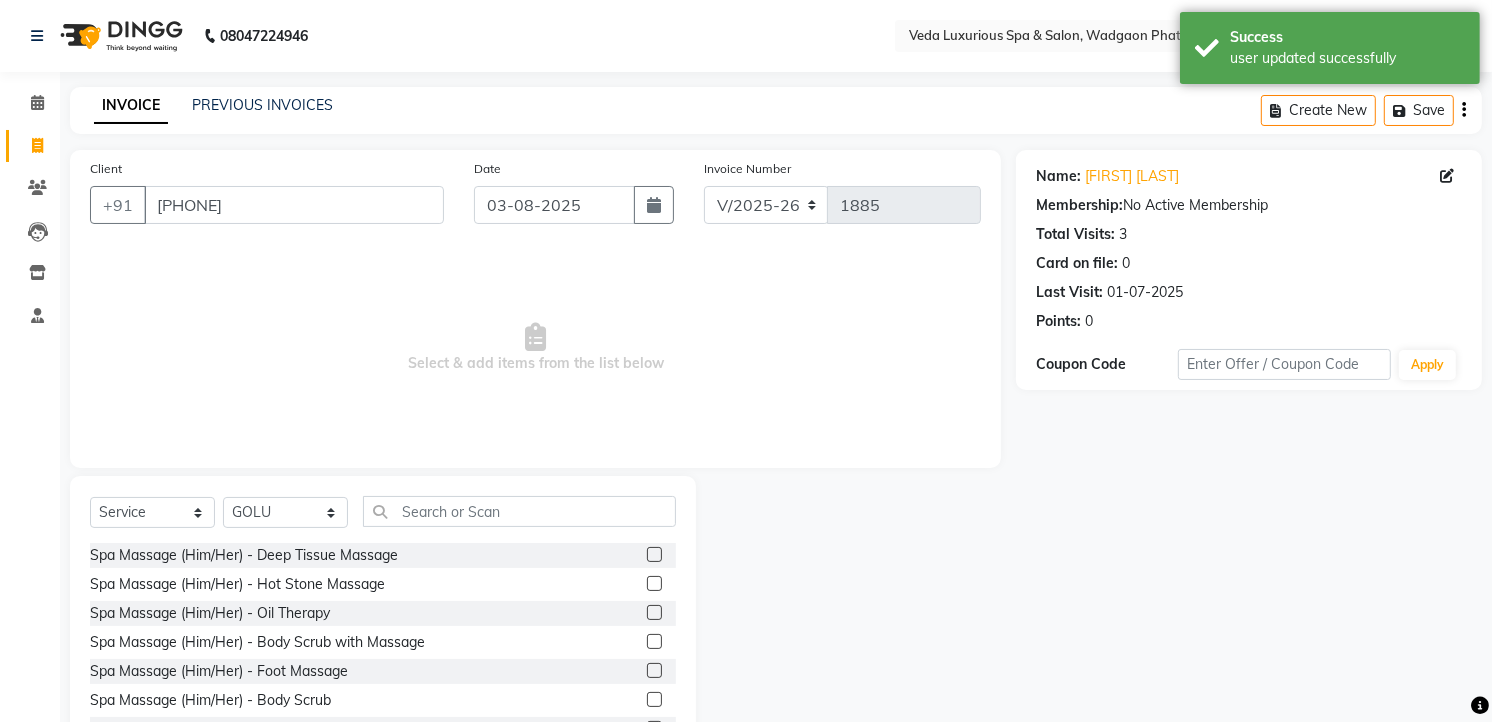 click on "Select  Service  Product  Membership  Package Voucher Prepaid Gift Card  Select Stylist [FIRST] [LAST] [FIRST] [FIRST] [FIRST] [FIRST] [FIRST] [FIRST] [FIRST] [FIRST] [FIRST] [FIRST] [FIRST] [FIRST] [FIRST] [FIRST] [FIRST] [FIRST] [FIRST] [FIRST]" 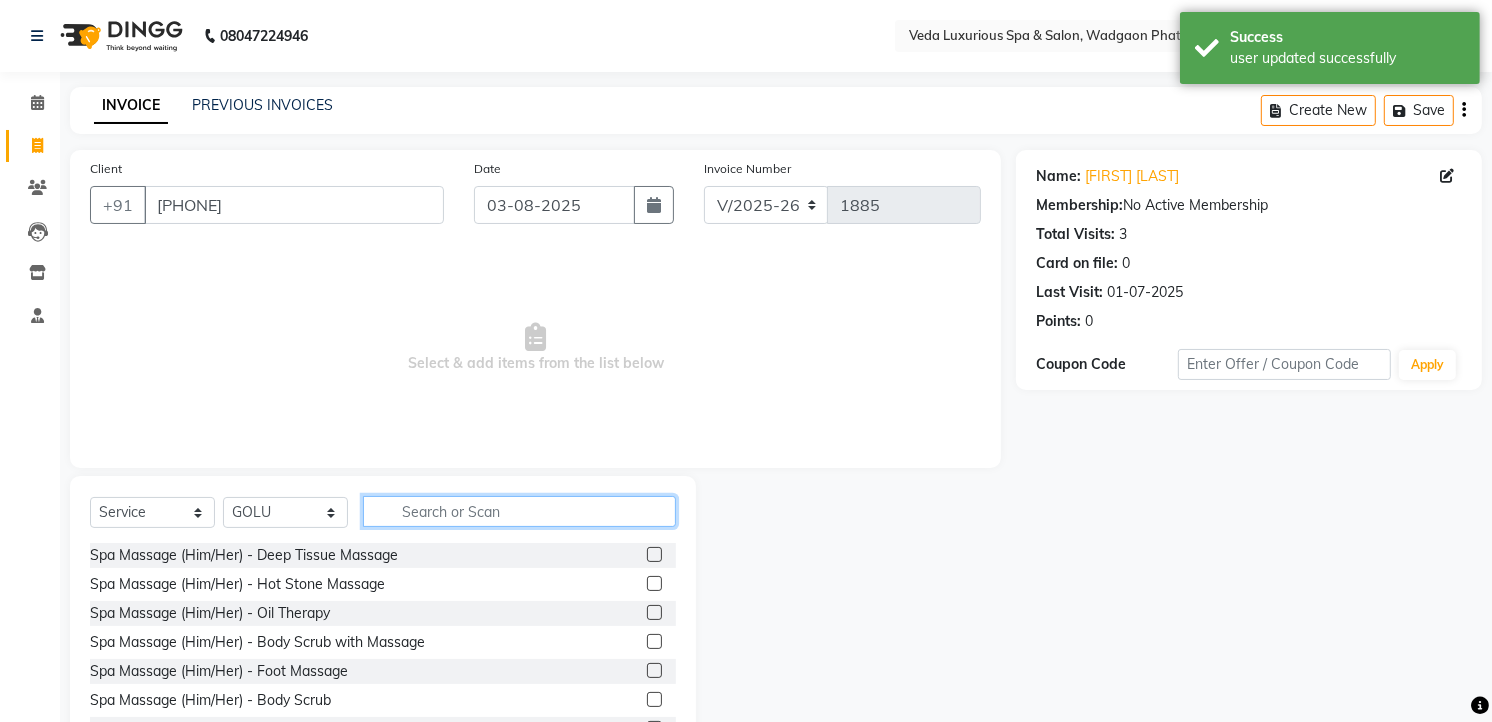 click 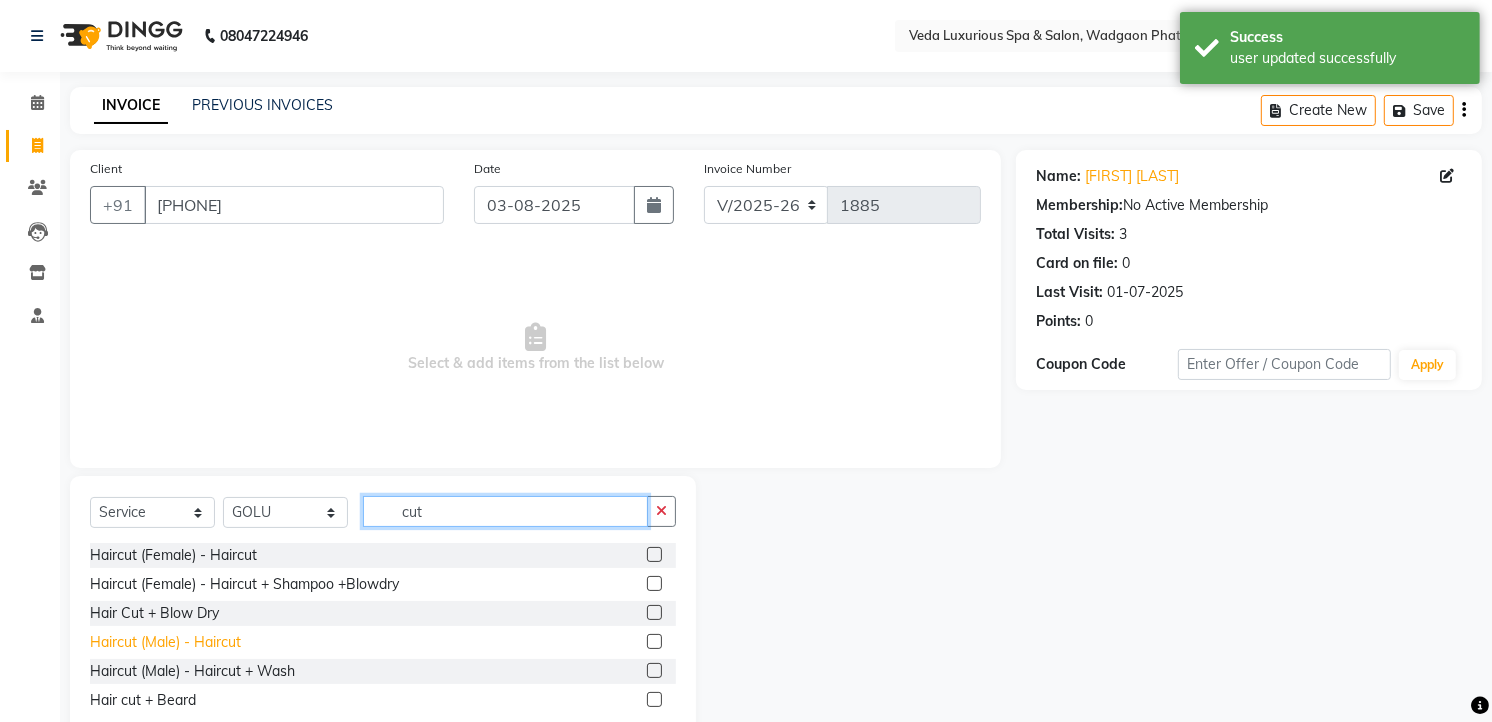 type on "cut" 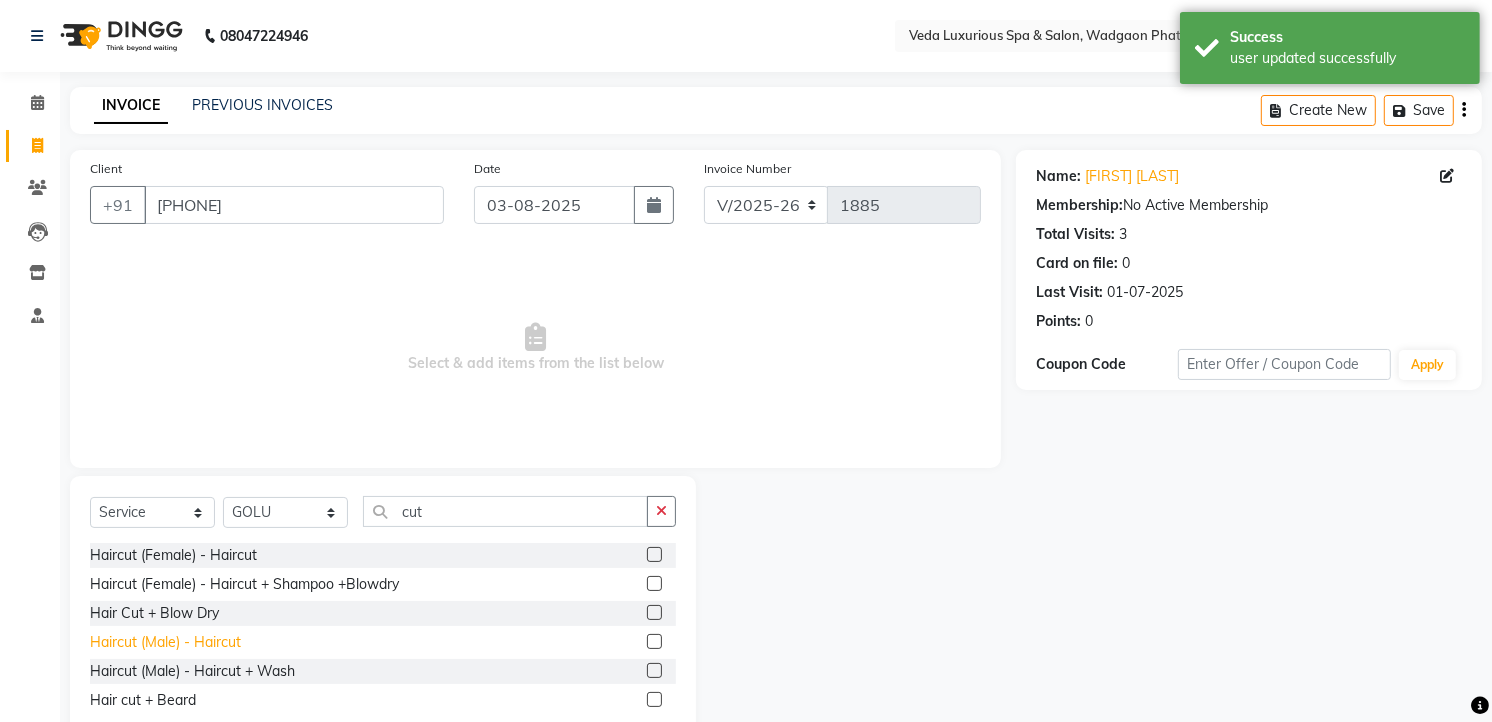 click on "Haircut (Male) - Haircut" 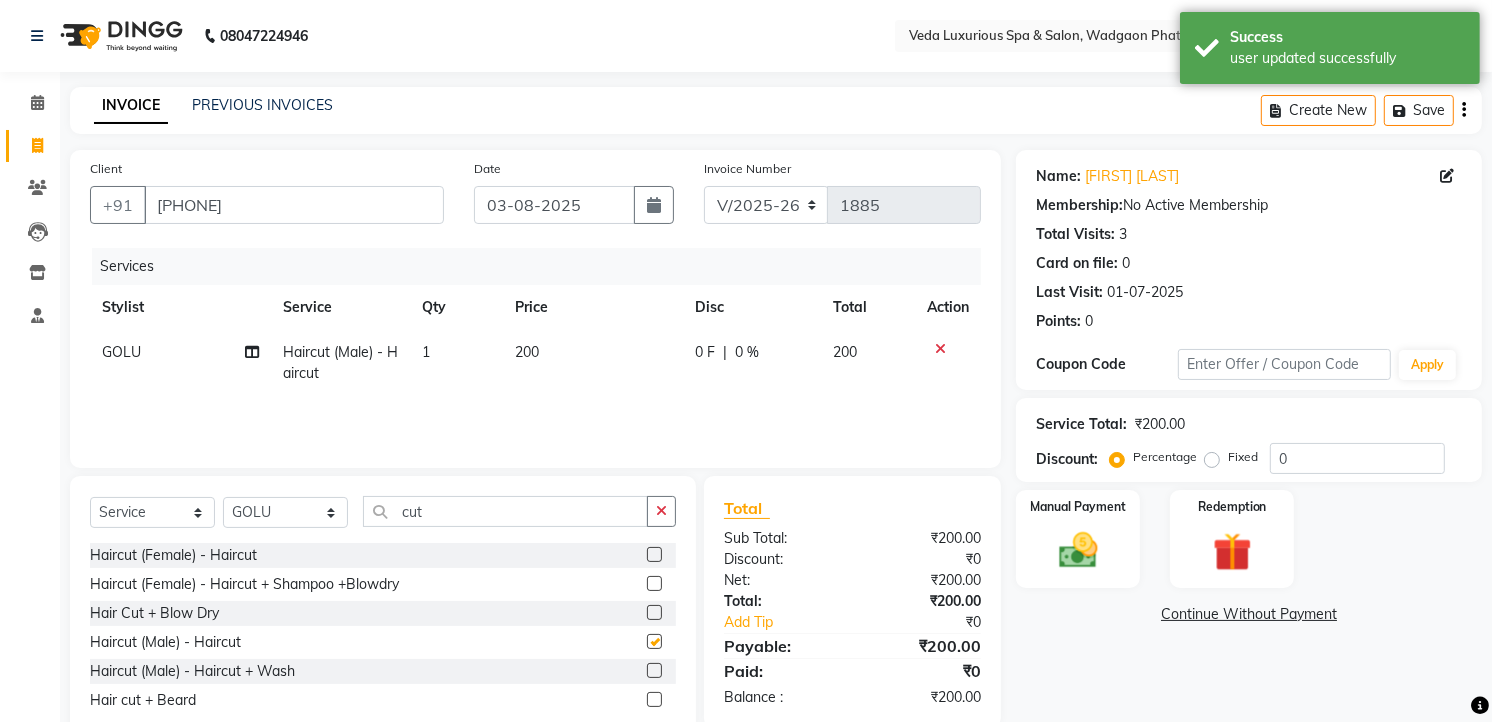 checkbox on "false" 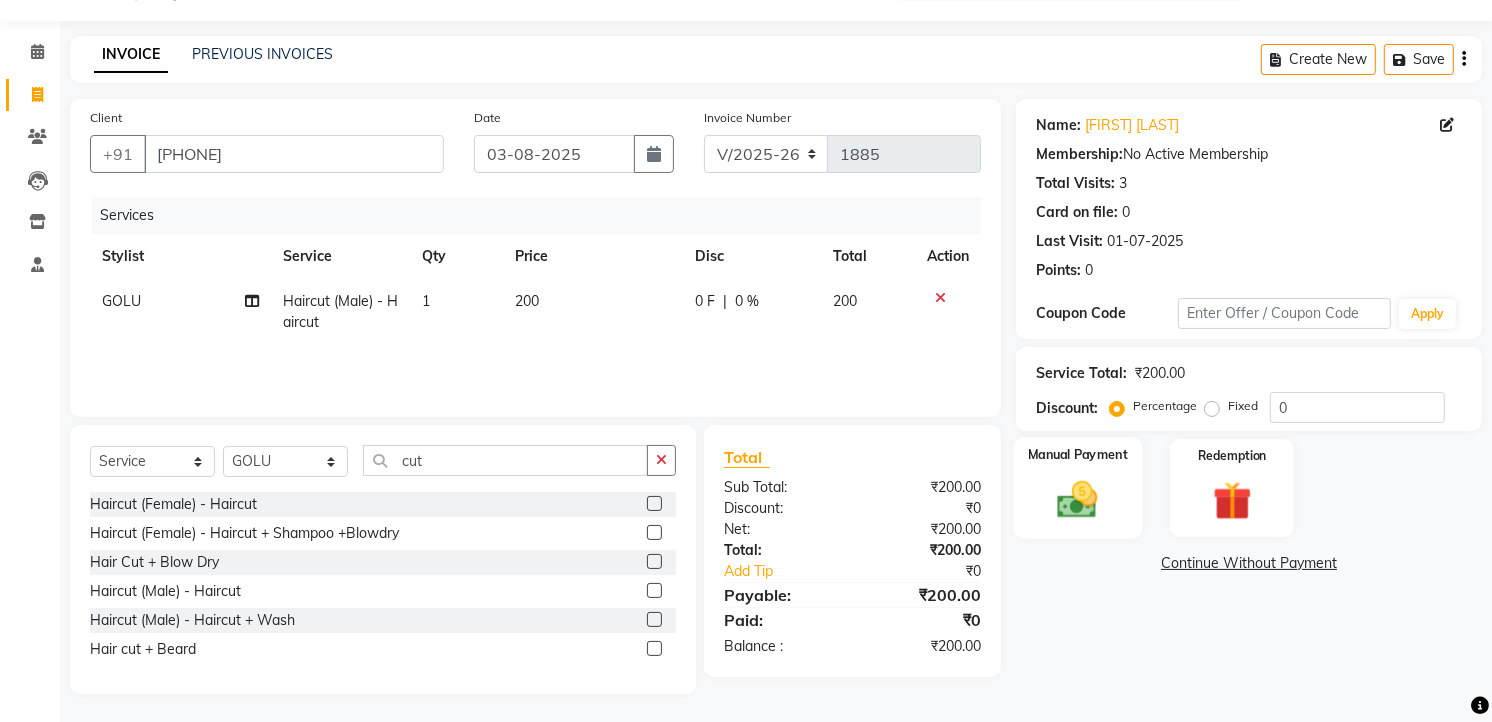 scroll, scrollTop: 53, scrollLeft: 0, axis: vertical 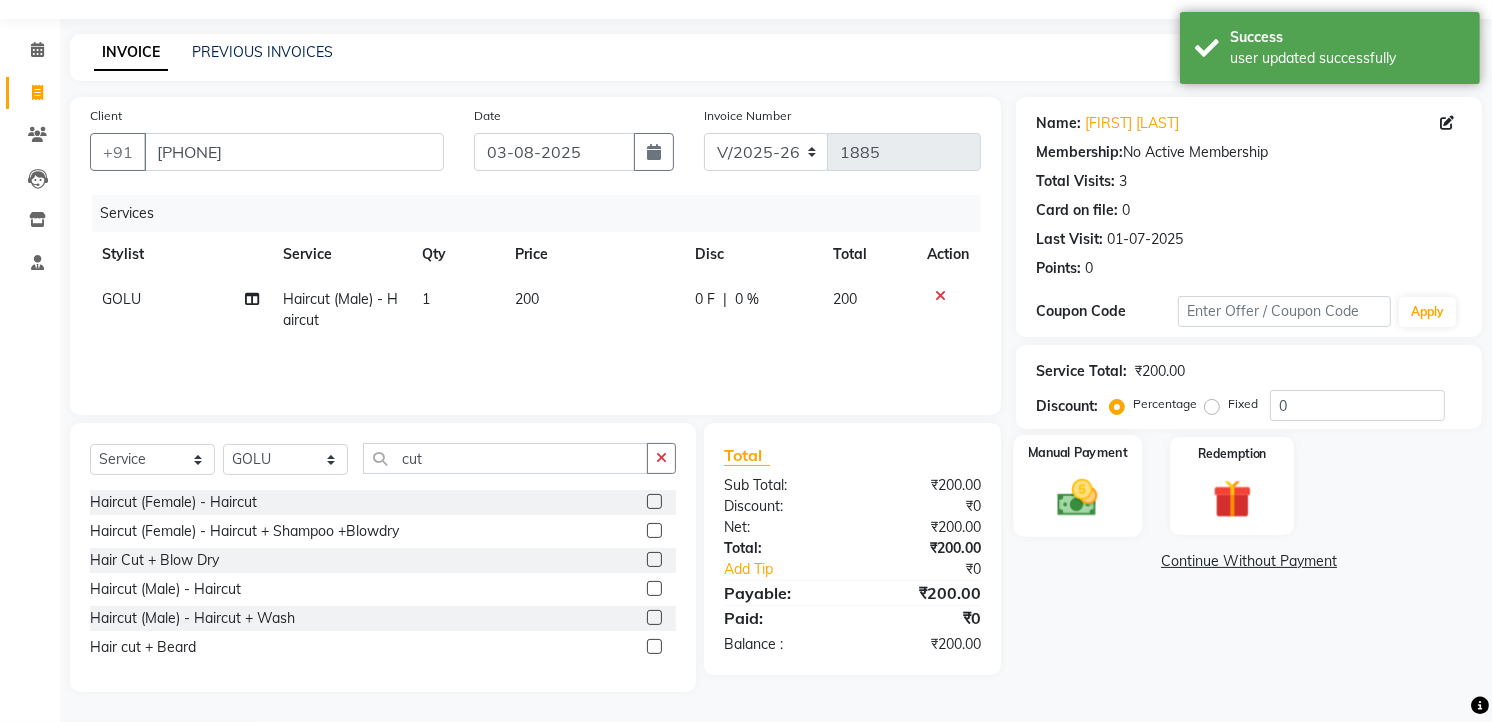 click 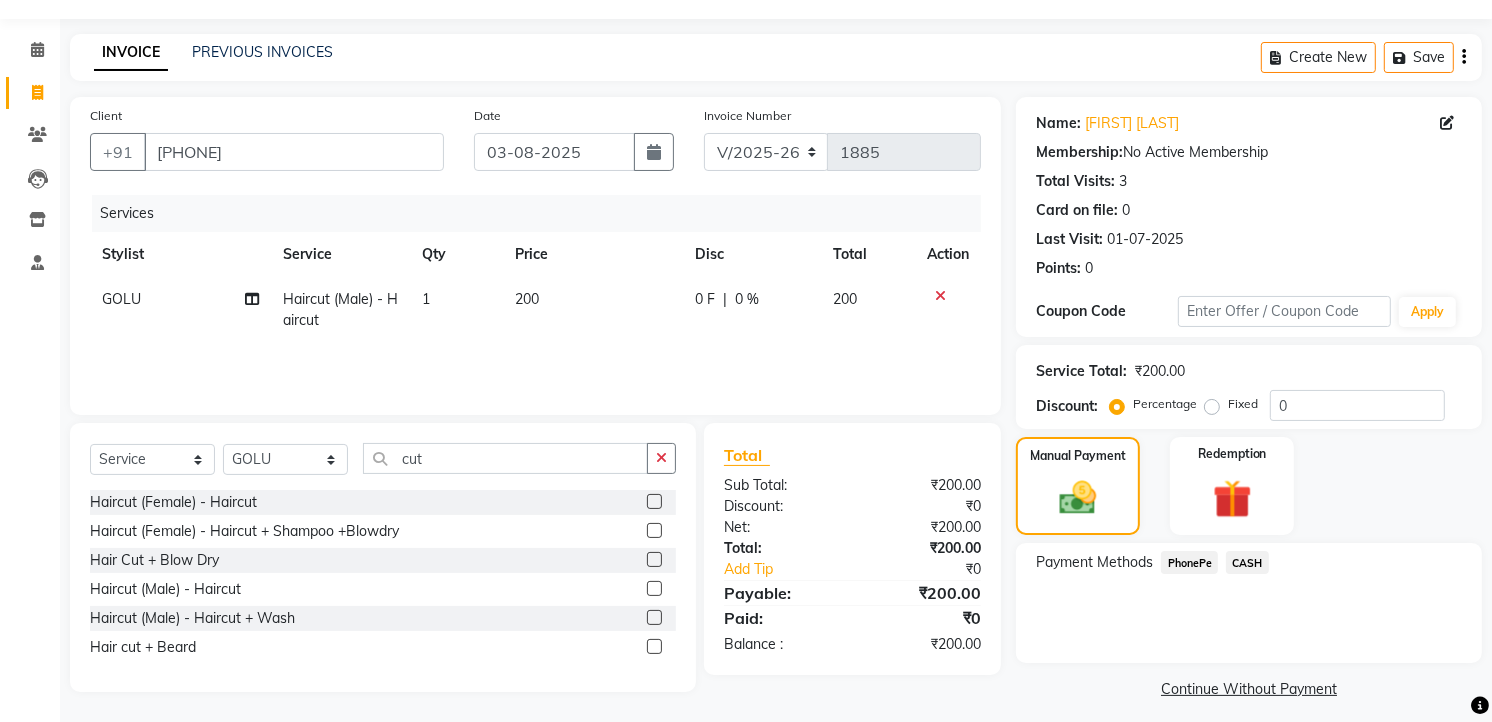 click on "CASH" 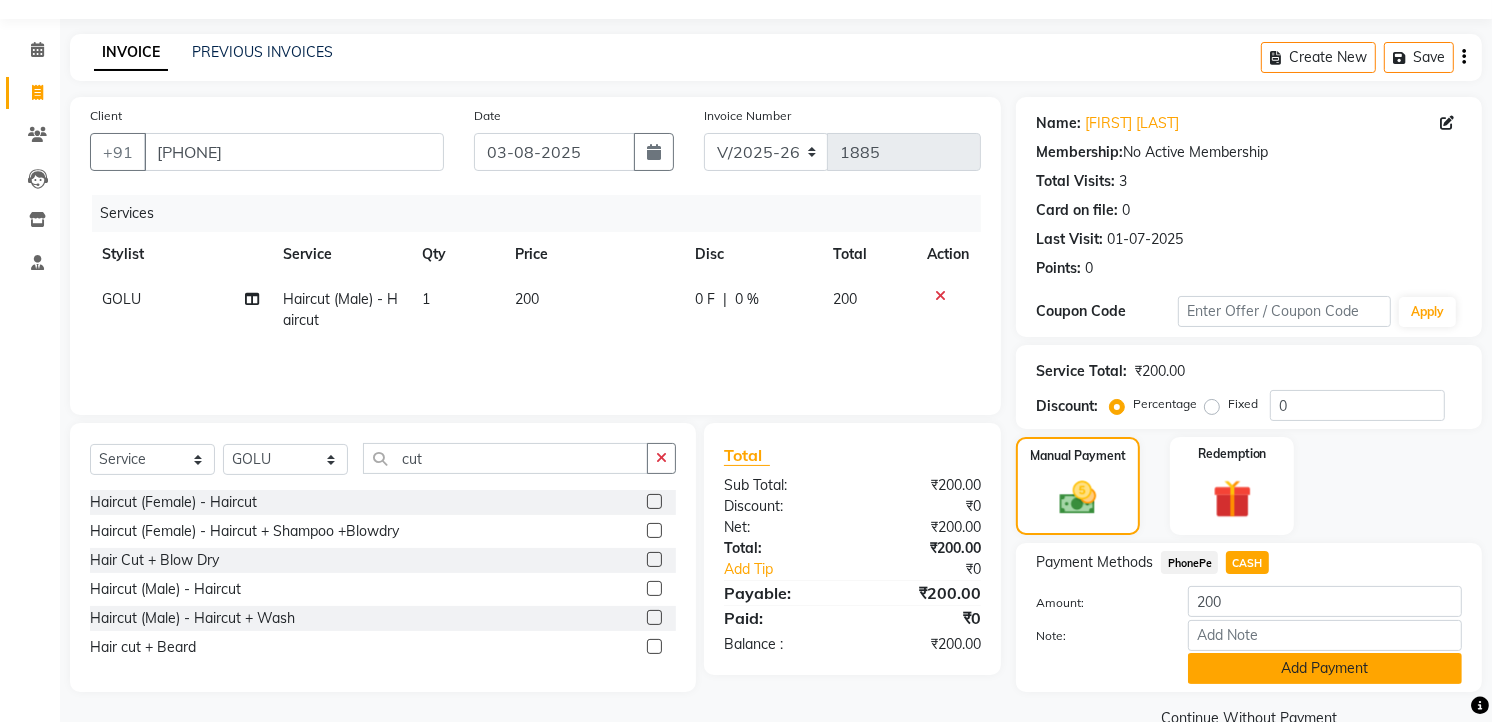 click on "Add Payment" 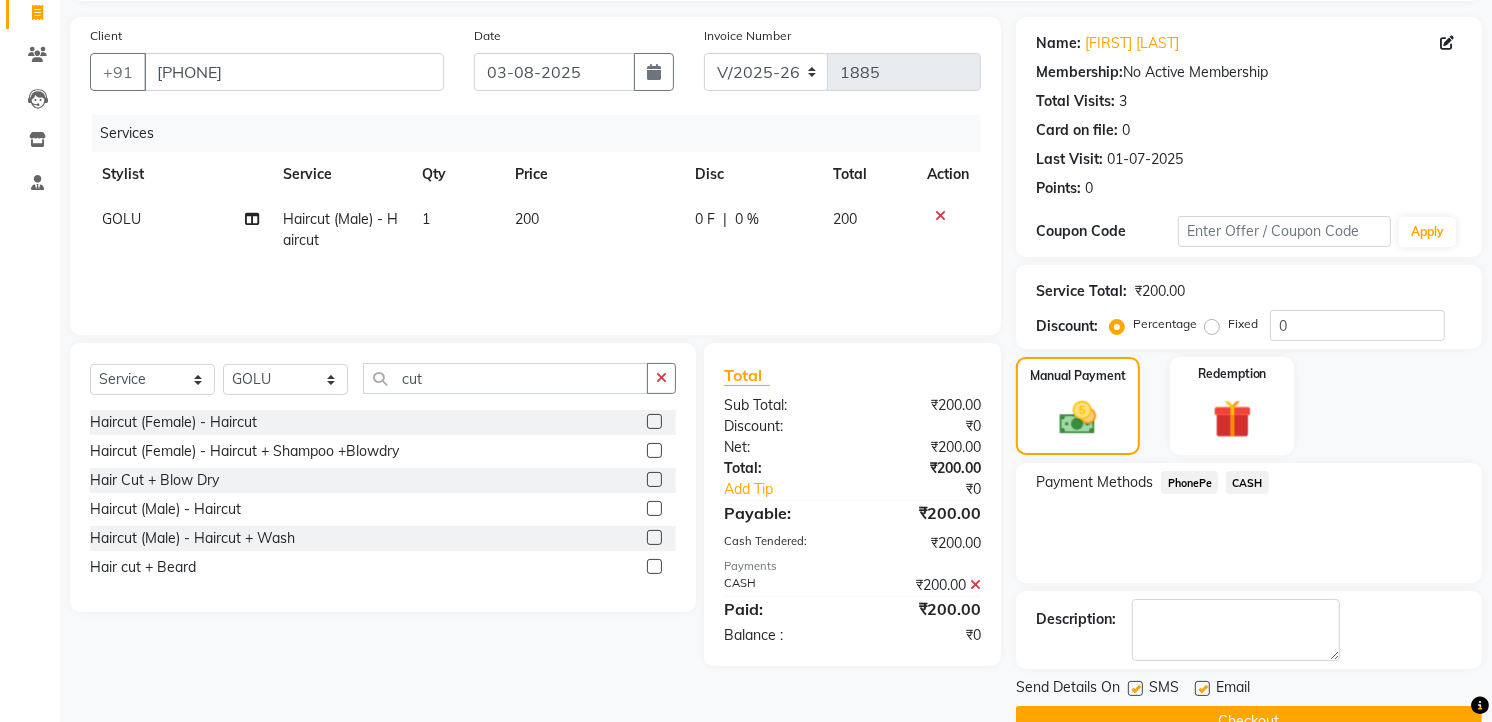 scroll, scrollTop: 177, scrollLeft: 0, axis: vertical 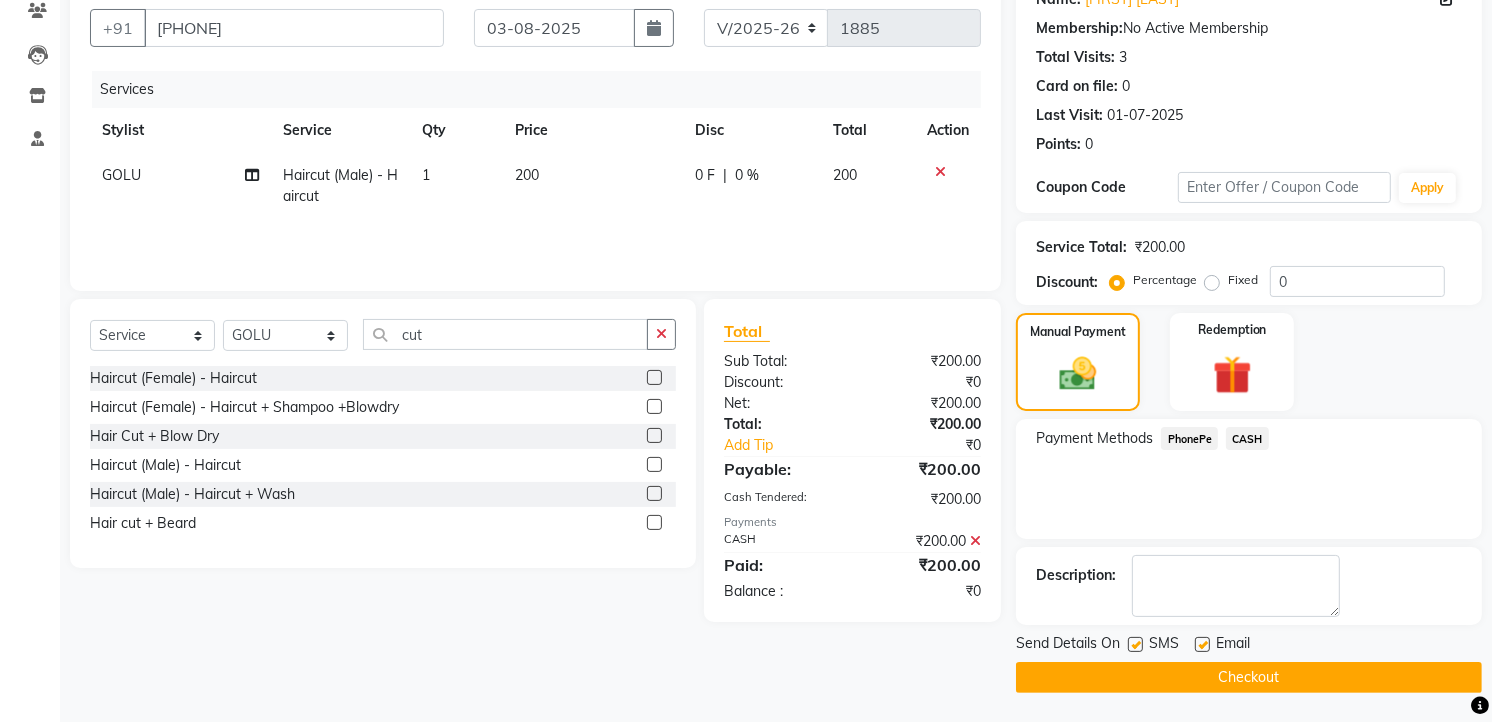 click on "Checkout" 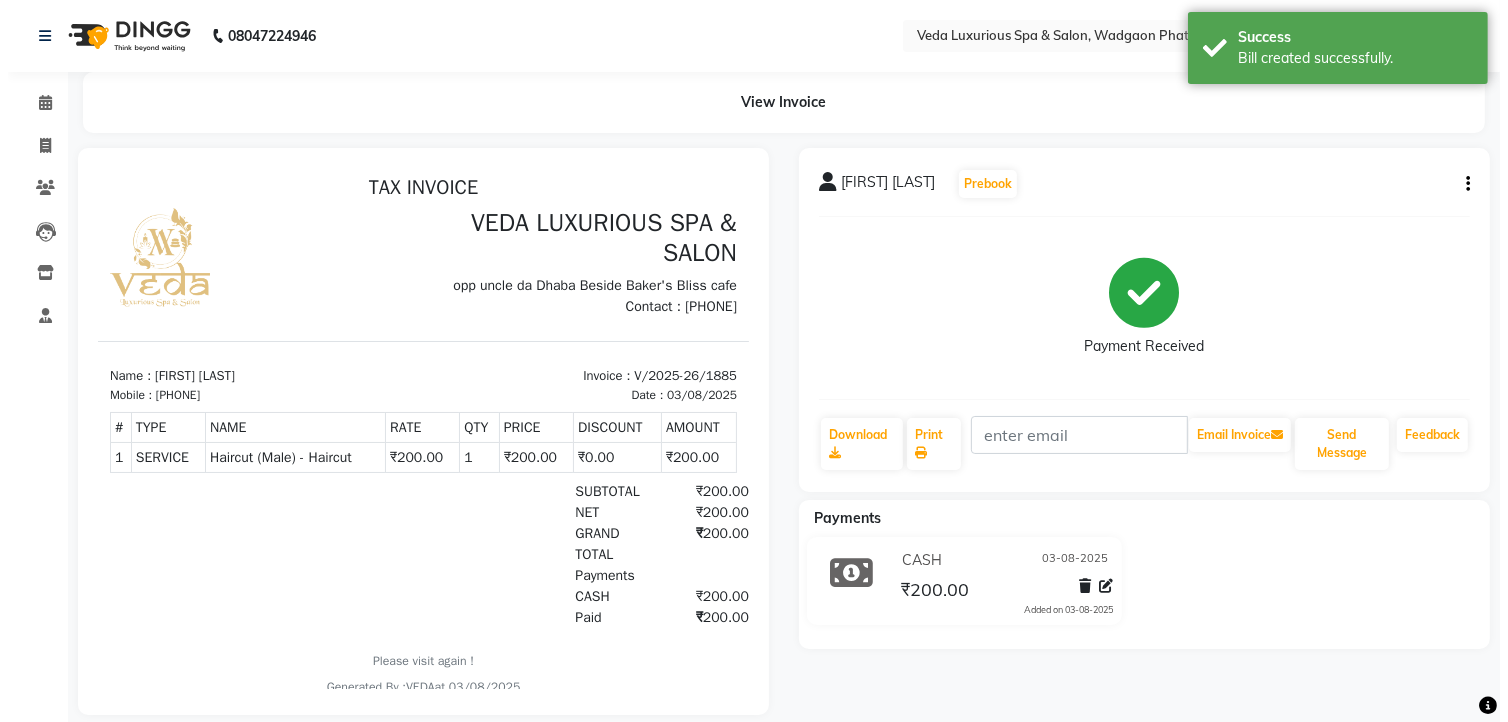 scroll, scrollTop: 0, scrollLeft: 0, axis: both 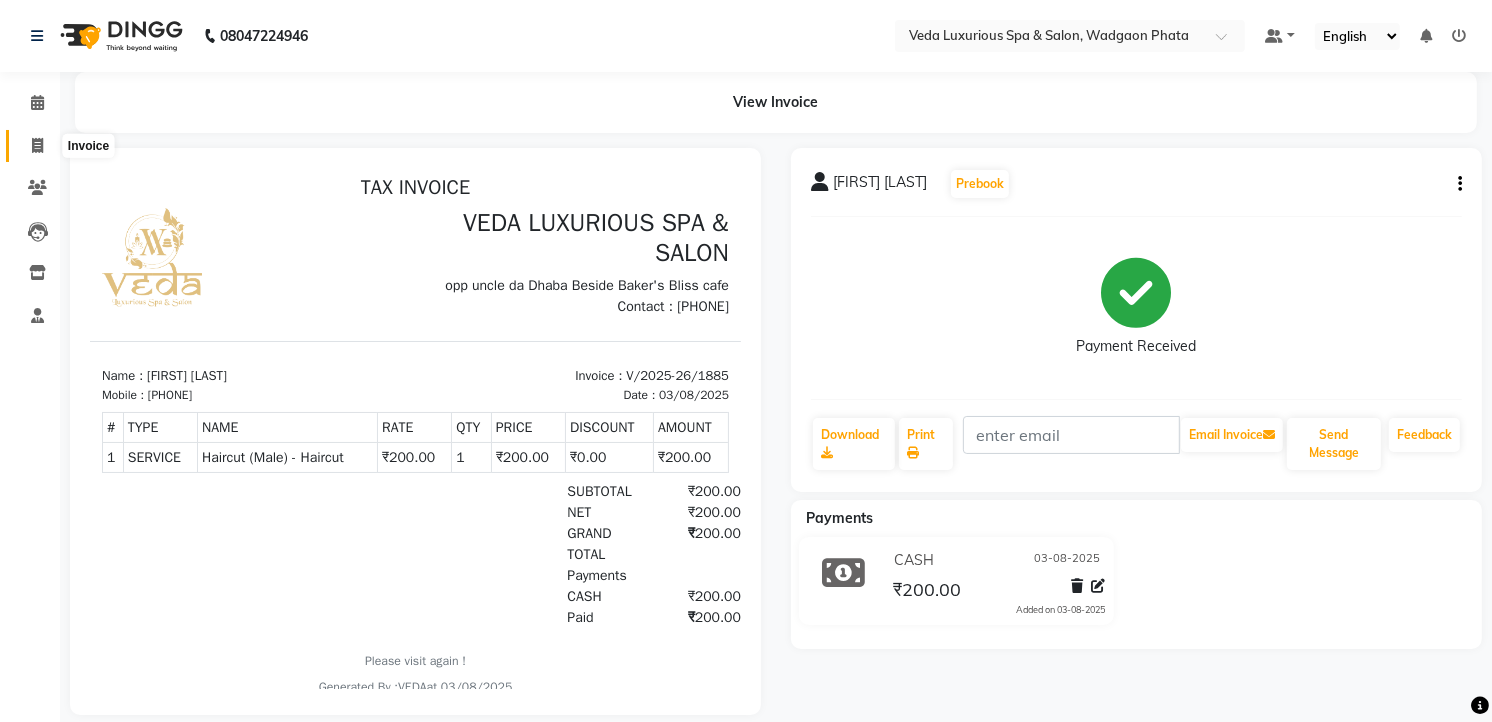 drag, startPoint x: 46, startPoint y: 136, endPoint x: 63, endPoint y: 141, distance: 17.720045 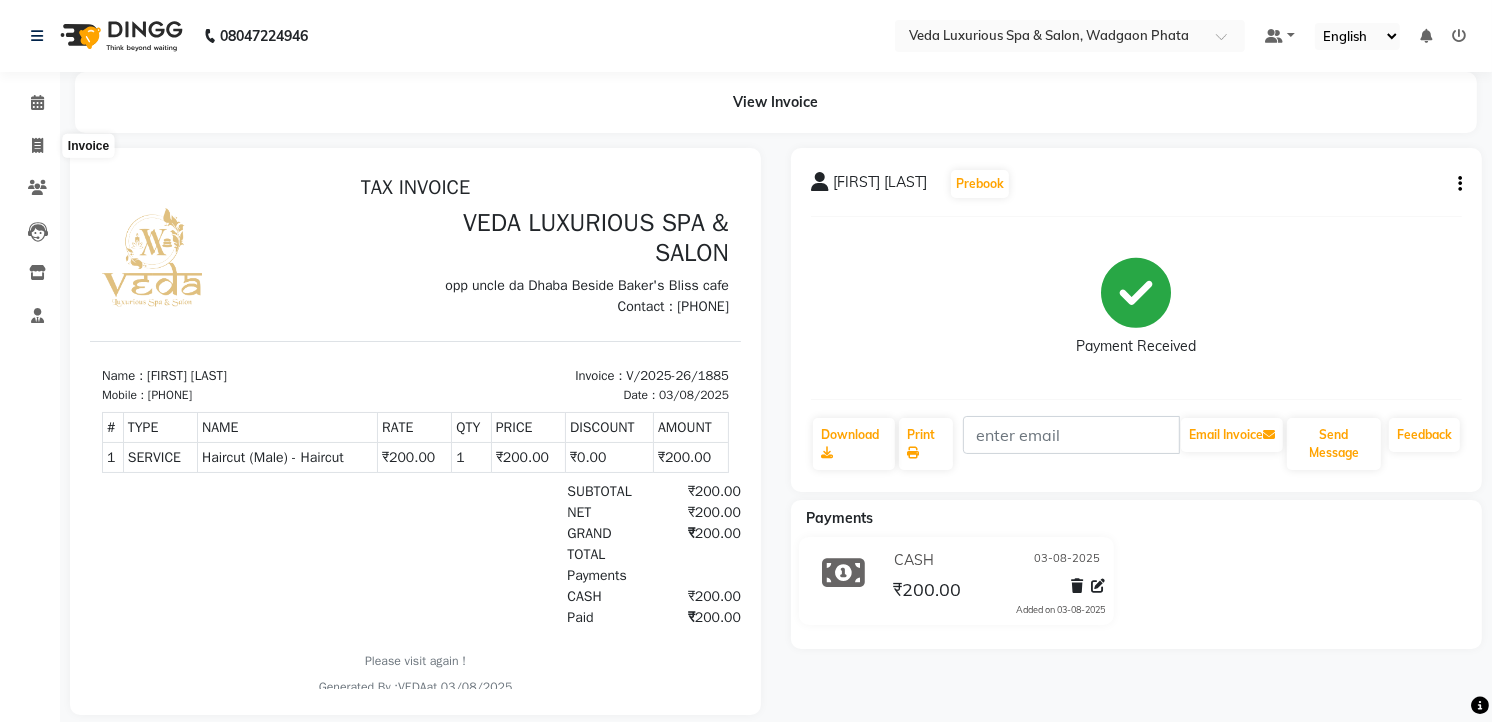 select on "service" 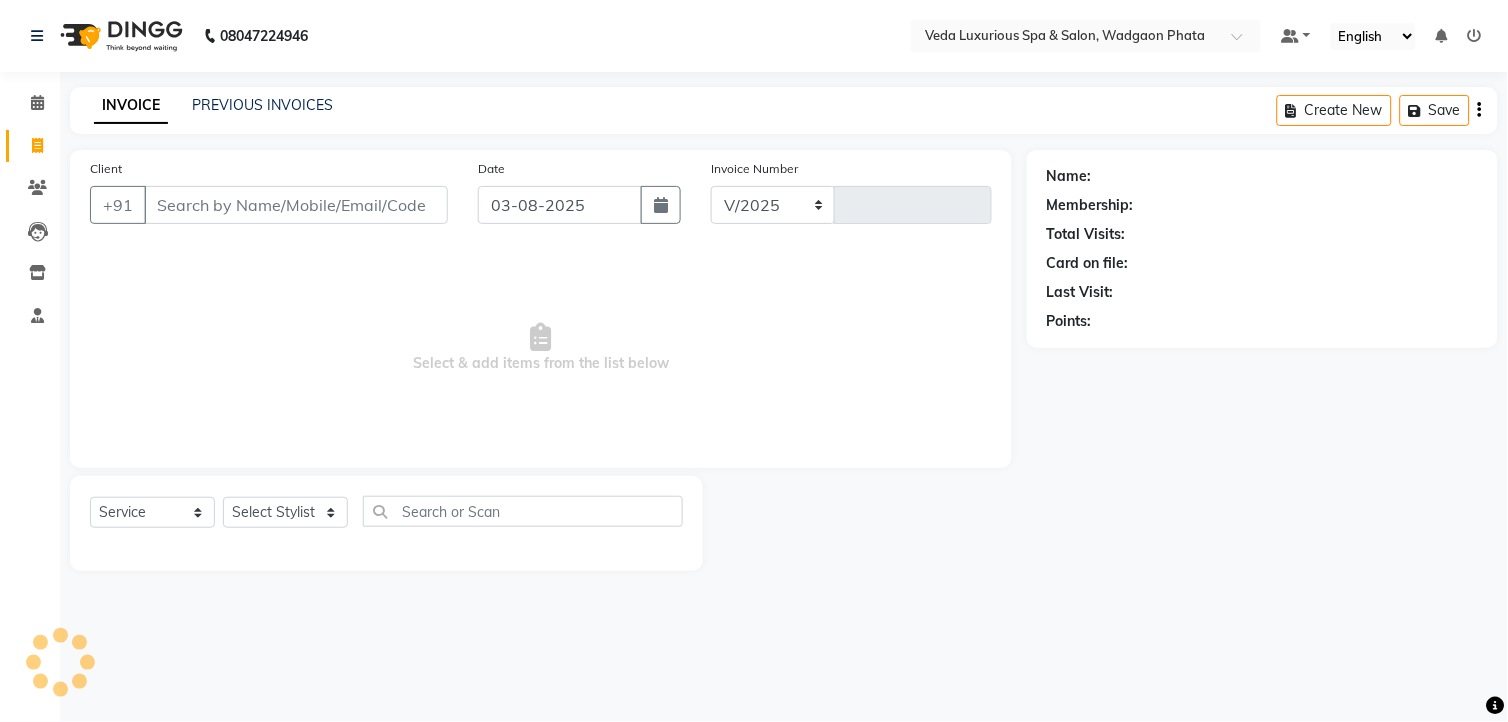 select on "4666" 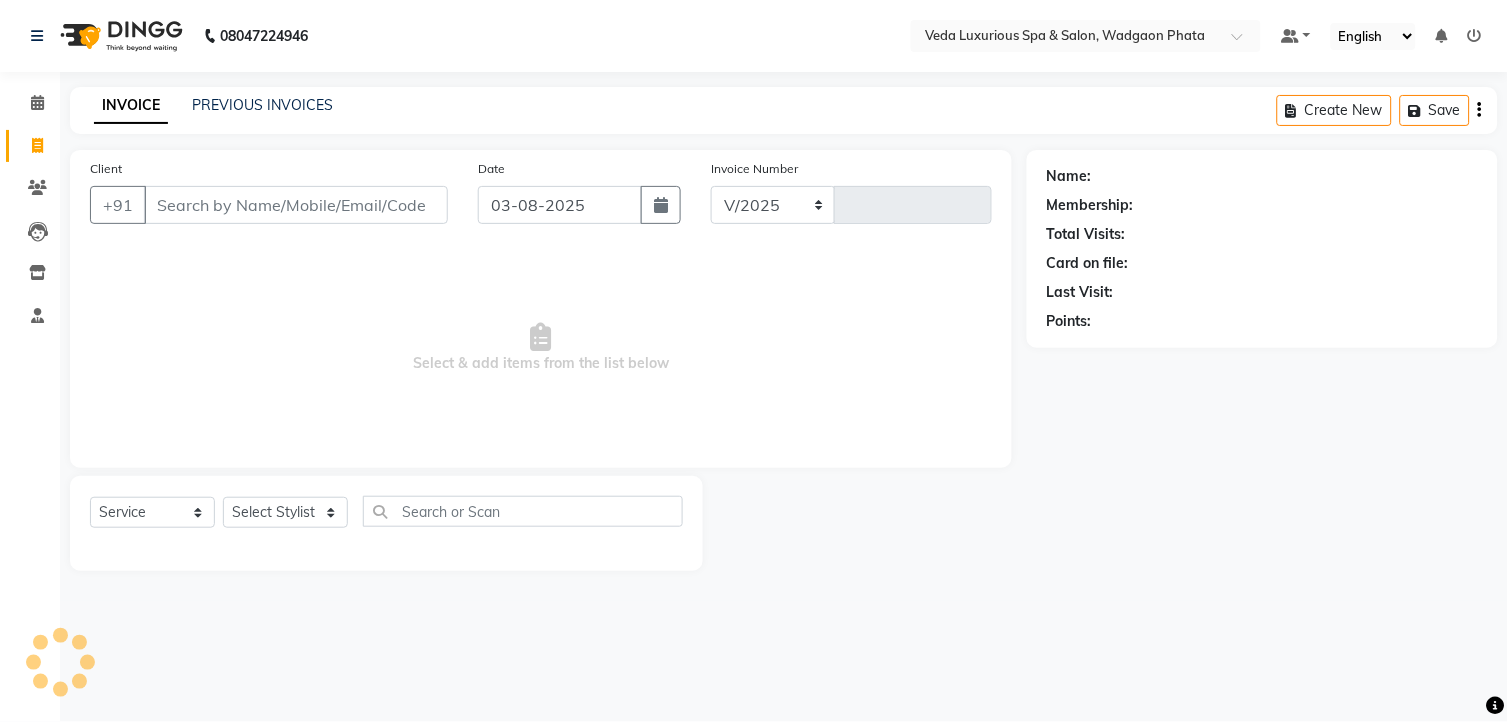 type on "1886" 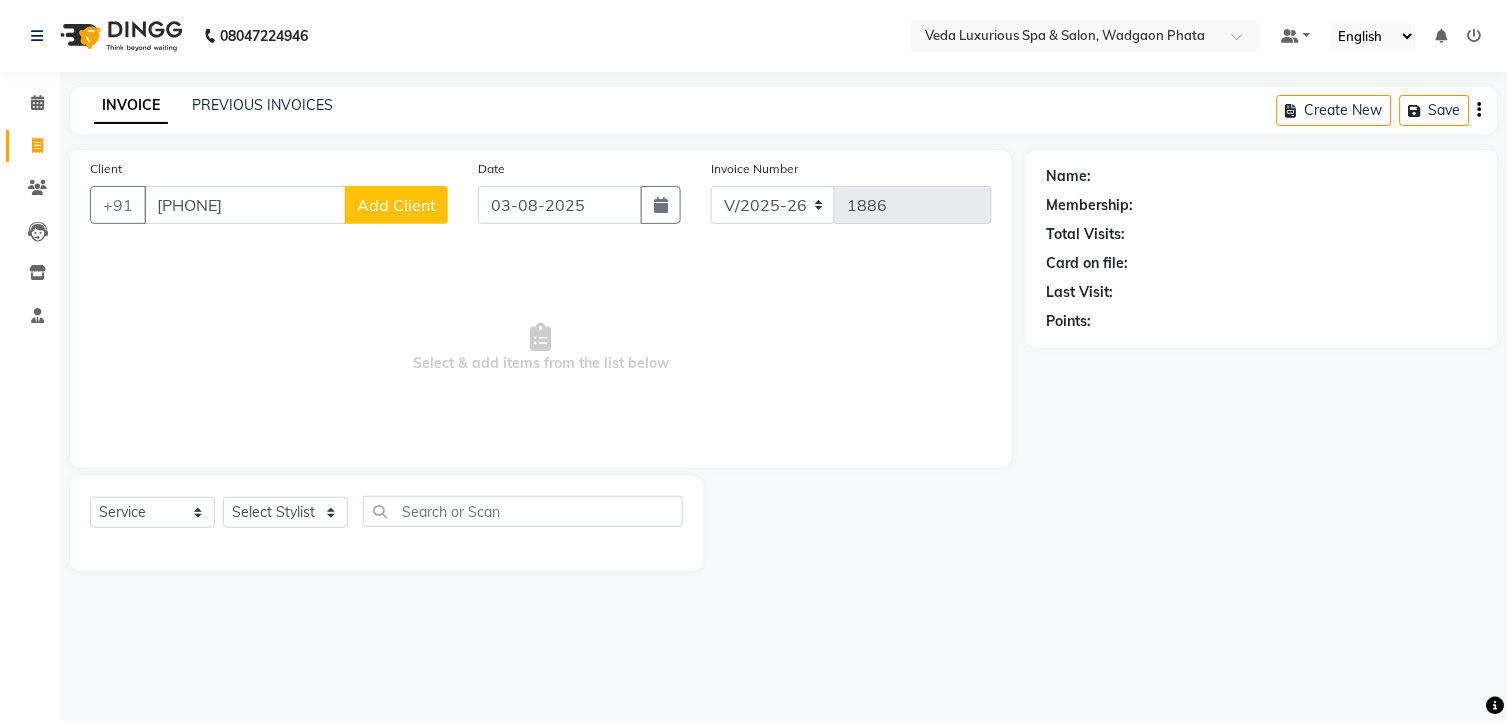 type on "[PHONE]" 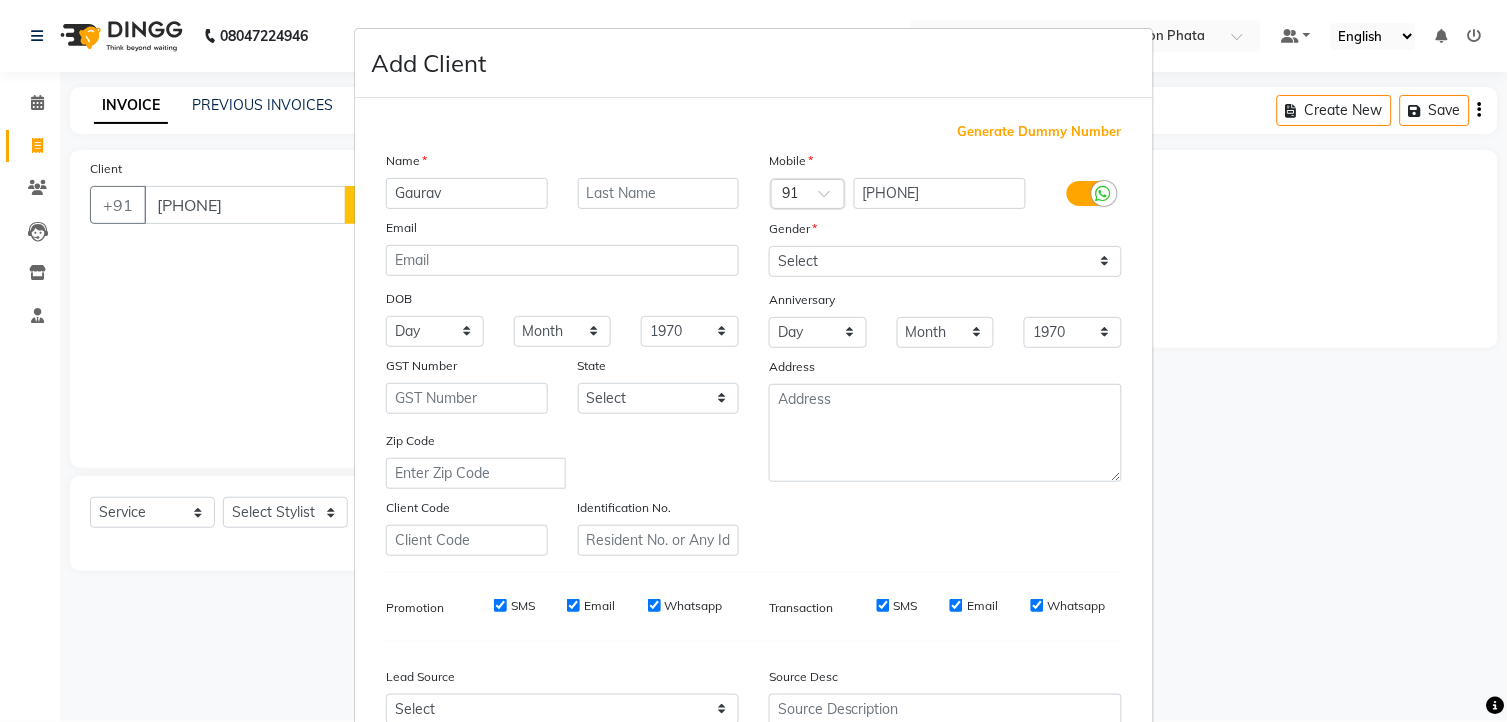 type on "Gaurav" 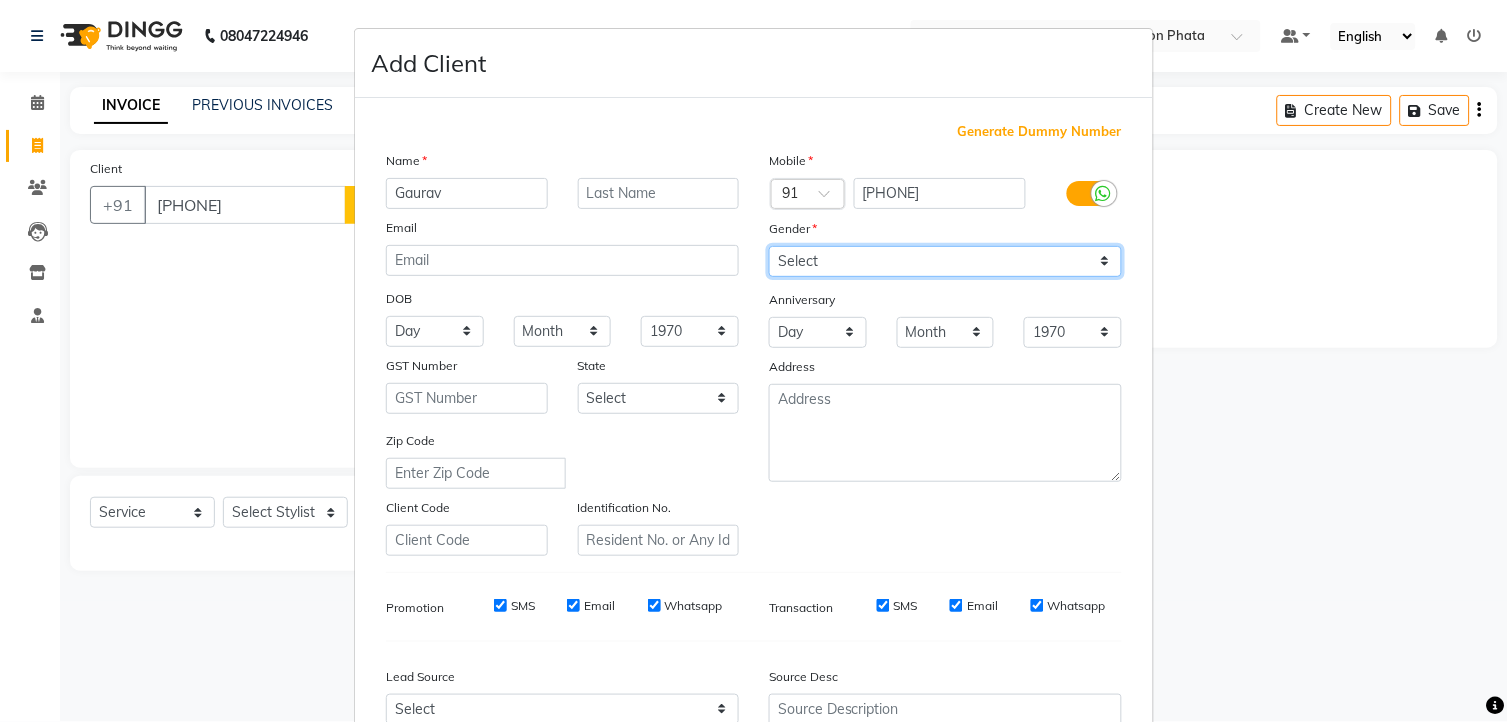 click on "Select Male Female Other Prefer Not To Say" at bounding box center [945, 261] 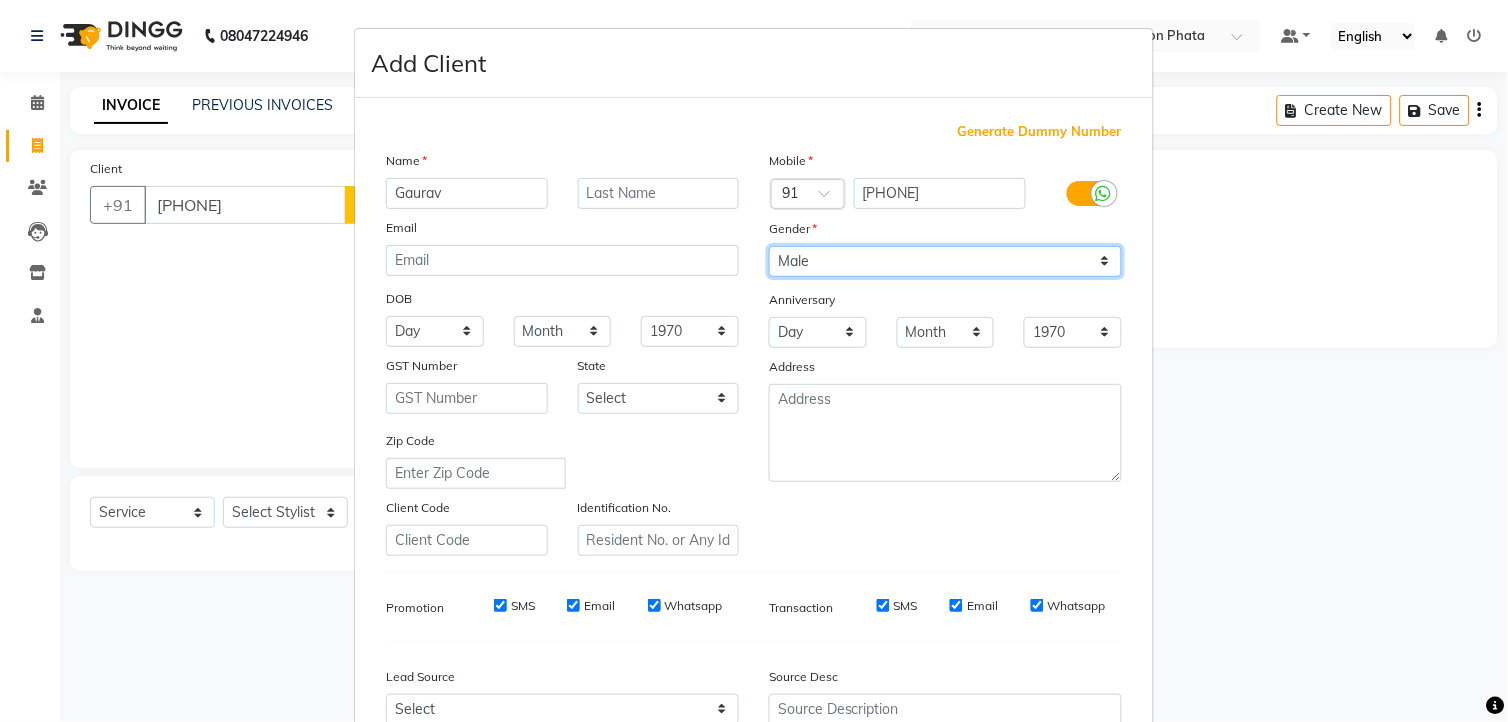 click on "Select Male Female Other Prefer Not To Say" at bounding box center [945, 261] 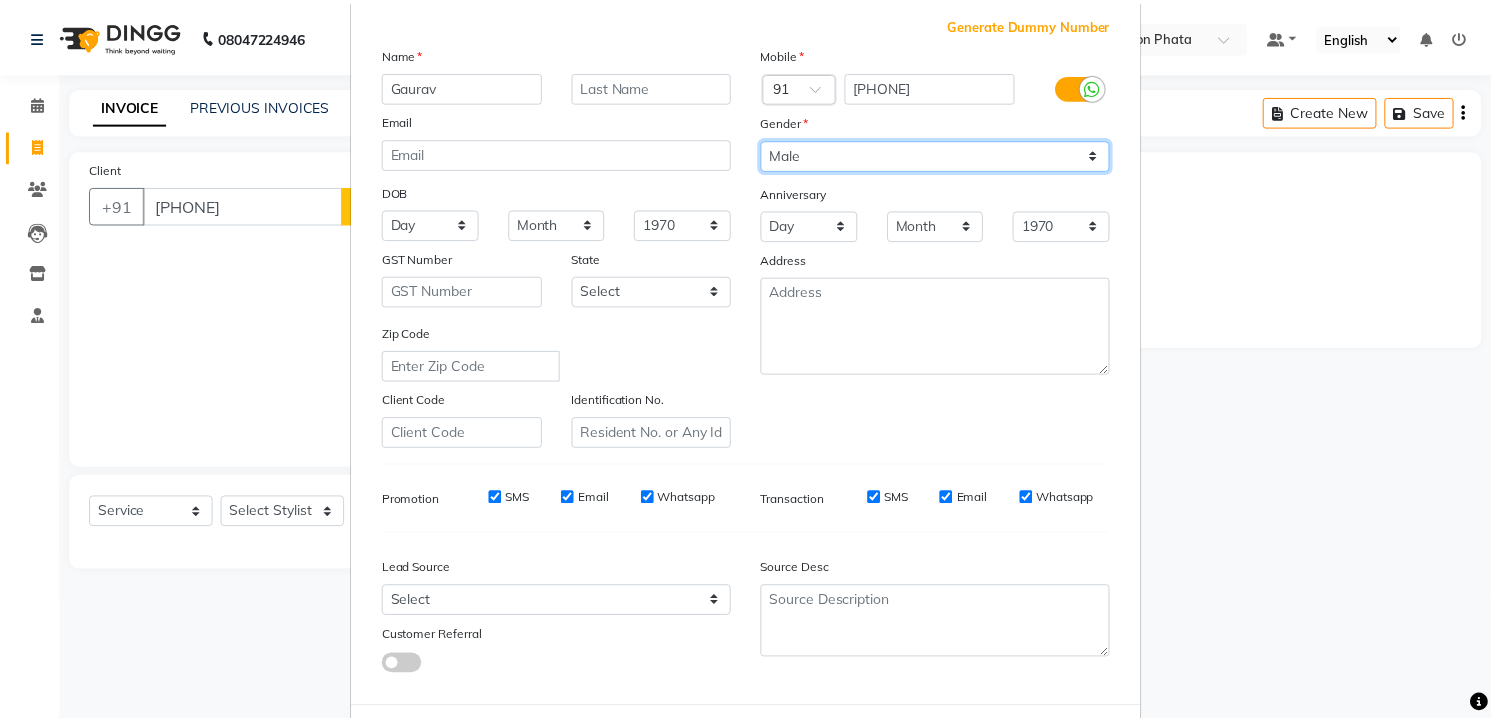 scroll, scrollTop: 202, scrollLeft: 0, axis: vertical 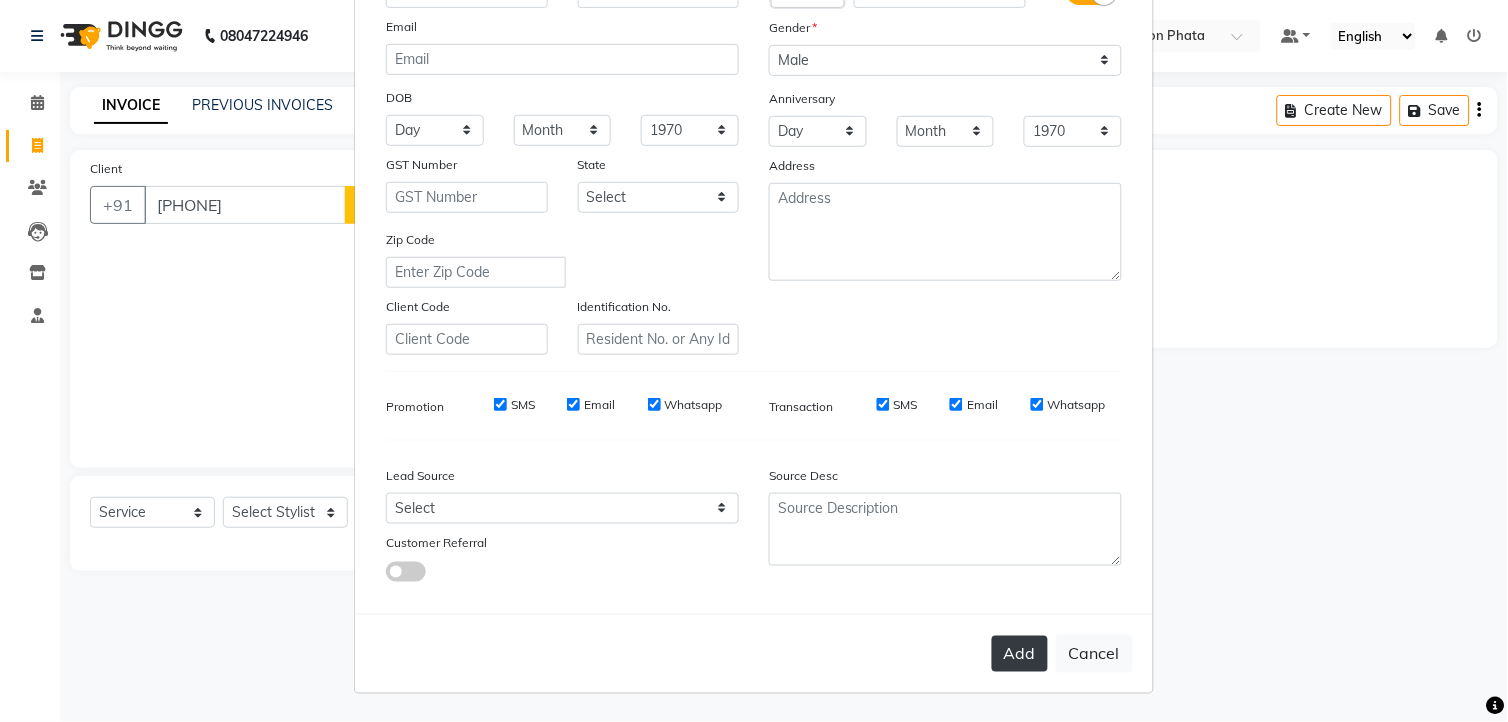 click on "Add" at bounding box center (1020, 654) 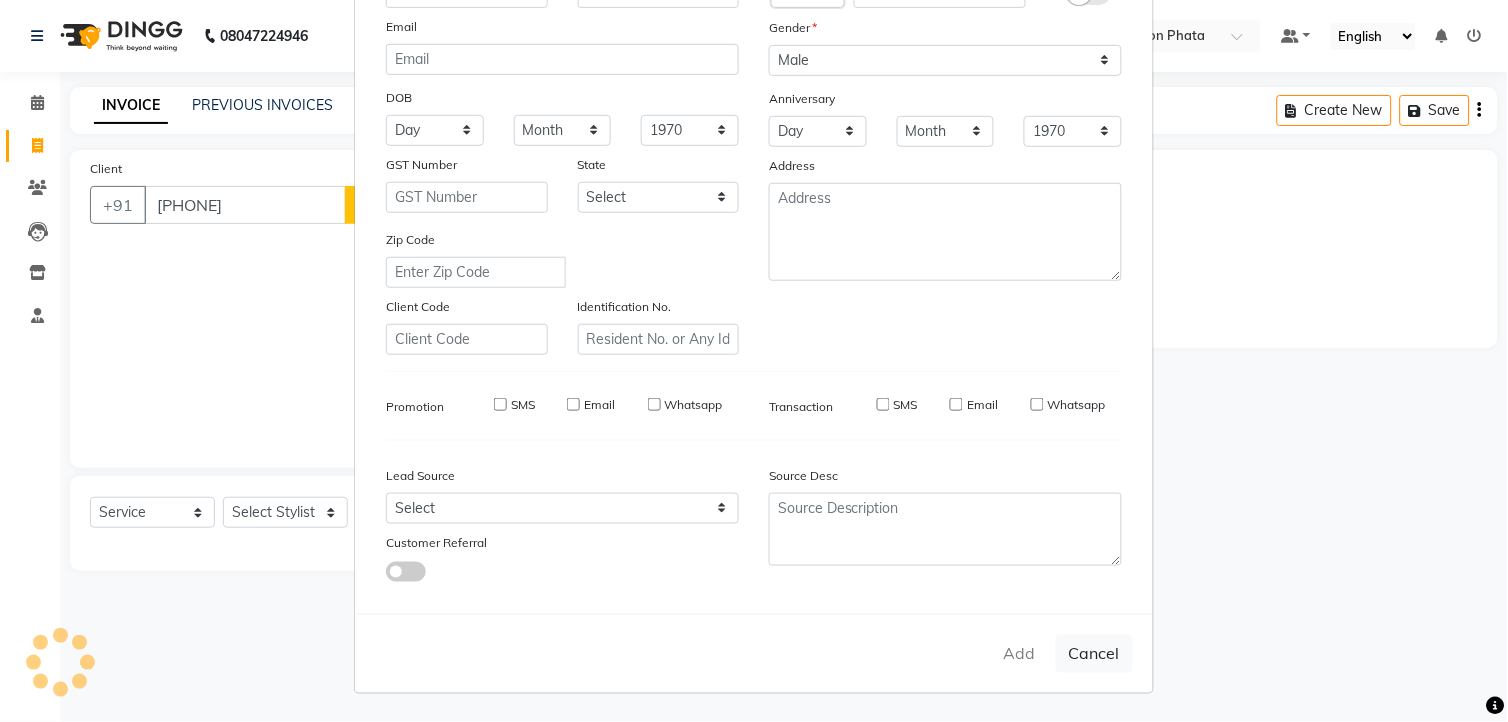type 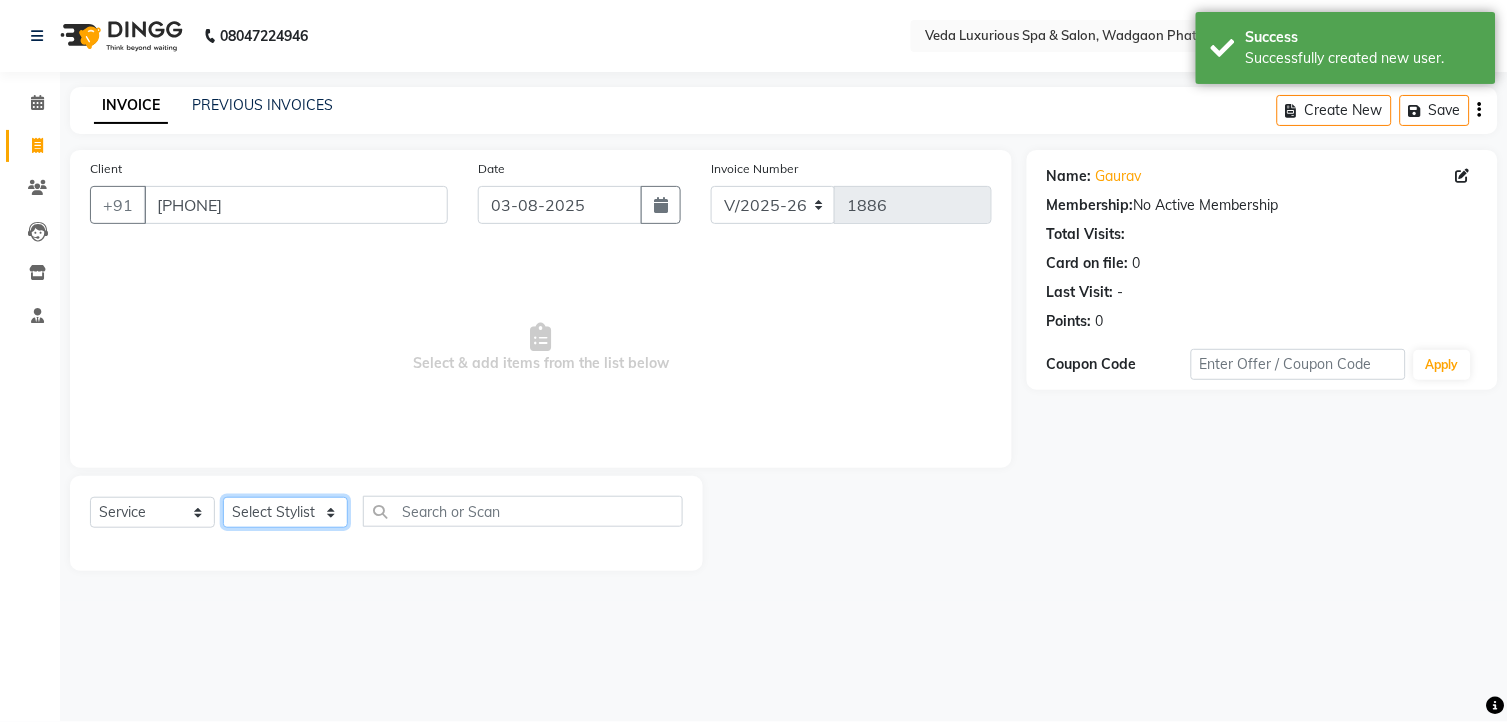 click on "Select Stylist [FIRST] [LAST] [FIRST] [FIRST] [FIRST] [FIRST] [FIRST] [FIRST] [FIRST] [FIRST] [FIRST] [FIRST] [FIRST] [FIRST] [FIRST] [FIRST] [FIRST] [FIRST] [FIRST] [FIRST]" 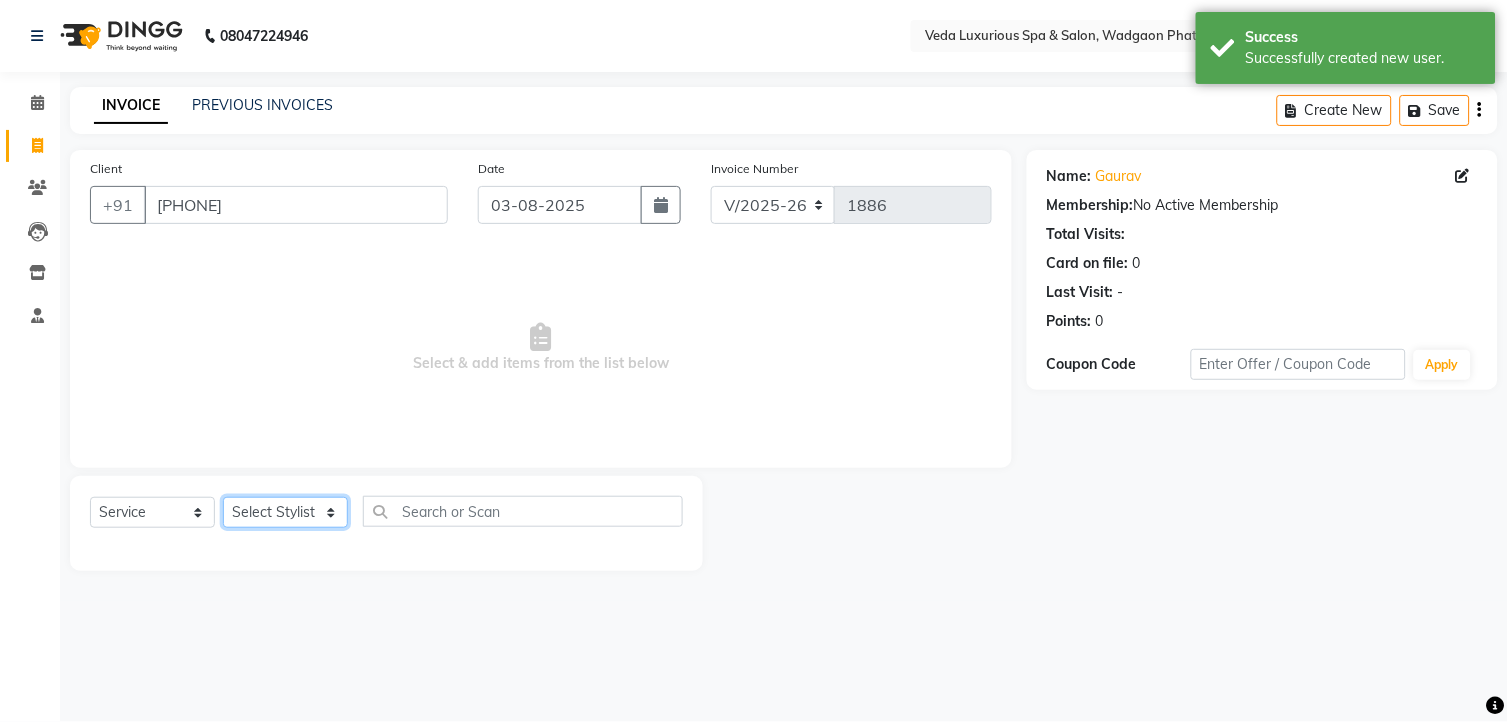 select on "44309" 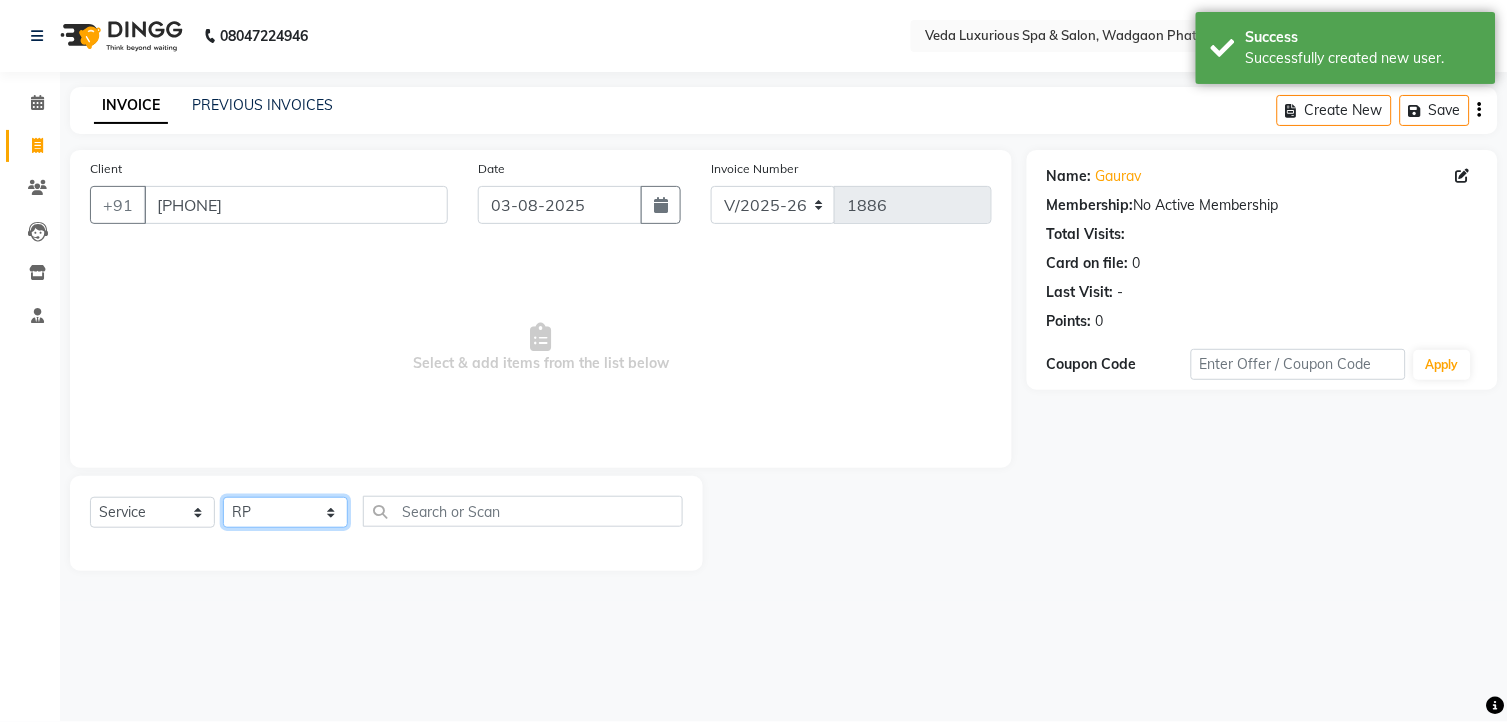 click on "Select Stylist [FIRST] [LAST] [FIRST] [FIRST] [FIRST] [FIRST] [FIRST] [FIRST] [FIRST] [FIRST] [FIRST] [FIRST] [FIRST] [FIRST] [FIRST] [FIRST] [FIRST] [FIRST] [FIRST] [FIRST]" 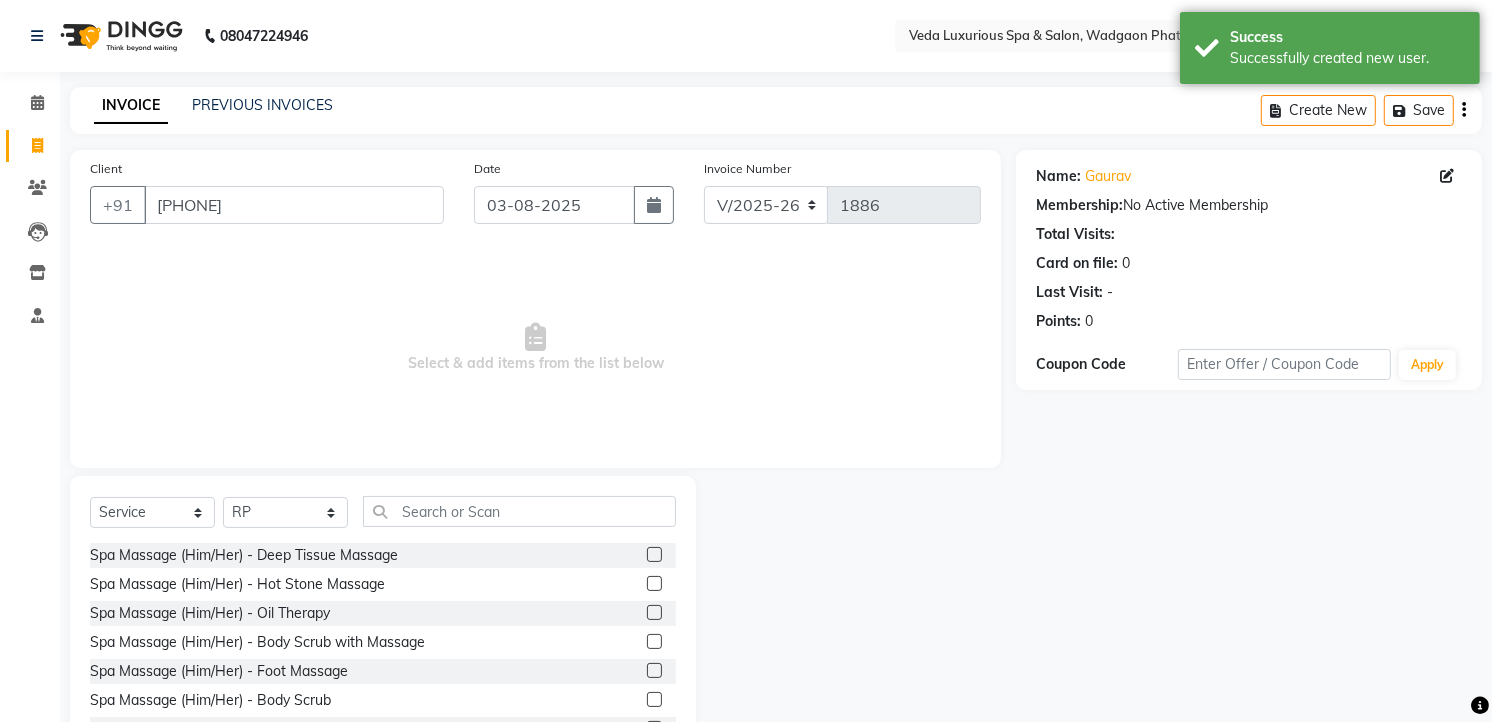 click on "Select  Service  Product  Membership  Package Voucher Prepaid Gift Card  Select Stylist [FIRST] [LAST] [FIRST] [FIRST] [FIRST] [FIRST] [FIRST] [FIRST] [FIRST] [FIRST] [FIRST] [FIRST] [FIRST] [FIRST] [FIRST] [FIRST] [FIRST] [FIRST] [FIRST] [FIRST]" 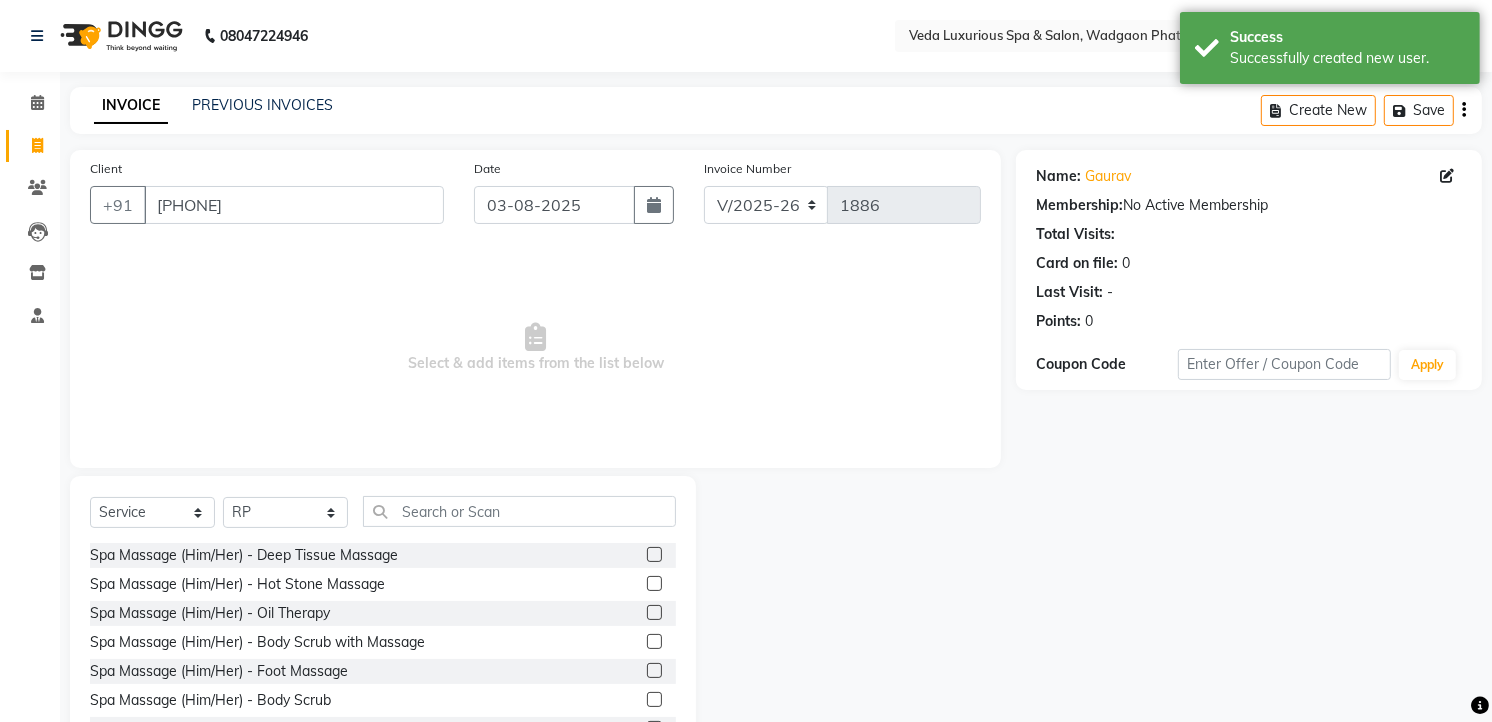 drag, startPoint x: 378, startPoint y: 553, endPoint x: 407, endPoint y: 536, distance: 33.61547 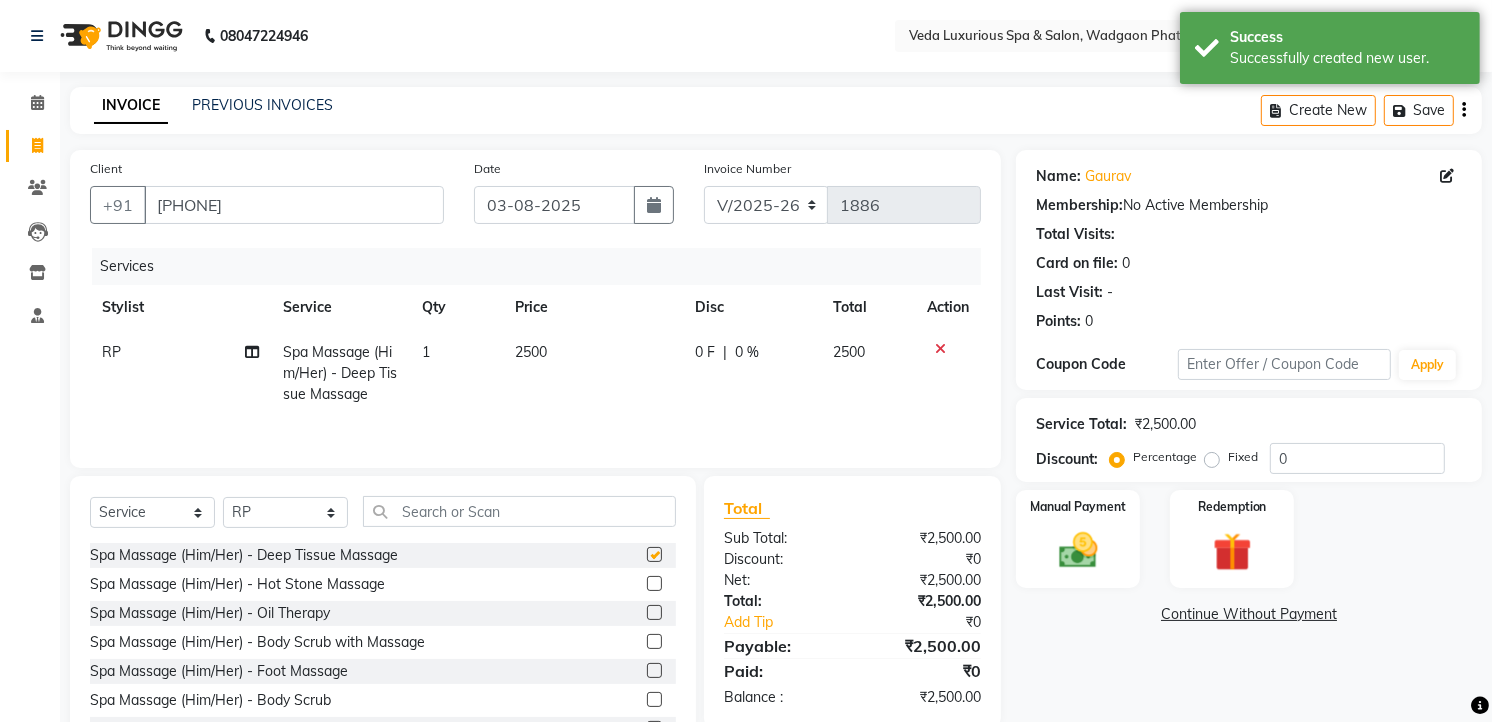 checkbox on "false" 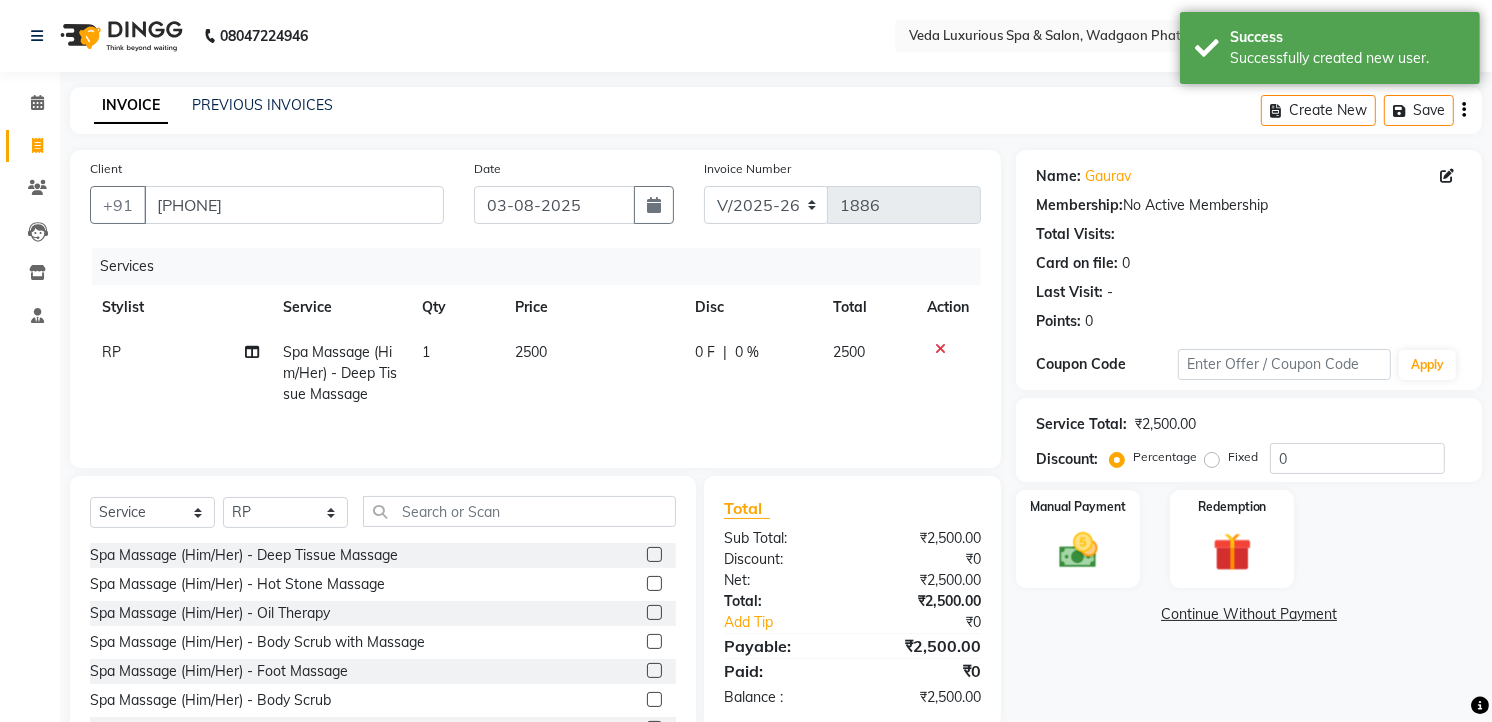 click on "0 F | 0 %" 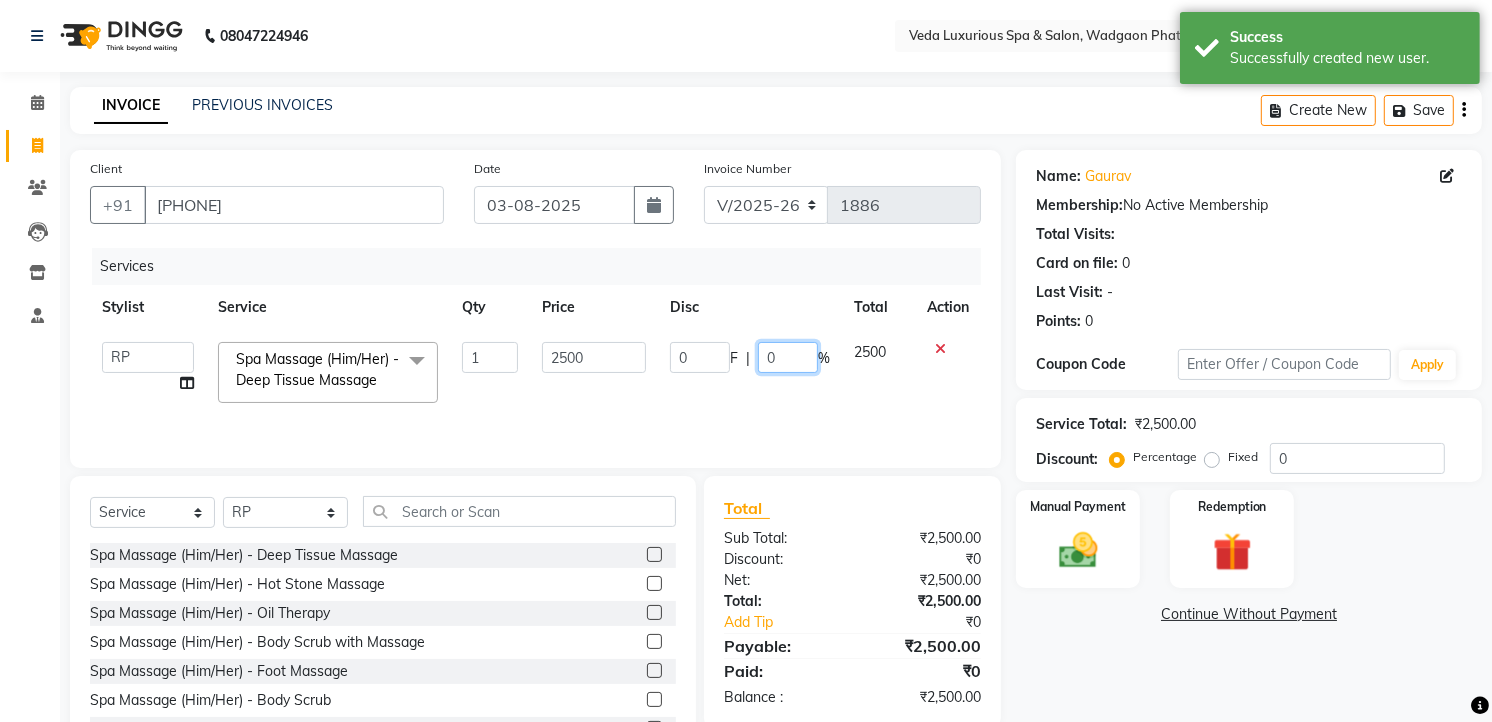 click on "0" 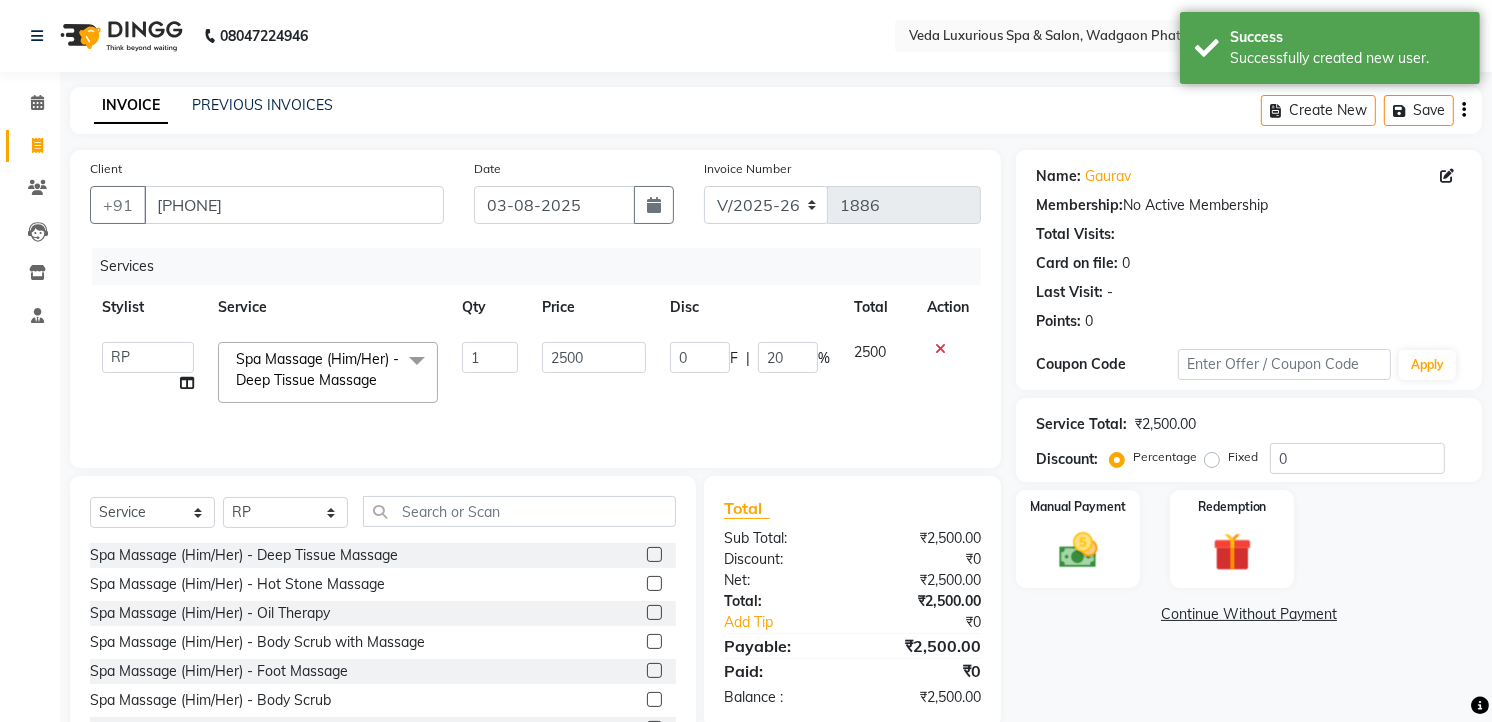 click on "0 F | 20 %" 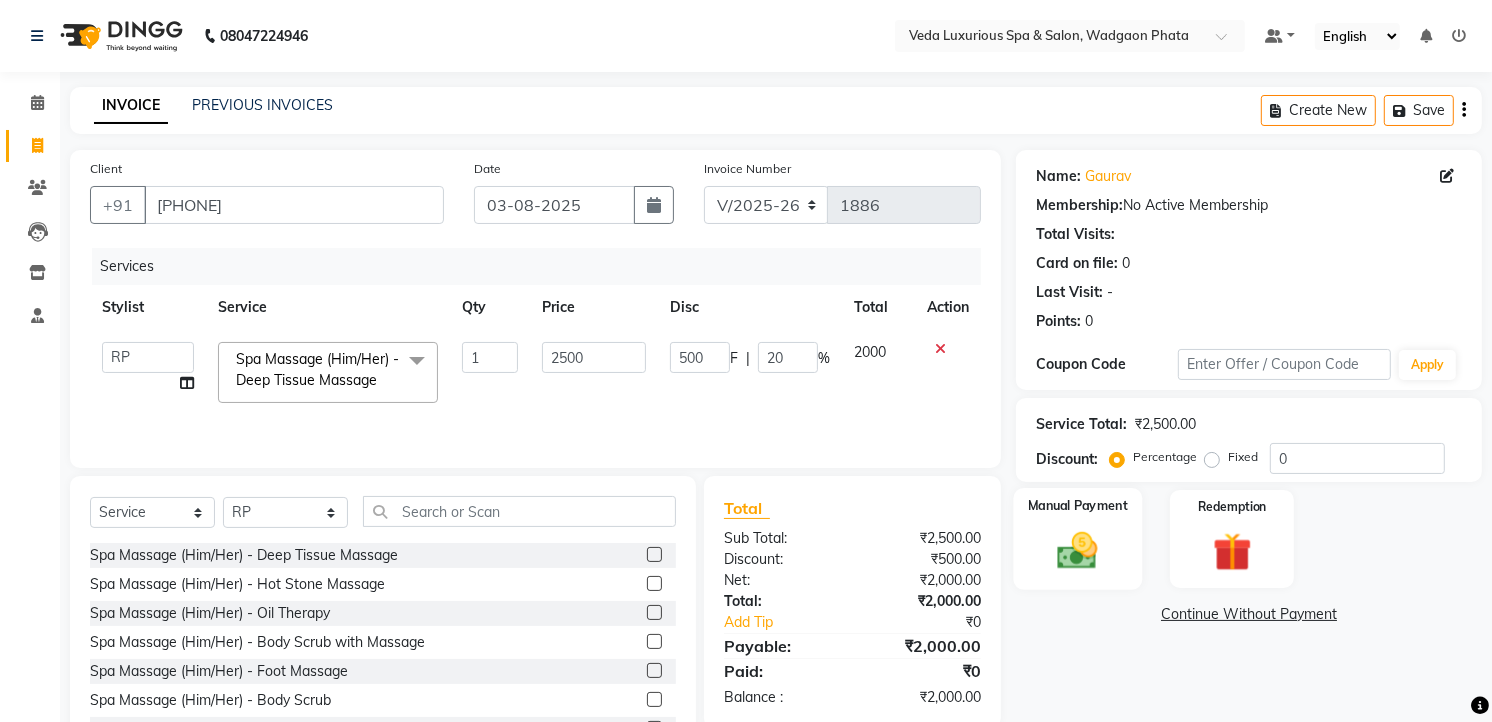click 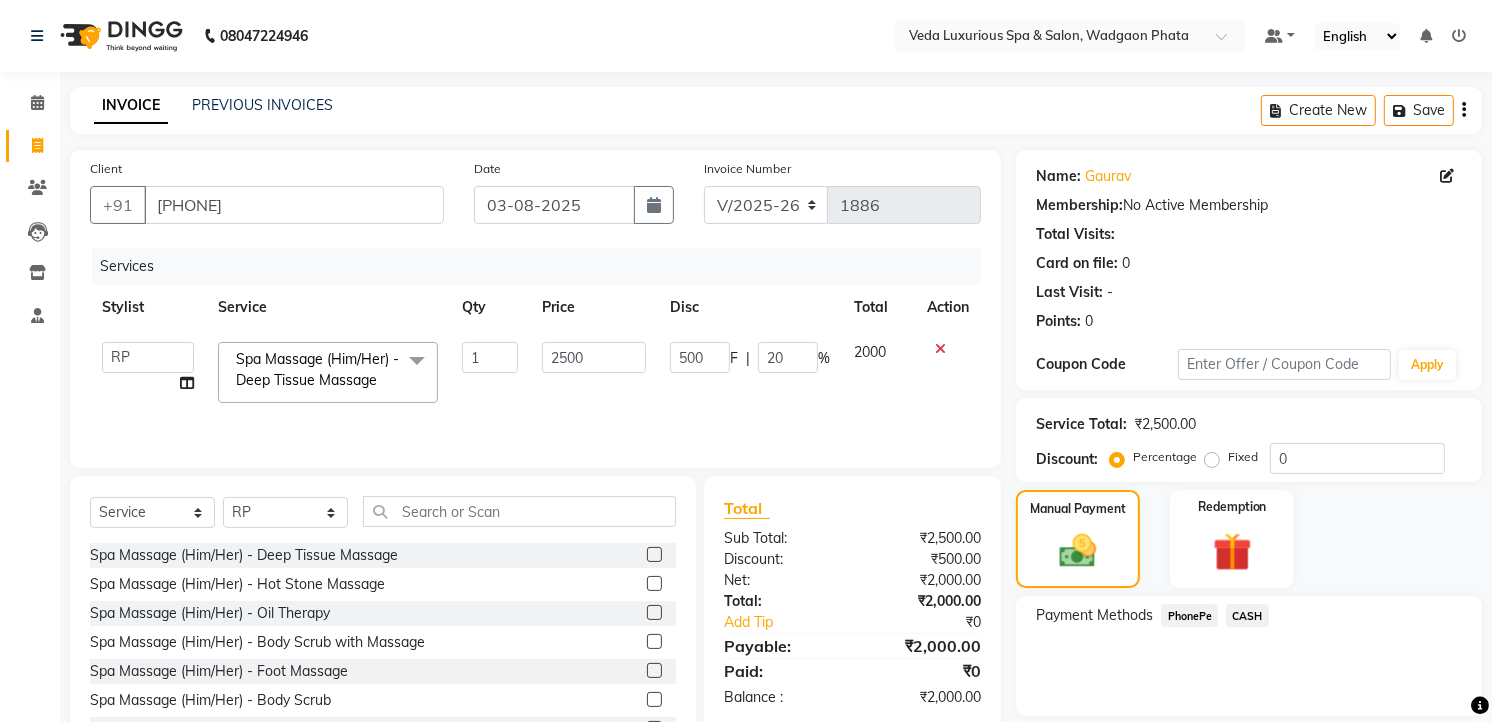 click on "PhonePe" 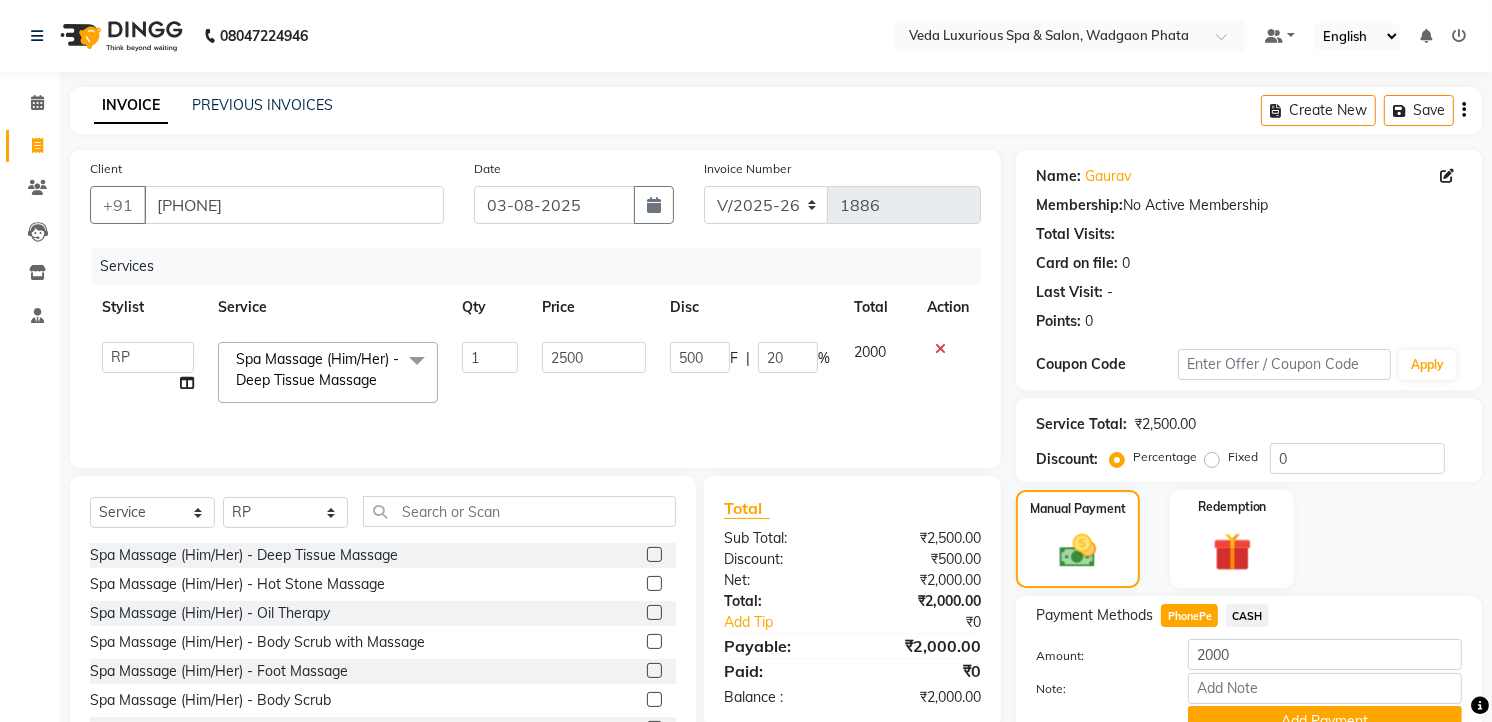 scroll, scrollTop: 94, scrollLeft: 0, axis: vertical 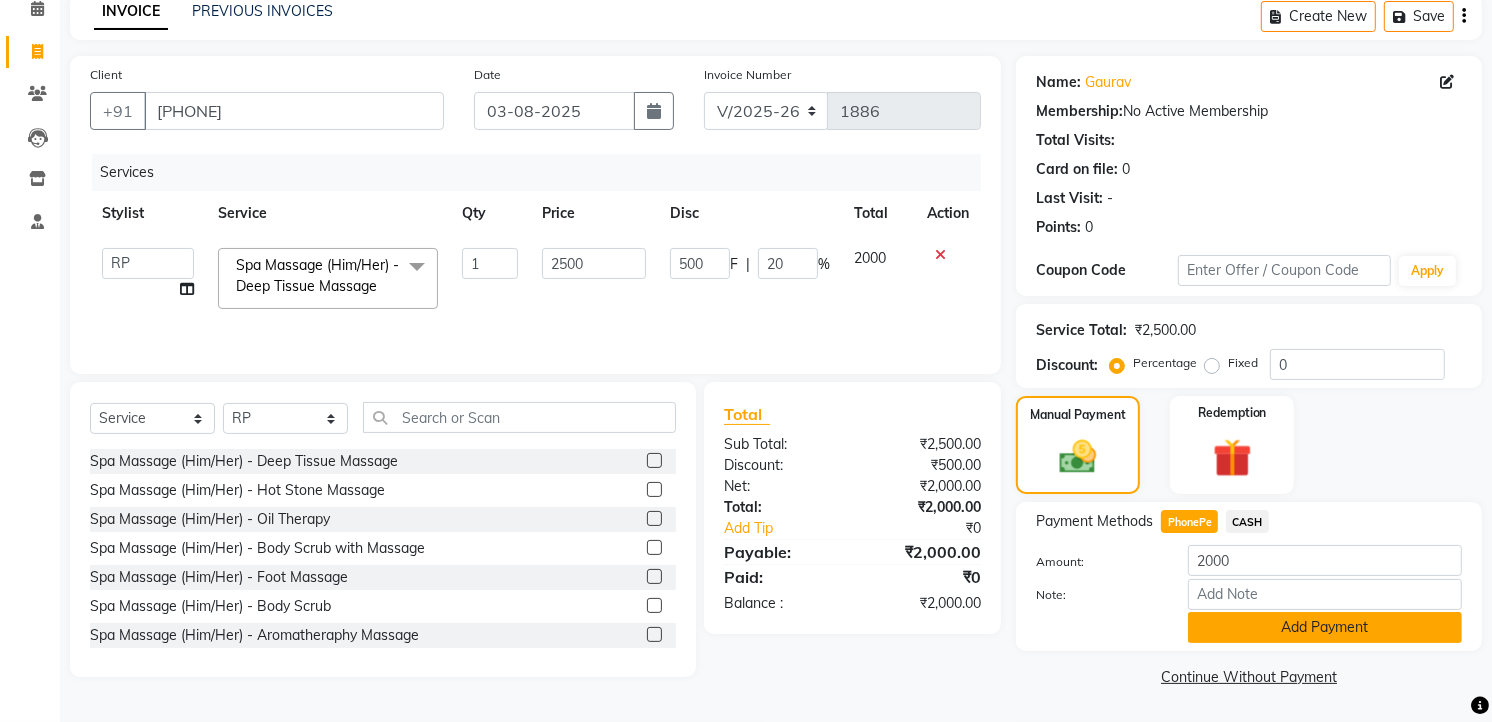 click on "Add Payment" 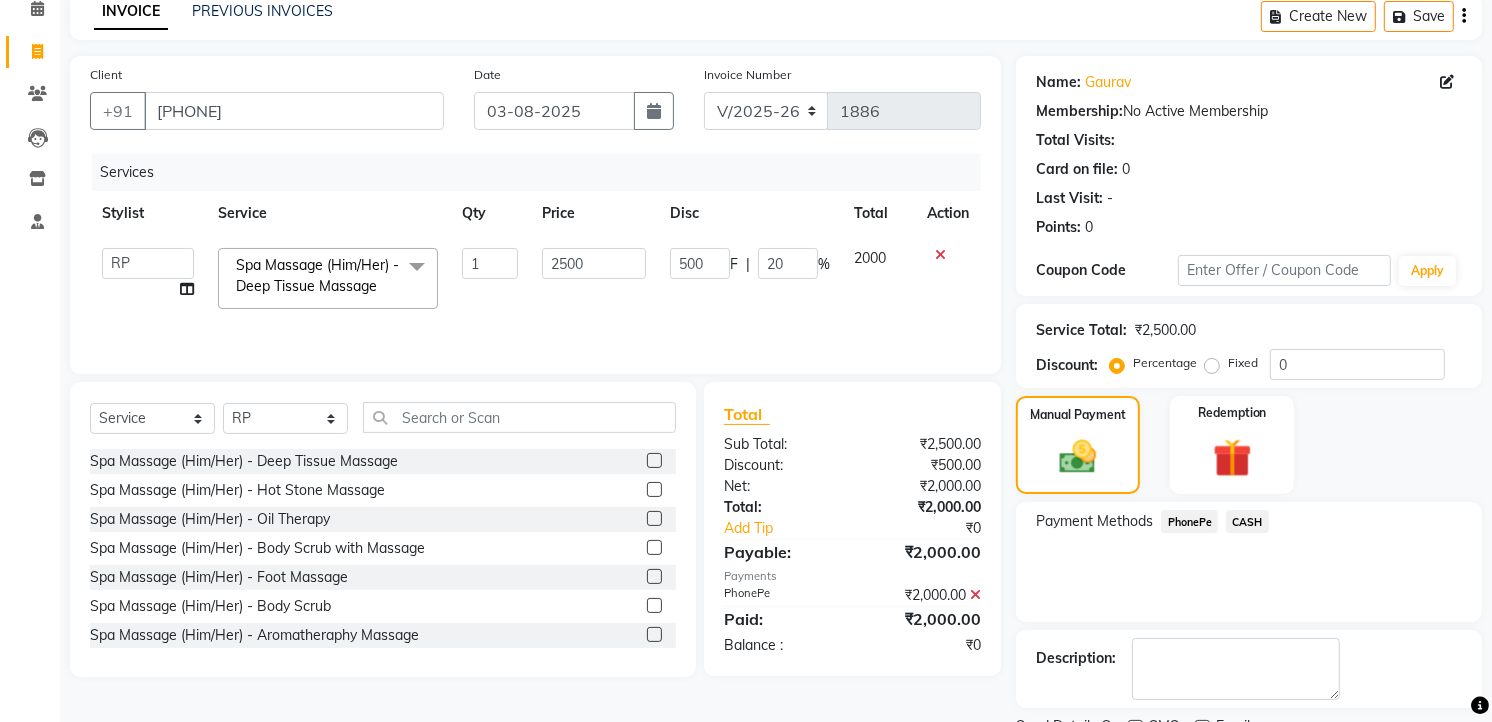 scroll, scrollTop: 177, scrollLeft: 0, axis: vertical 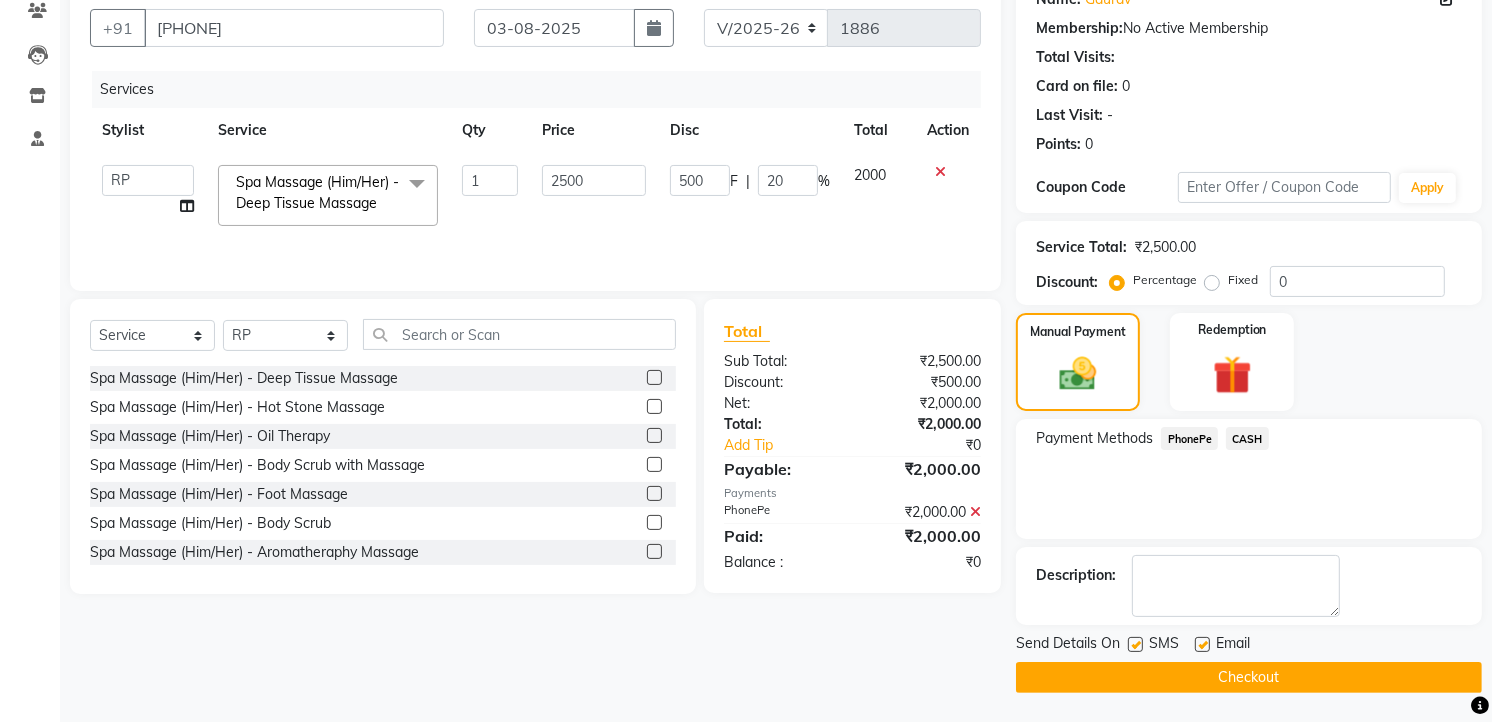 click on "Checkout" 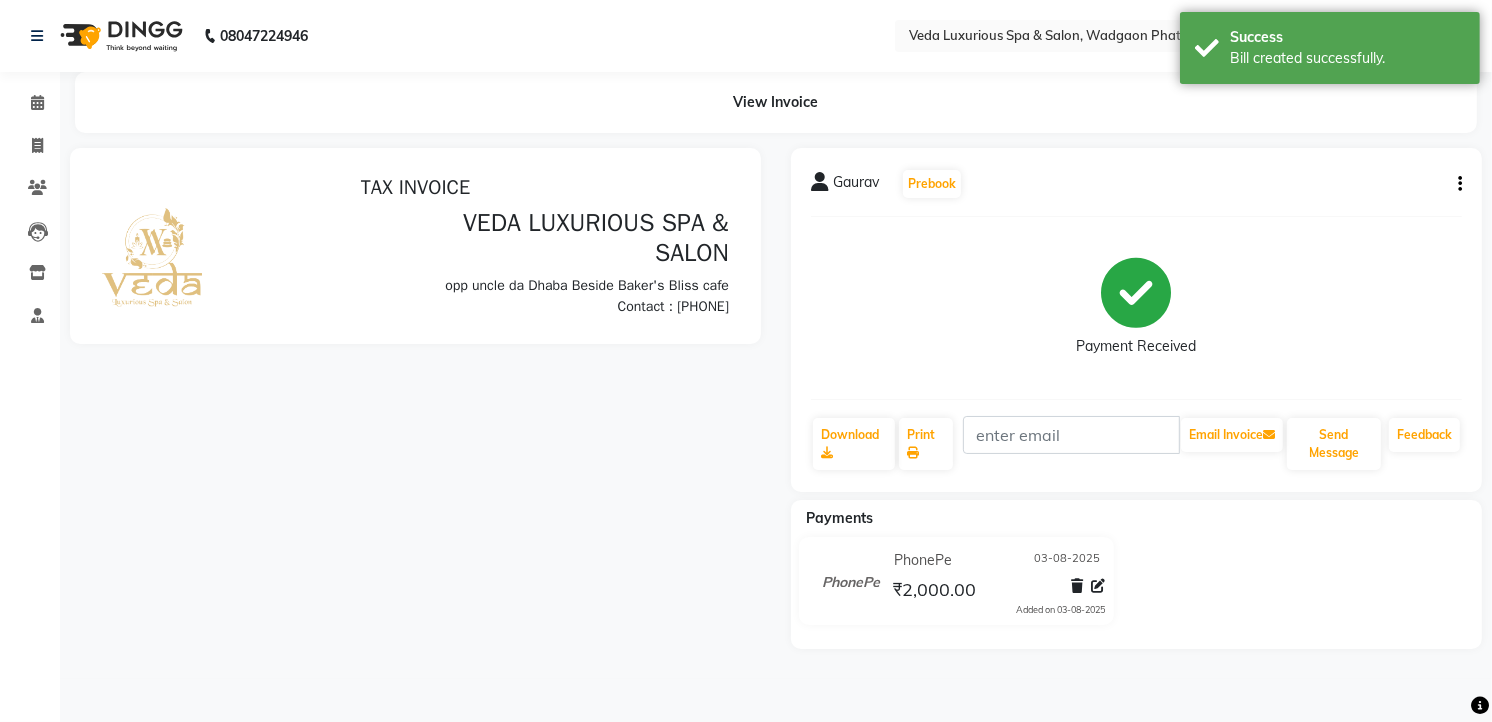 scroll, scrollTop: 0, scrollLeft: 0, axis: both 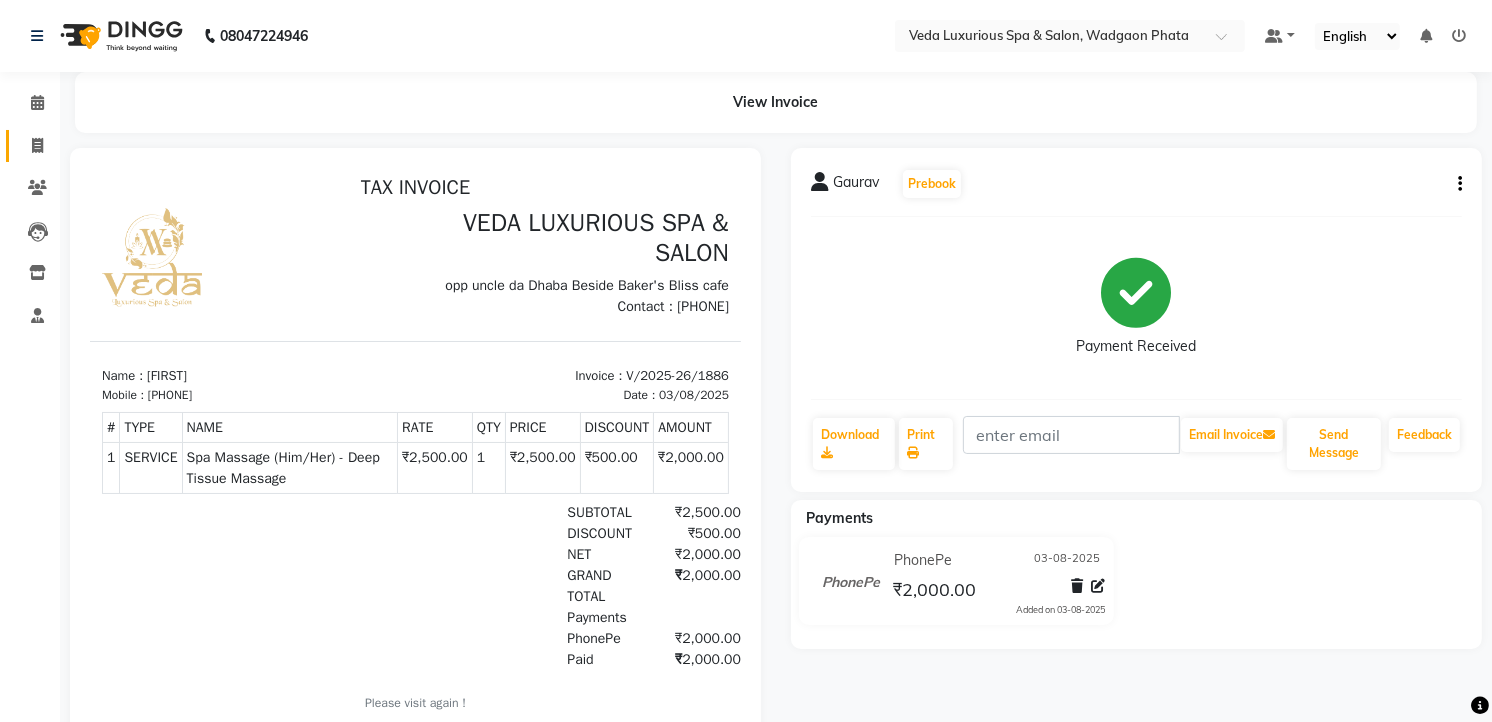 click on "Invoice" 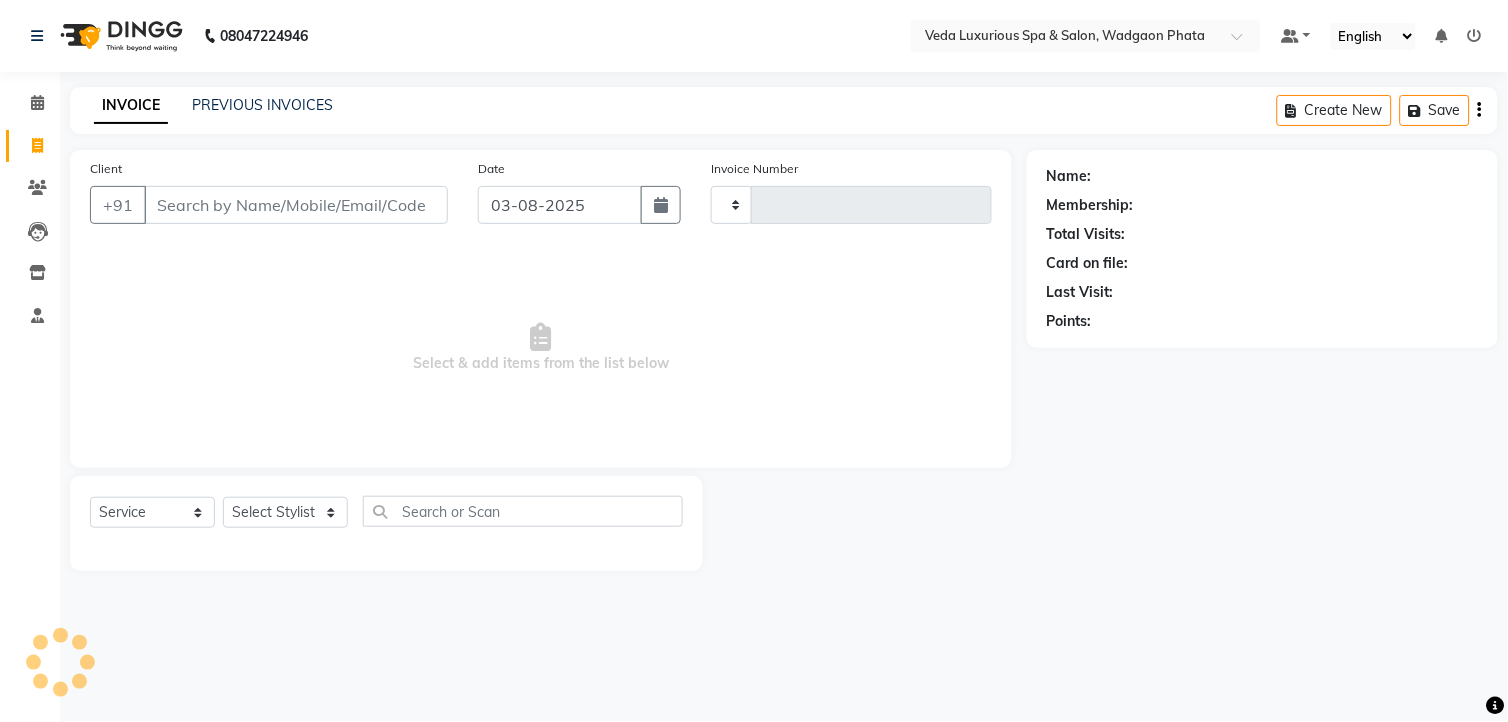 type on "1887" 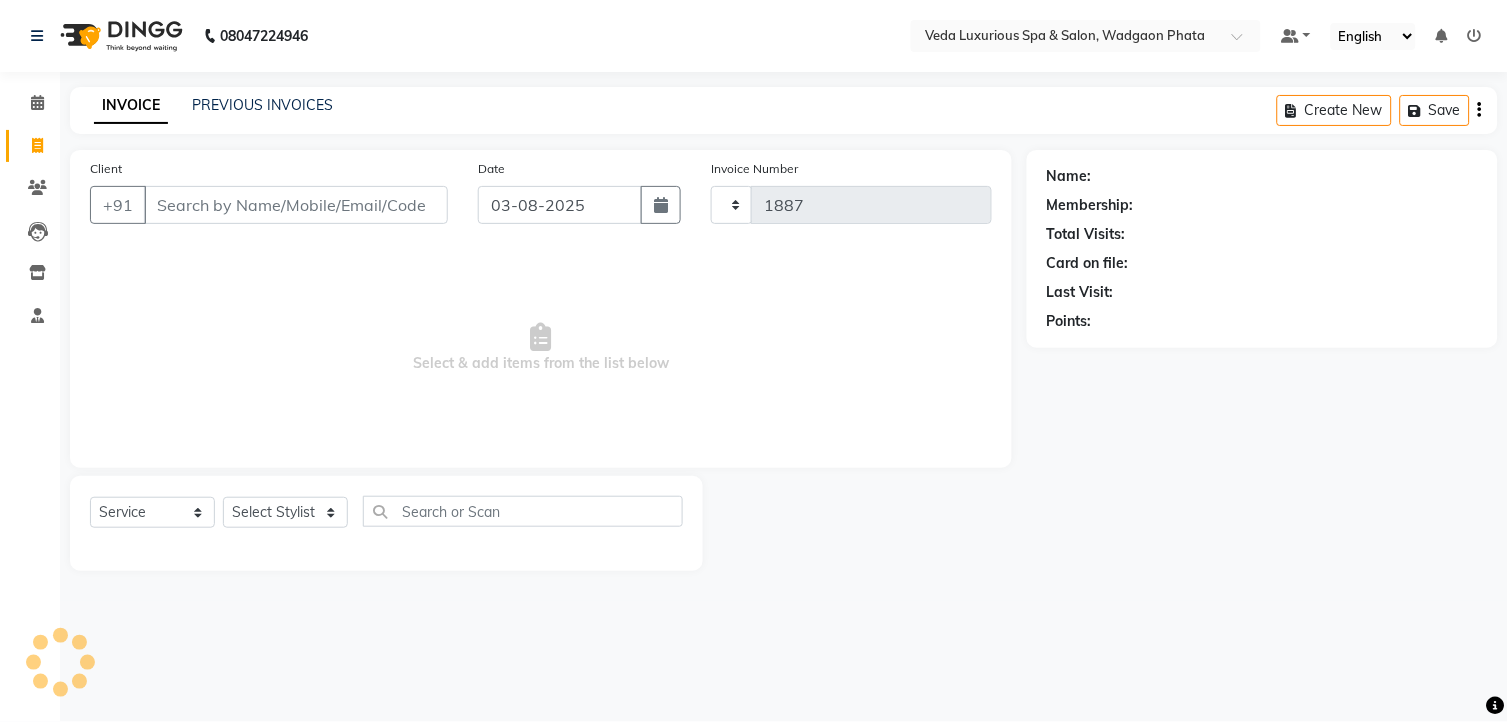 select on "4666" 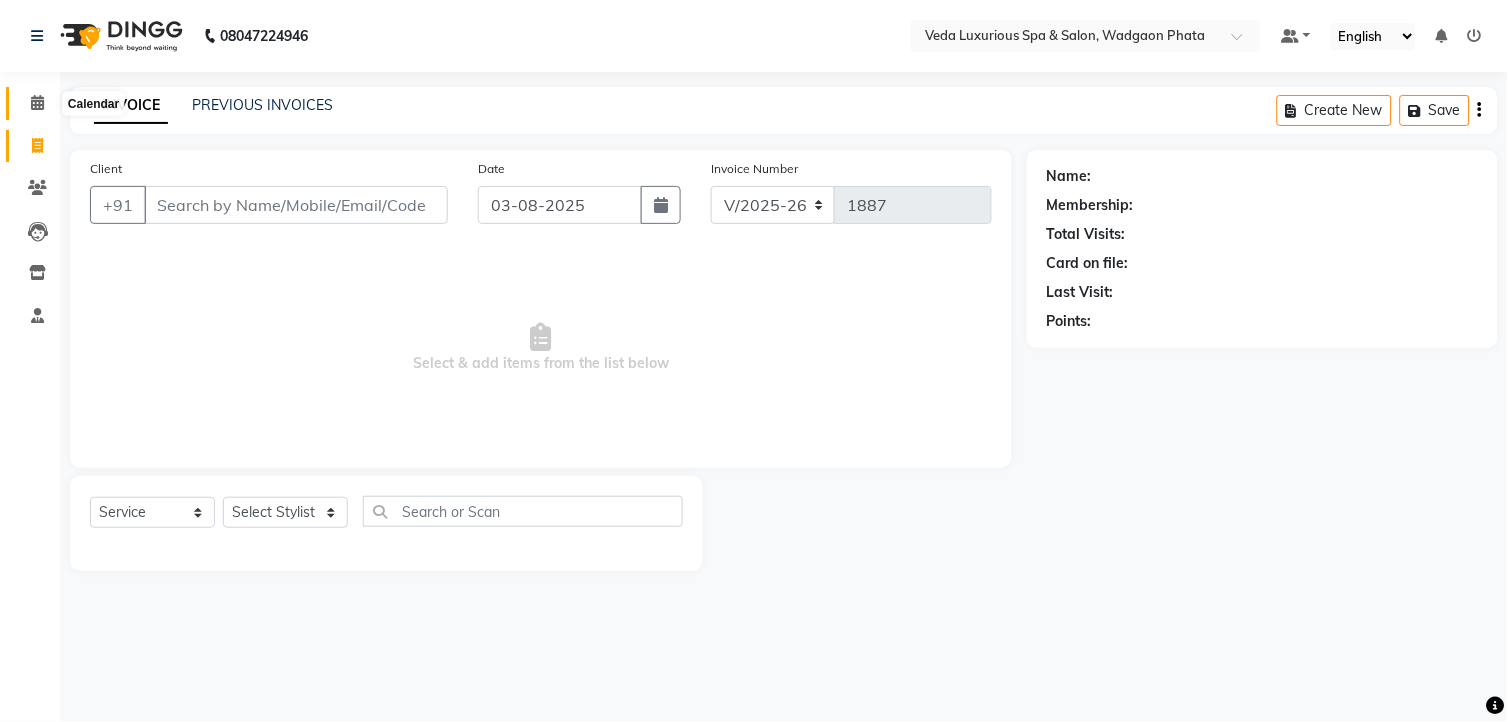 click 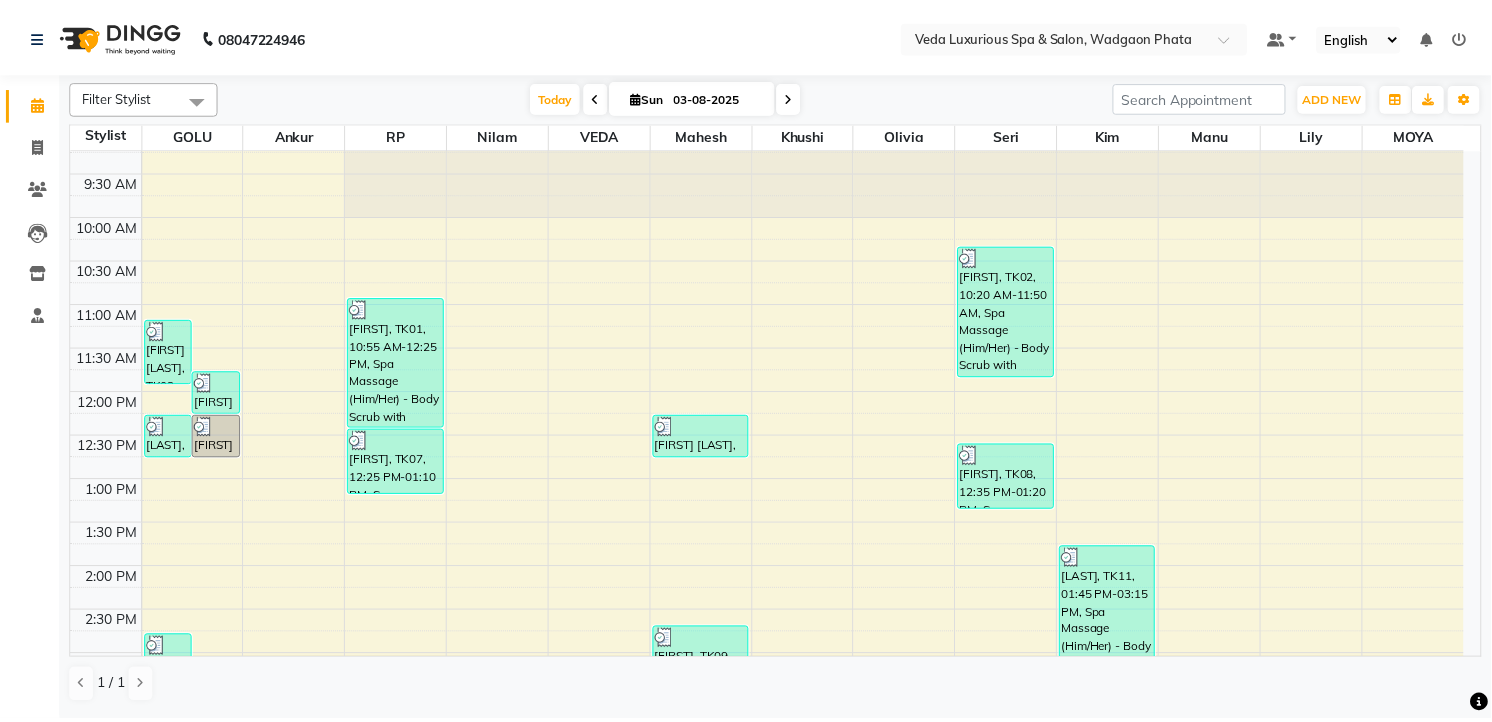 scroll, scrollTop: 0, scrollLeft: 0, axis: both 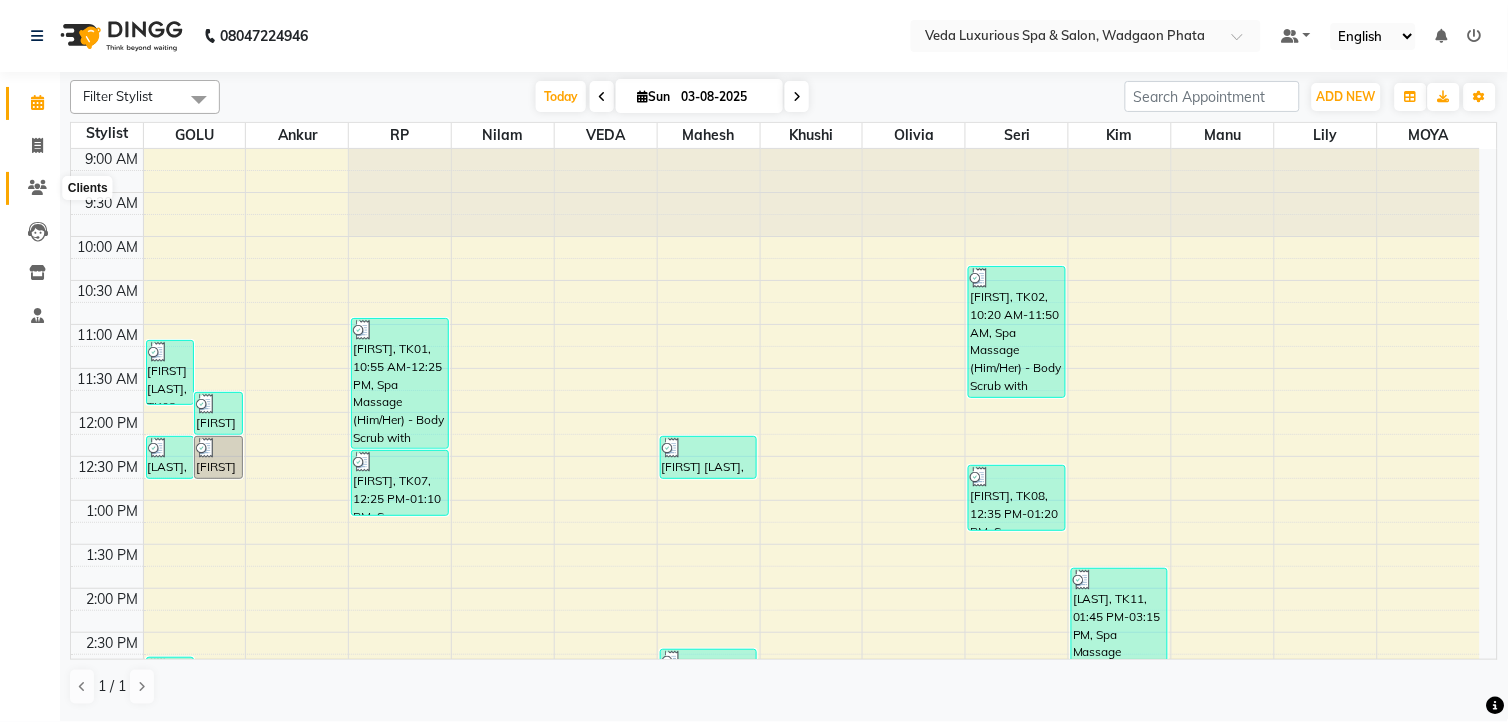 drag, startPoint x: 44, startPoint y: 187, endPoint x: 53, endPoint y: 198, distance: 14.21267 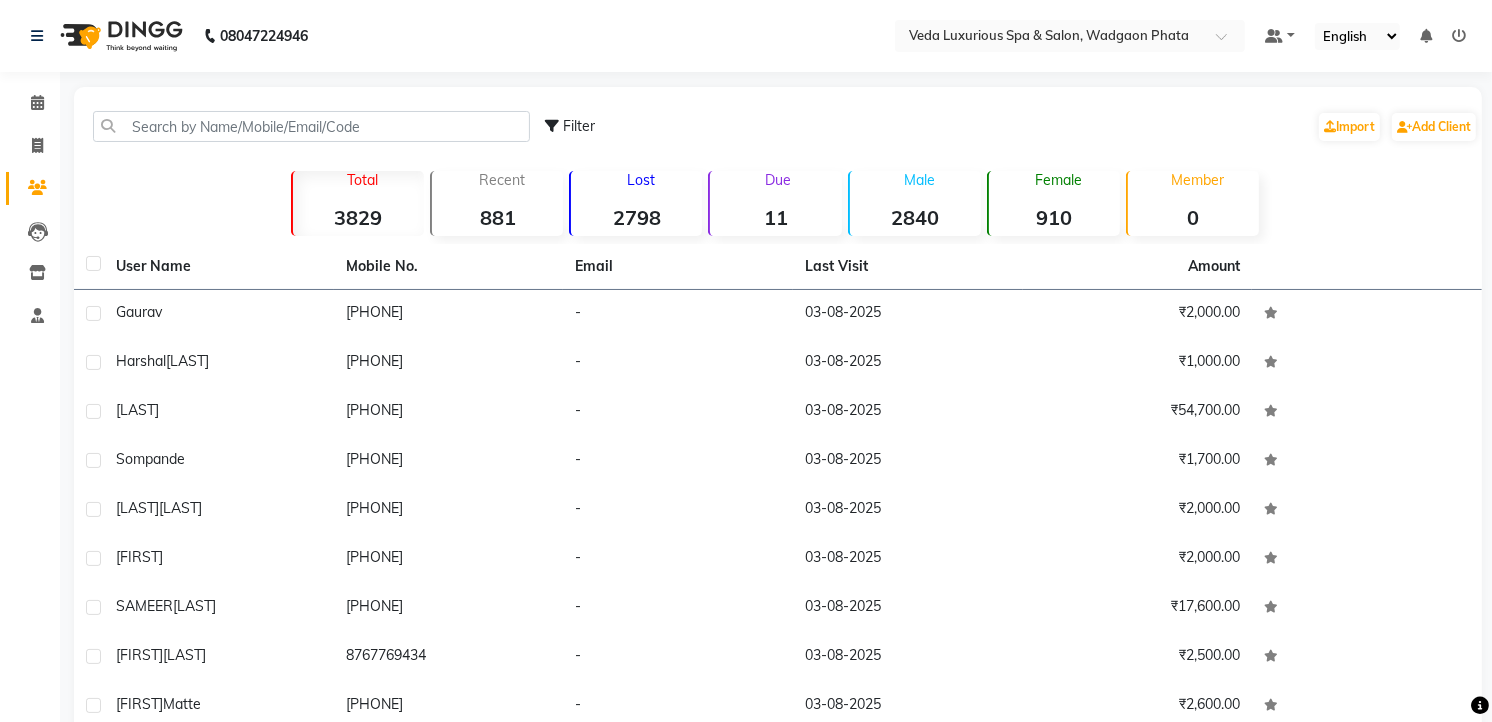 click on "Inventory" 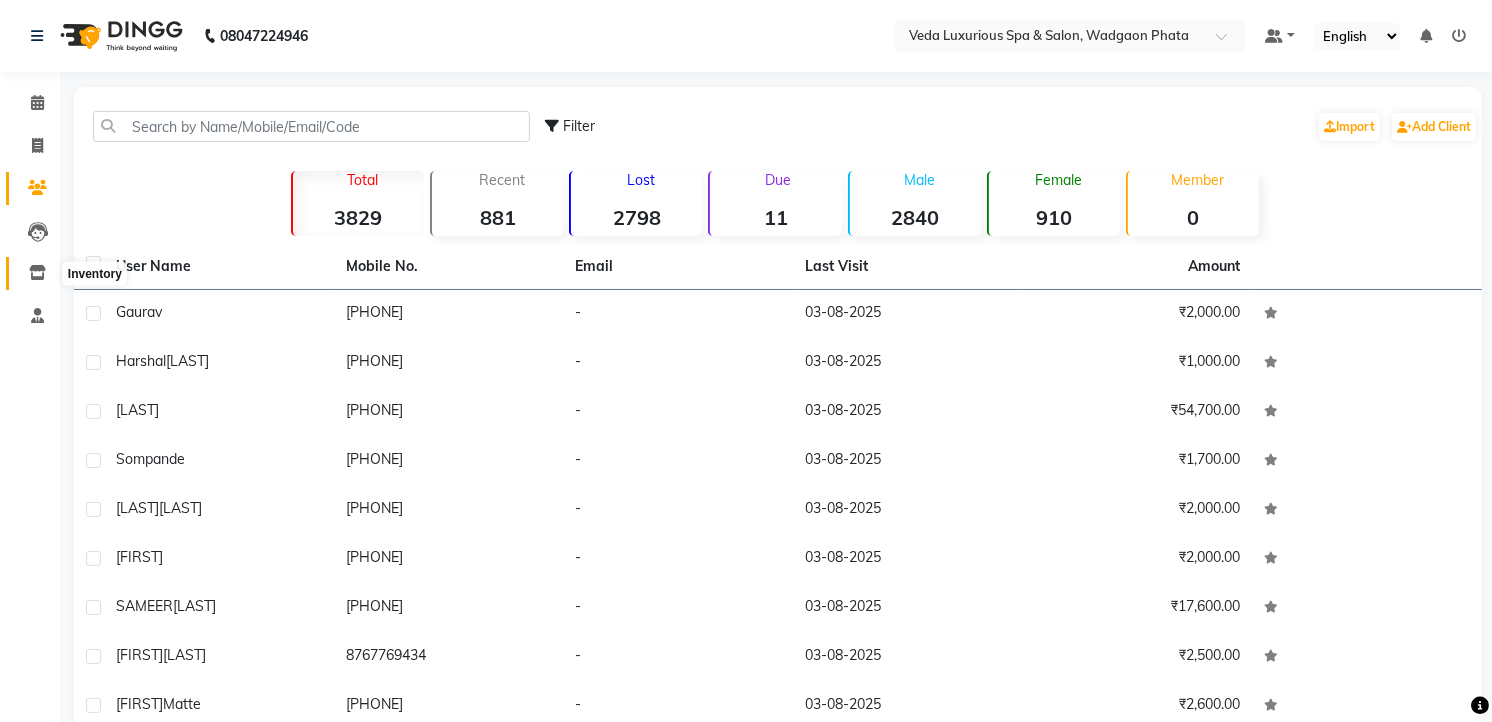 click 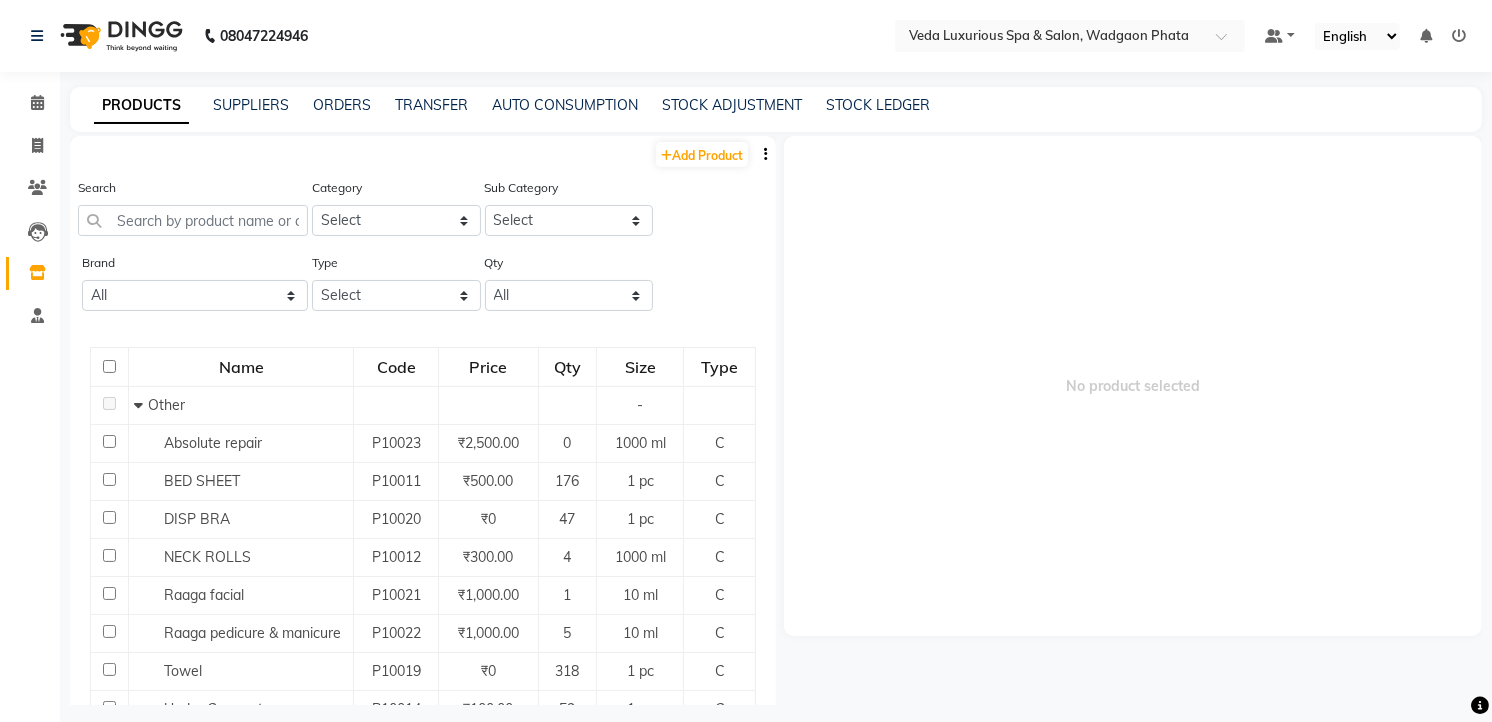 drag, startPoint x: 80, startPoint y: 481, endPoint x: 104, endPoint y: 487, distance: 24.738634 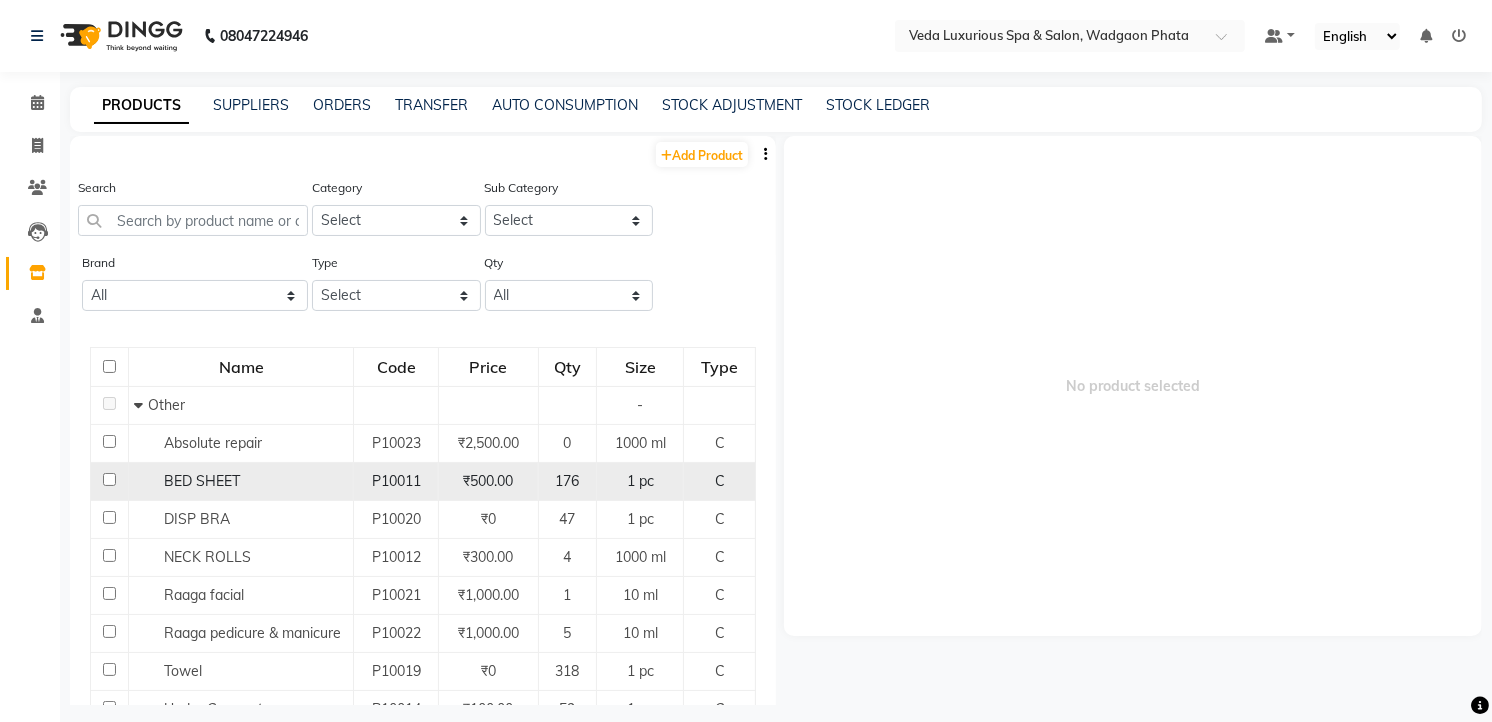 click on "Name Code Price Qty Size Type   Other - Absolute repair P10023 ₹2,500.00 0 1000 ml C BED SHEET P10011 ₹500.00 176 1 pc C DISP BRA P10020 ₹0 47 1 pc C NECK ROLLS P10012 ₹300.00 4 1000 ml C Raaga facial P10021 ₹1,000.00 1 10 ml C Raaga pedicure & manicure P10022 ₹1,000.00 5 10 ml C Towel P10019 ₹0 318 1 pc C Under Garments P10014 ₹100.00 59 1 pc C   Shampoo -   Conditioner -   Mask -   Oil -   Serum -   Grooming - Women -   Beauty & Other Salon Use -   Other -   Products -  Previous   Next   50   100   500" 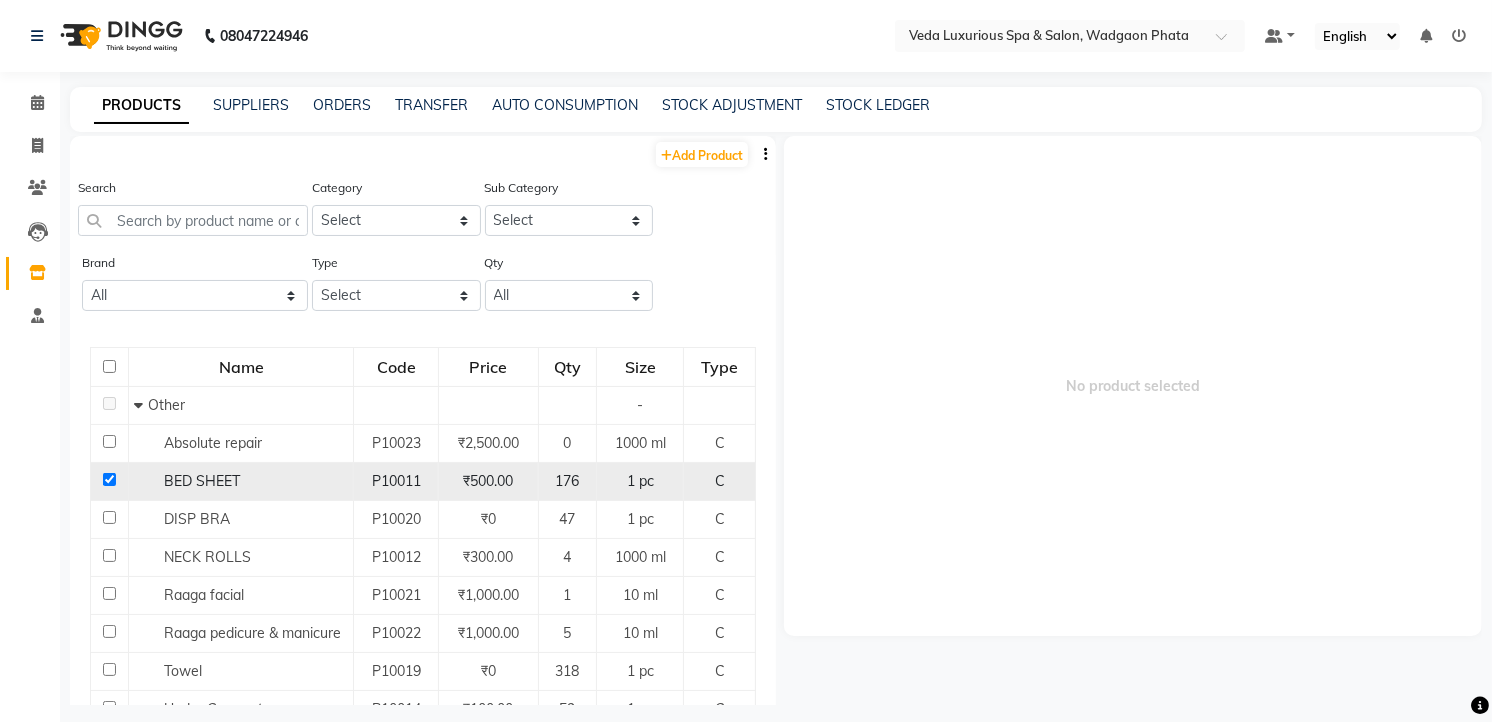 checkbox on "true" 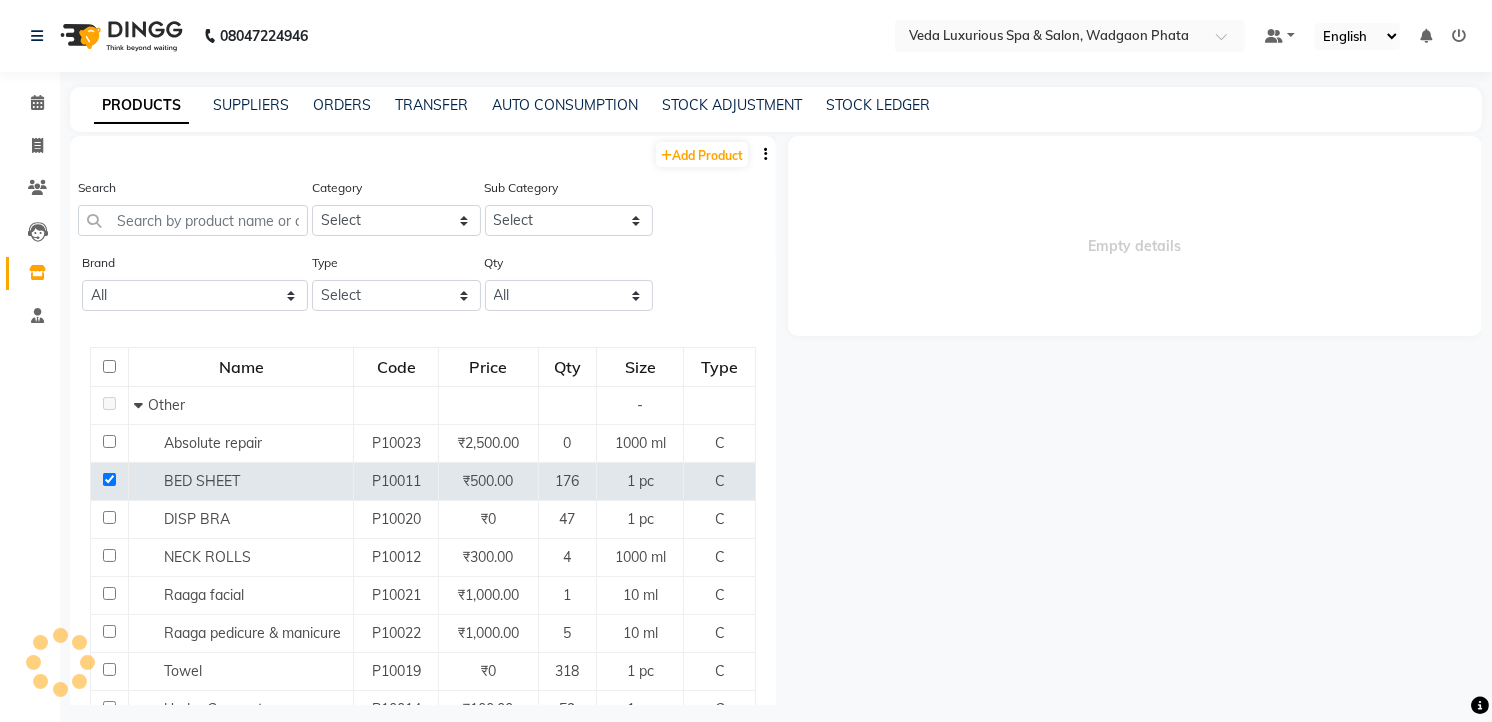 select 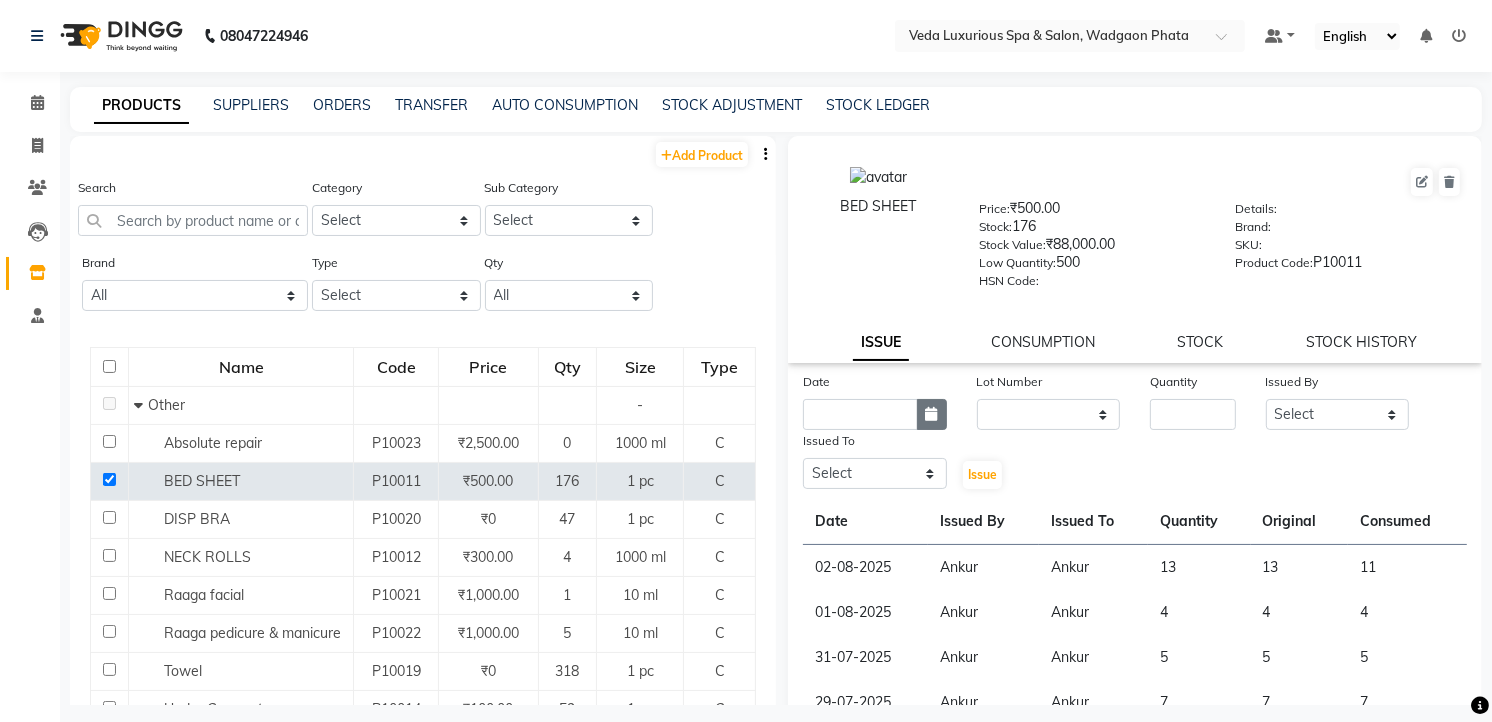 click 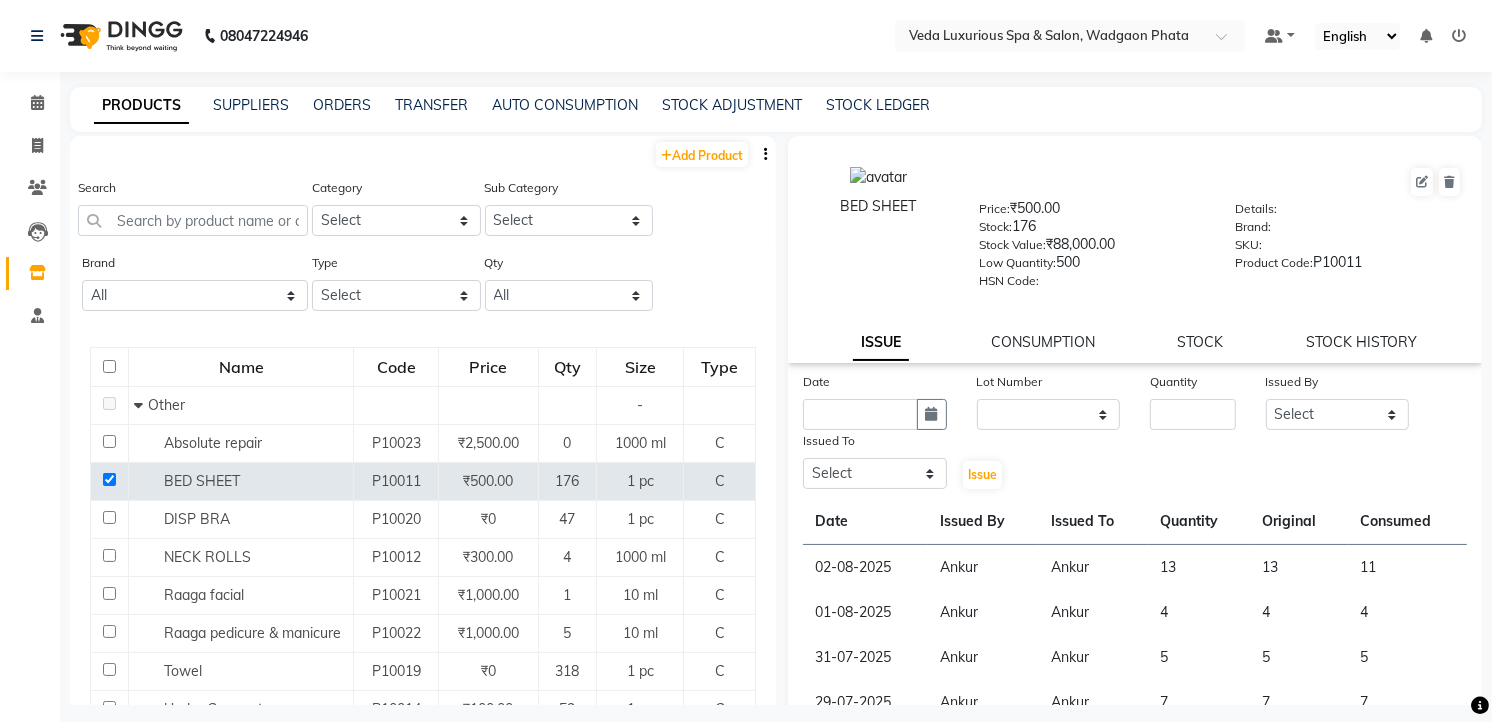 select on "8" 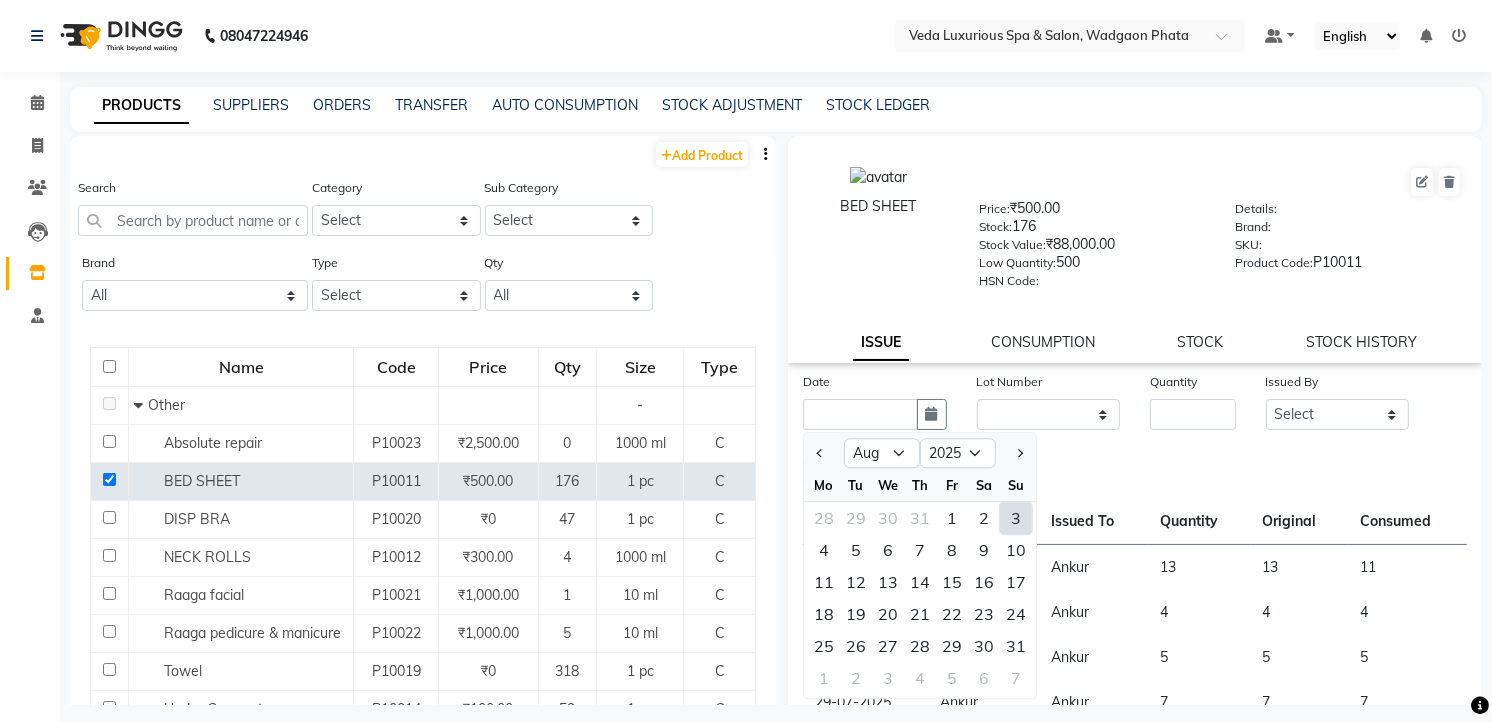 click on "3" 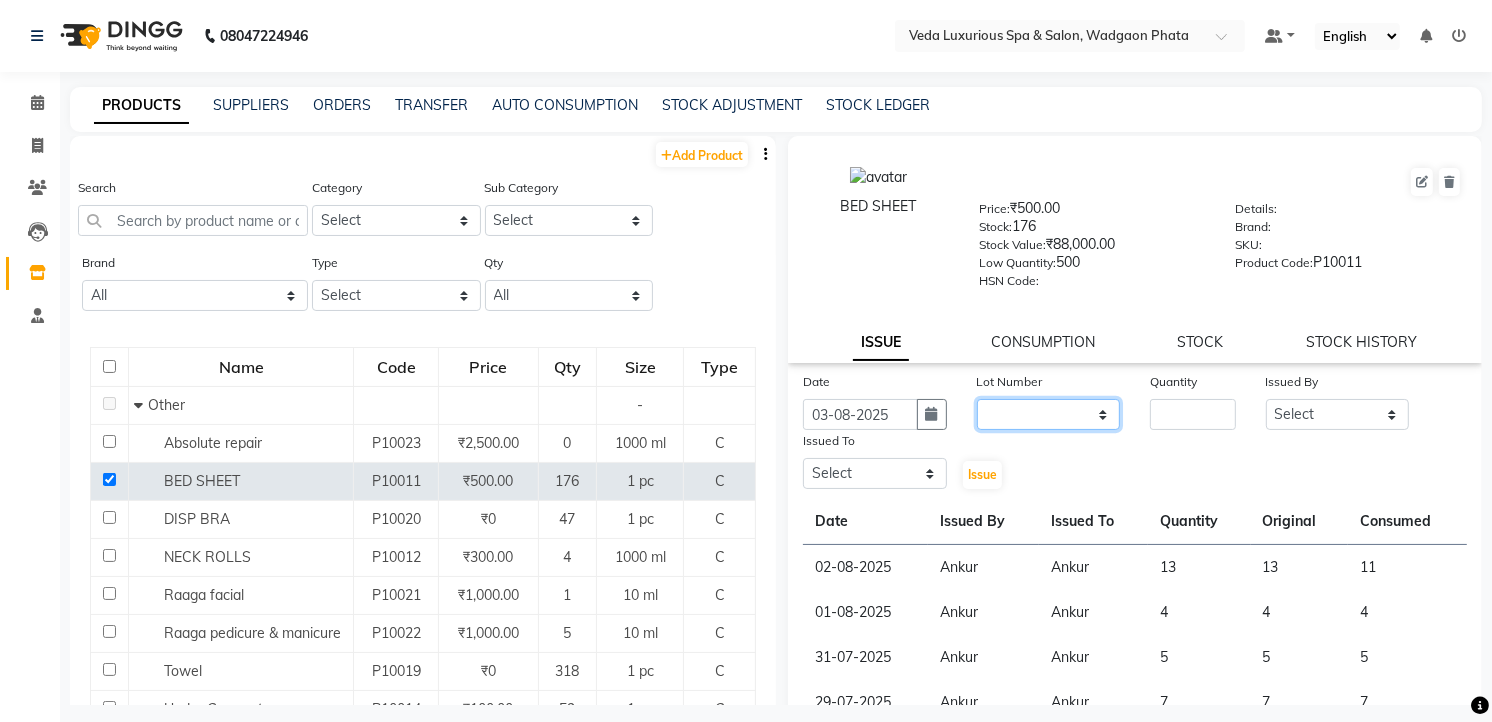 click on "None" 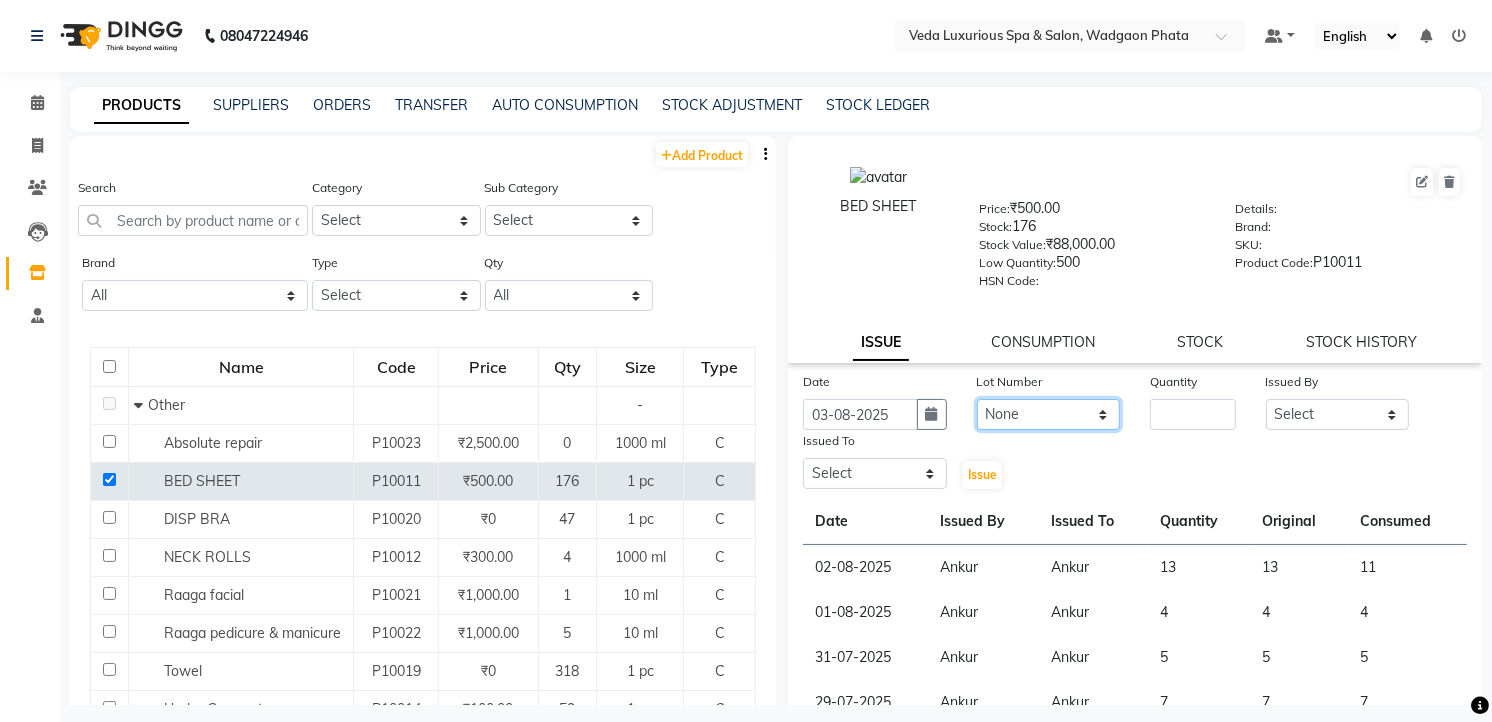 click on "None" 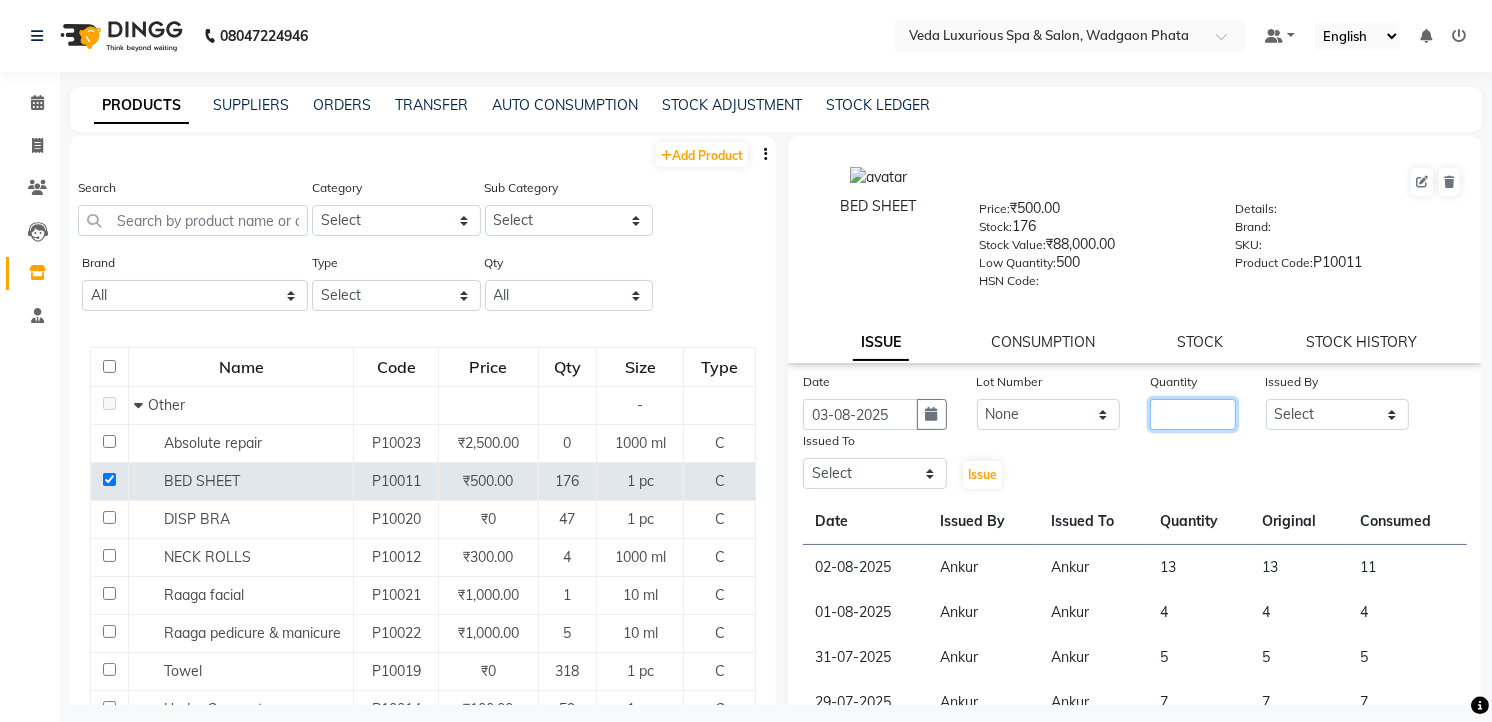 click 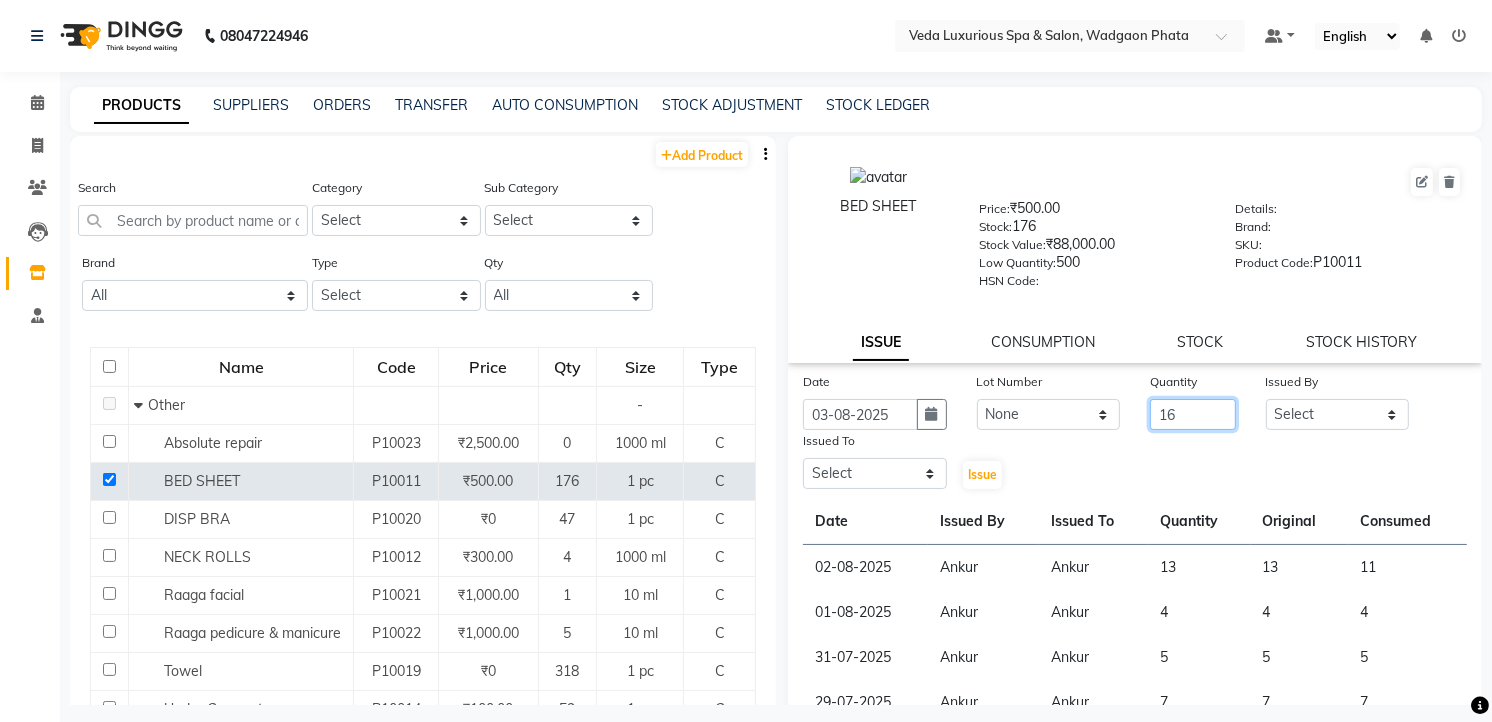 type on "16" 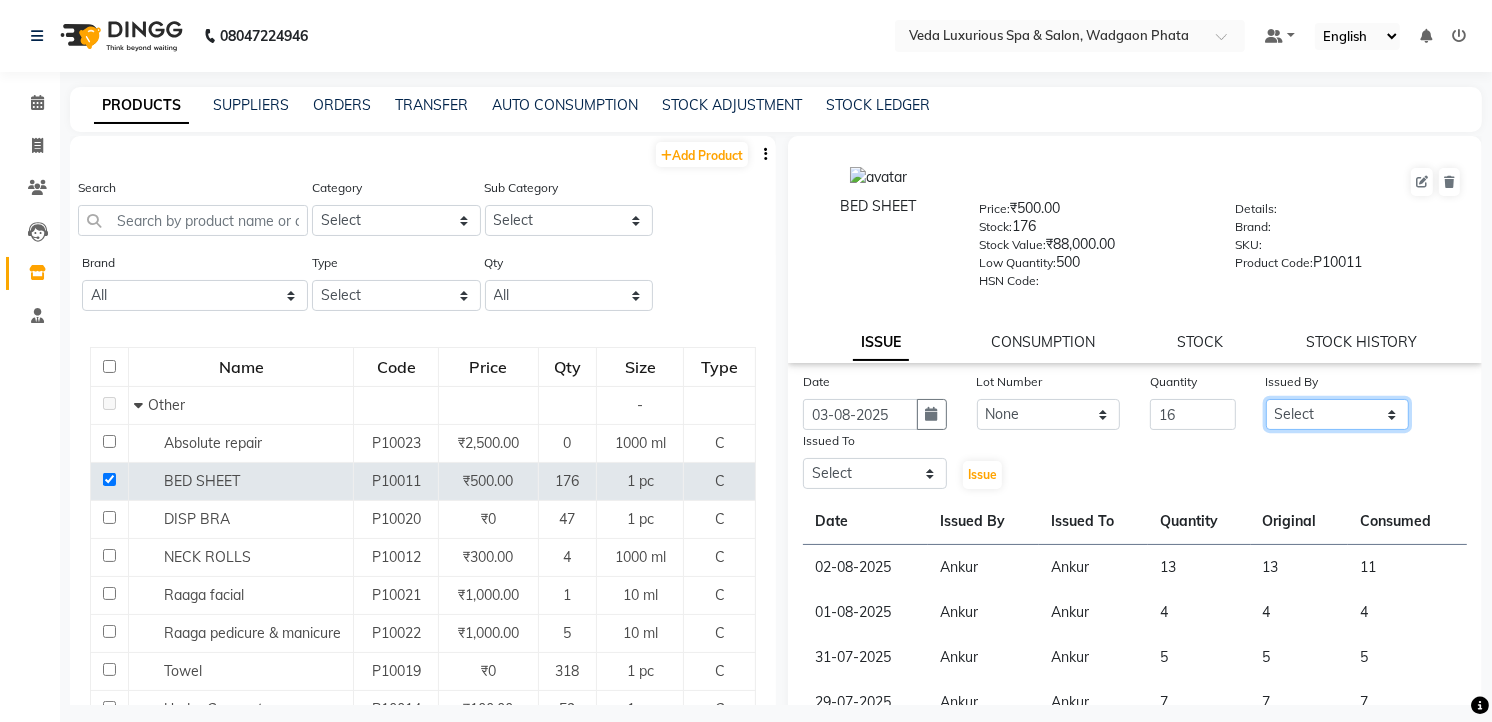 click on "Select [FIRST] [FIRST] [FIRST] [FIRST] [FIRST] [FIRST] [FIRST] [FIRST] [FIRST] [FIRST] [FIRST] [FIRST] [FIRST]" 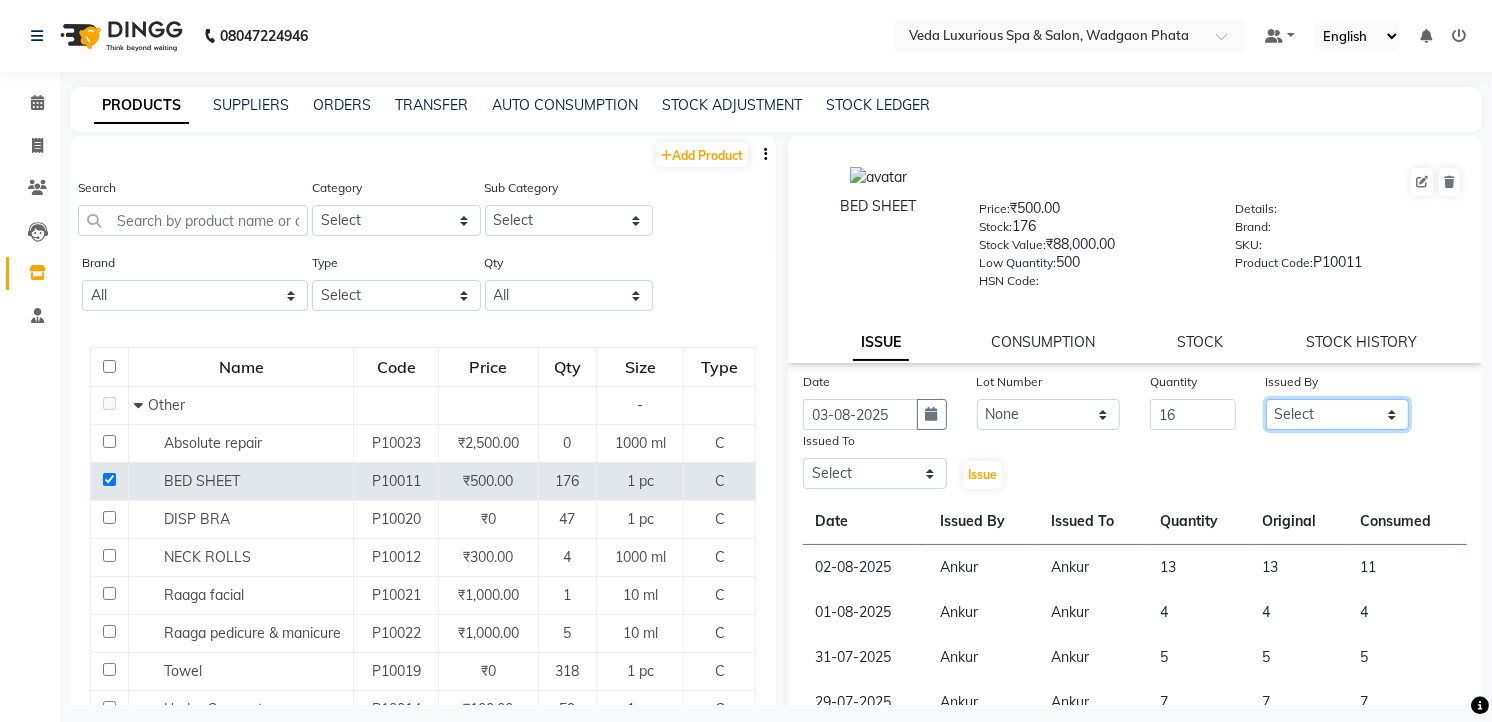 select on "28495" 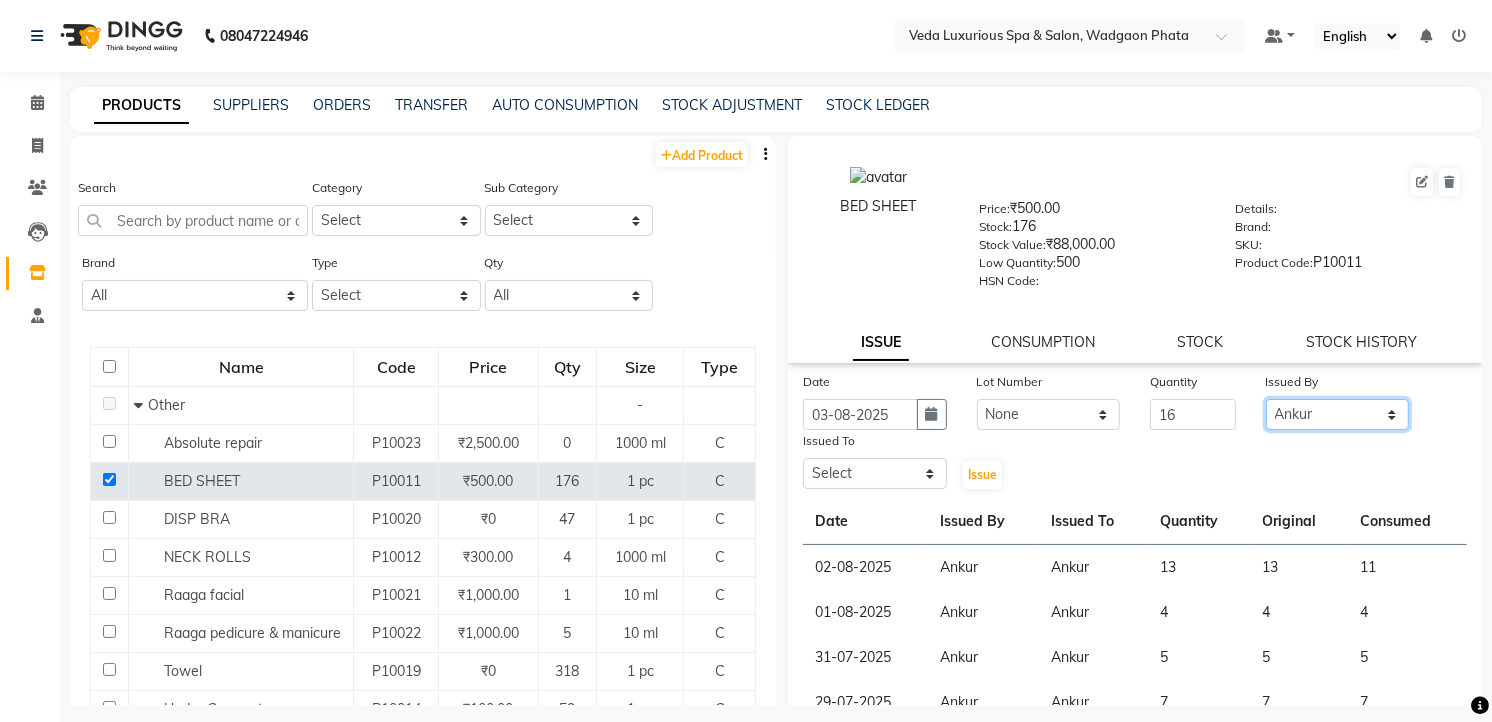 click on "Select [FIRST] [FIRST] [FIRST] [FIRST] [FIRST] [FIRST] [FIRST] [FIRST] [FIRST] [FIRST] [FIRST] [FIRST] [FIRST]" 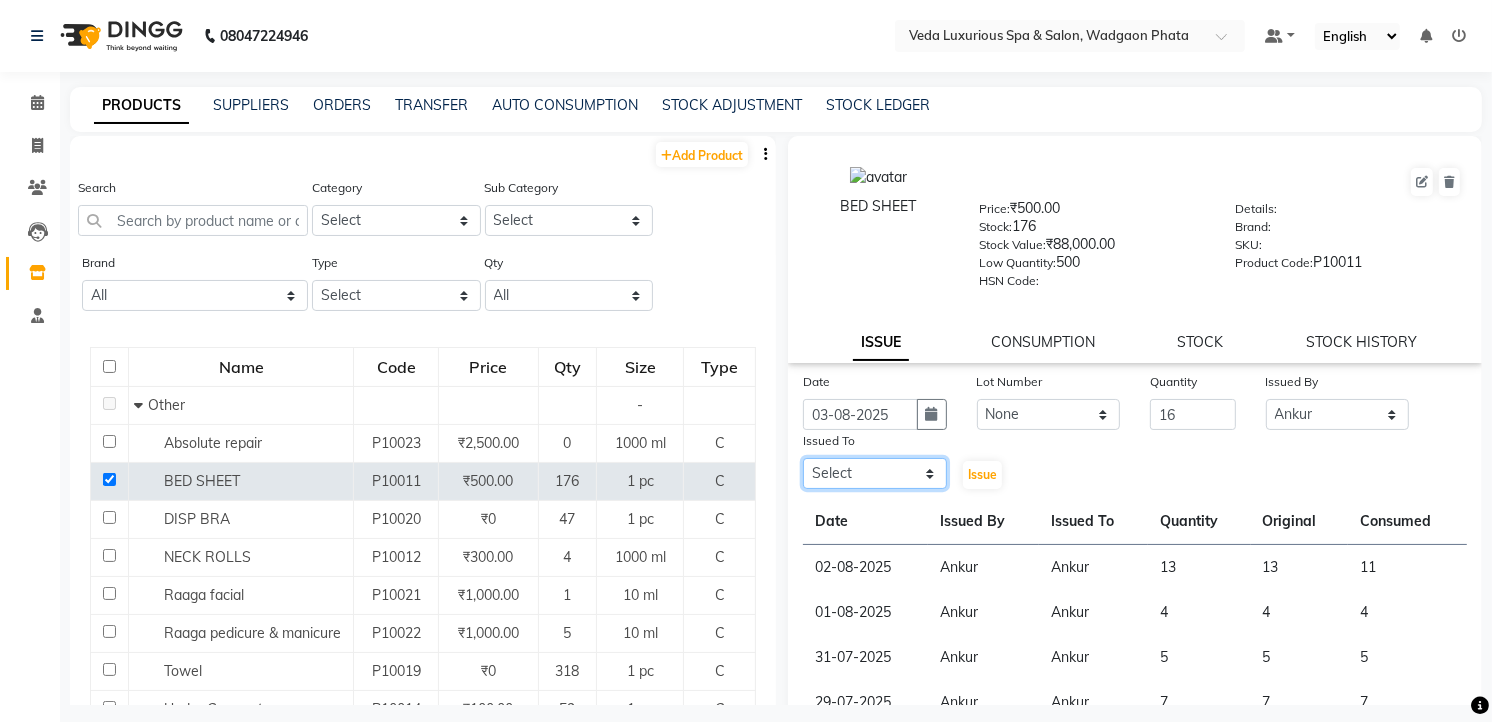 click on "Select [FIRST] [FIRST] [FIRST] [FIRST] [FIRST] [FIRST] [FIRST] [FIRST] [FIRST] [FIRST] [FIRST] [FIRST] [FIRST]" 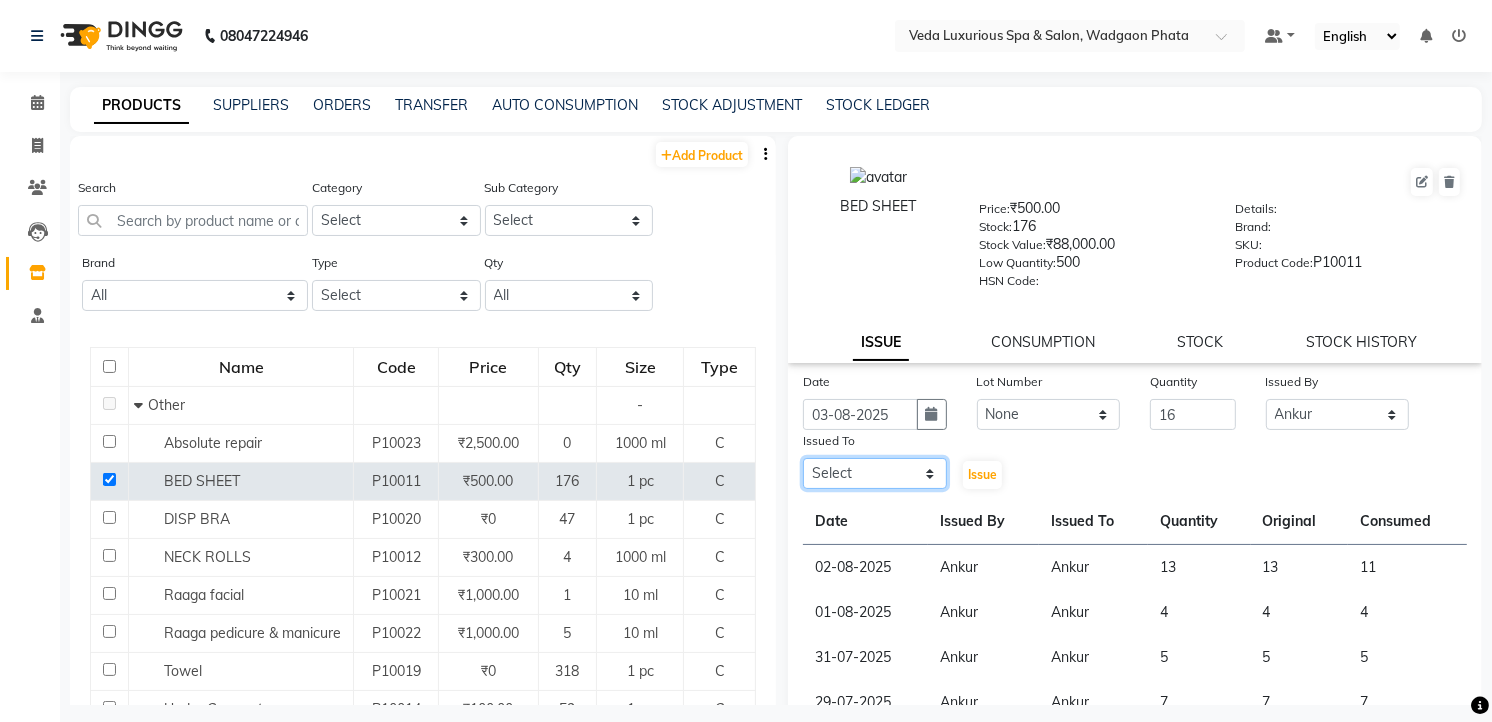 select on "28495" 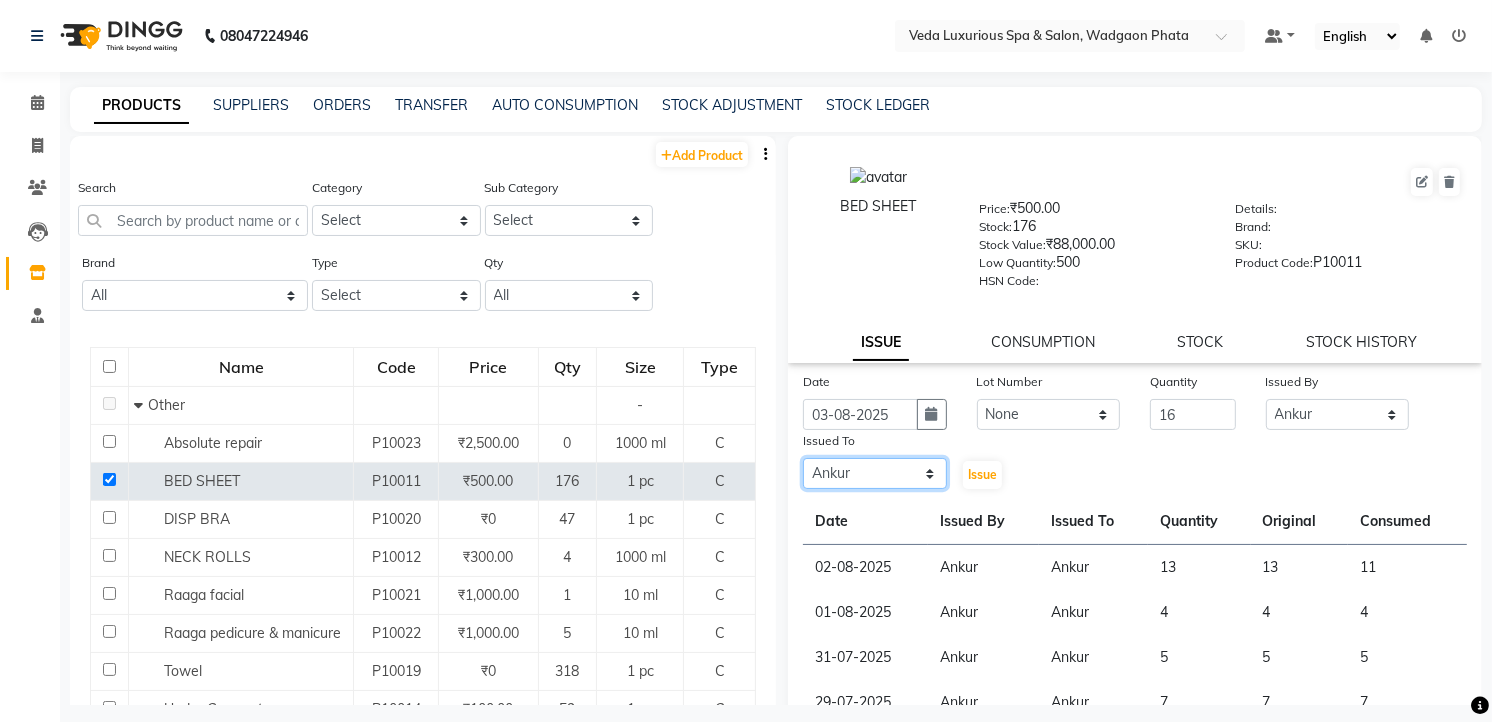 click on "Select [FIRST] [FIRST] [FIRST] [FIRST] [FIRST] [FIRST] [FIRST] [FIRST] [FIRST] [FIRST] [FIRST] [FIRST] [FIRST]" 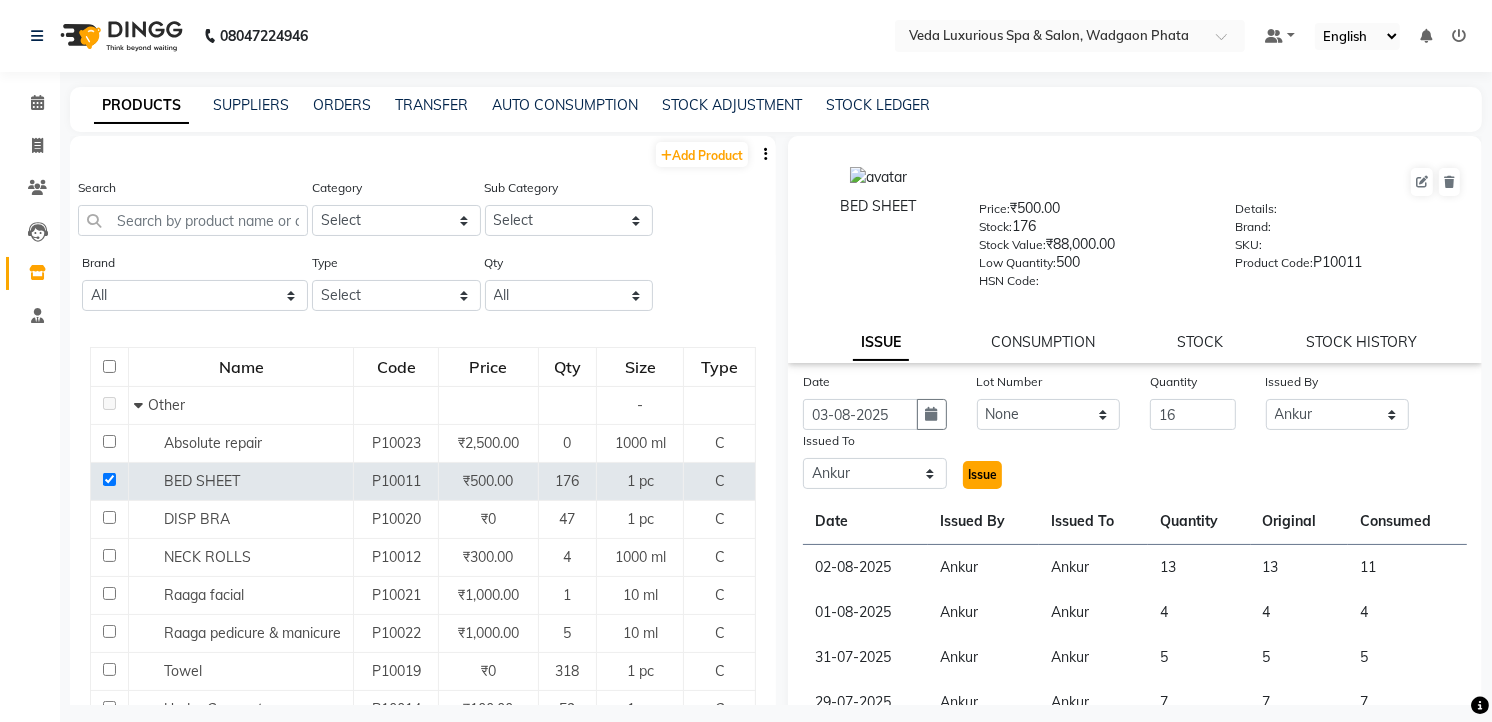click on "Issue" 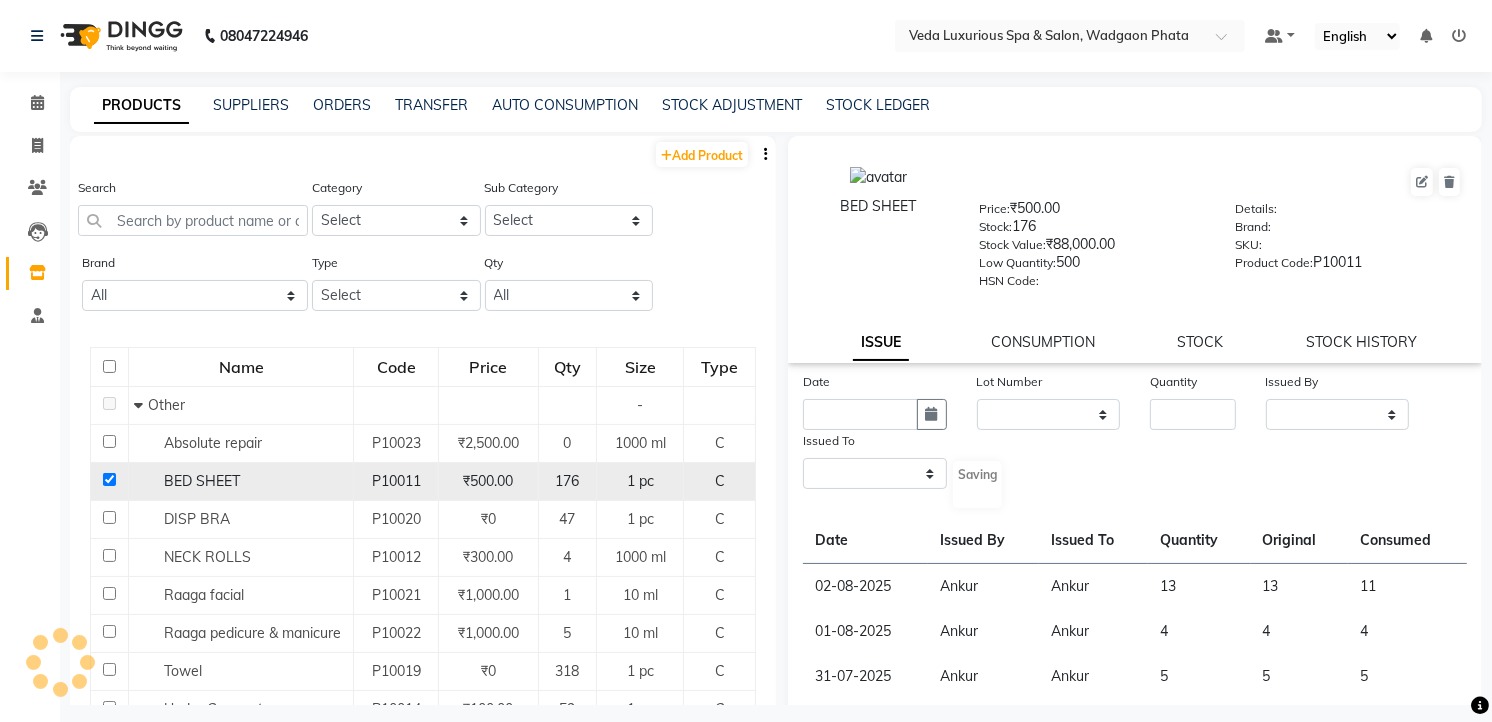 select 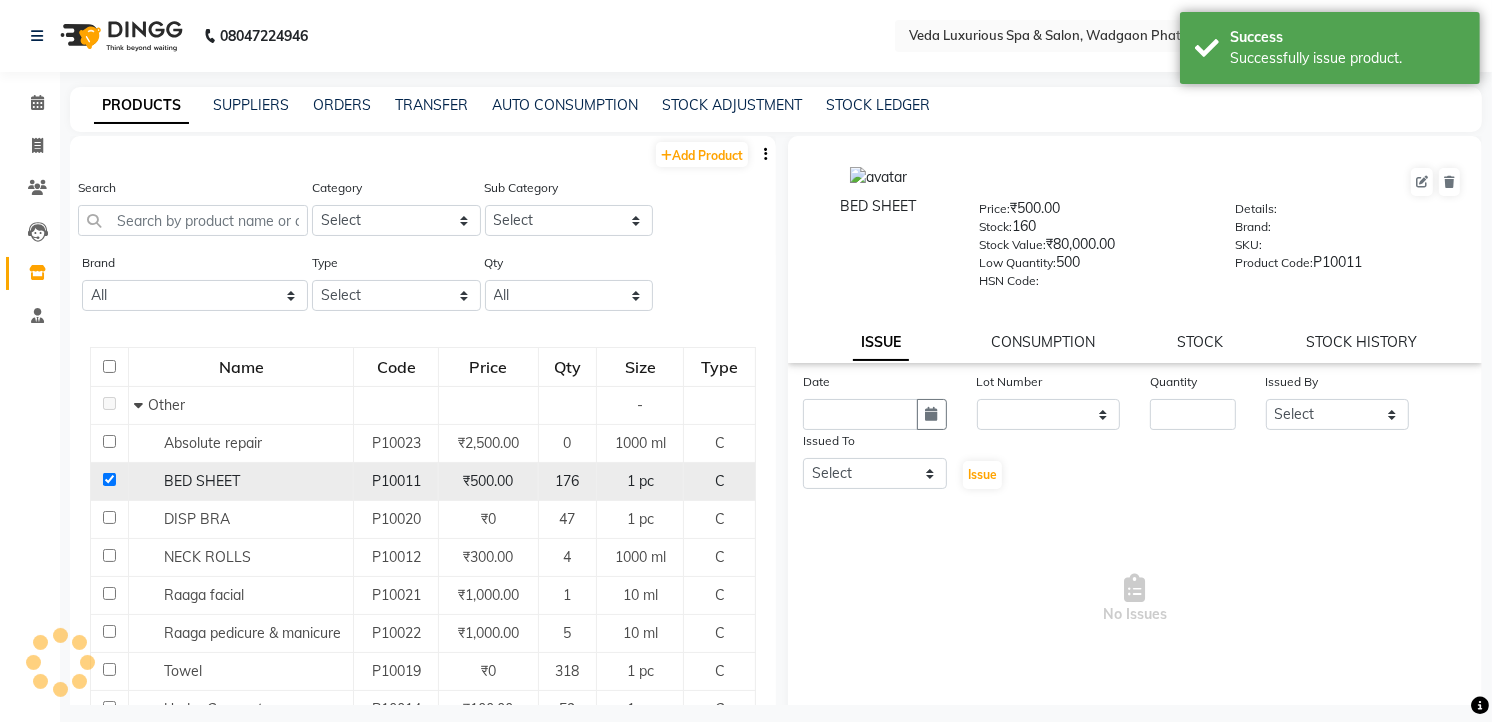 click 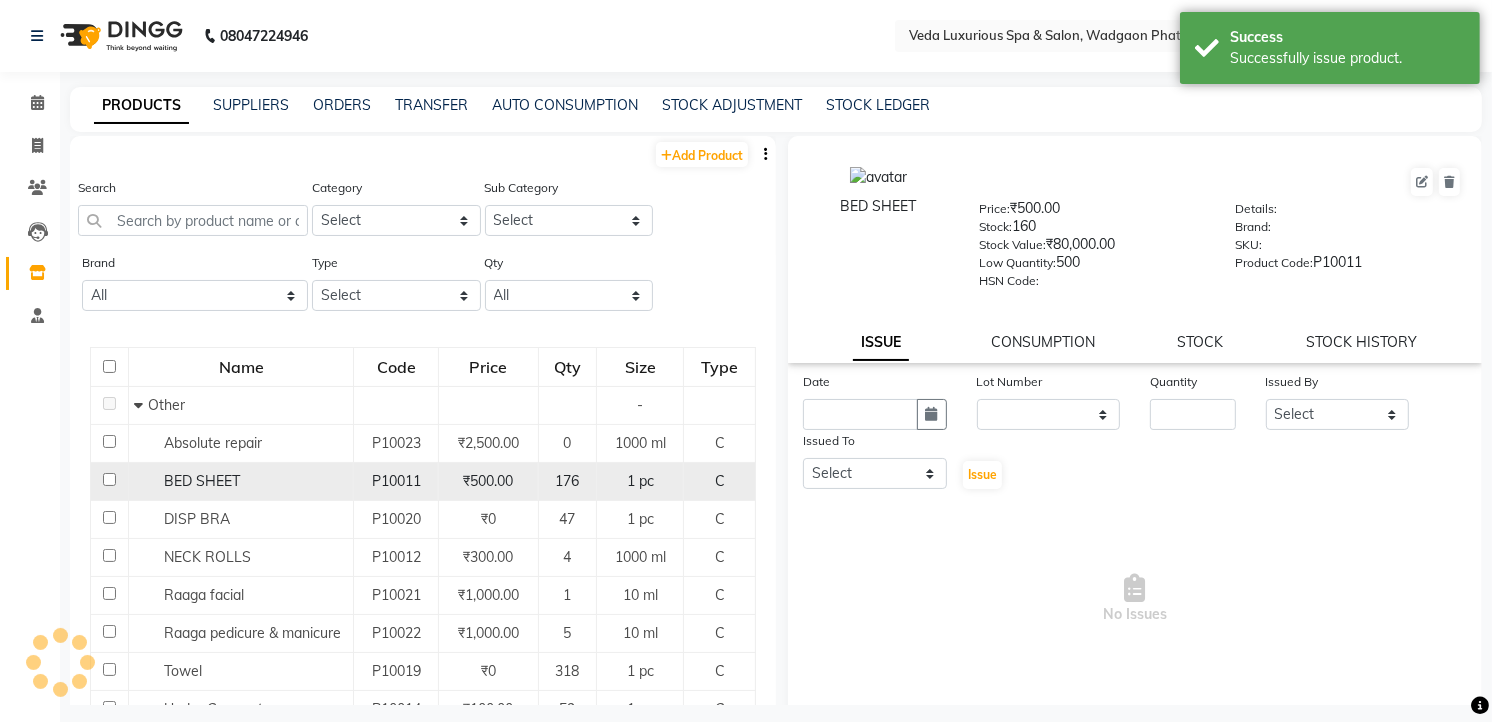 checkbox on "false" 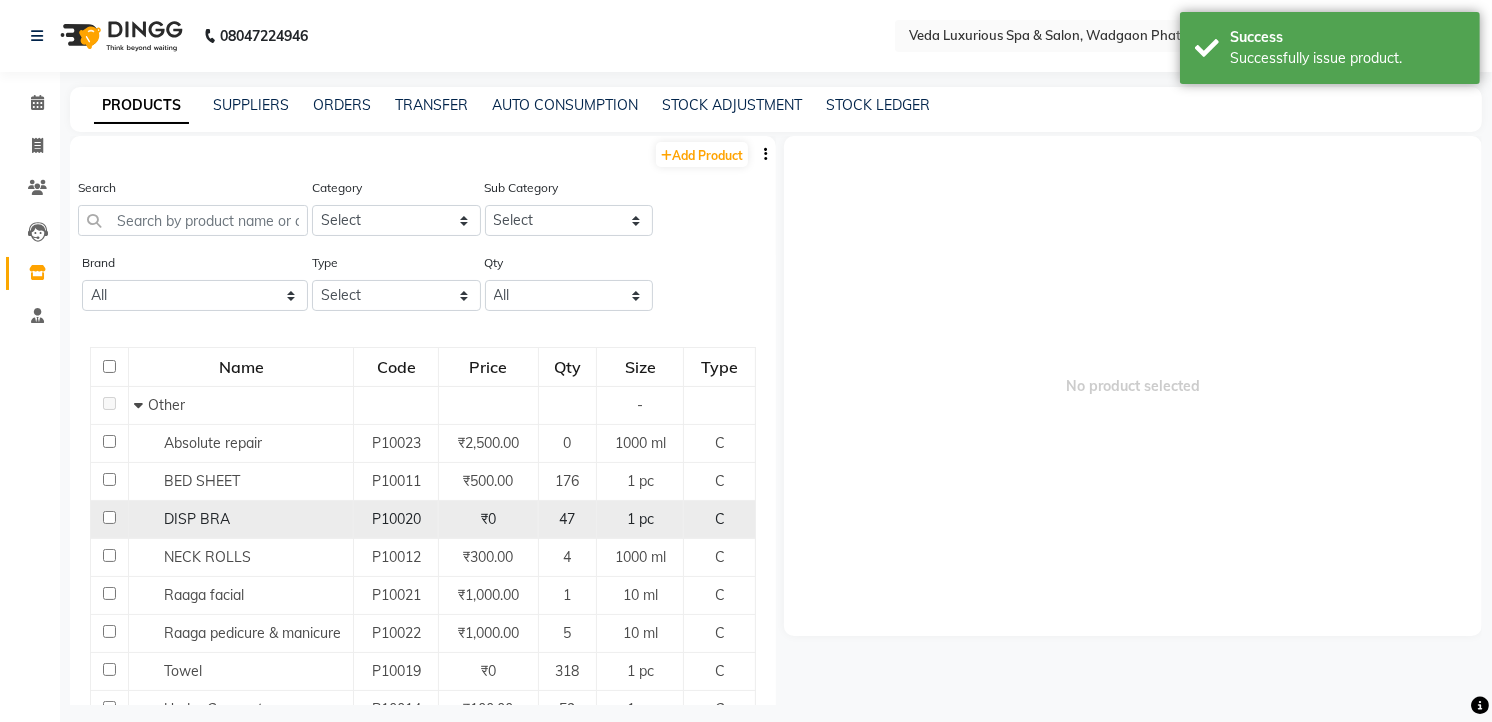 click 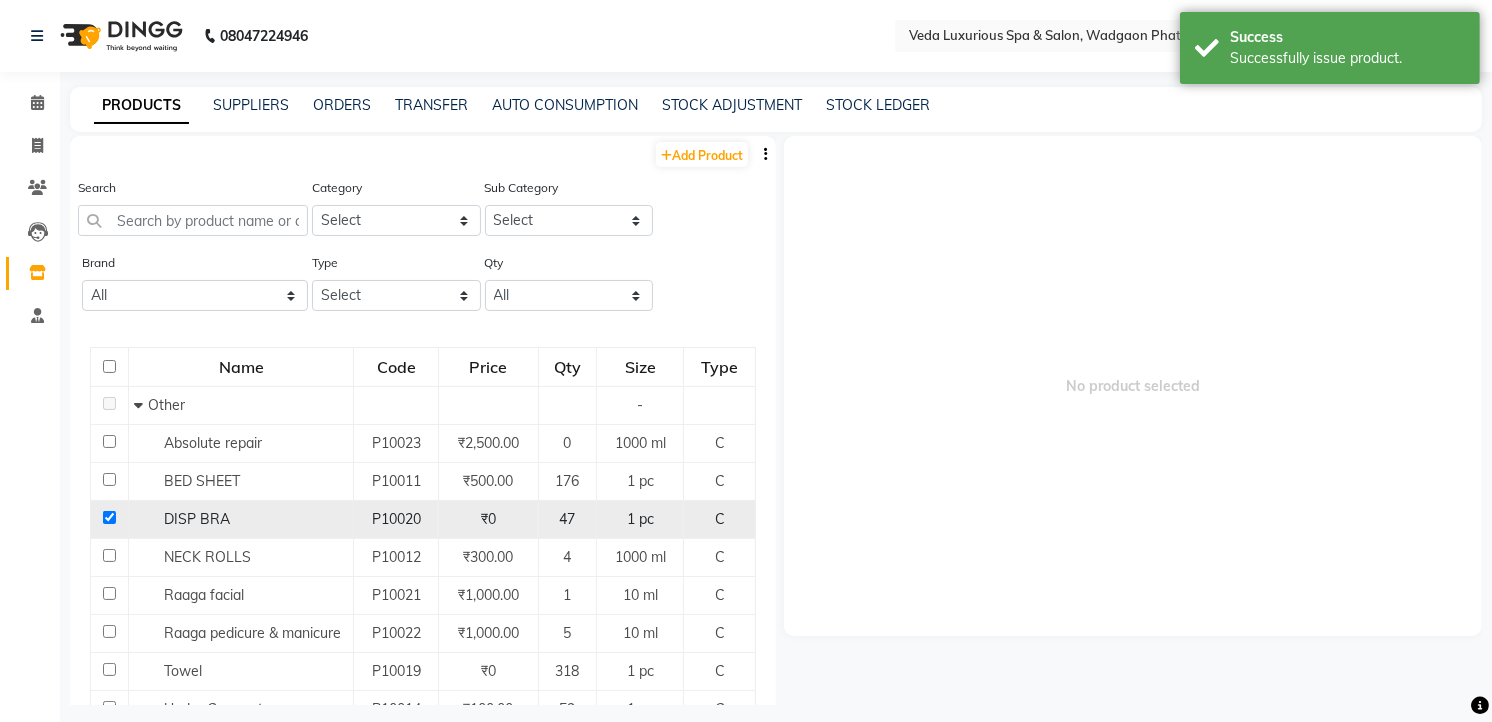 checkbox on "true" 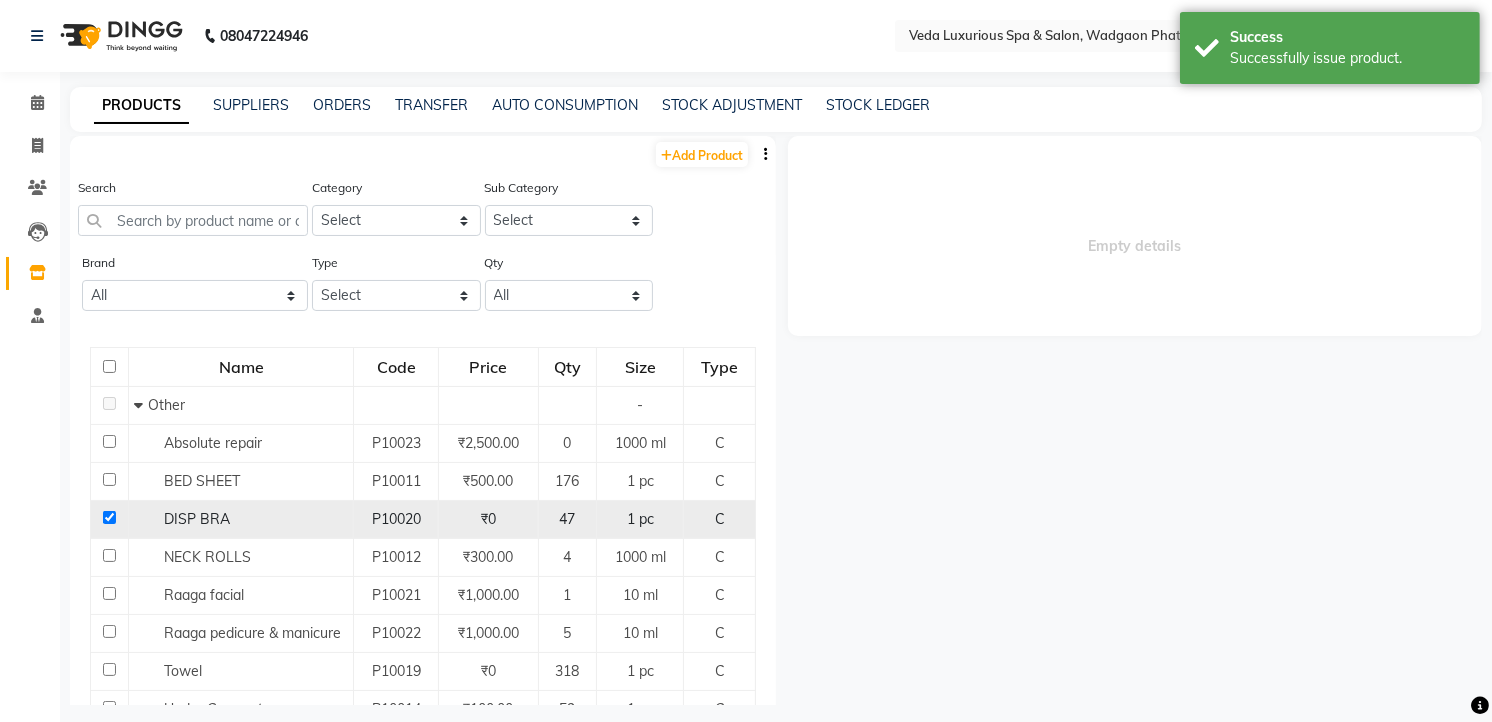 select 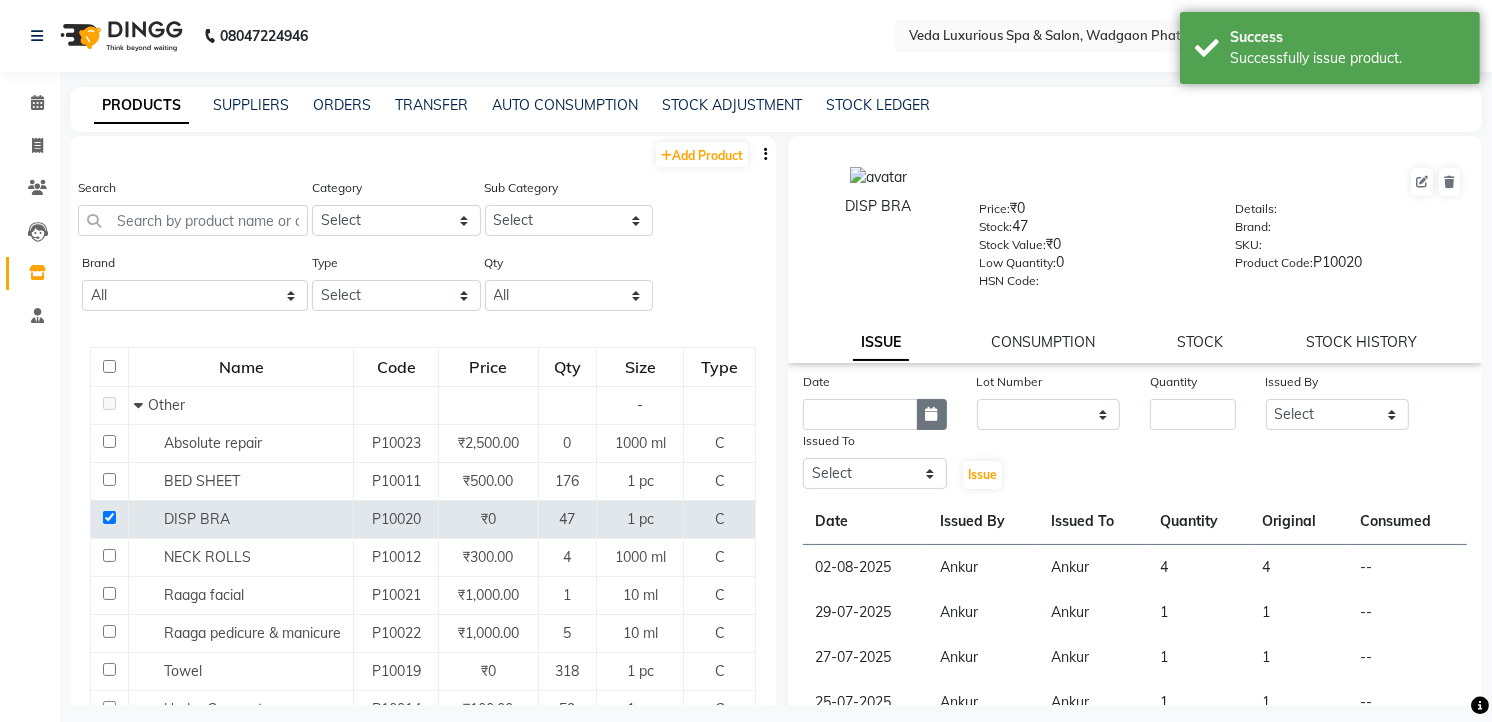 click 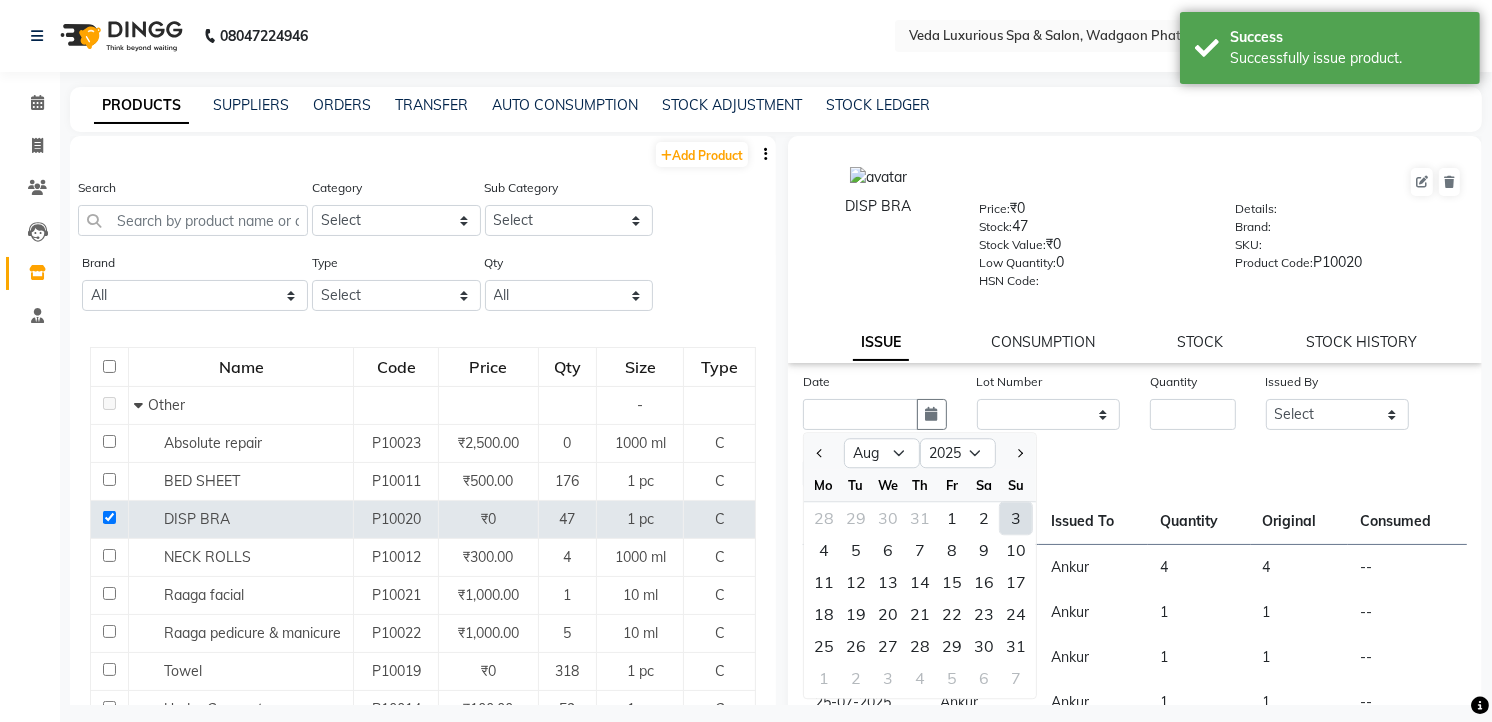 click on "3" 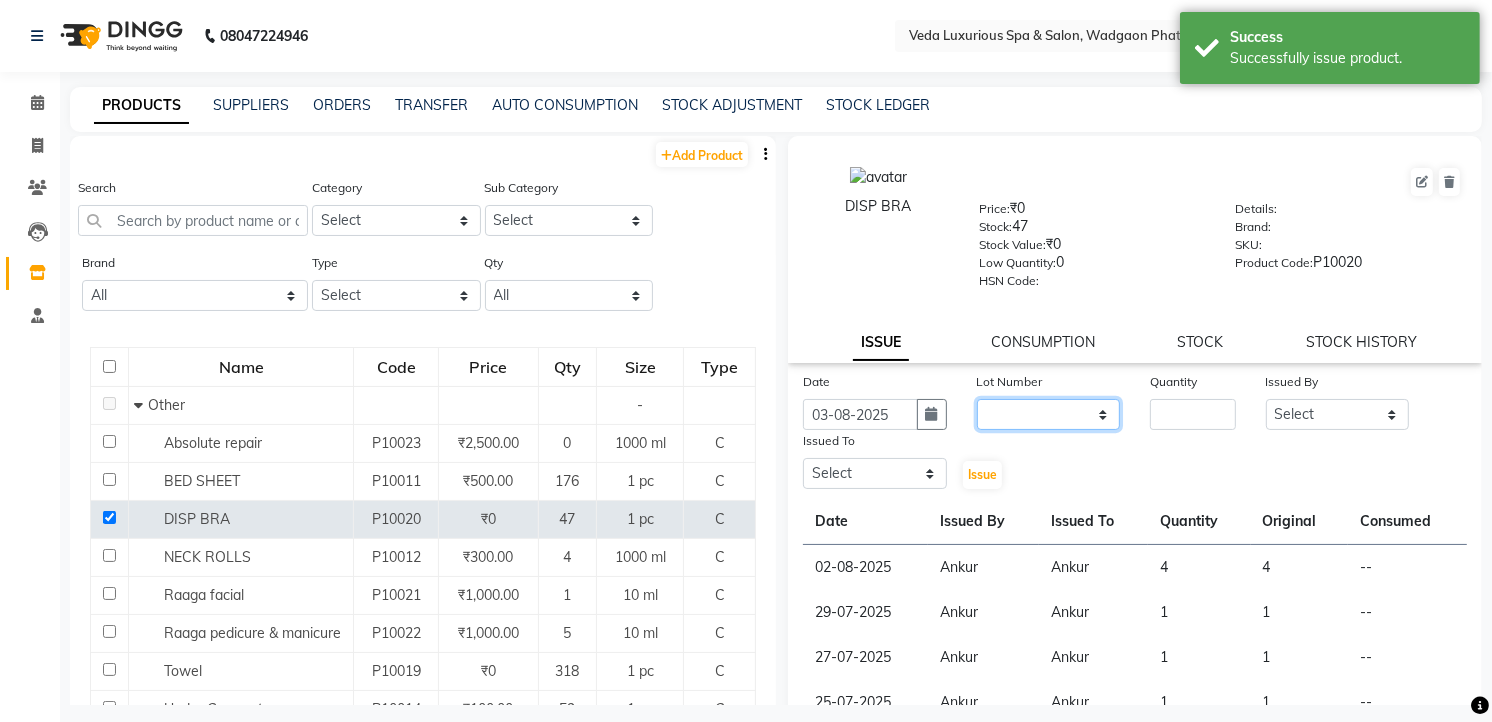click on "None" 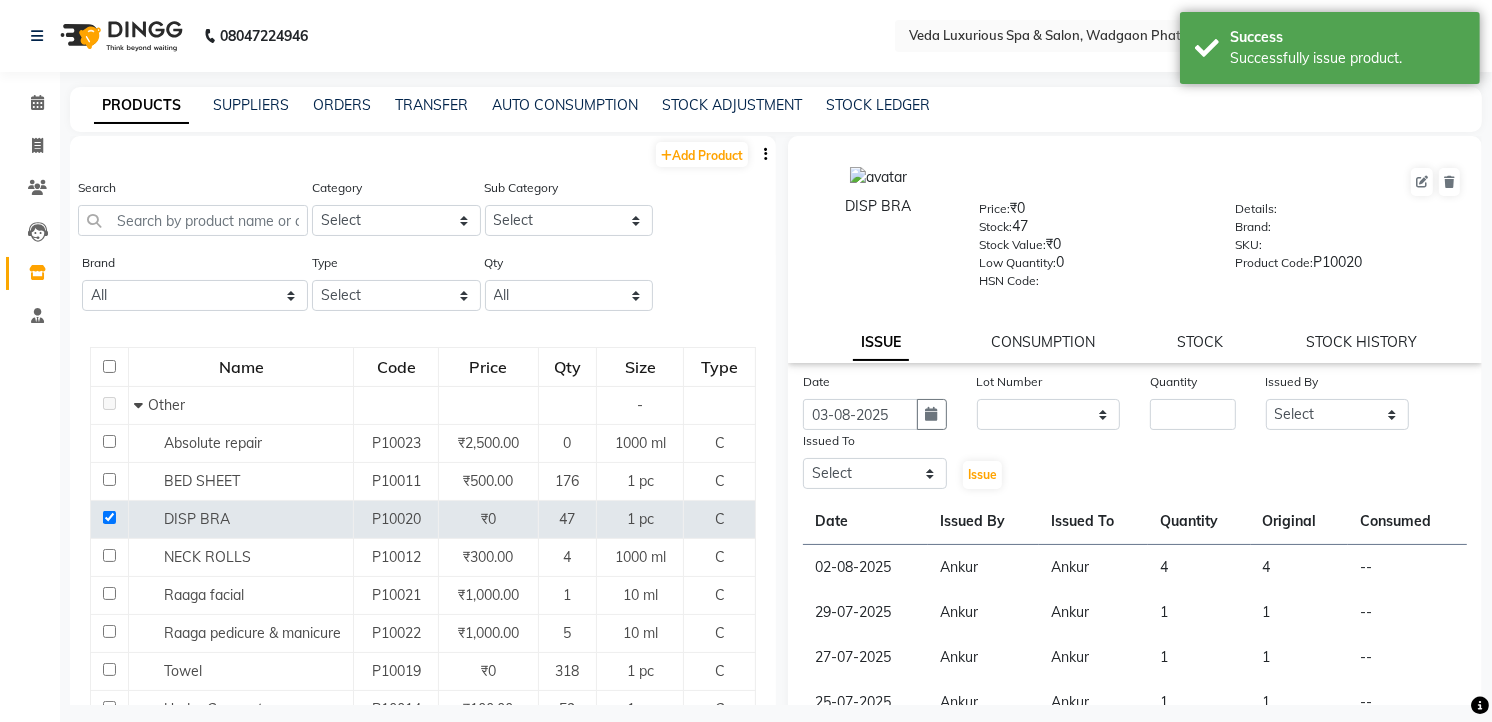 click on "Date [DATE] Lot Number None Quantity Issued By Select [FIRST] [LAST] [FIRST] [FIRST] [FIRST] [FIRST] [FIRST] [FIRST] [FIRST] [FIRST] [FIRST] [FIRST] [FIRST] [FIRST] [FIRST] [FIRST] [FIRST] [FIRST] [FIRST] [FIRST] Issued To Select [FIRST] [LAST] [FIRST] [FIRST] [FIRST] [FIRST] [FIRST] [FIRST] [FIRST] [FIRST] [FIRST] [FIRST] [FIRST] [FIRST] [FIRST] [FIRST] [FIRST] [FIRST] [FIRST] [FIRST]  Issue" 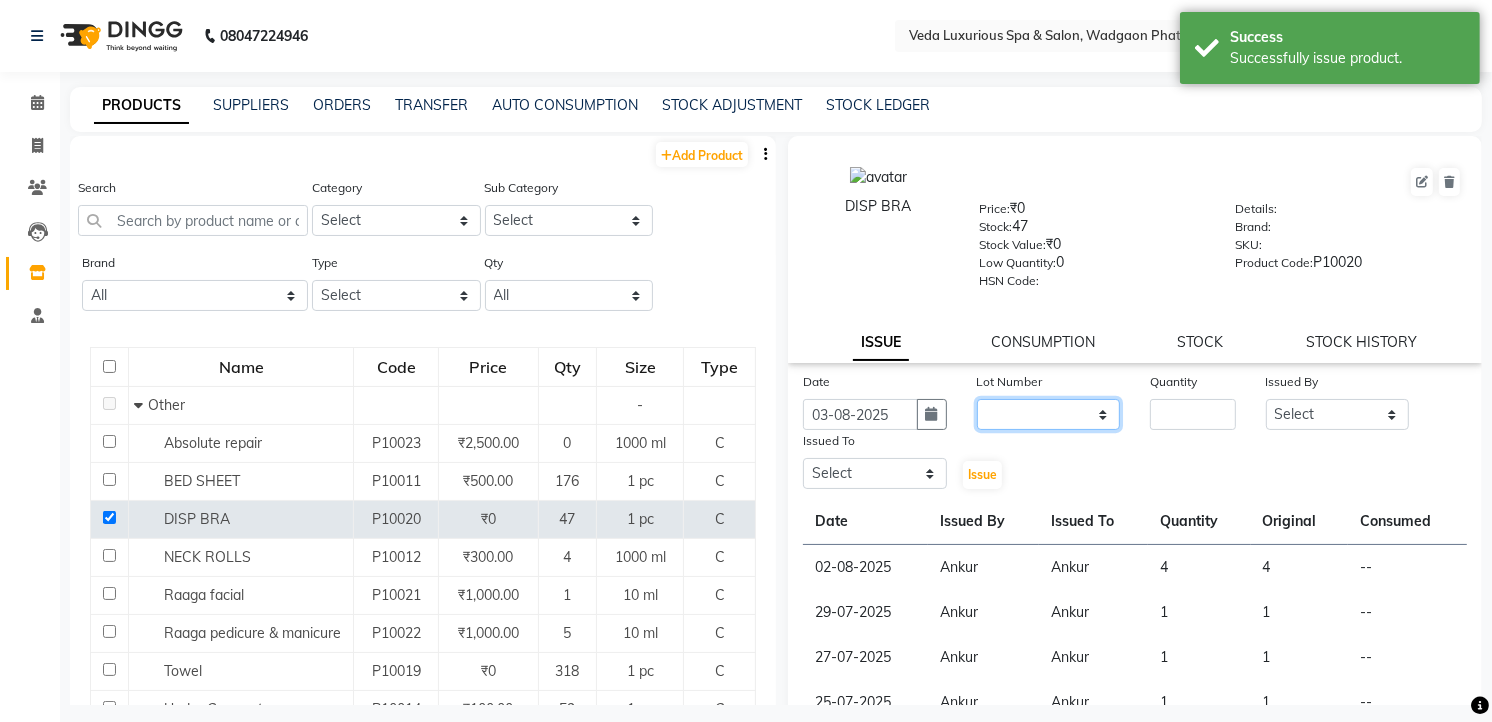 click on "None" 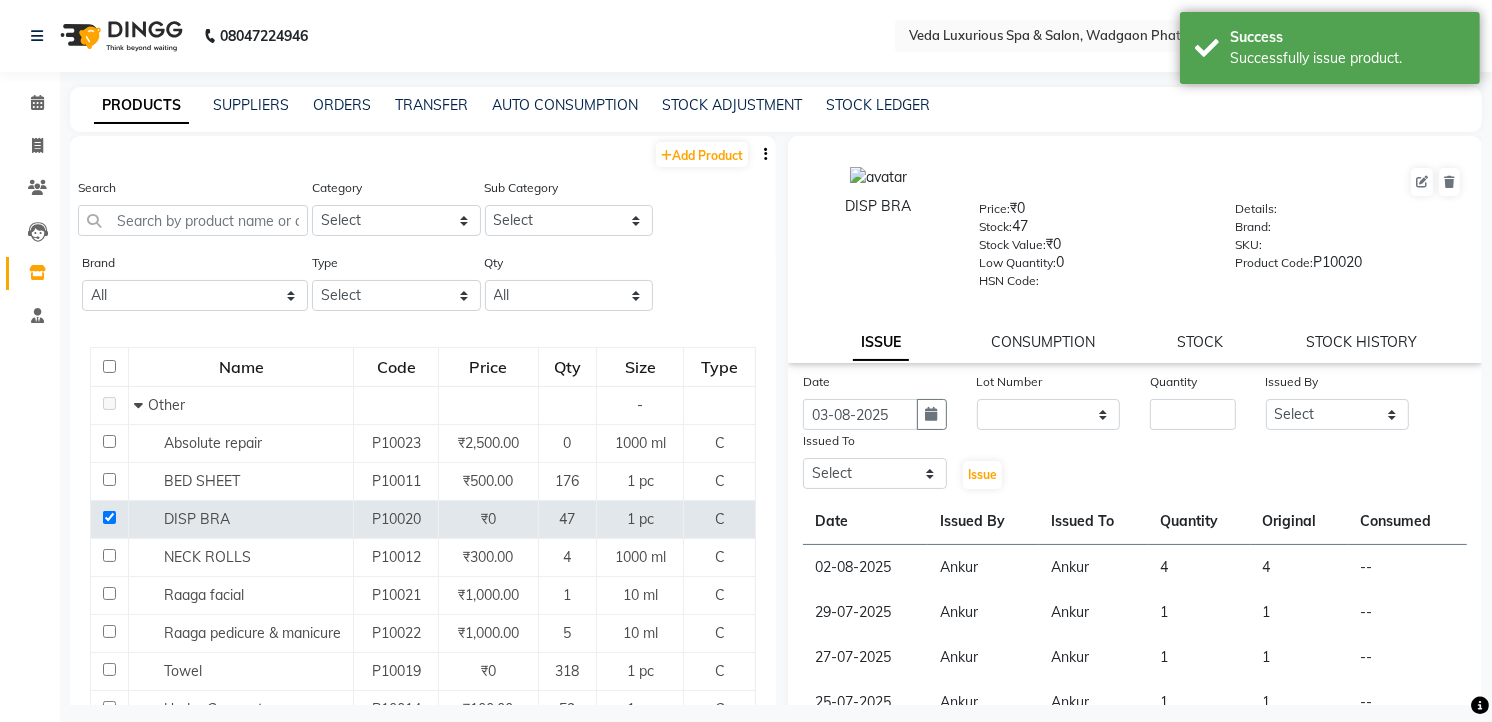 click on "Date [DATE] Lot Number None Quantity Issued By Select [FIRST] [LAST] [FIRST] [FIRST] [FIRST] [FIRST] [FIRST] [FIRST] [FIRST] [FIRST] [FIRST] [FIRST] [FIRST] [FIRST] [FIRST] [FIRST] [FIRST] [FIRST] [FIRST] [FIRST] Issued To Select [FIRST] [LAST] [FIRST] [FIRST] [FIRST] [FIRST] [FIRST] [FIRST] [FIRST] [FIRST] [FIRST] [FIRST] [FIRST] [FIRST] [FIRST] [FIRST] [FIRST] [FIRST] [FIRST] [FIRST]  Issue" 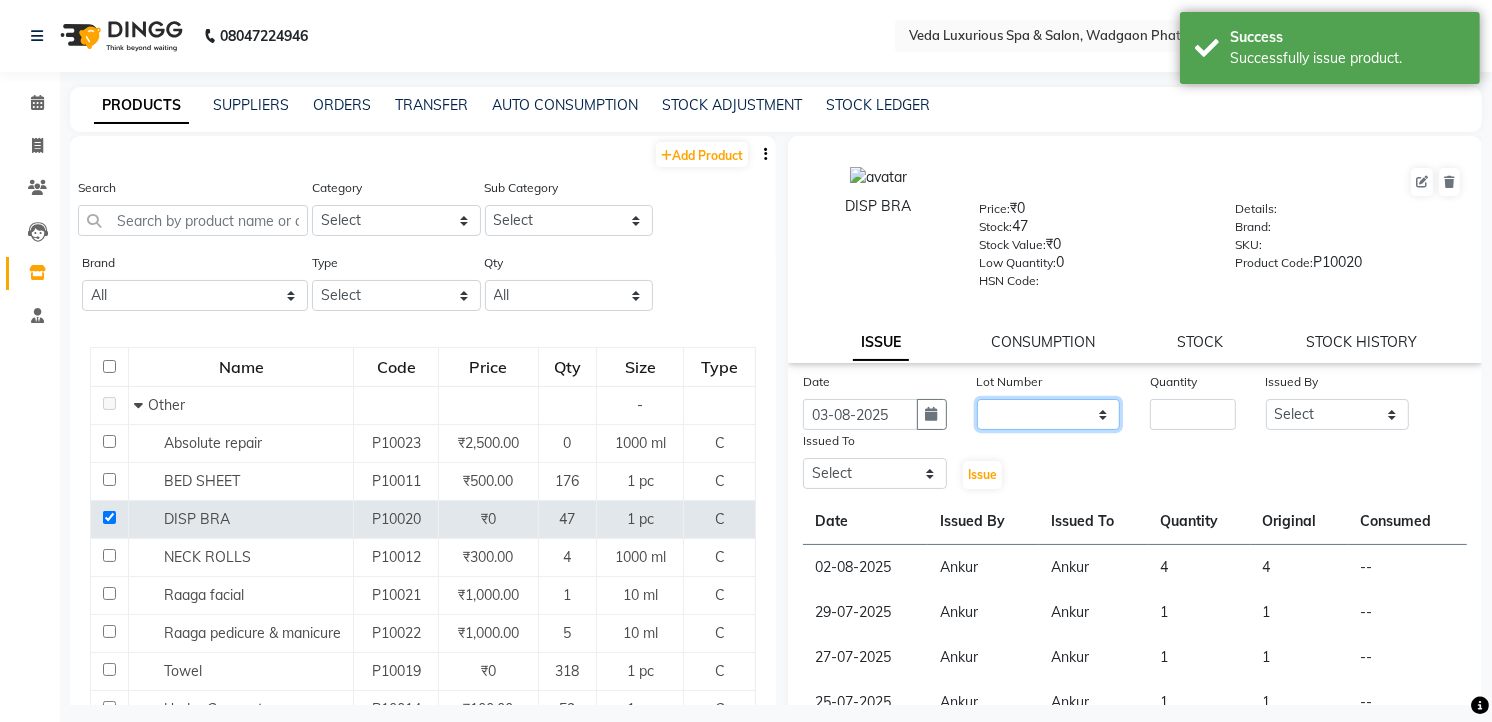 drag, startPoint x: 1097, startPoint y: 405, endPoint x: 1090, endPoint y: 431, distance: 26.925823 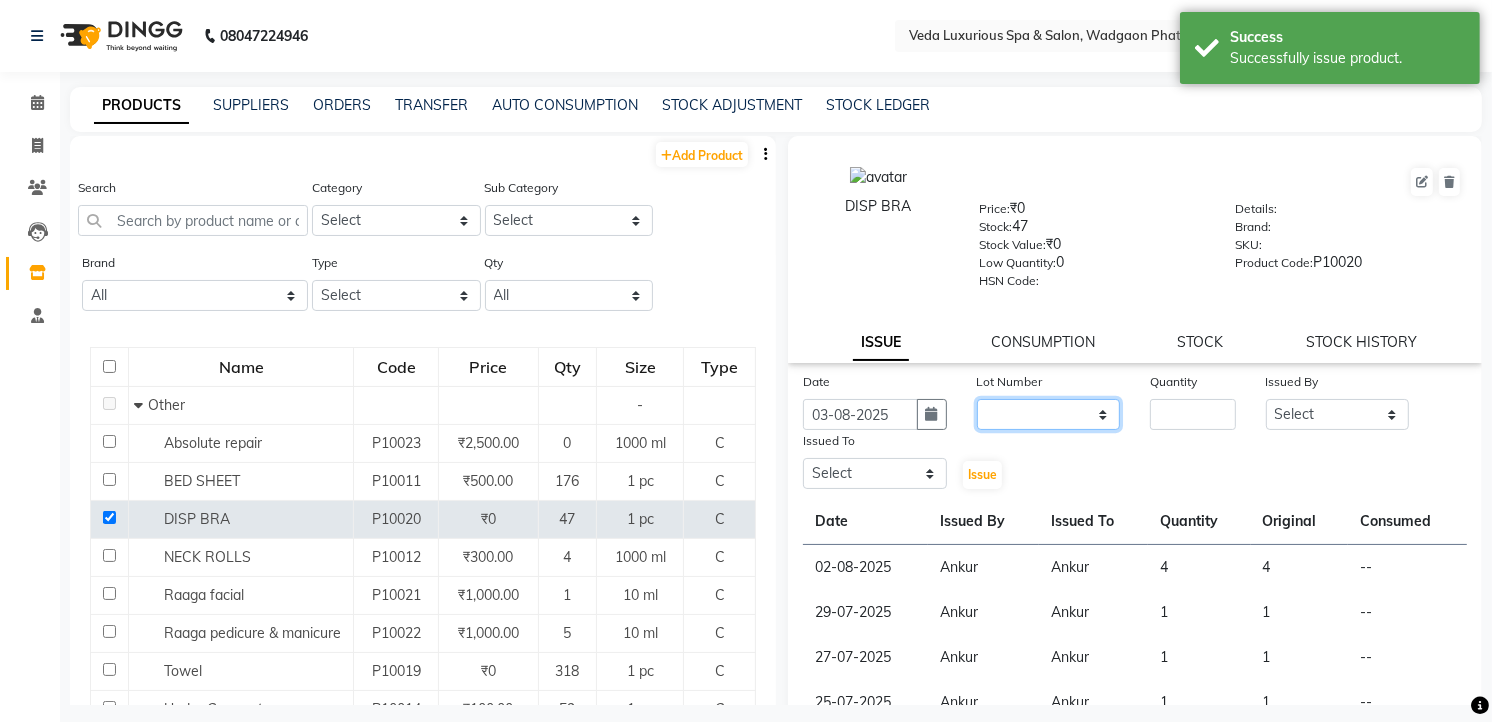select on "0: null" 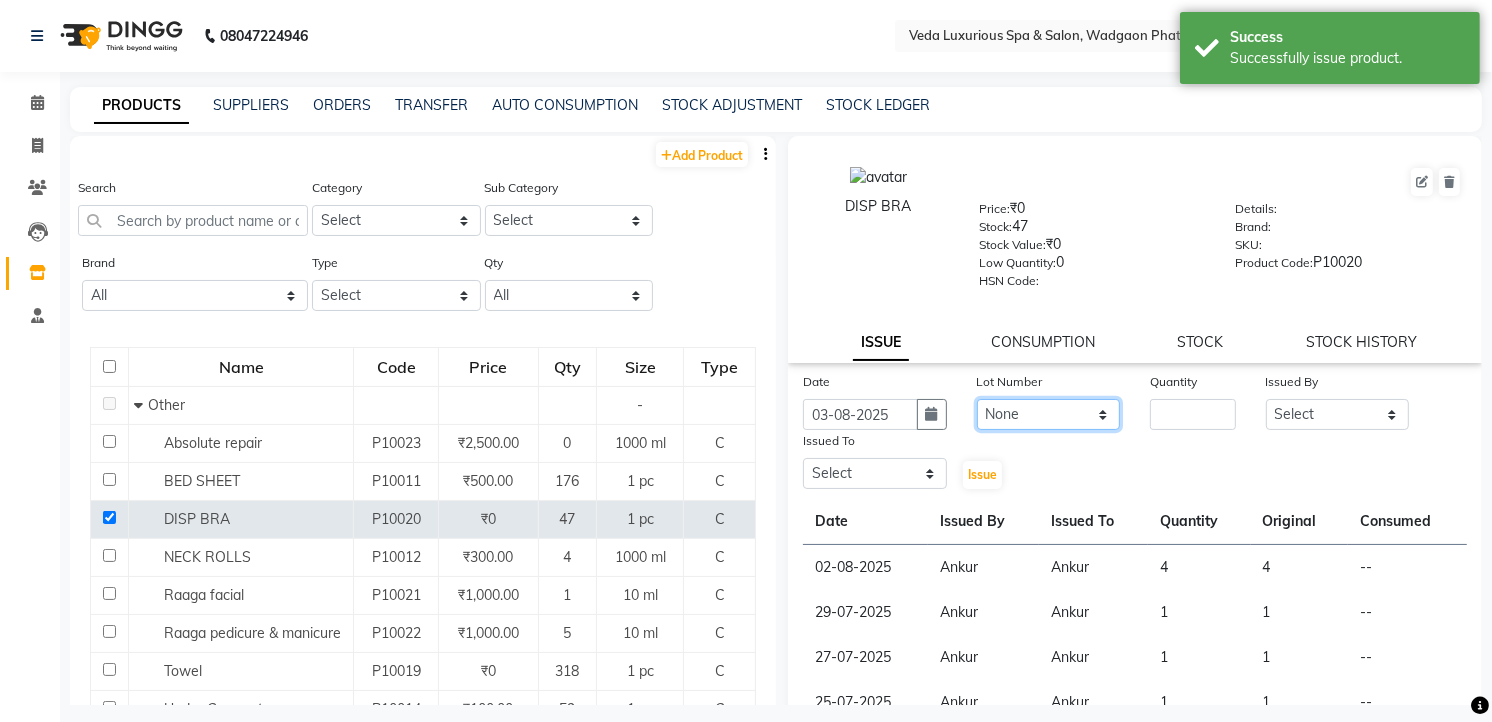 click on "None" 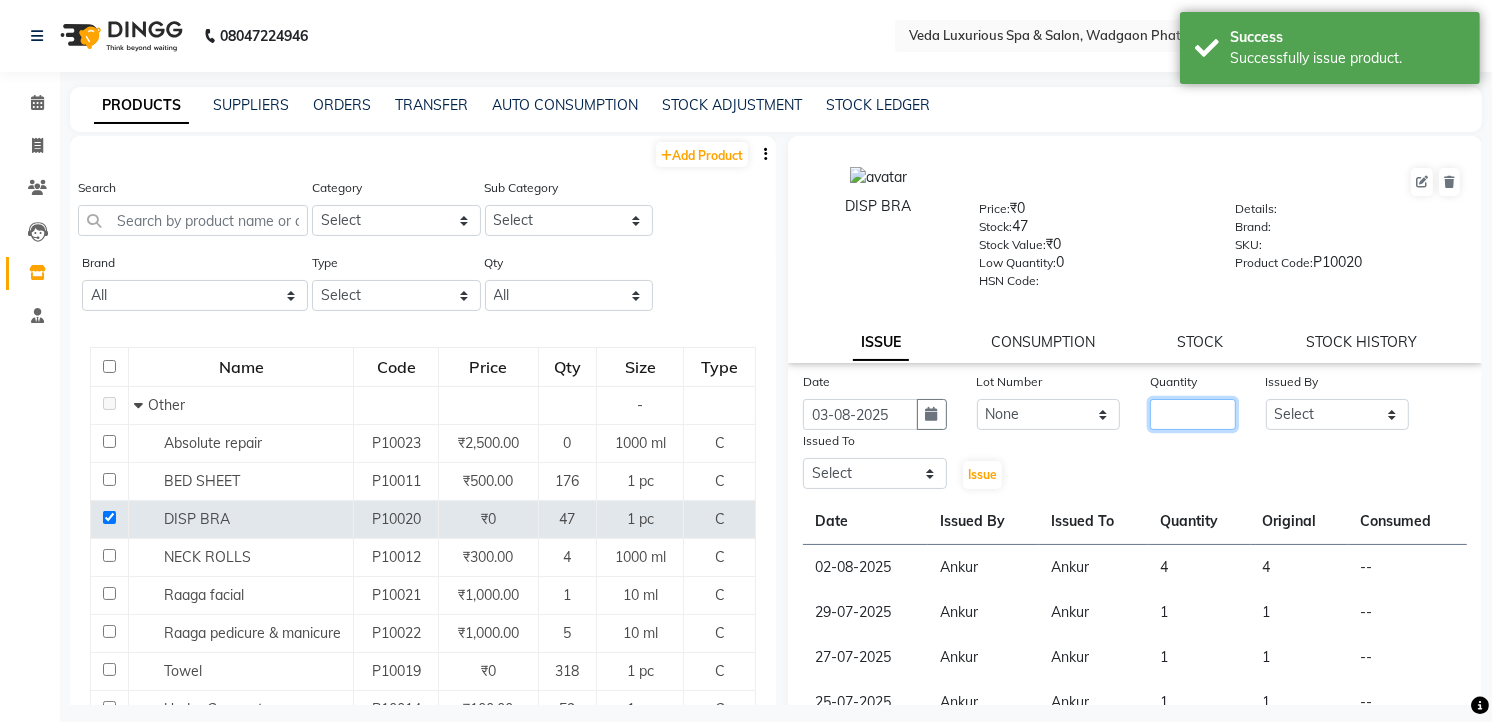 click 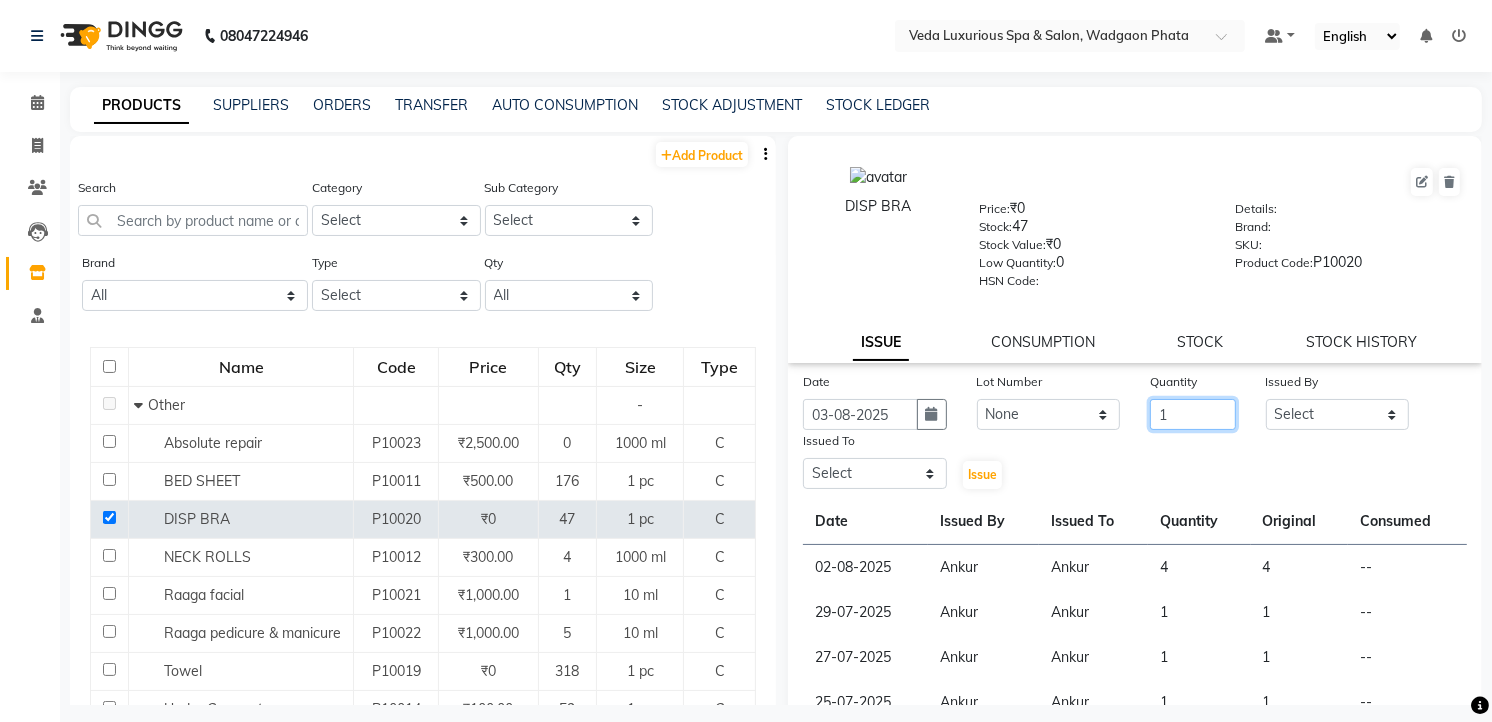 type on "1" 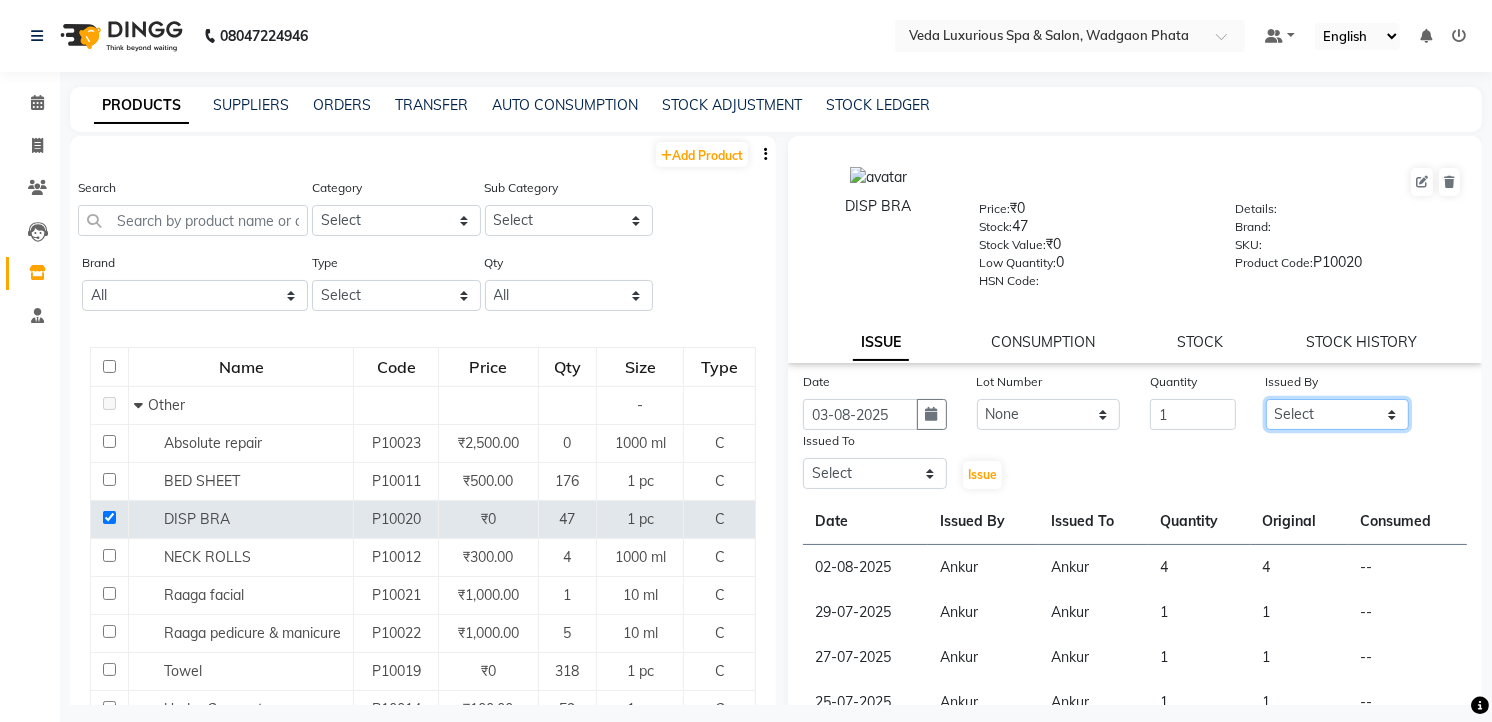 drag, startPoint x: 1304, startPoint y: 417, endPoint x: 1297, endPoint y: 397, distance: 21.189621 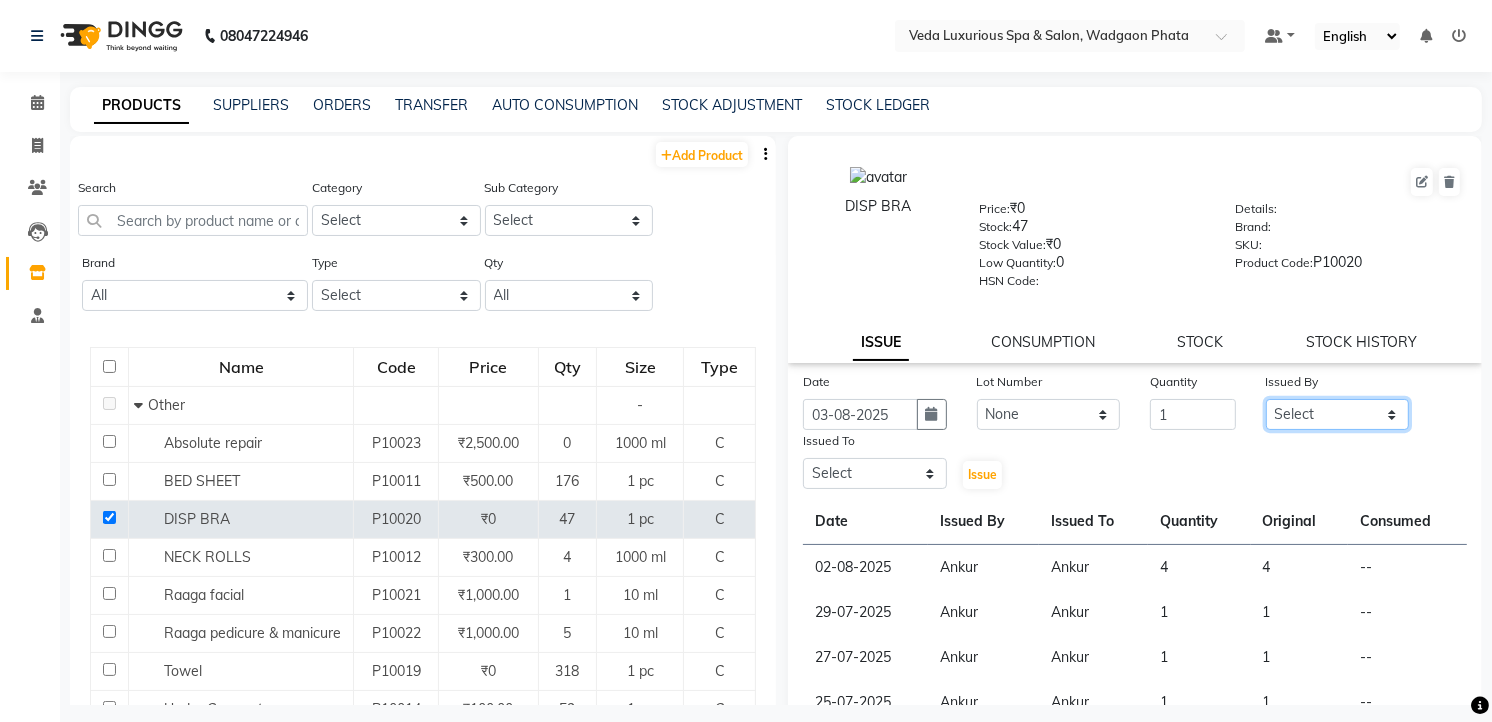select on "28495" 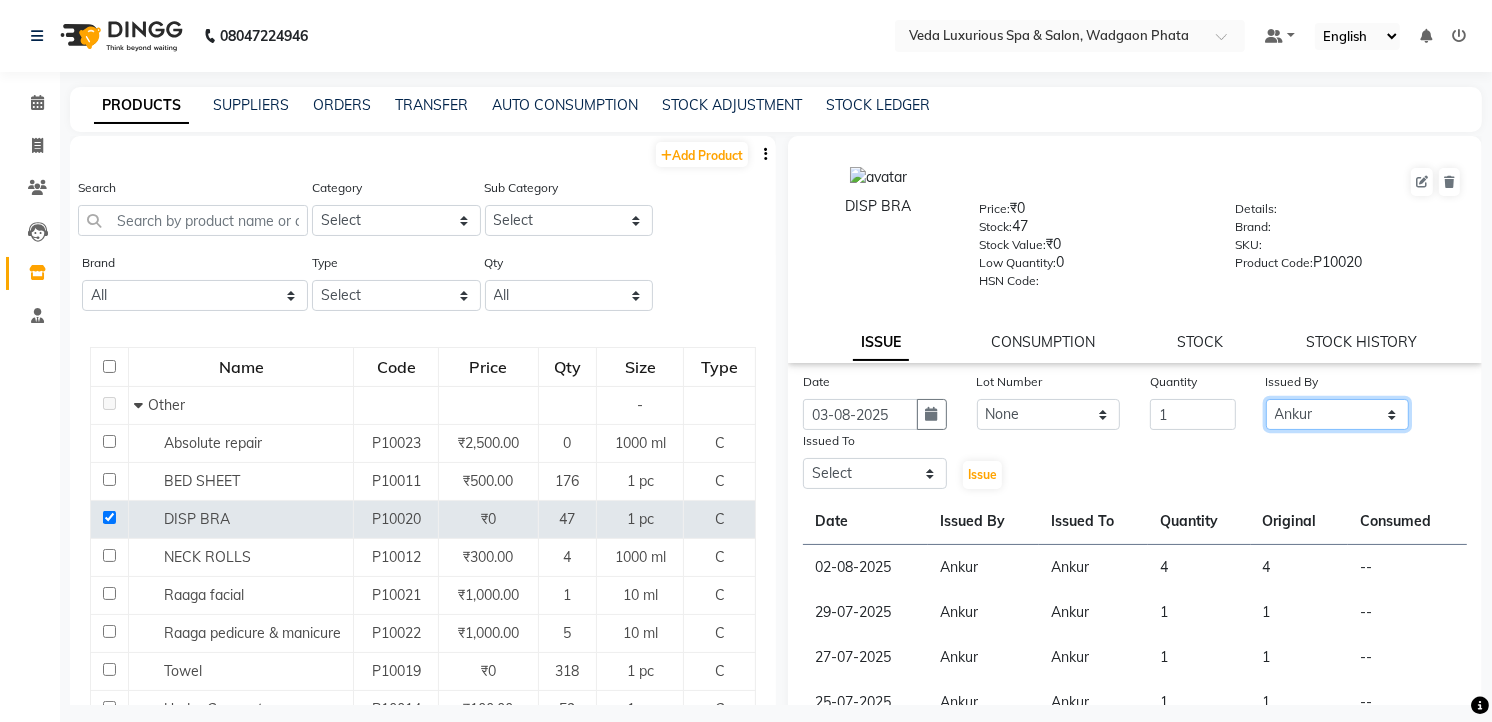 click on "Select [FIRST] [FIRST] [FIRST] [FIRST] [FIRST] [FIRST] [FIRST] [FIRST] [FIRST] [FIRST] [FIRST] [FIRST] [FIRST]" 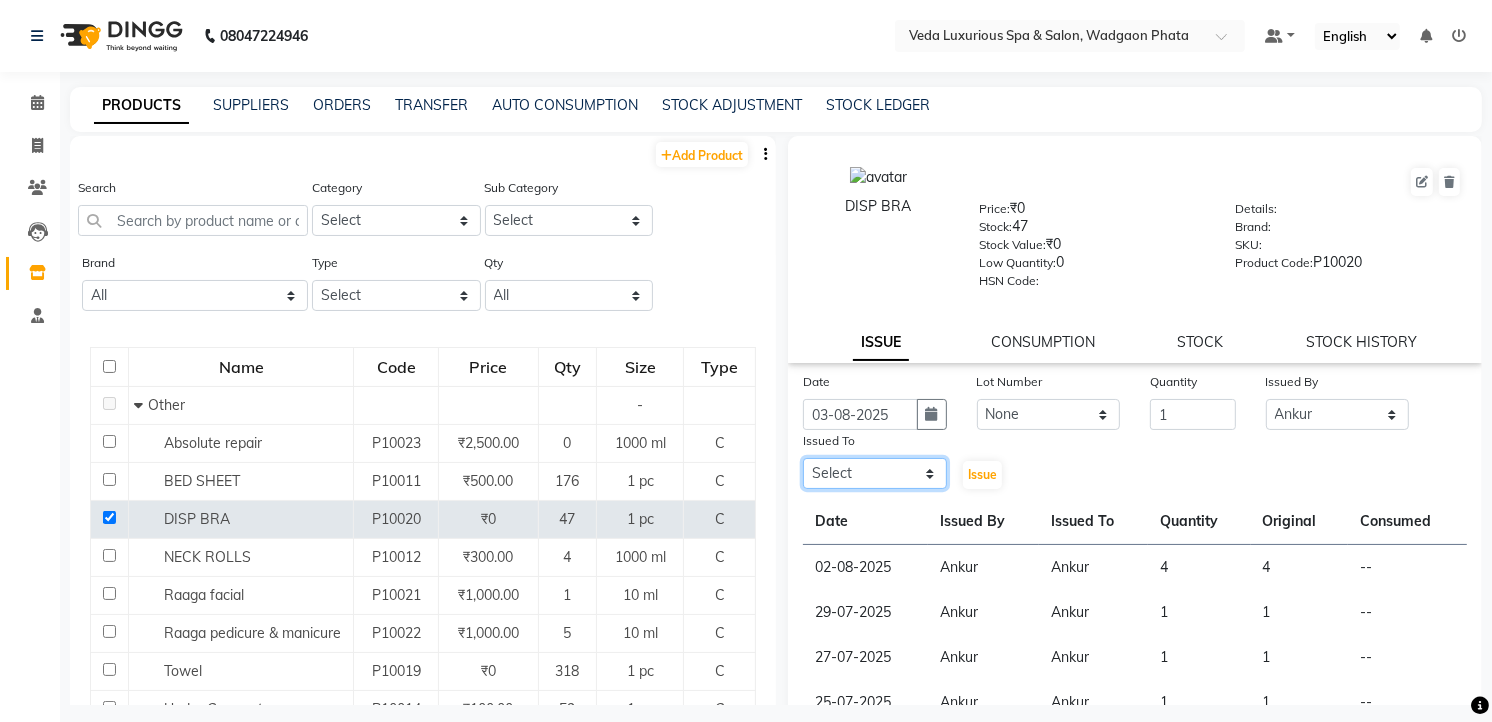 click on "Select [FIRST] [FIRST] [FIRST] [FIRST] [FIRST] [FIRST] [FIRST] [FIRST] [FIRST] [FIRST] [FIRST] [FIRST] [FIRST]" 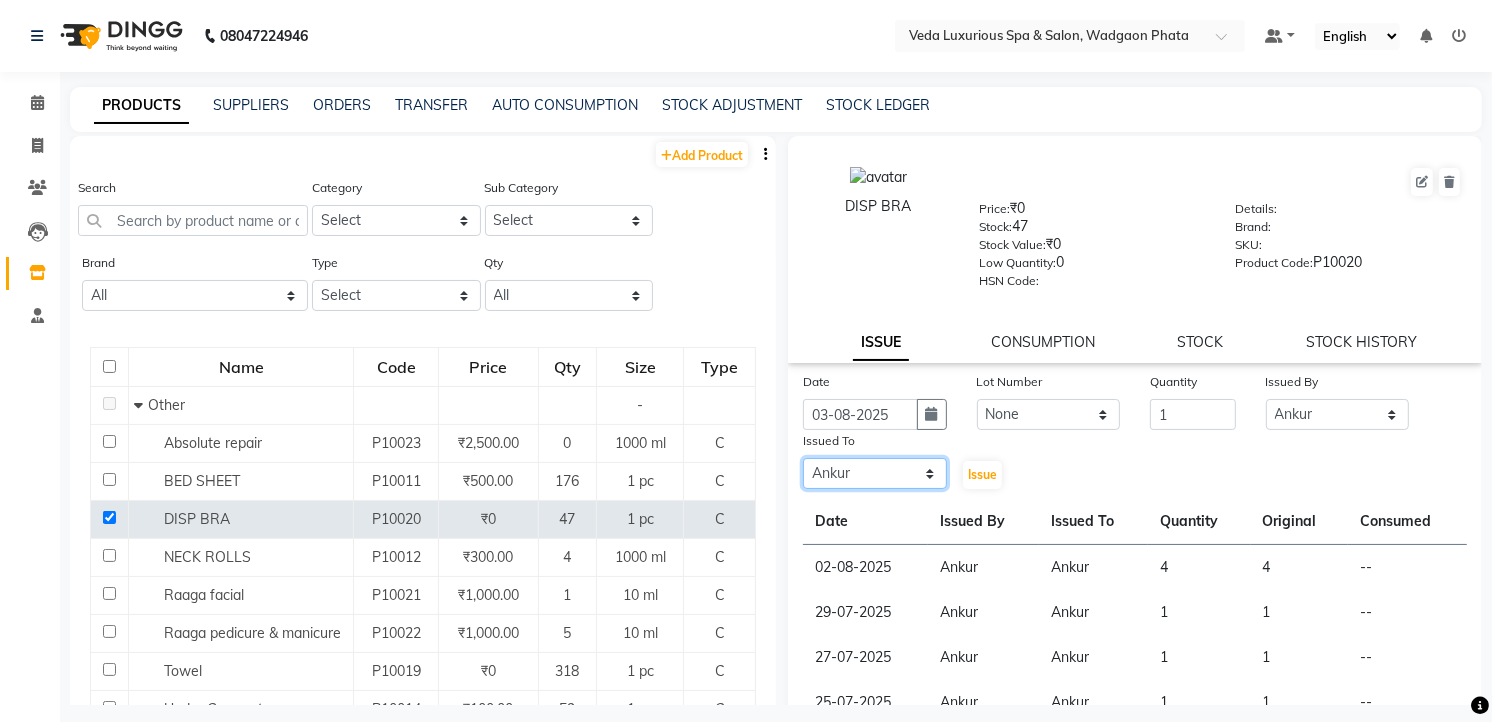 click on "Select [FIRST] [FIRST] [FIRST] [FIRST] [FIRST] [FIRST] [FIRST] [FIRST] [FIRST] [FIRST] [FIRST] [FIRST] [FIRST]" 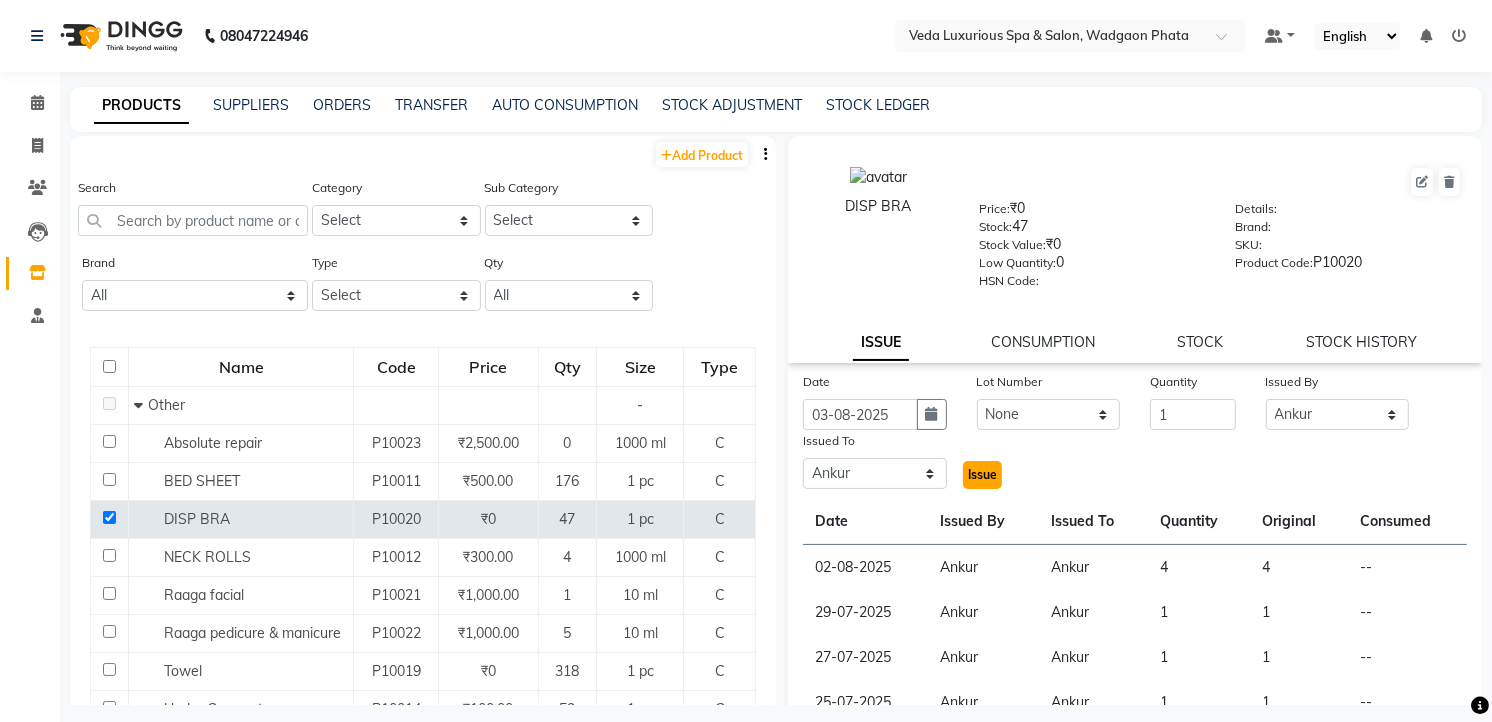 click on "Issue" 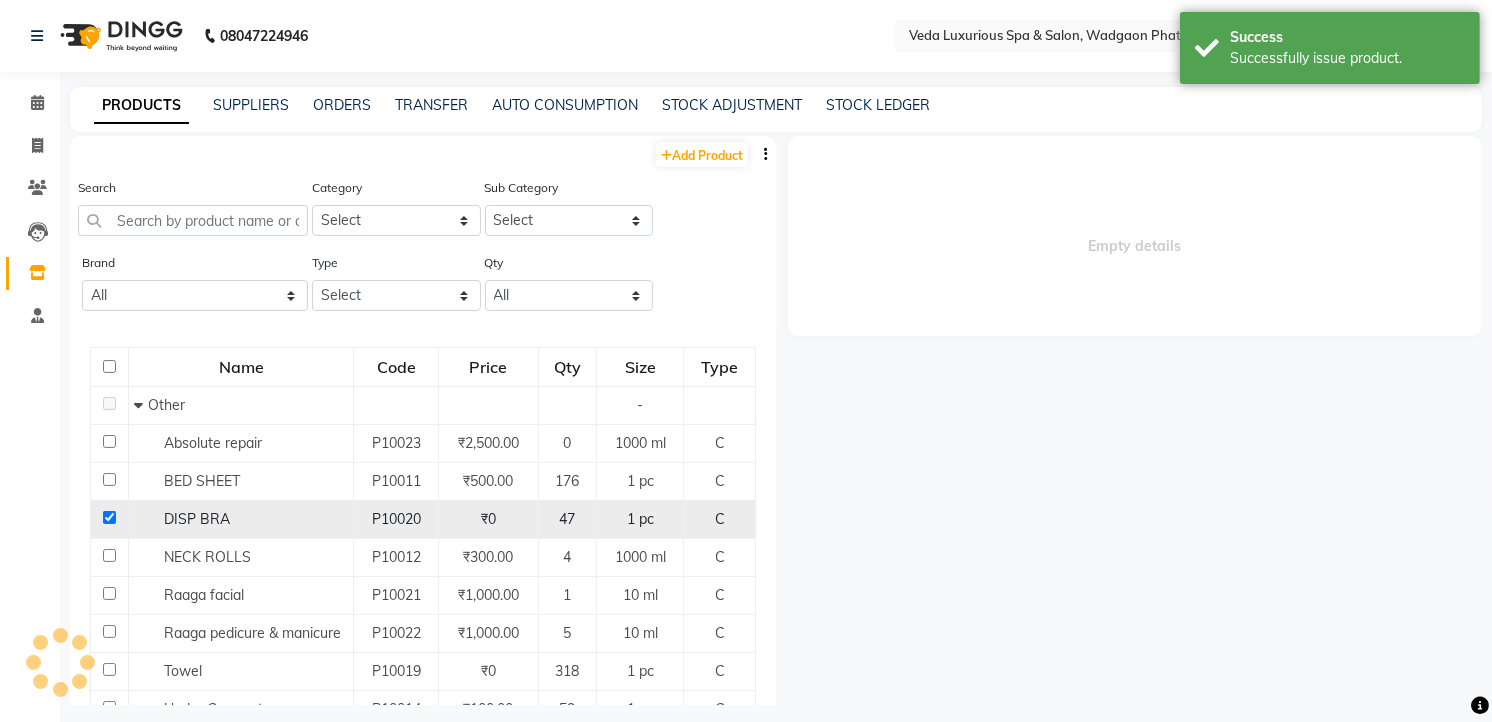 select 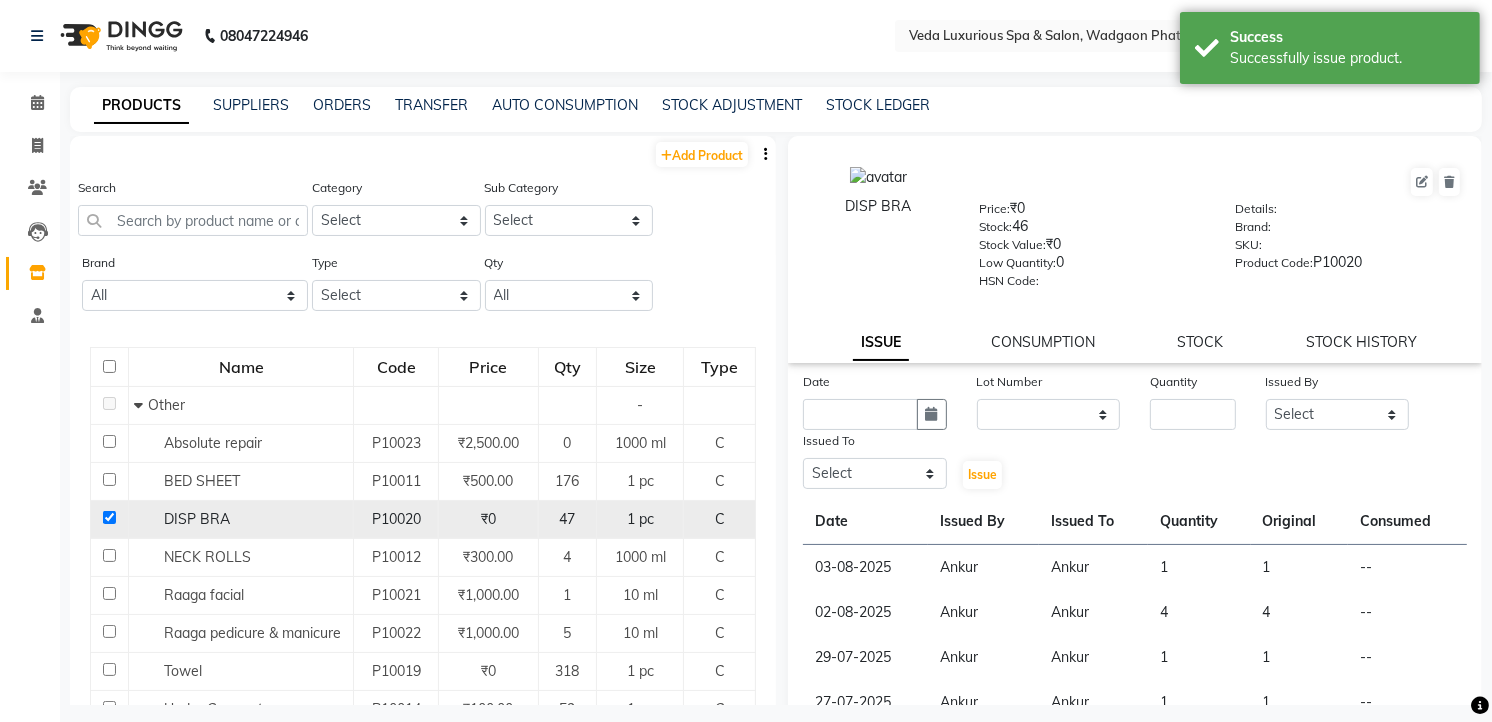 click 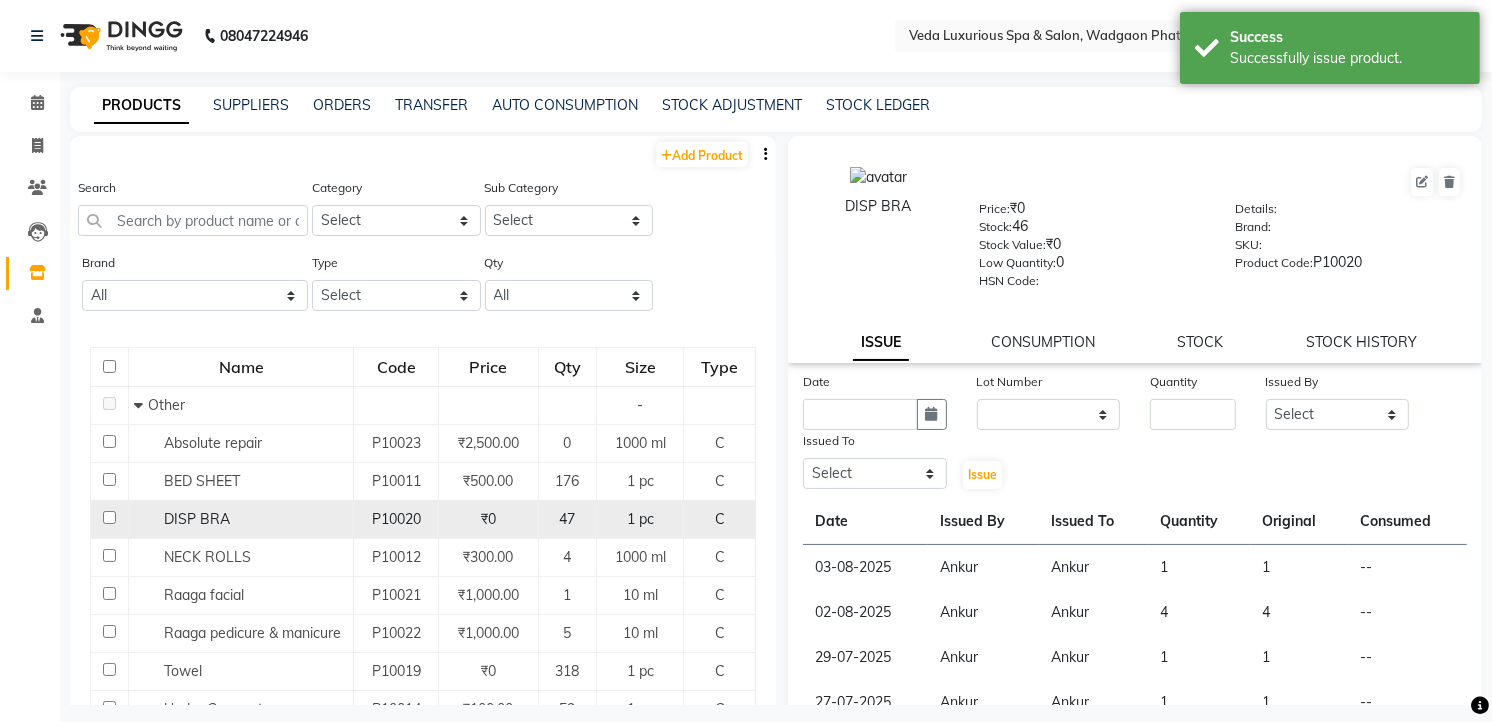 checkbox on "false" 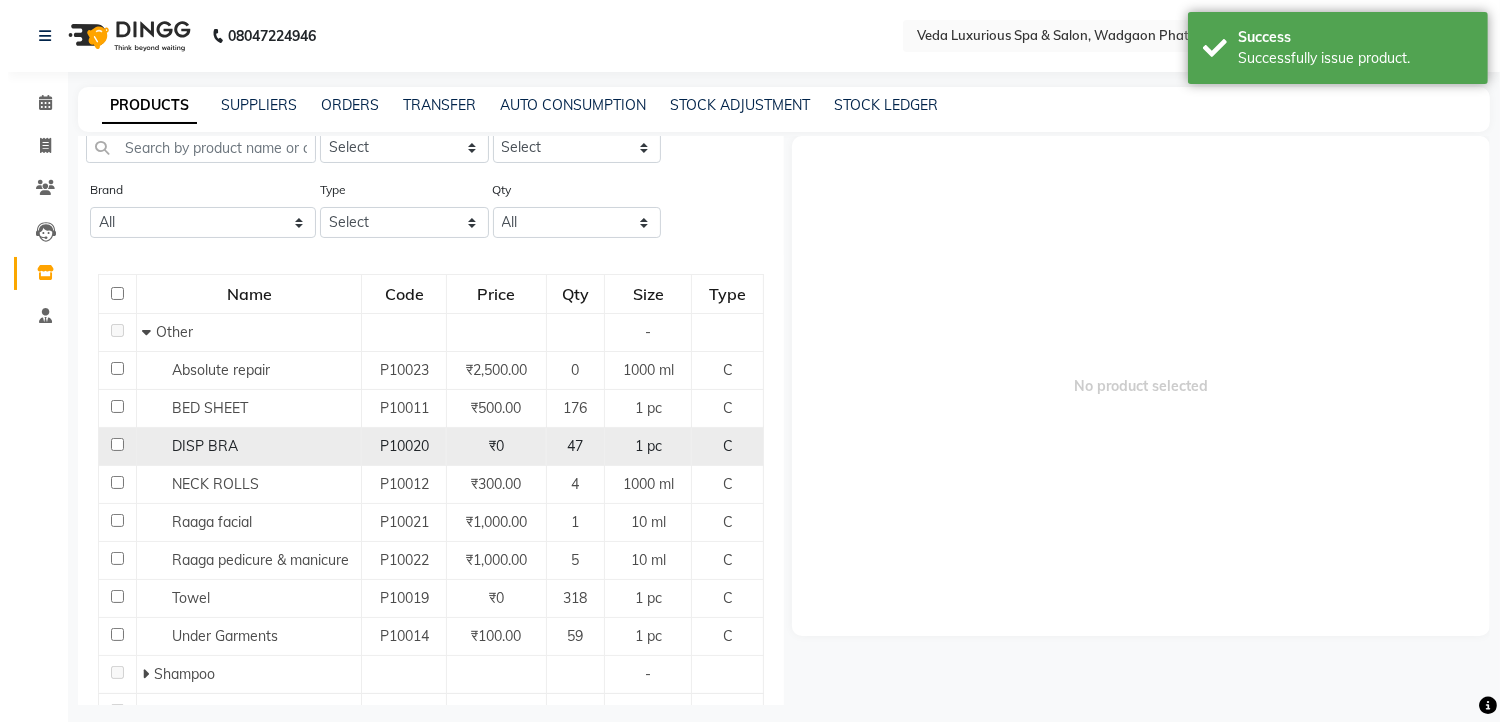 scroll, scrollTop: 111, scrollLeft: 0, axis: vertical 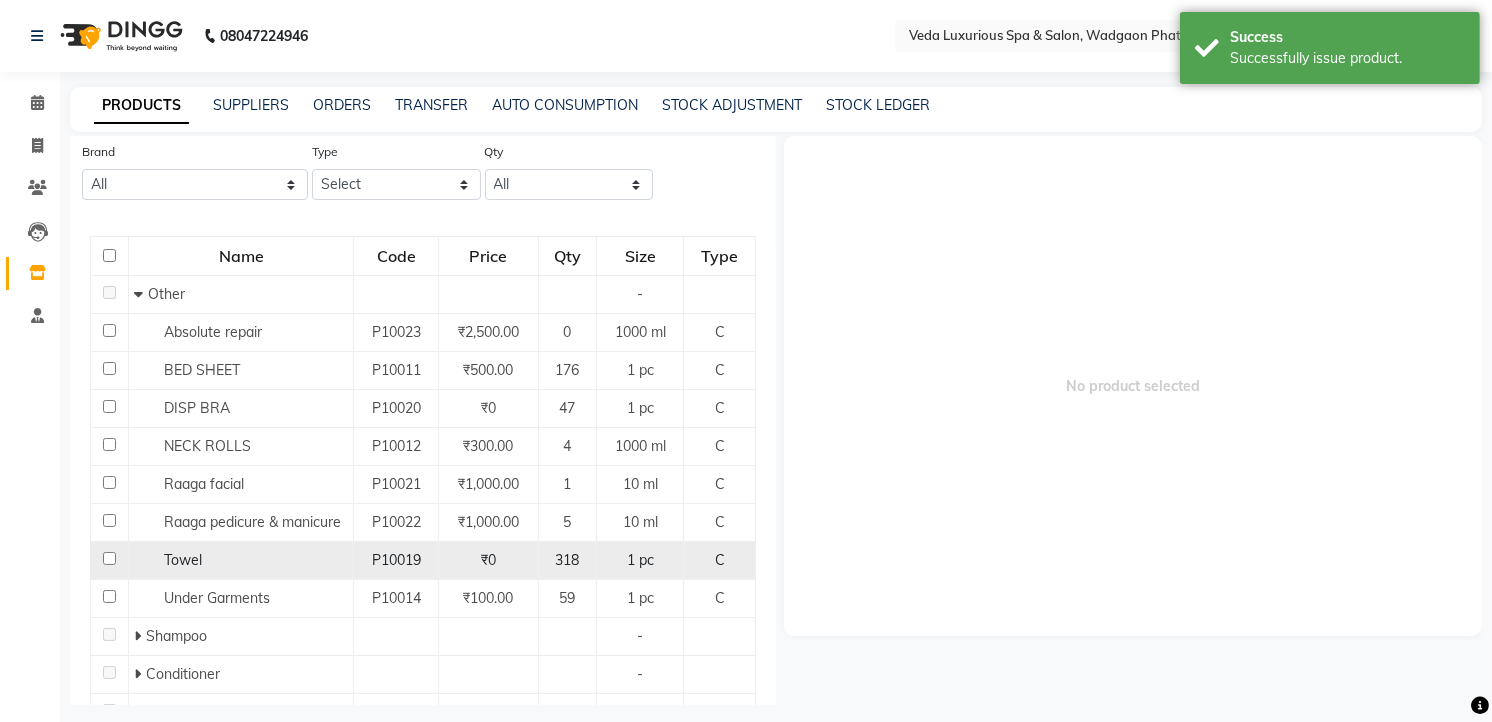 click 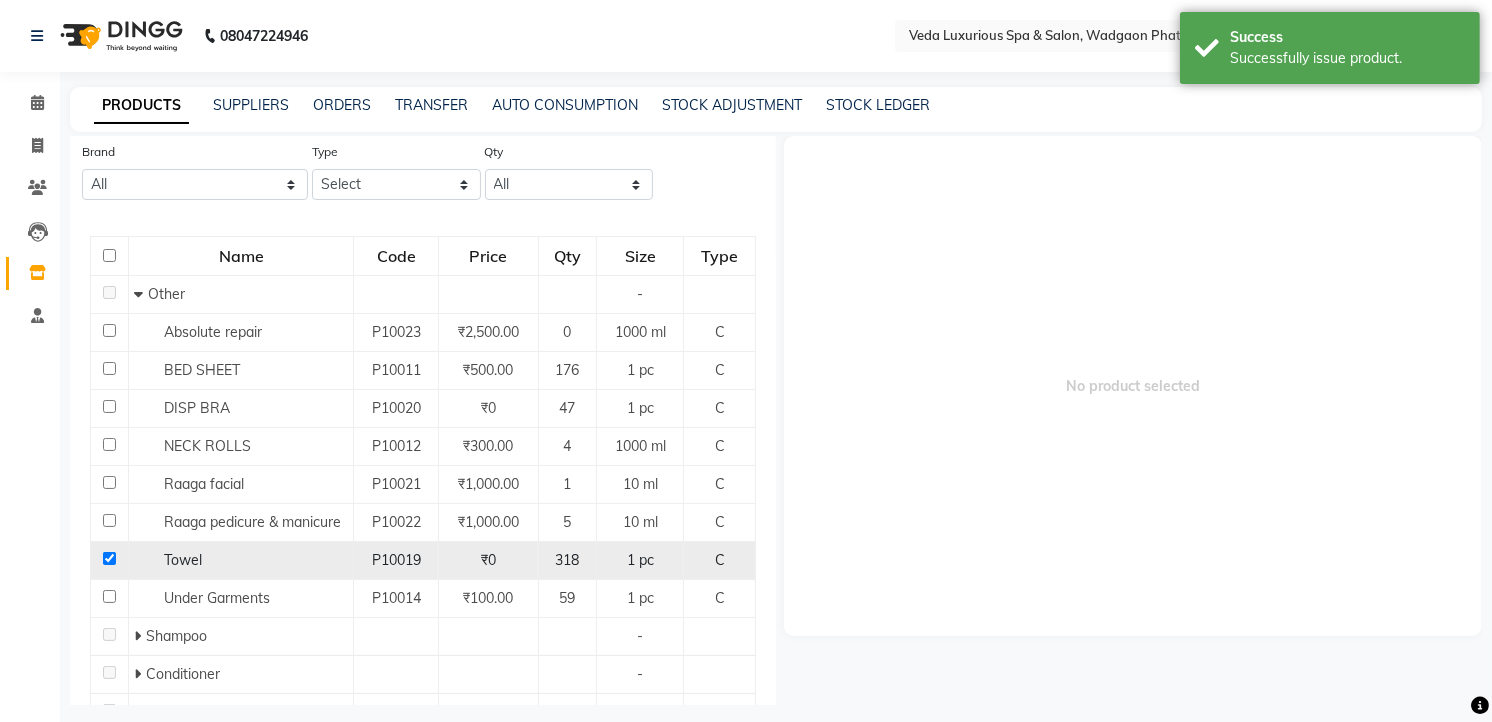 checkbox on "true" 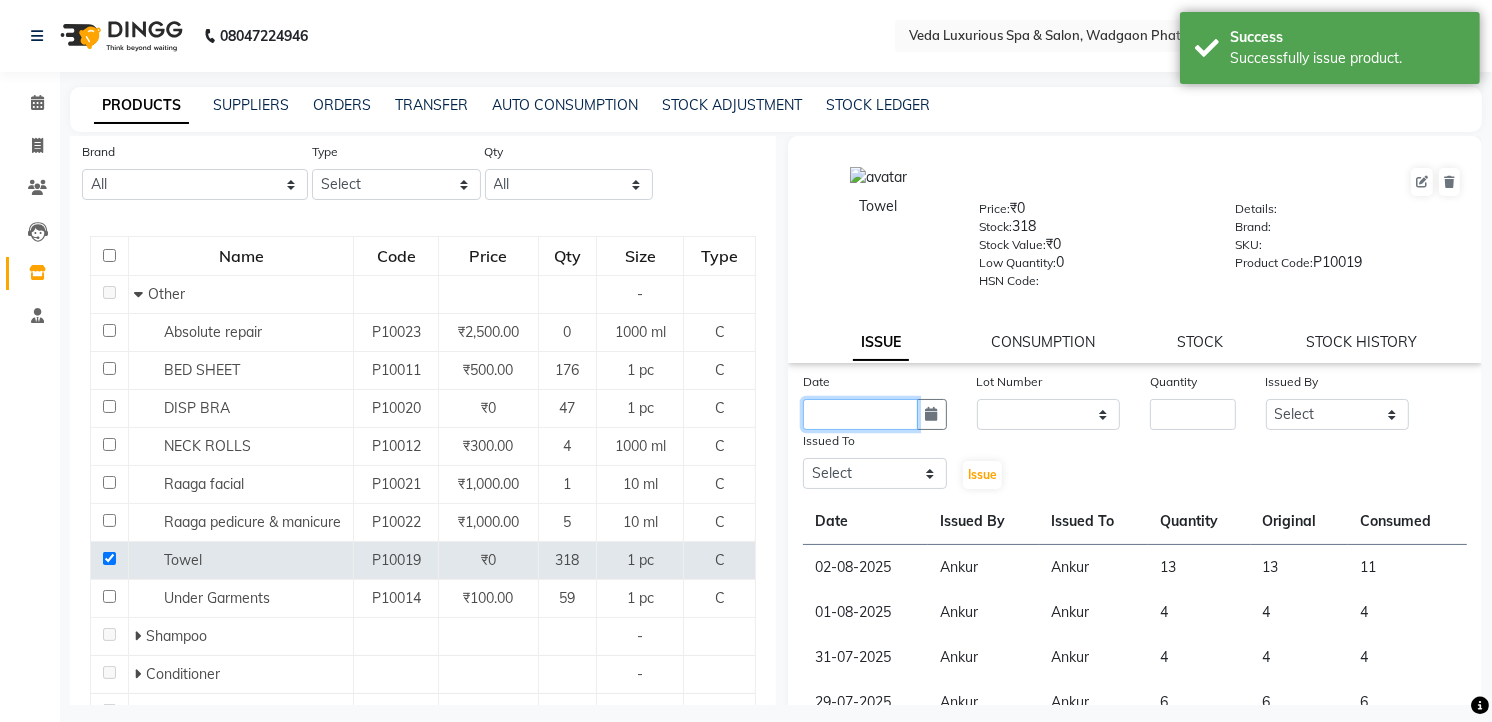 click 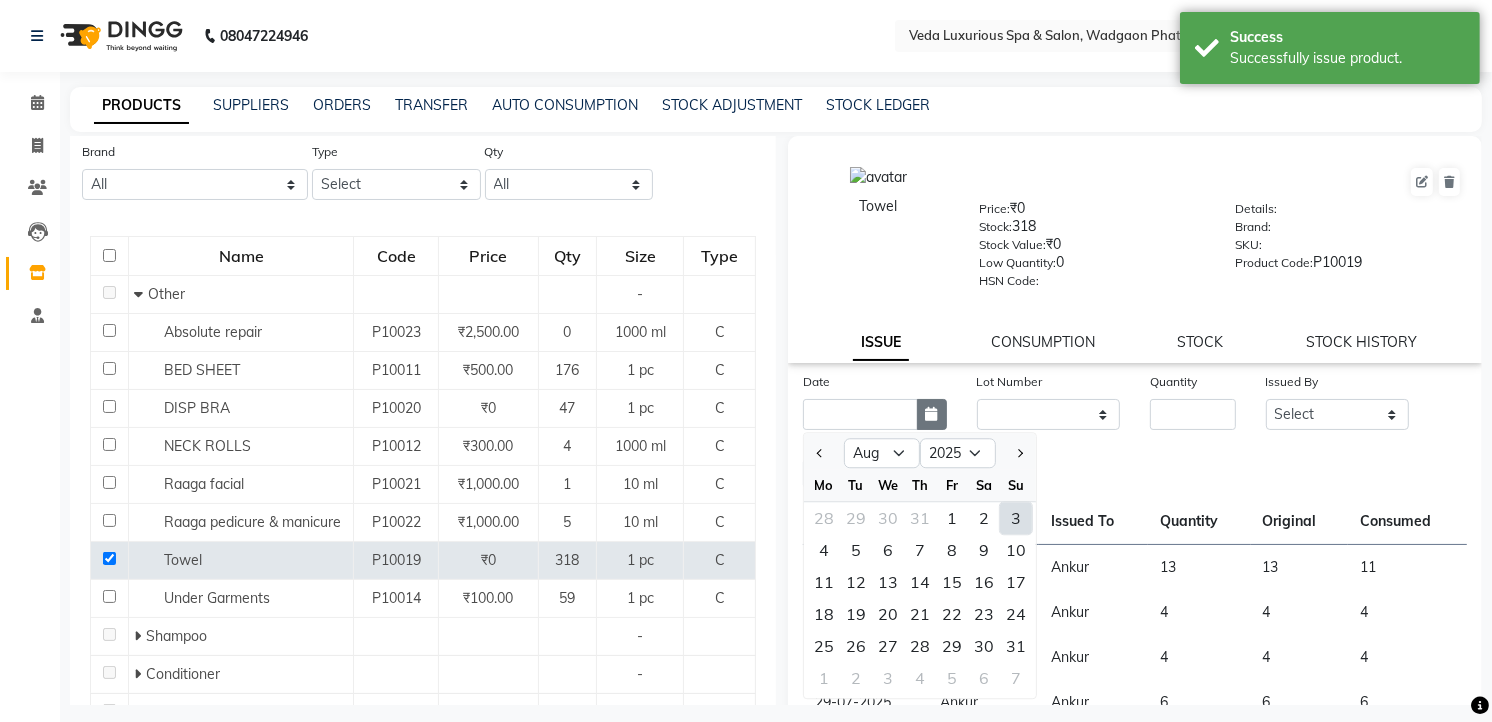 click 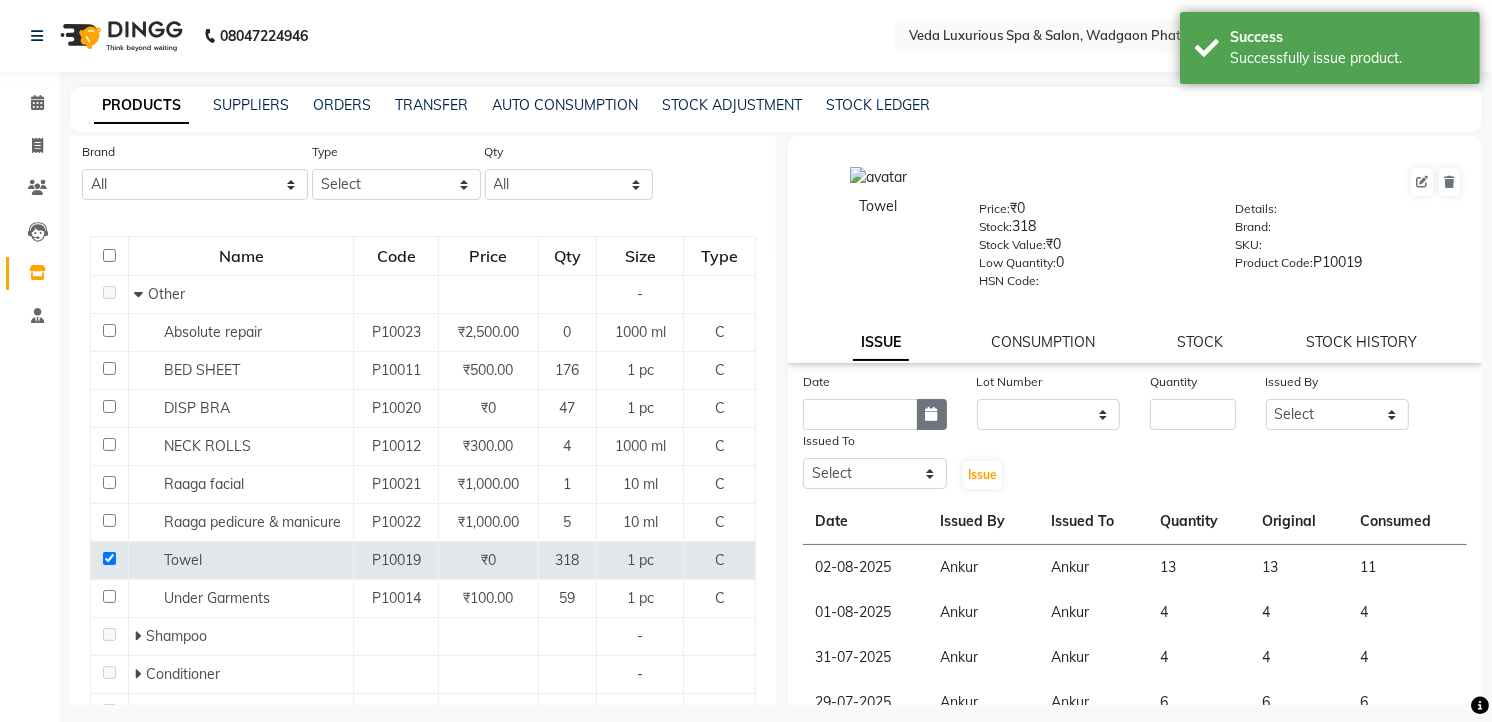 click 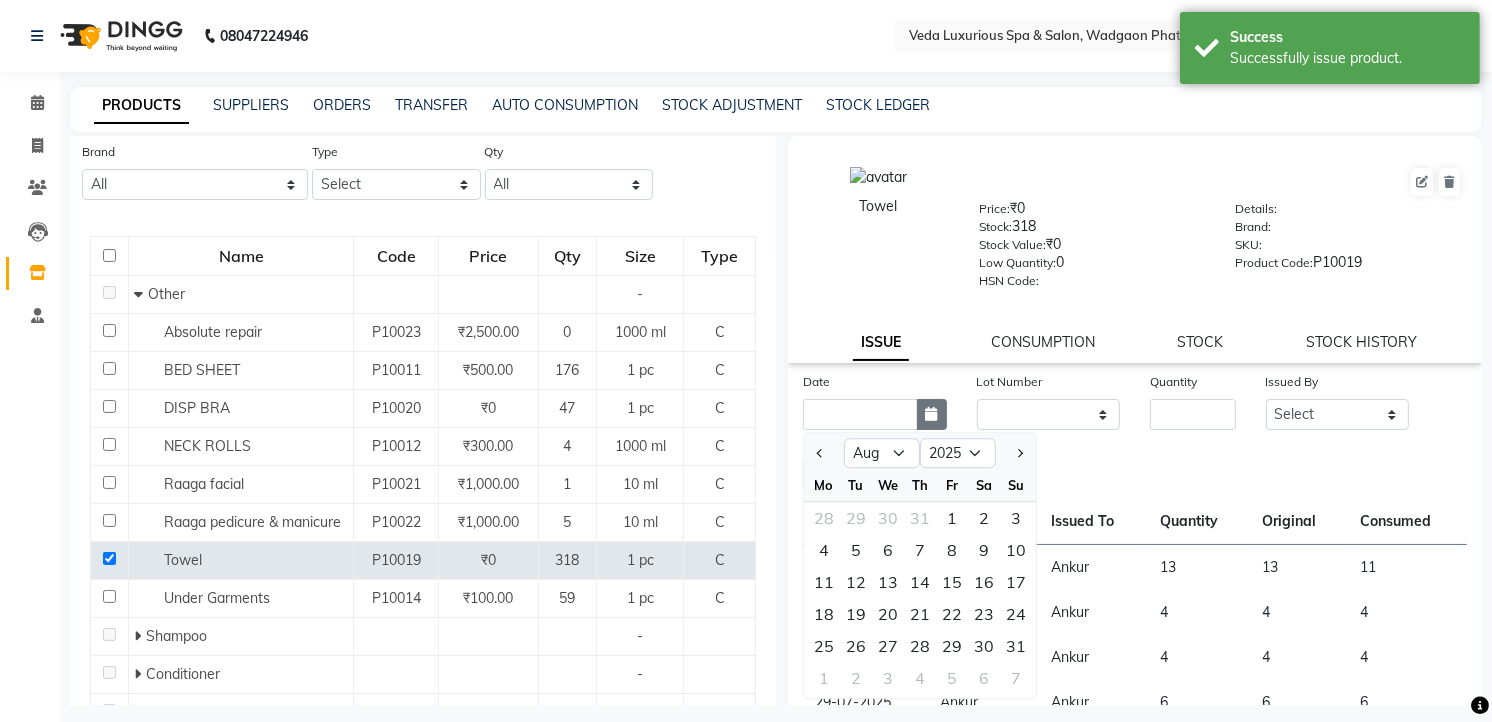 click 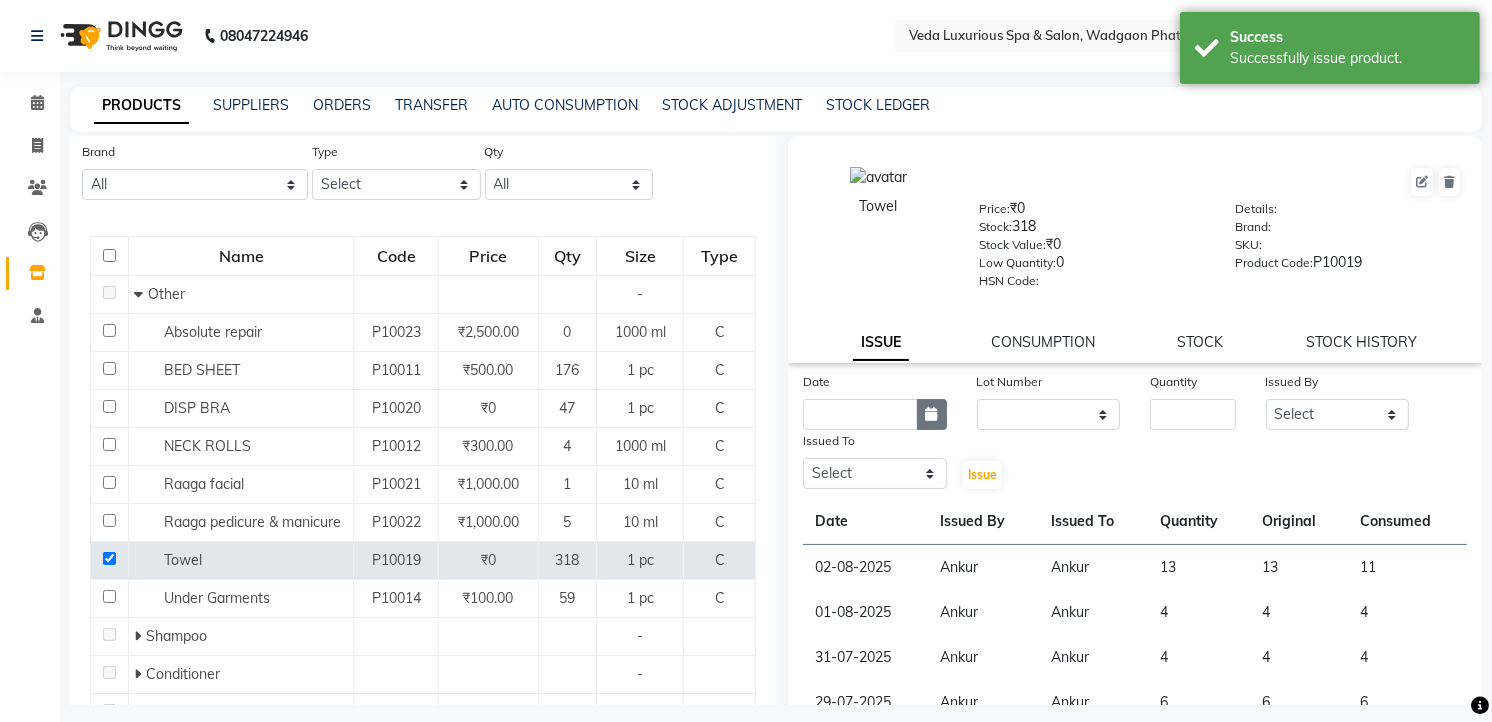 click 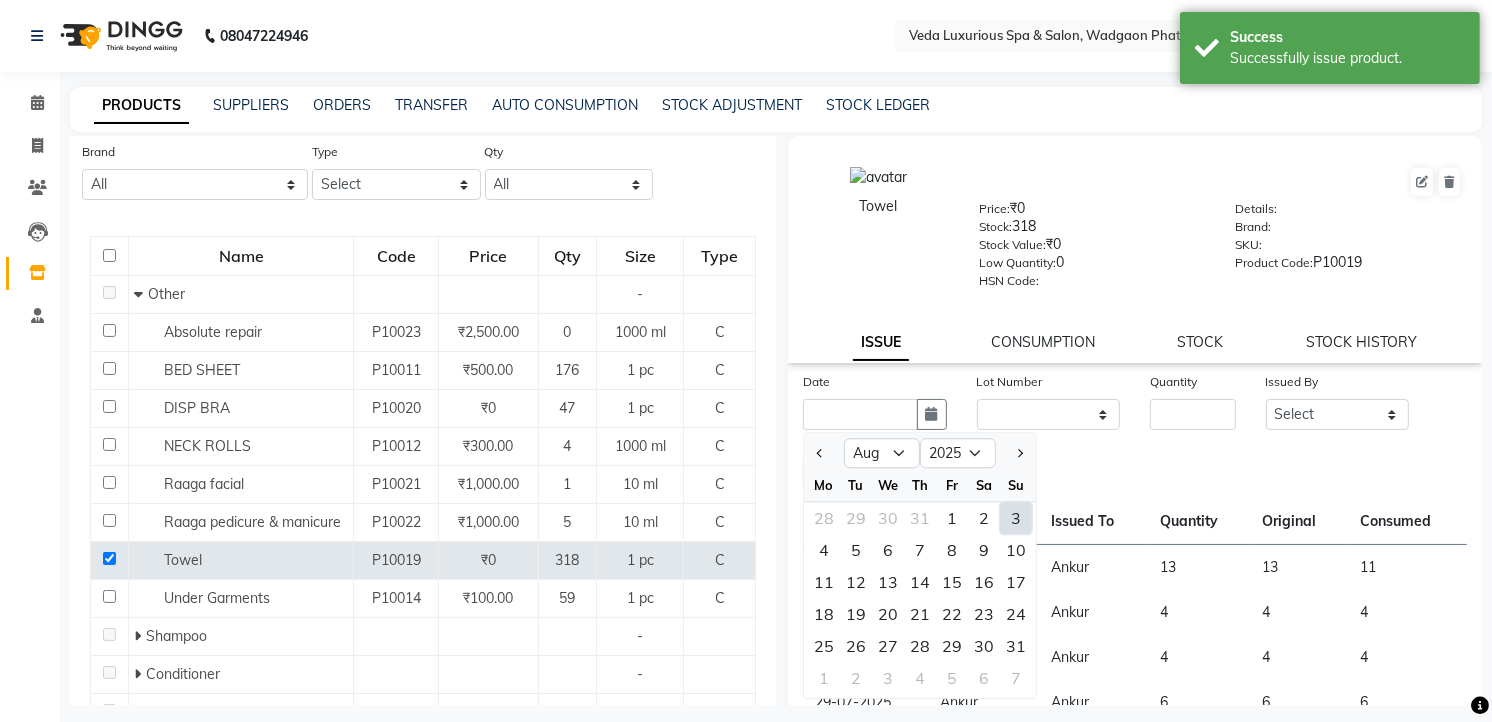 click on "3" 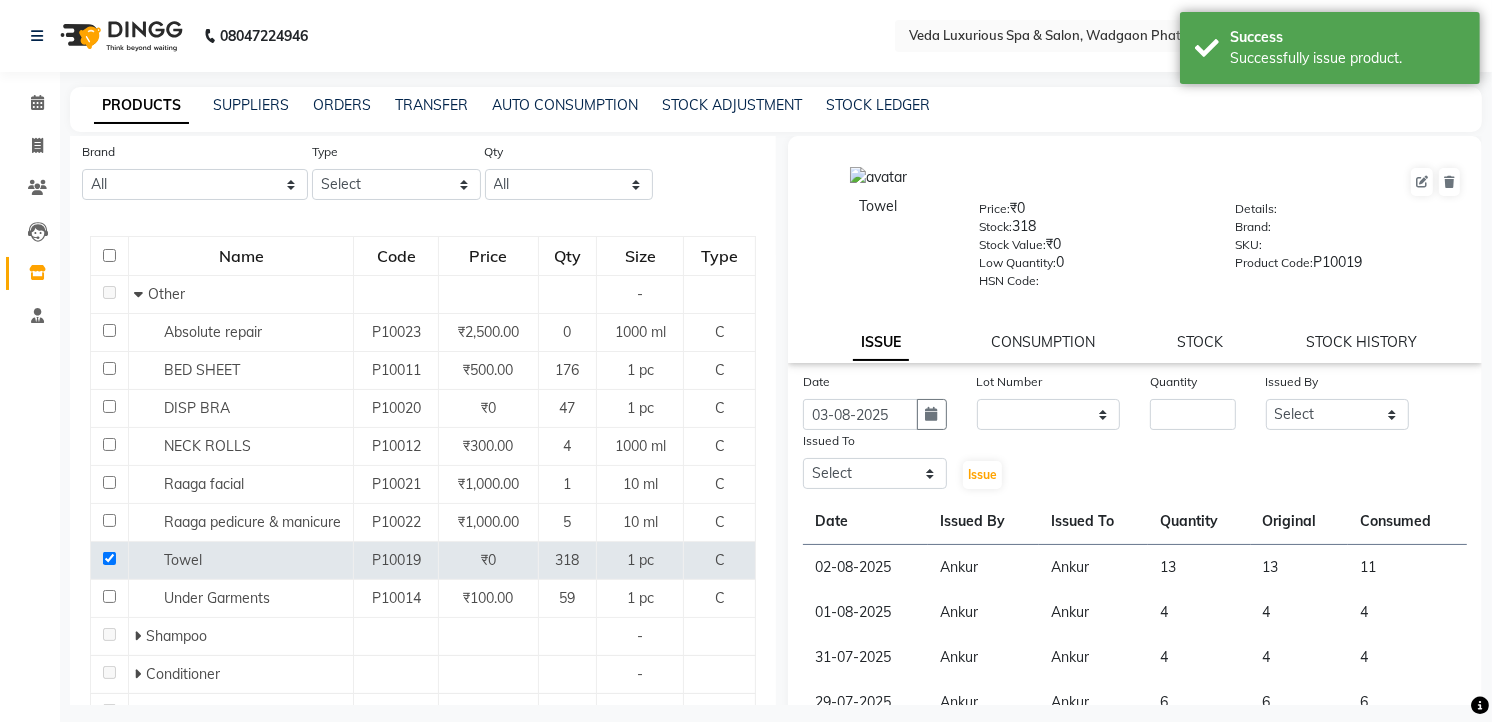 click on "Lot Number" 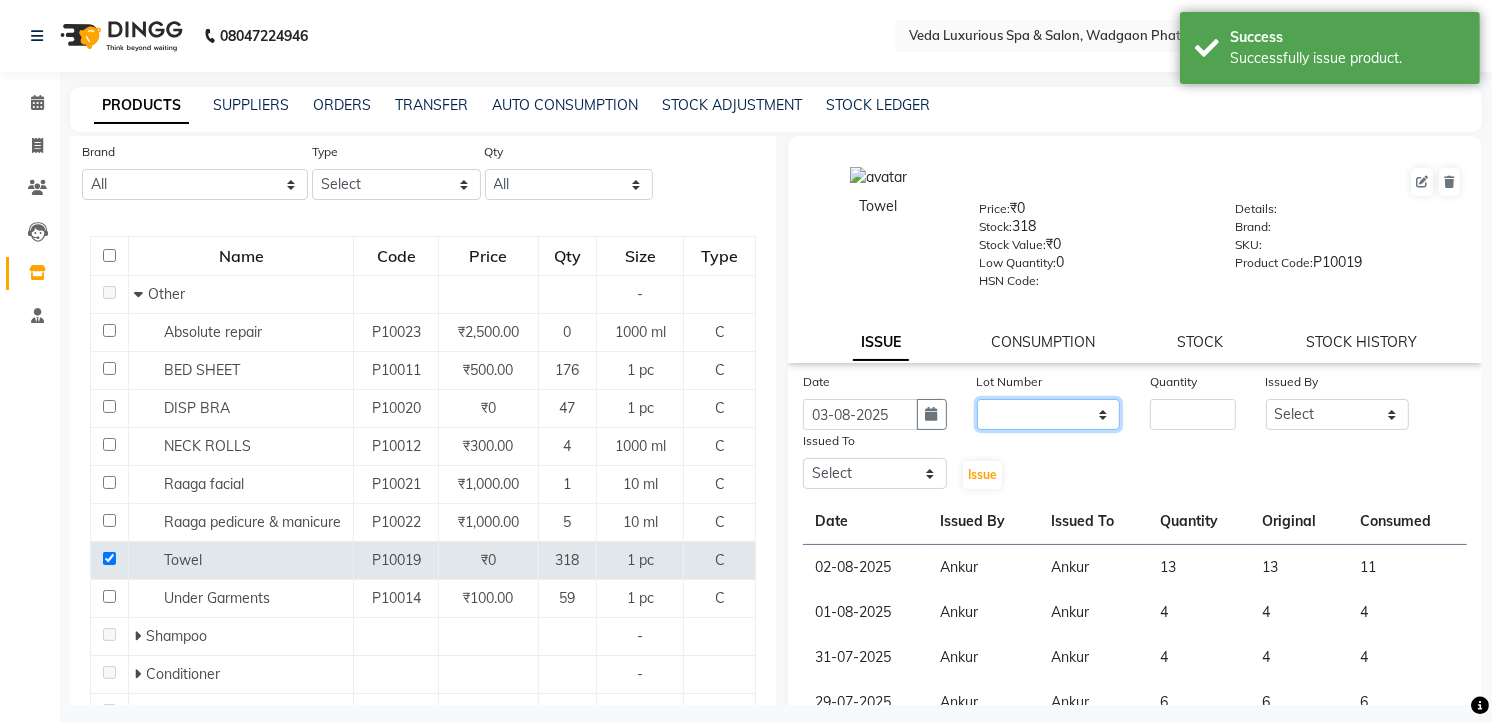 click on "None" 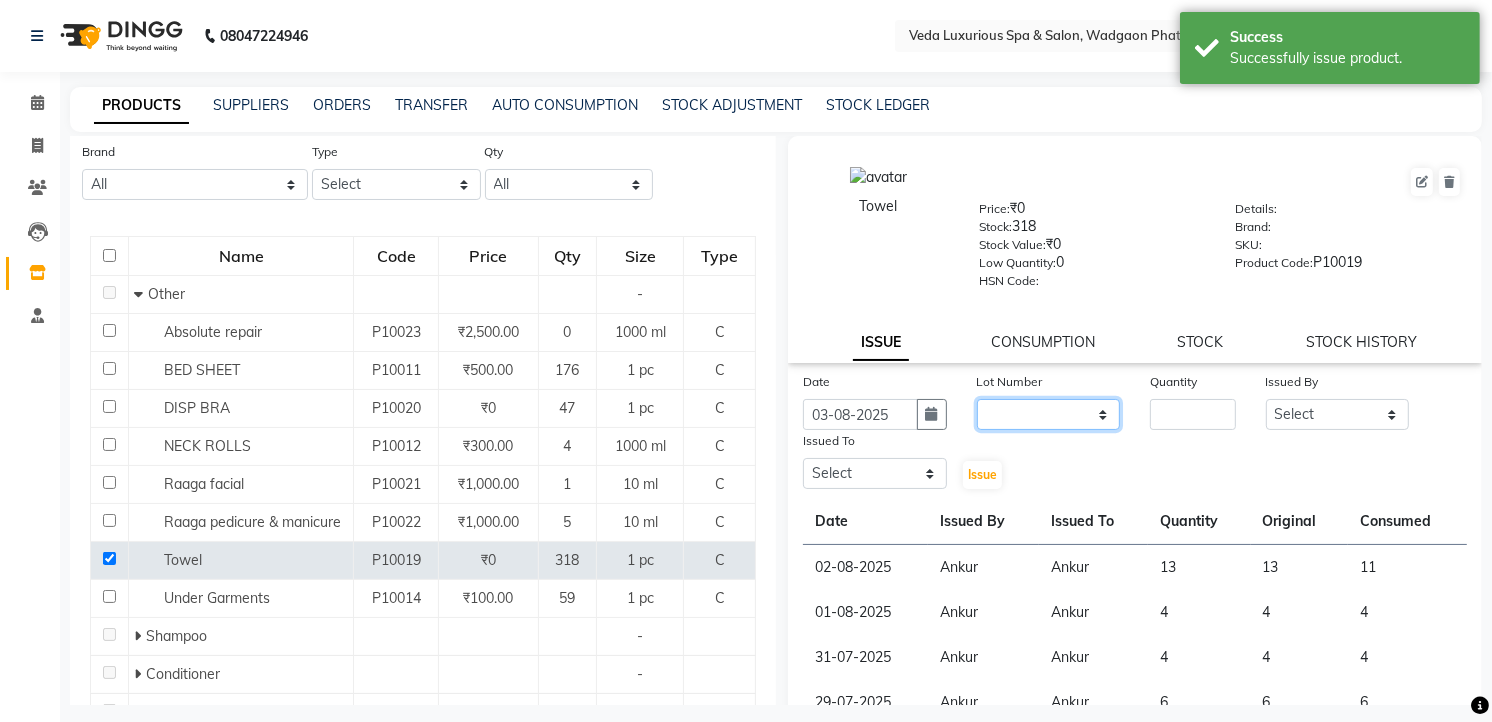 select on "0: null" 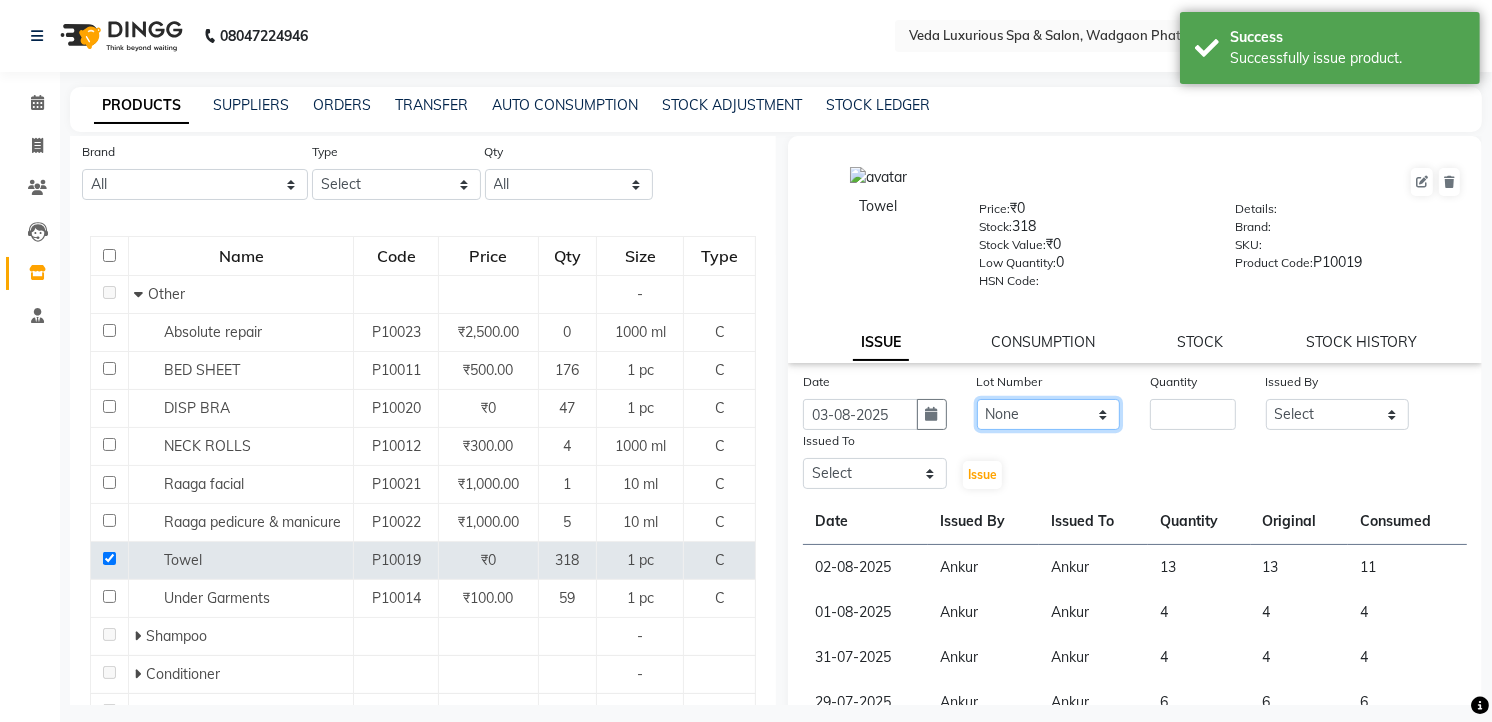 click on "None" 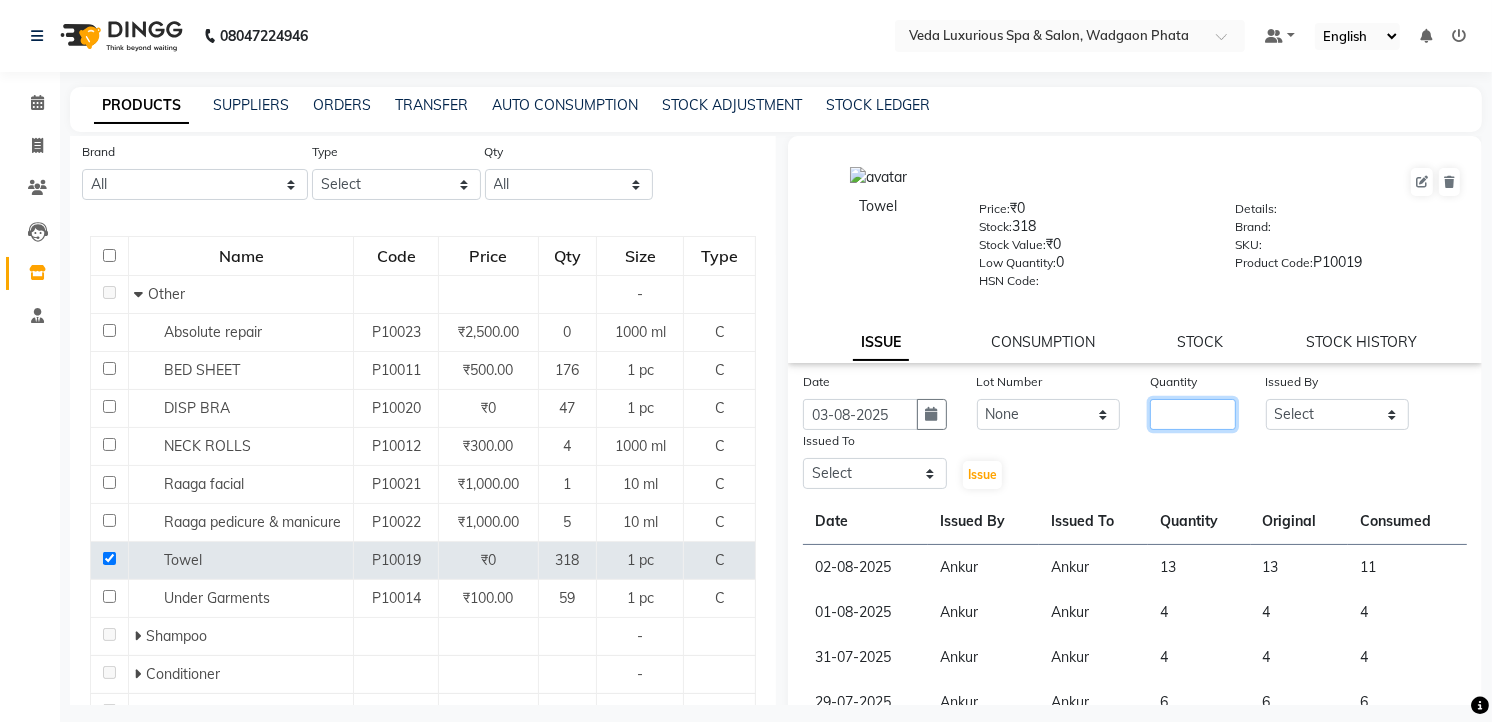 click 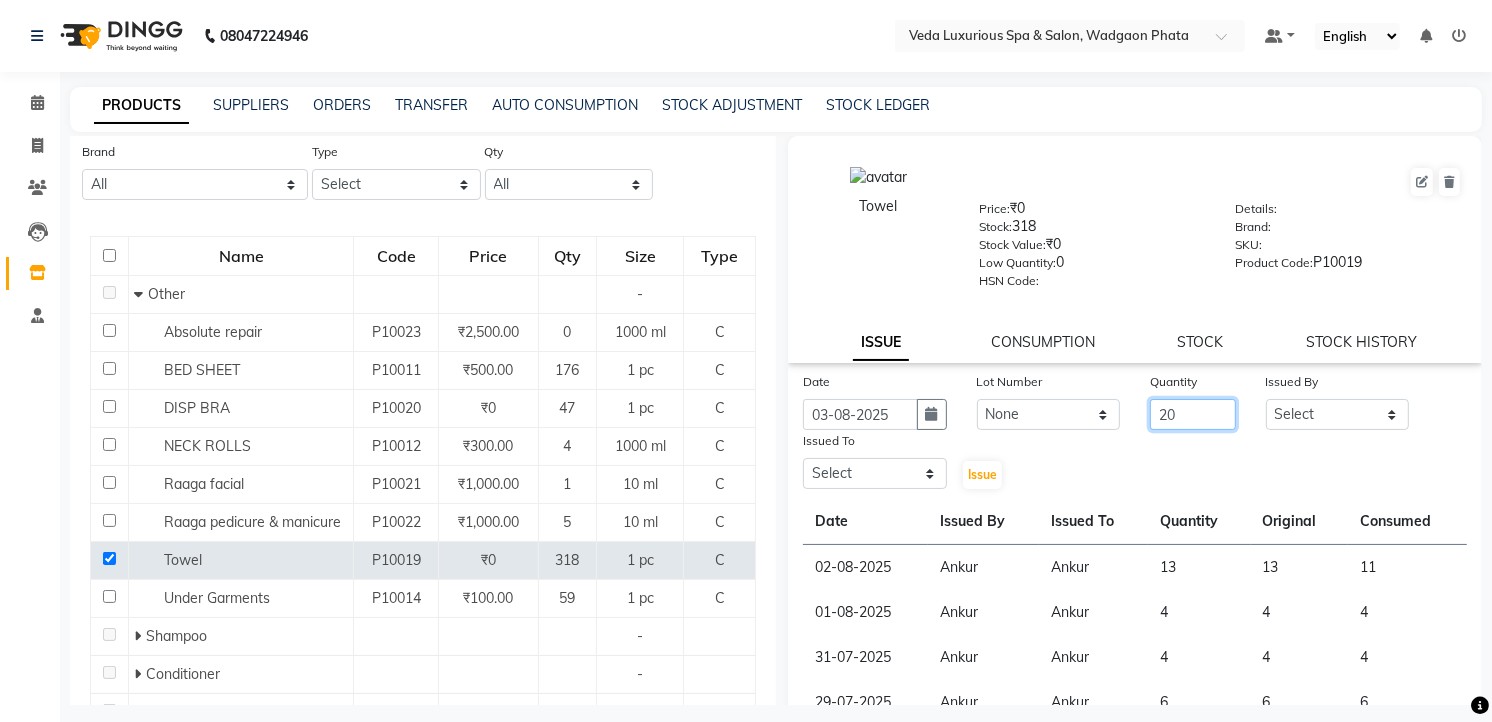 type on "20" 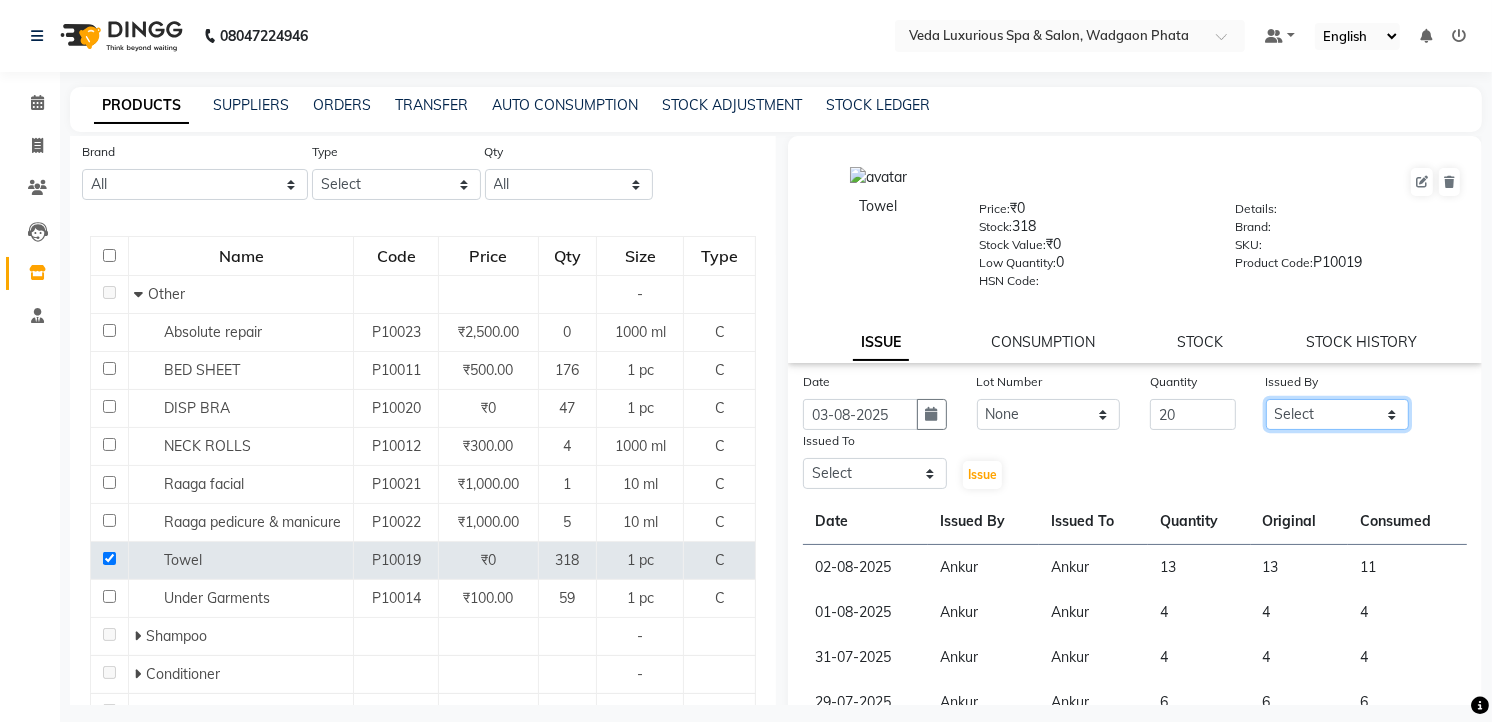click on "Select [FIRST] [FIRST] [FIRST] [FIRST] [FIRST] [FIRST] [FIRST] [FIRST] [FIRST] [FIRST] [FIRST] [FIRST] [FIRST]" 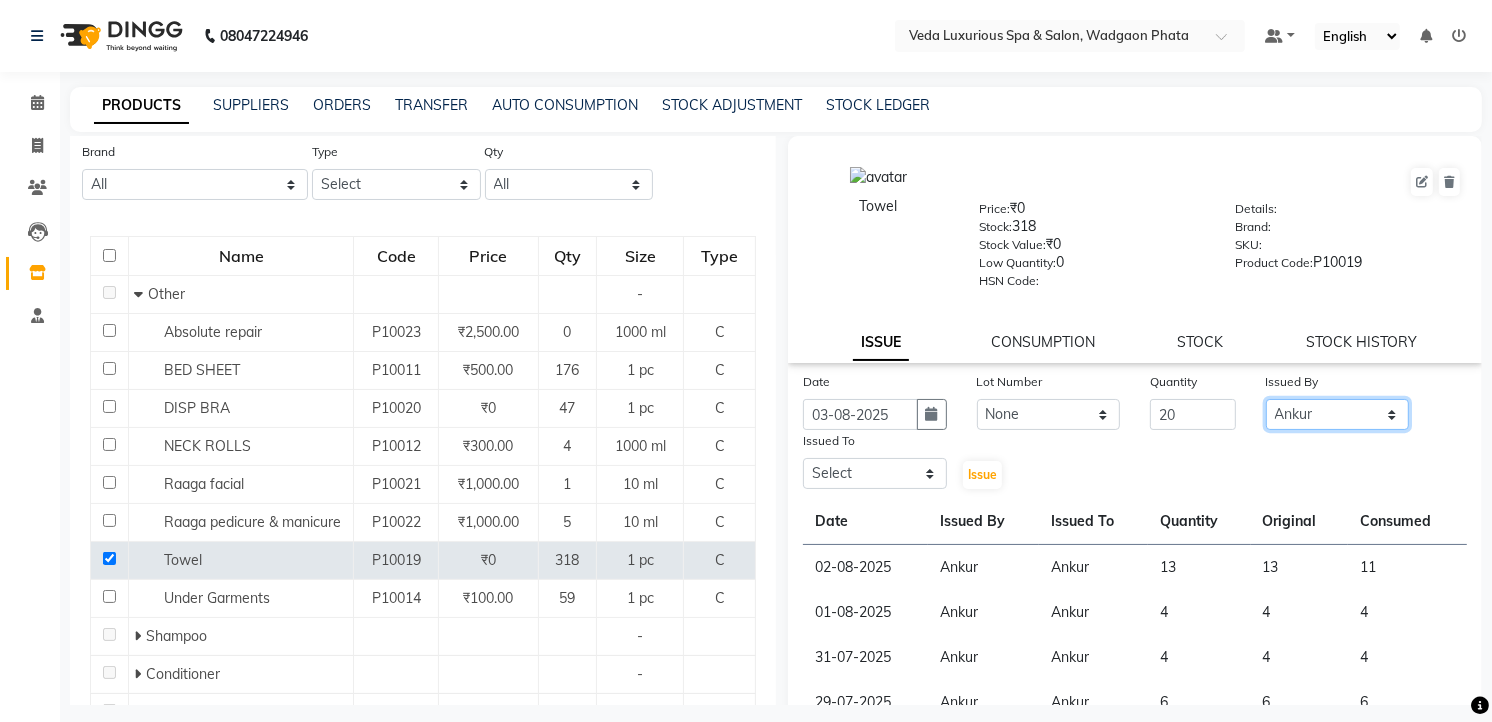 click on "Select [FIRST] [FIRST] [FIRST] [FIRST] [FIRST] [FIRST] [FIRST] [FIRST] [FIRST] [FIRST] [FIRST] [FIRST] [FIRST]" 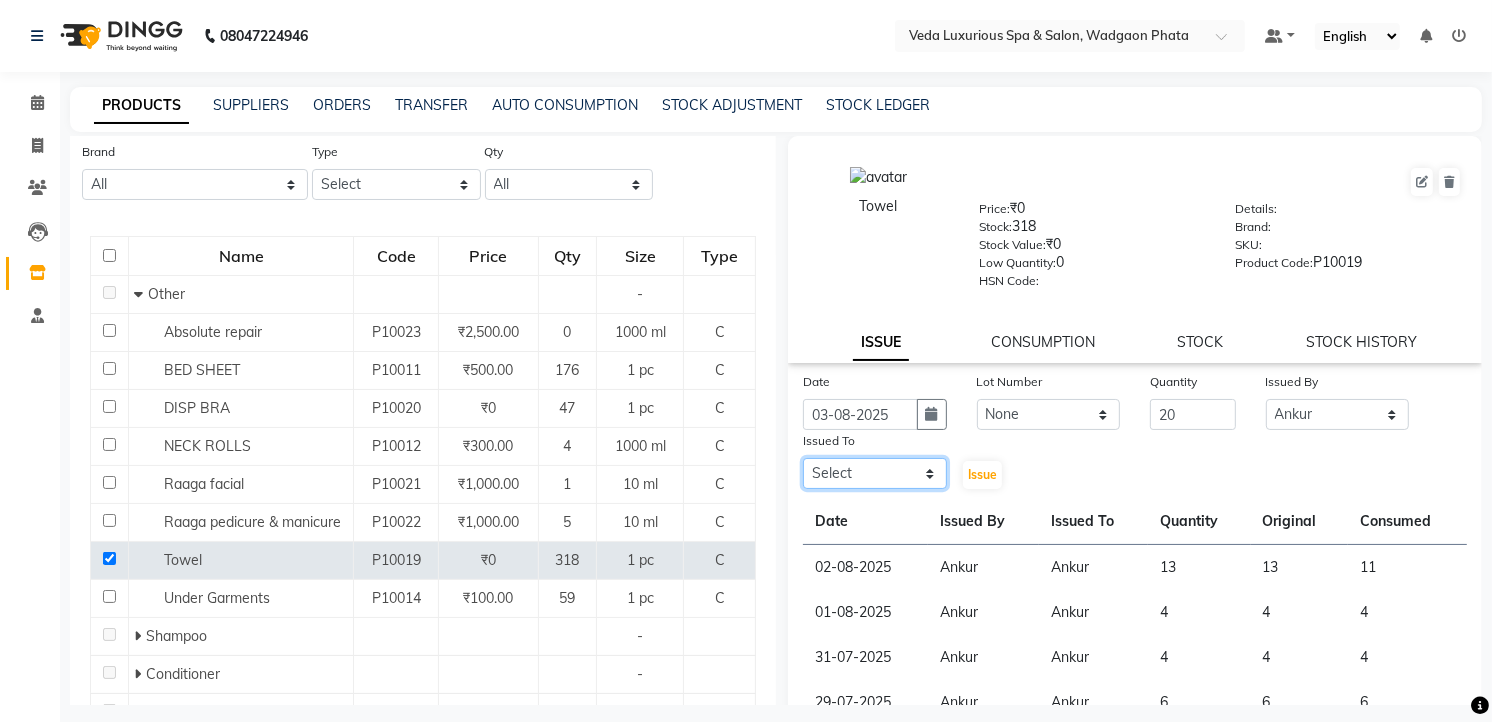 drag, startPoint x: 924, startPoint y: 481, endPoint x: 937, endPoint y: 454, distance: 29.966648 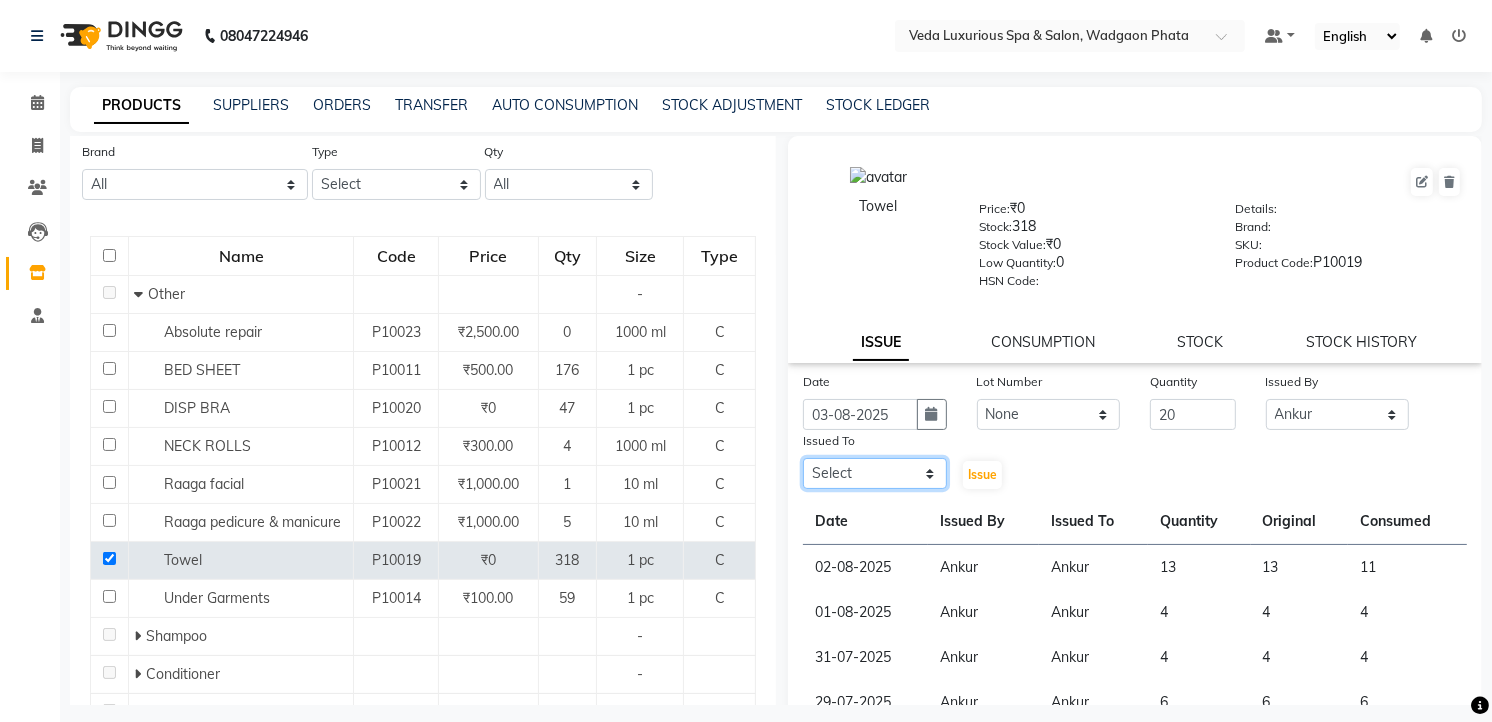 select on "28495" 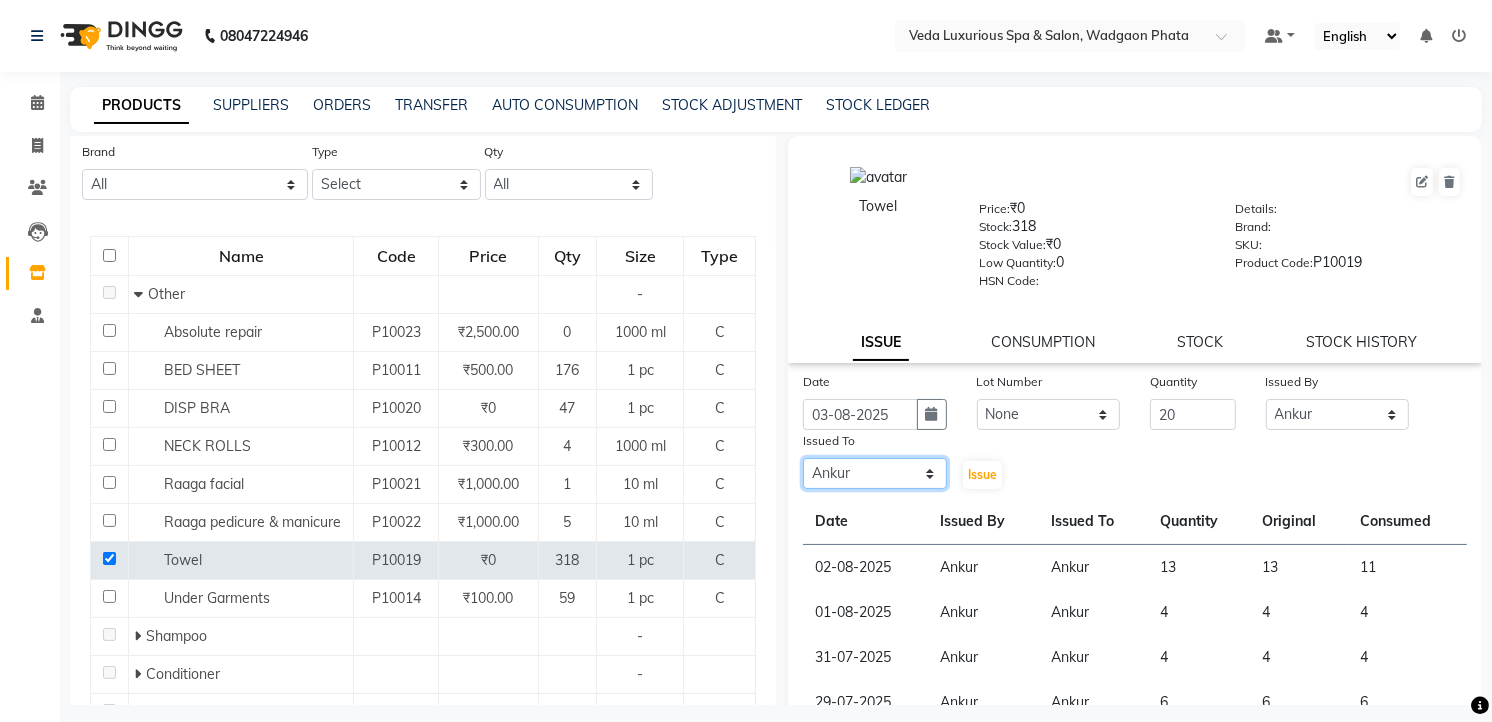 click on "Select [FIRST] [FIRST] [FIRST] [FIRST] [FIRST] [FIRST] [FIRST] [FIRST] [FIRST] [FIRST] [FIRST] [FIRST] [FIRST]" 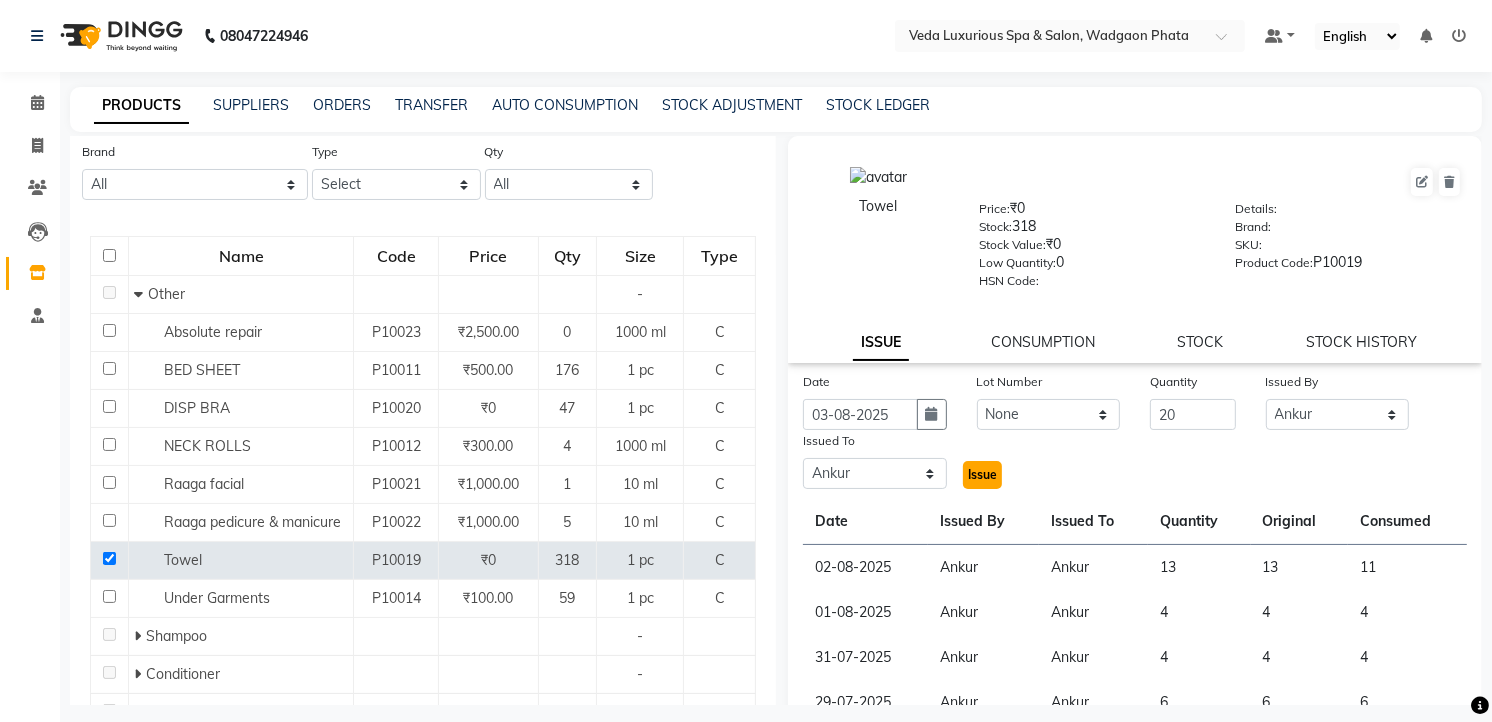 click on "Issue" 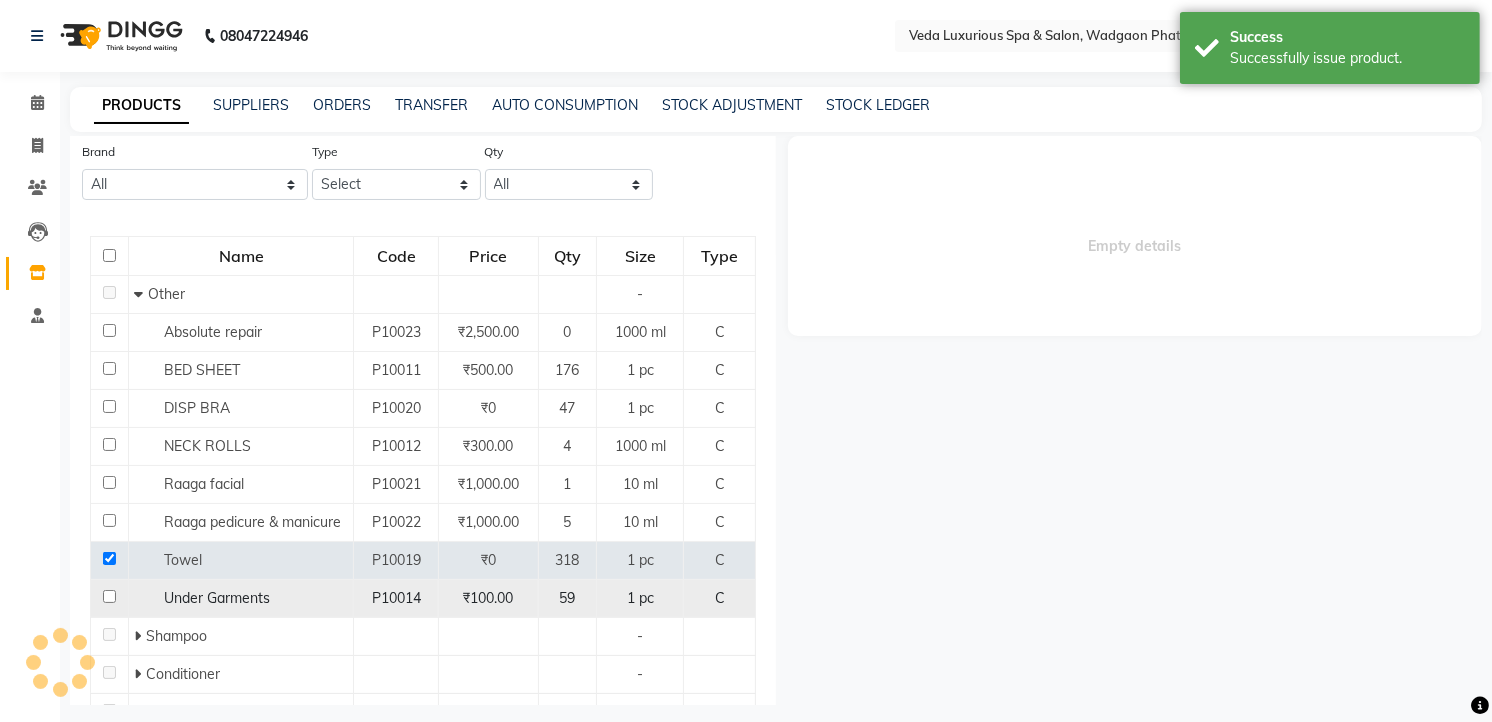 select 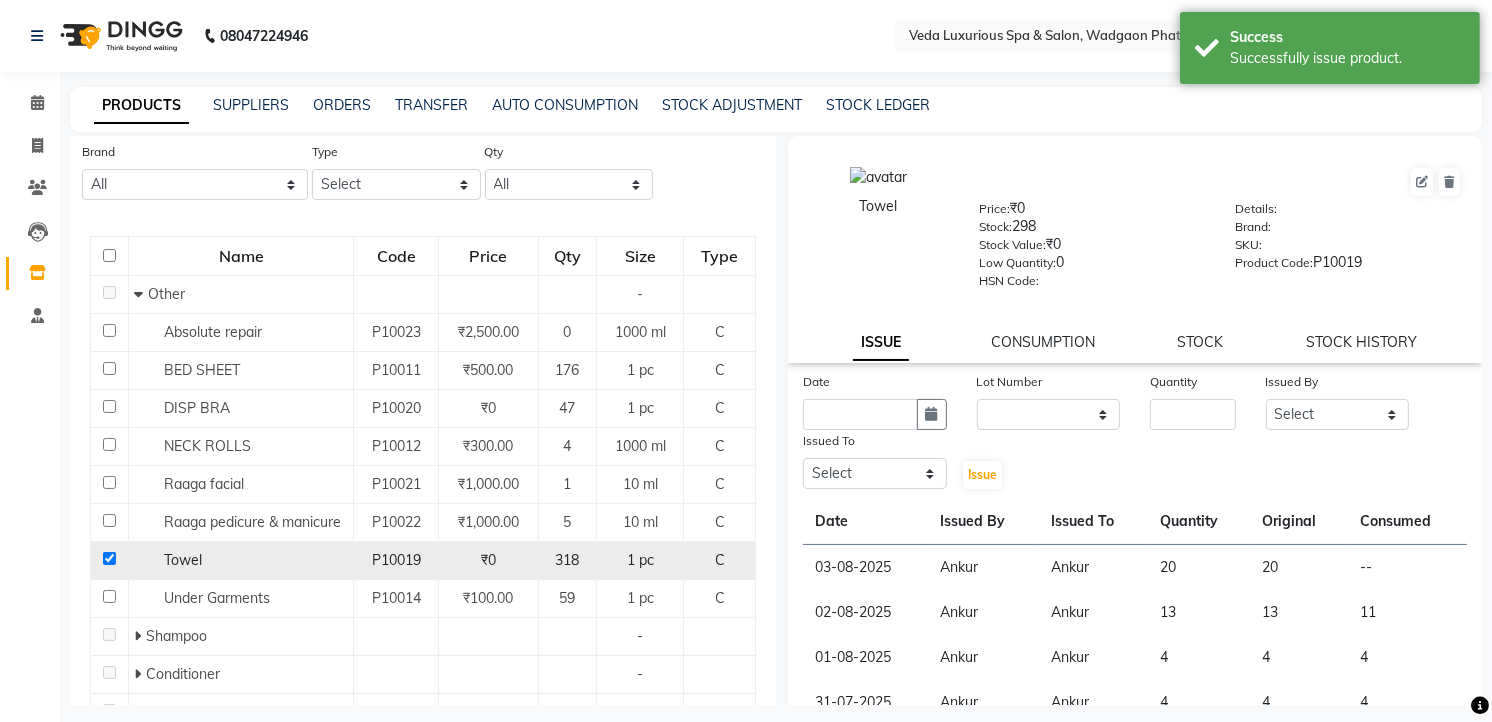 click 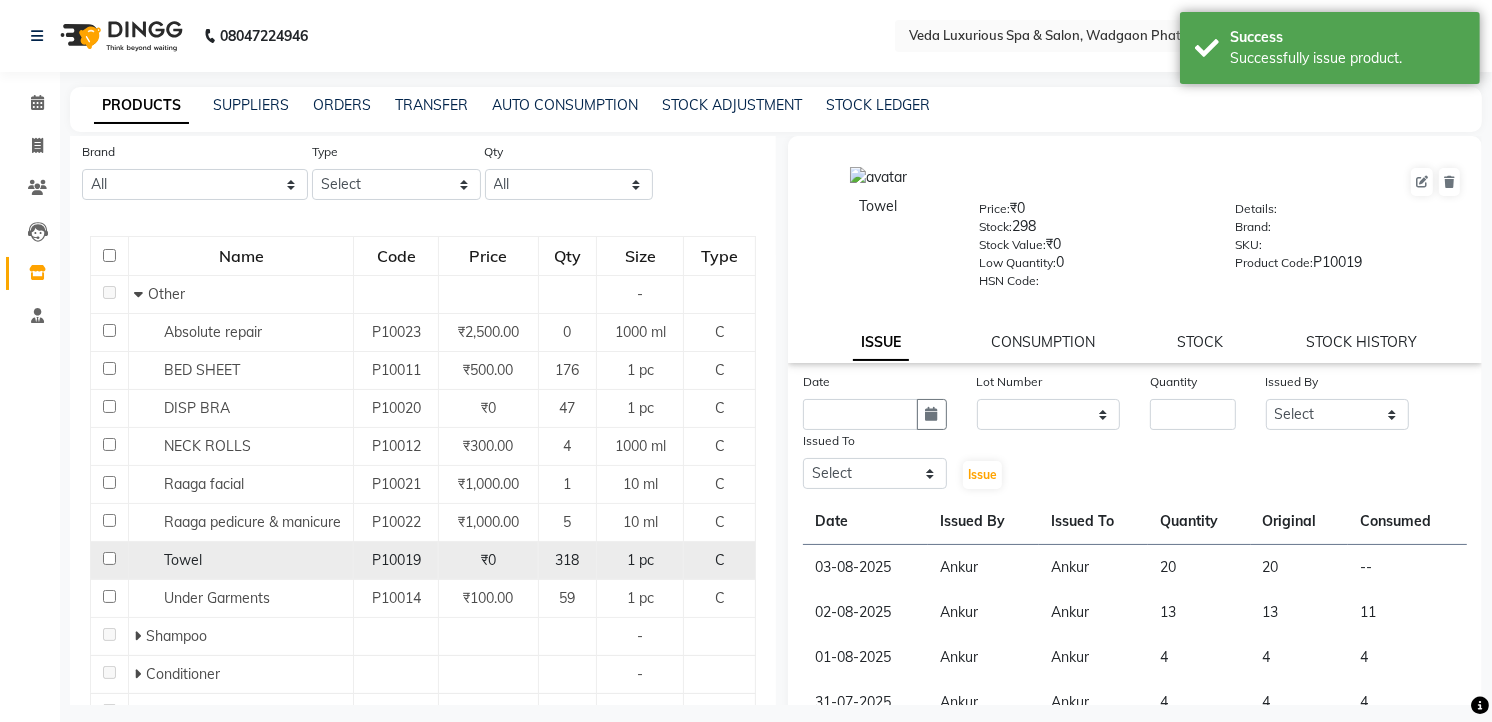 checkbox on "false" 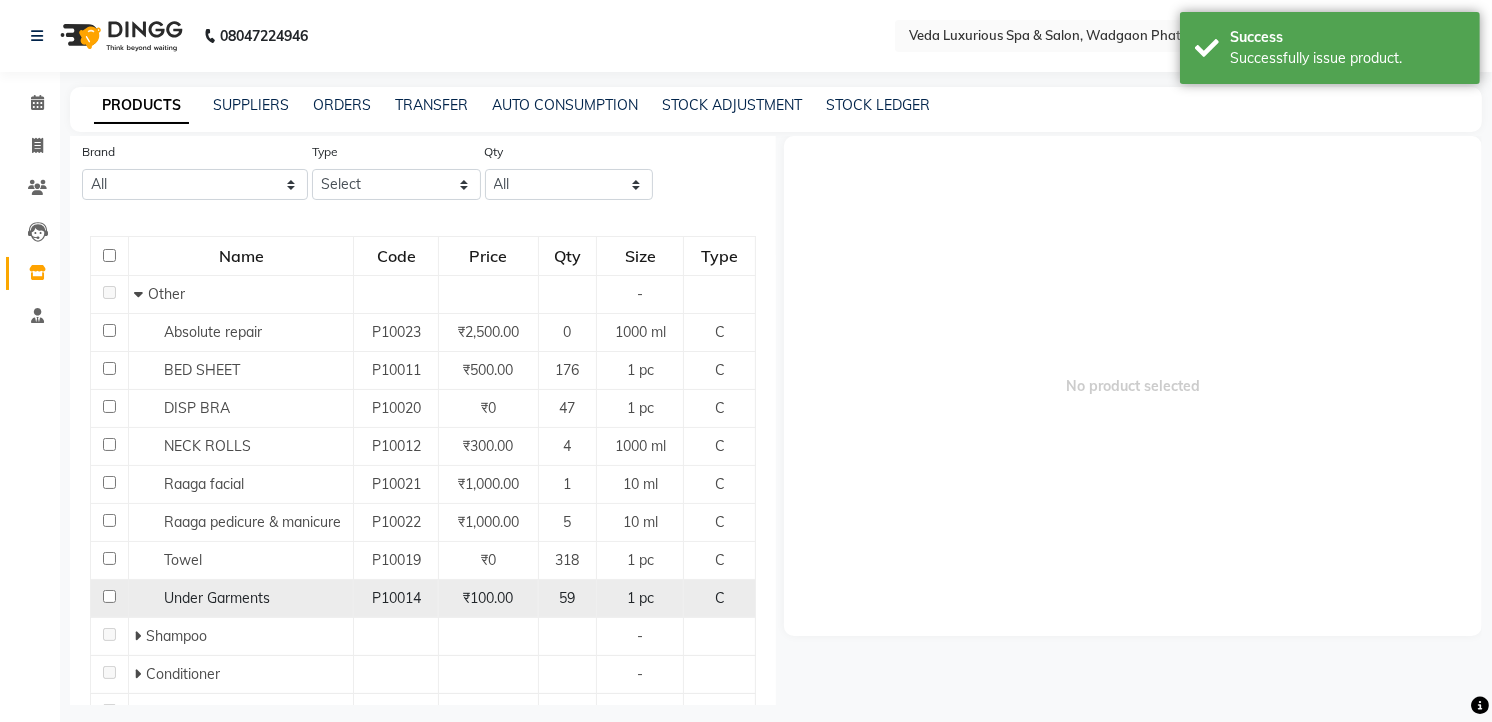 drag, startPoint x: 103, startPoint y: 591, endPoint x: 126, endPoint y: 591, distance: 23 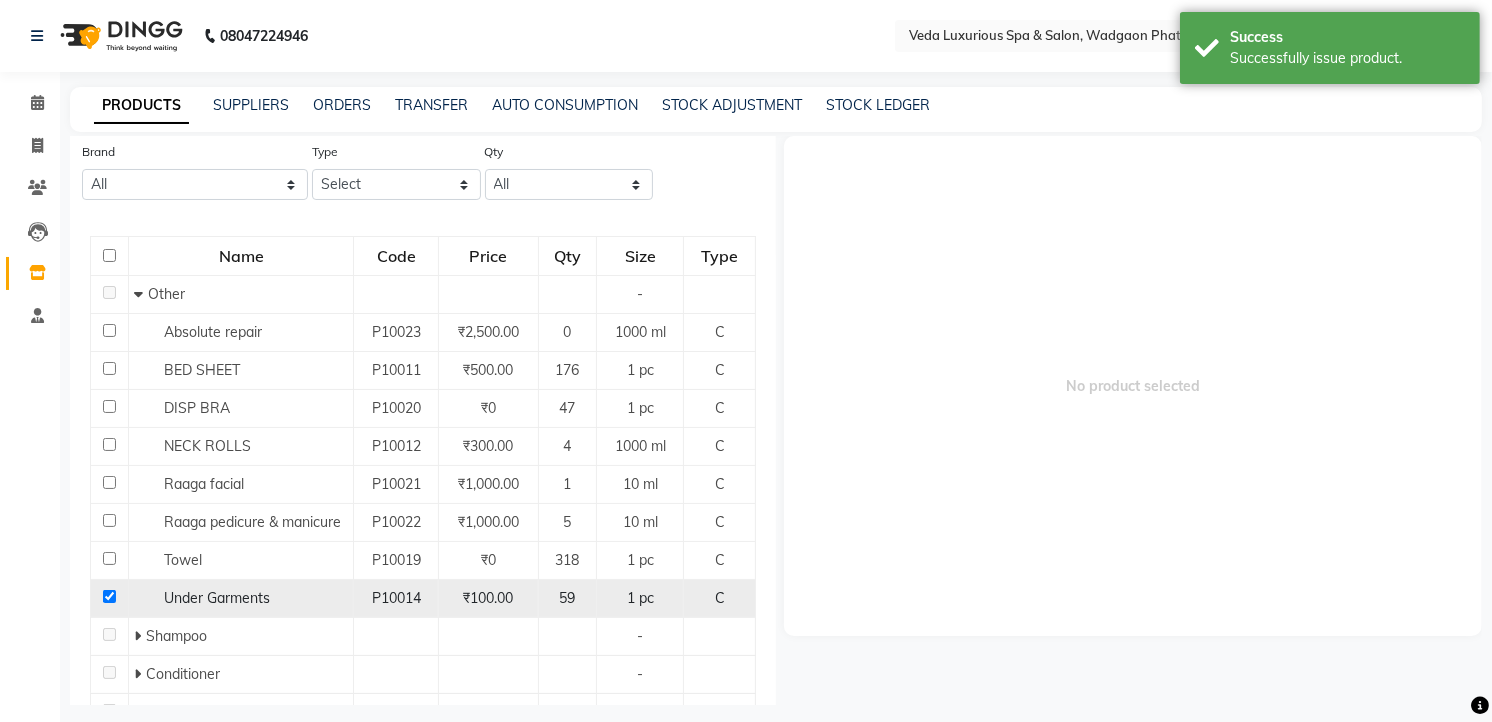 checkbox on "true" 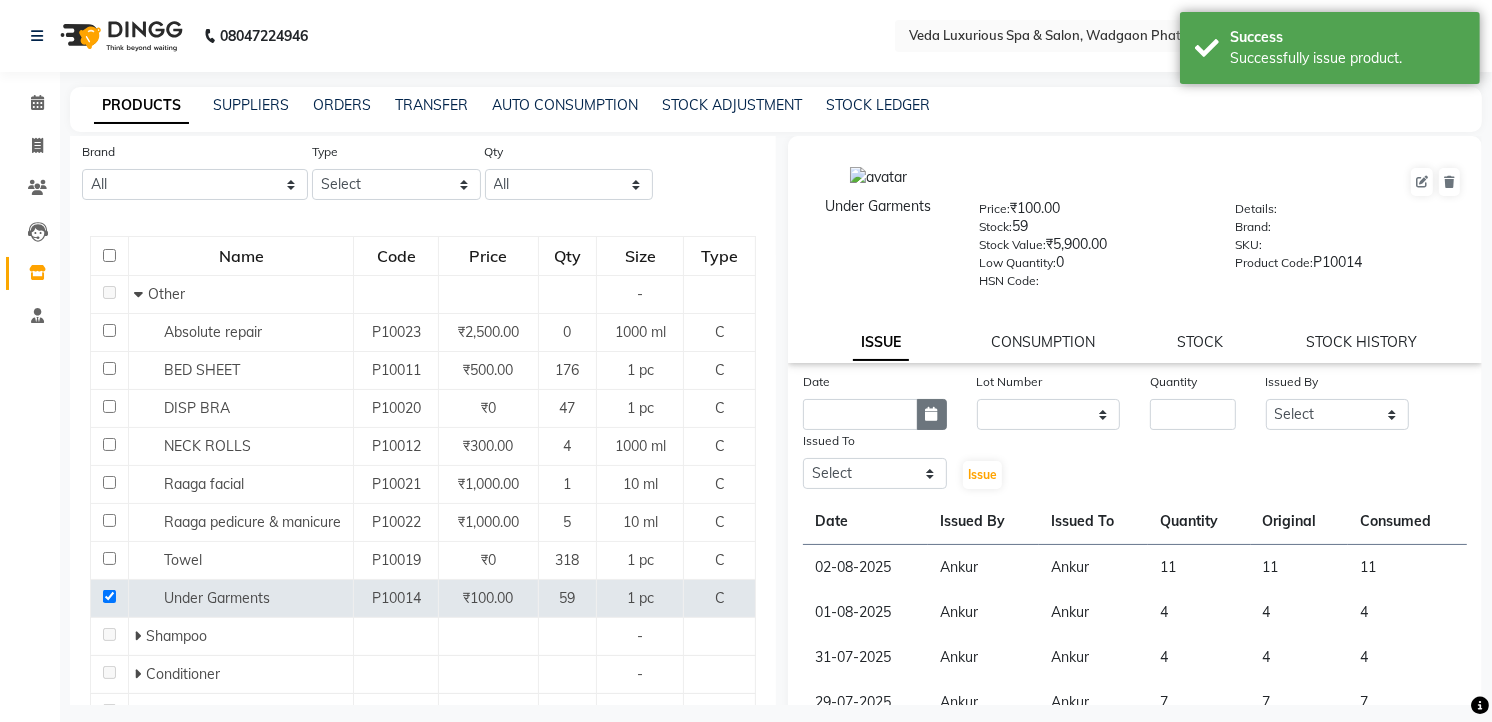 click 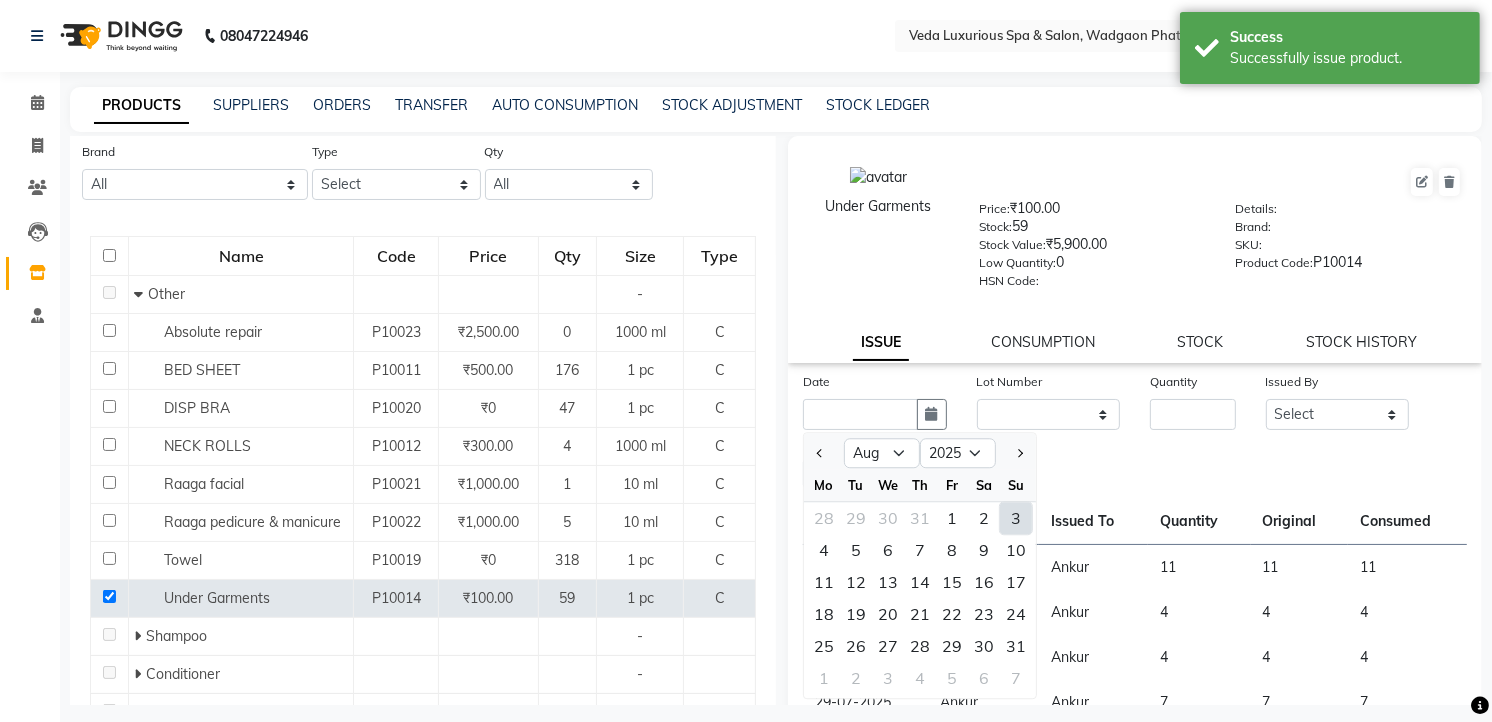 drag, startPoint x: 1016, startPoint y: 523, endPoint x: 995, endPoint y: 452, distance: 74.04053 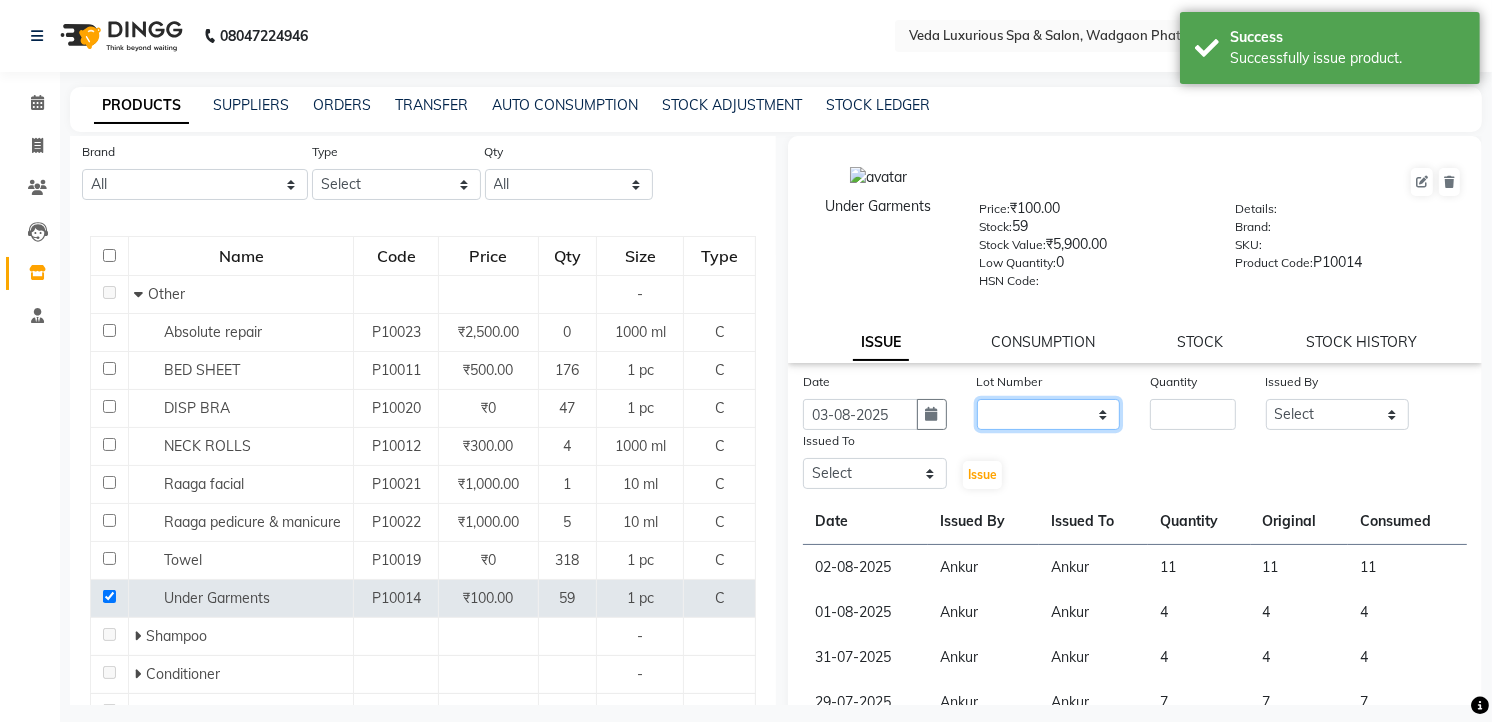 click on "None" 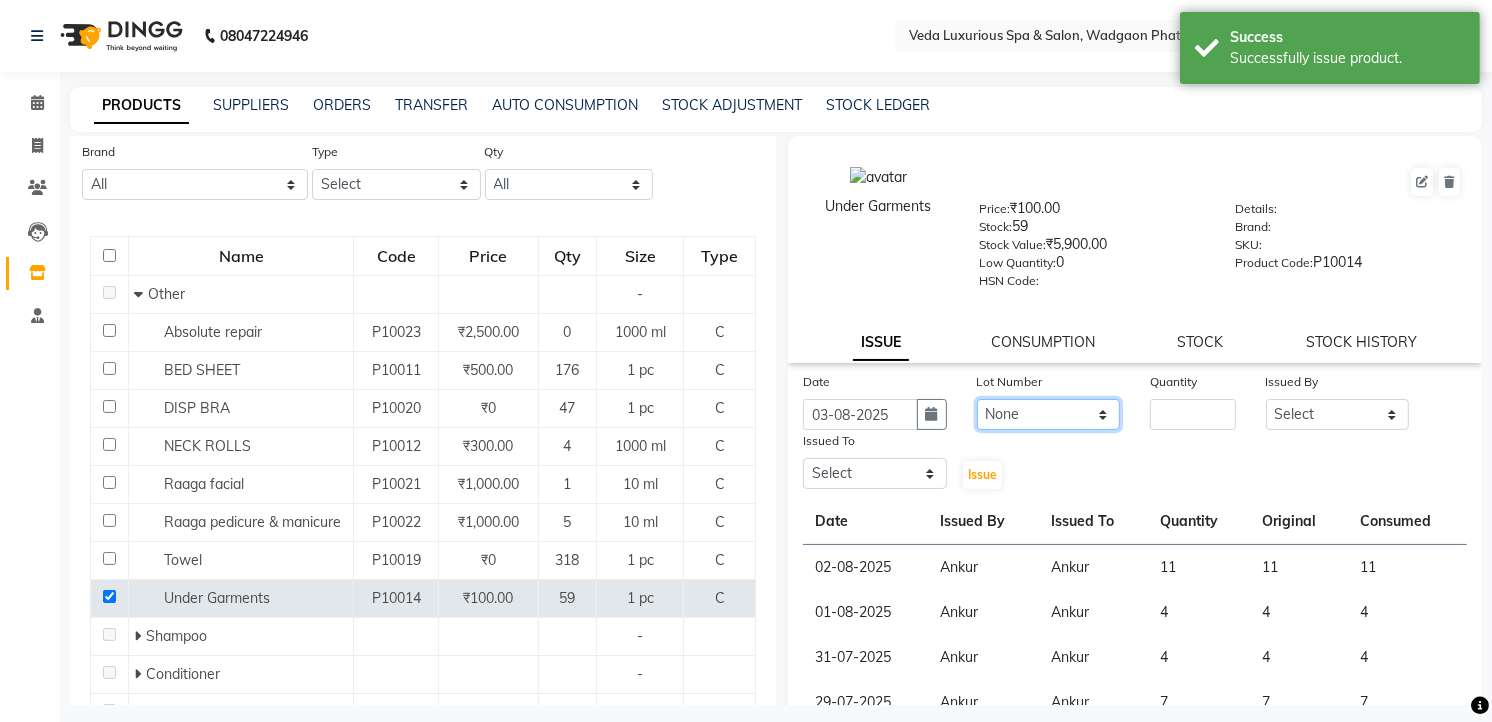 click on "None" 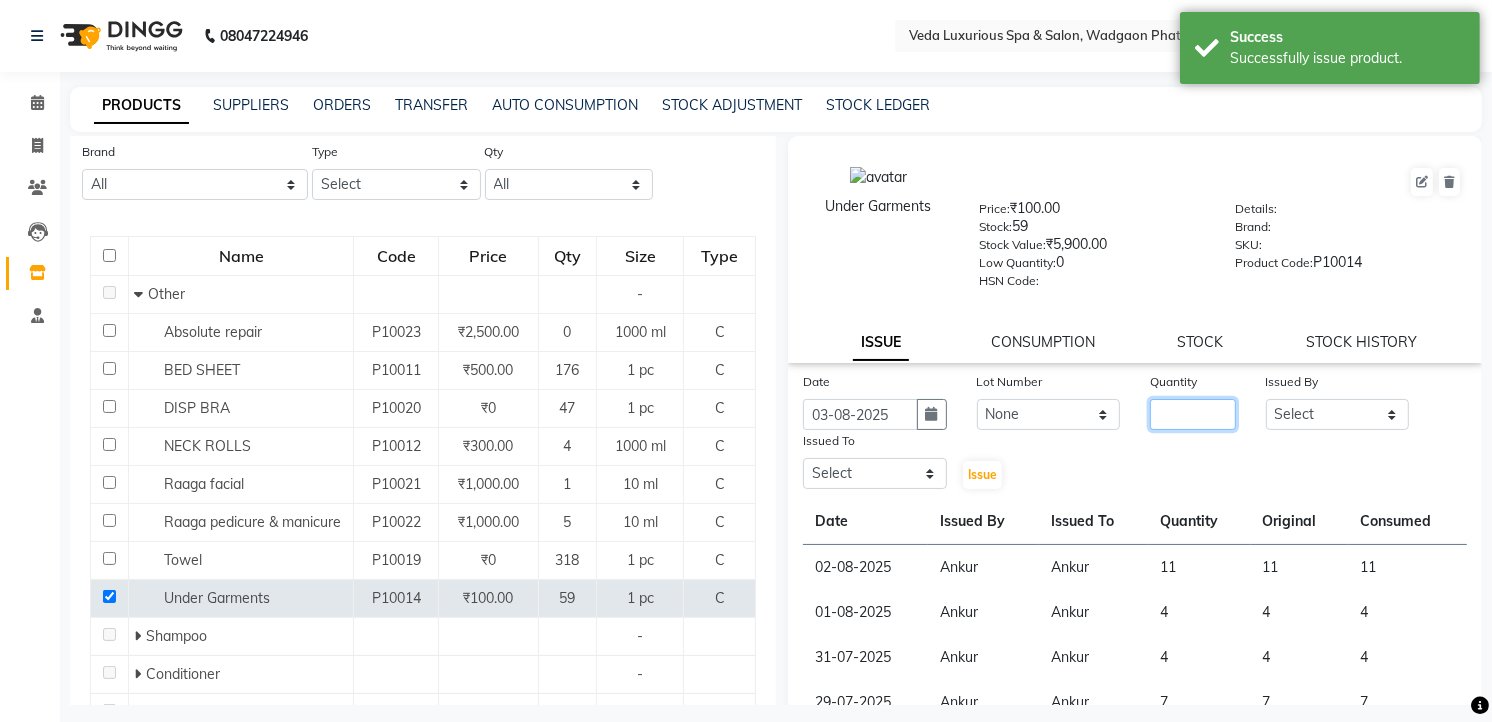 click 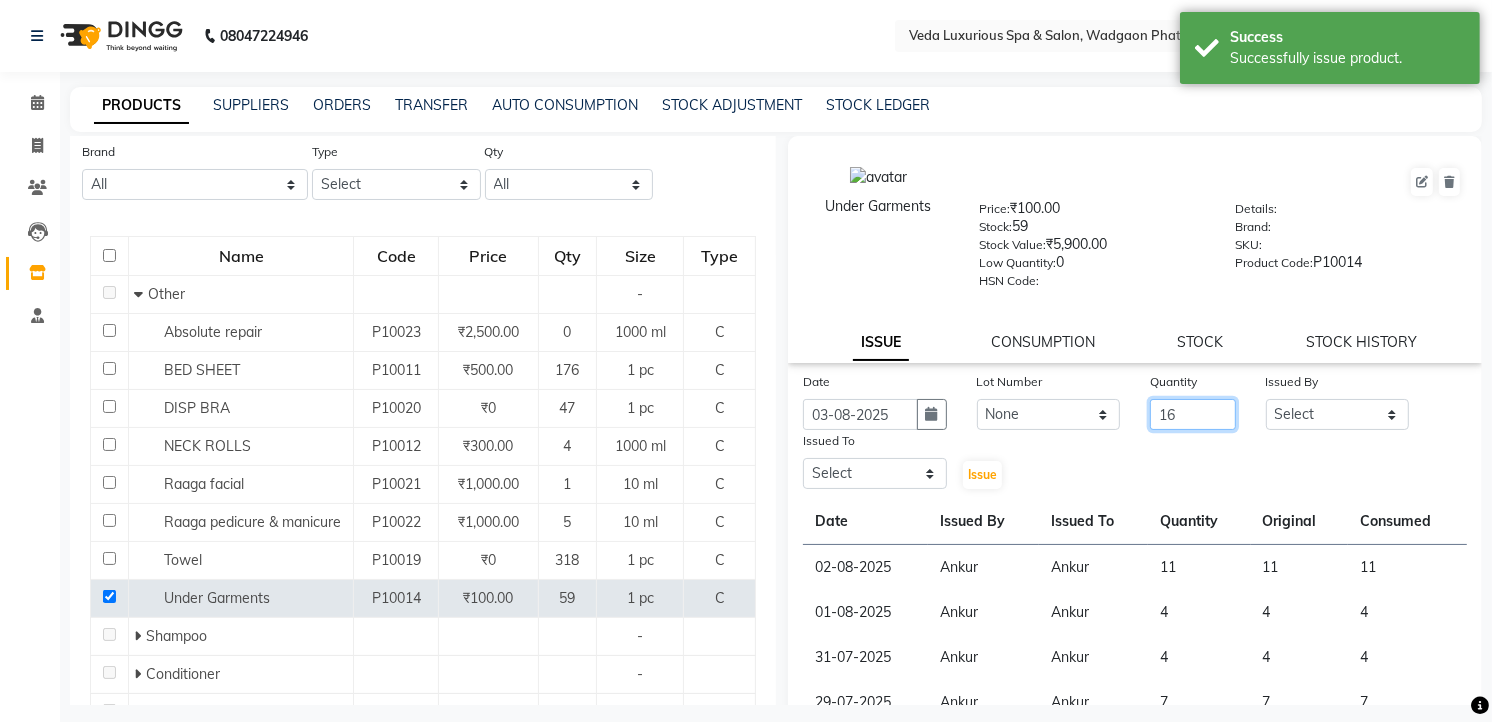 type on "16" 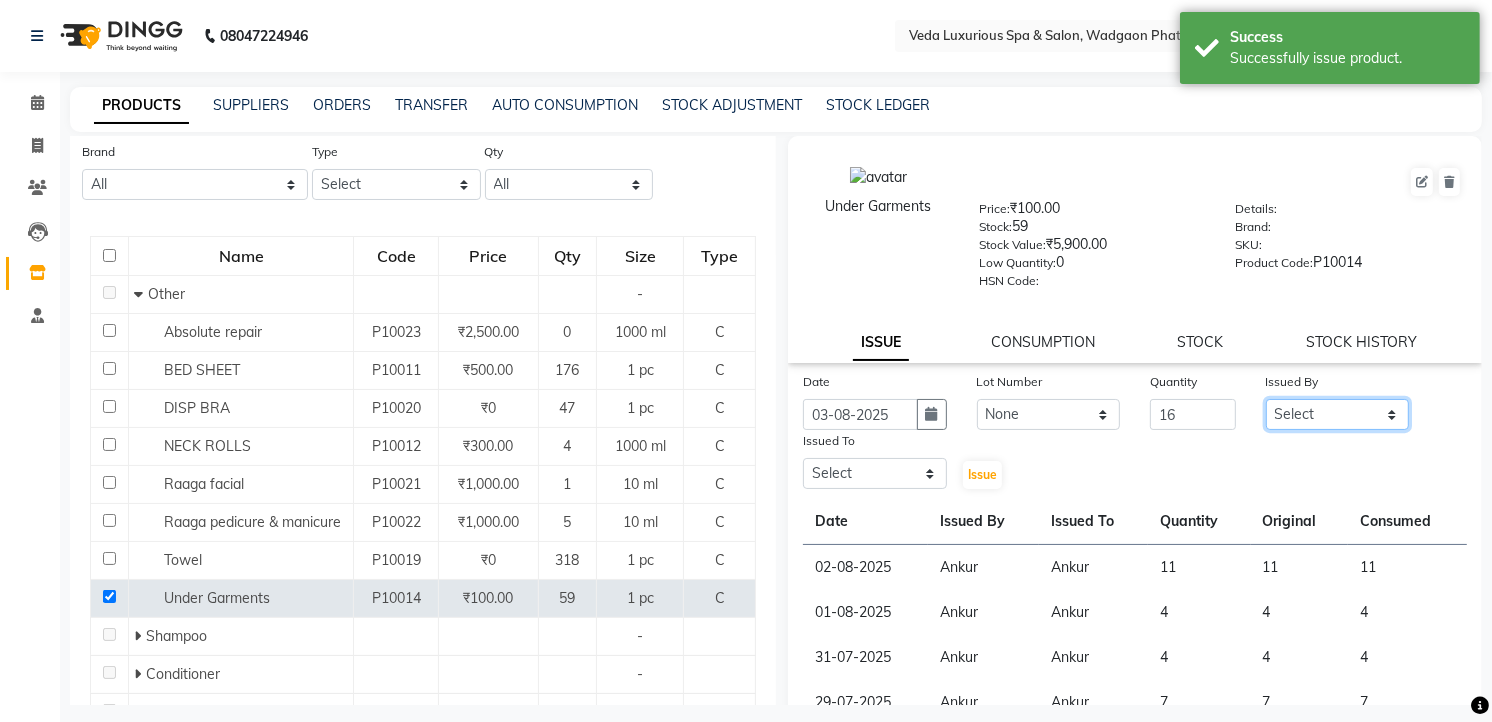 drag, startPoint x: 1333, startPoint y: 412, endPoint x: 1334, endPoint y: 396, distance: 16.03122 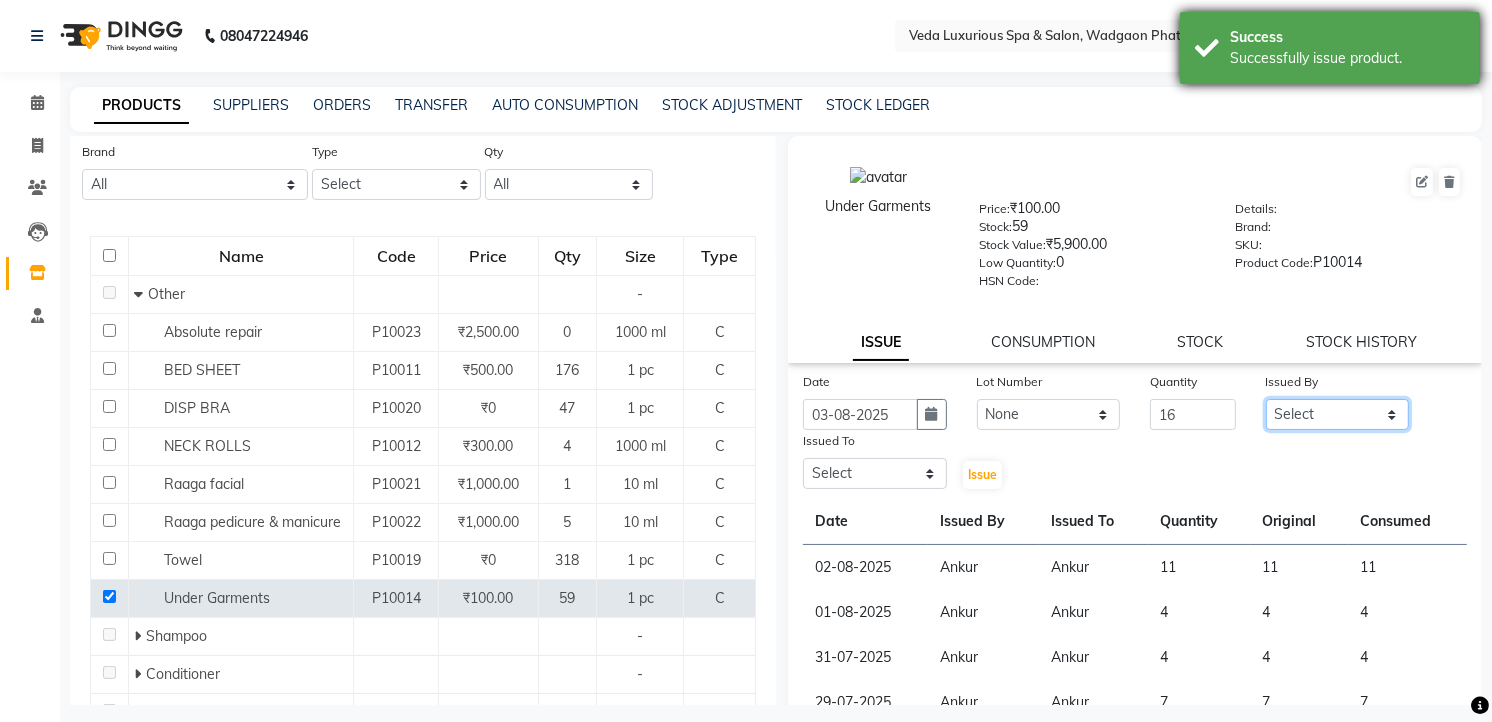 select on "28495" 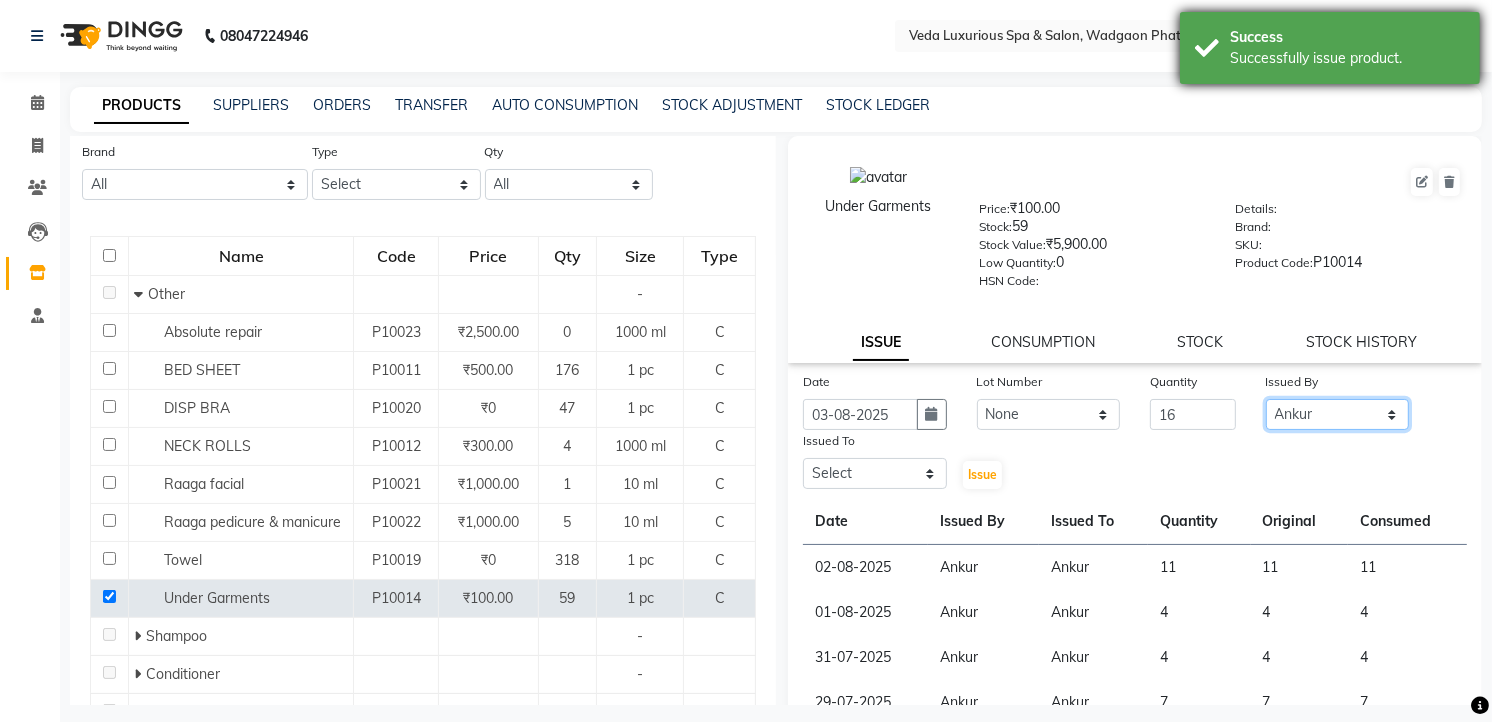 click on "Select [FIRST] [FIRST] [FIRST] [FIRST] [FIRST] [FIRST] [FIRST] [FIRST] [FIRST] [FIRST] [FIRST] [FIRST] [FIRST]" 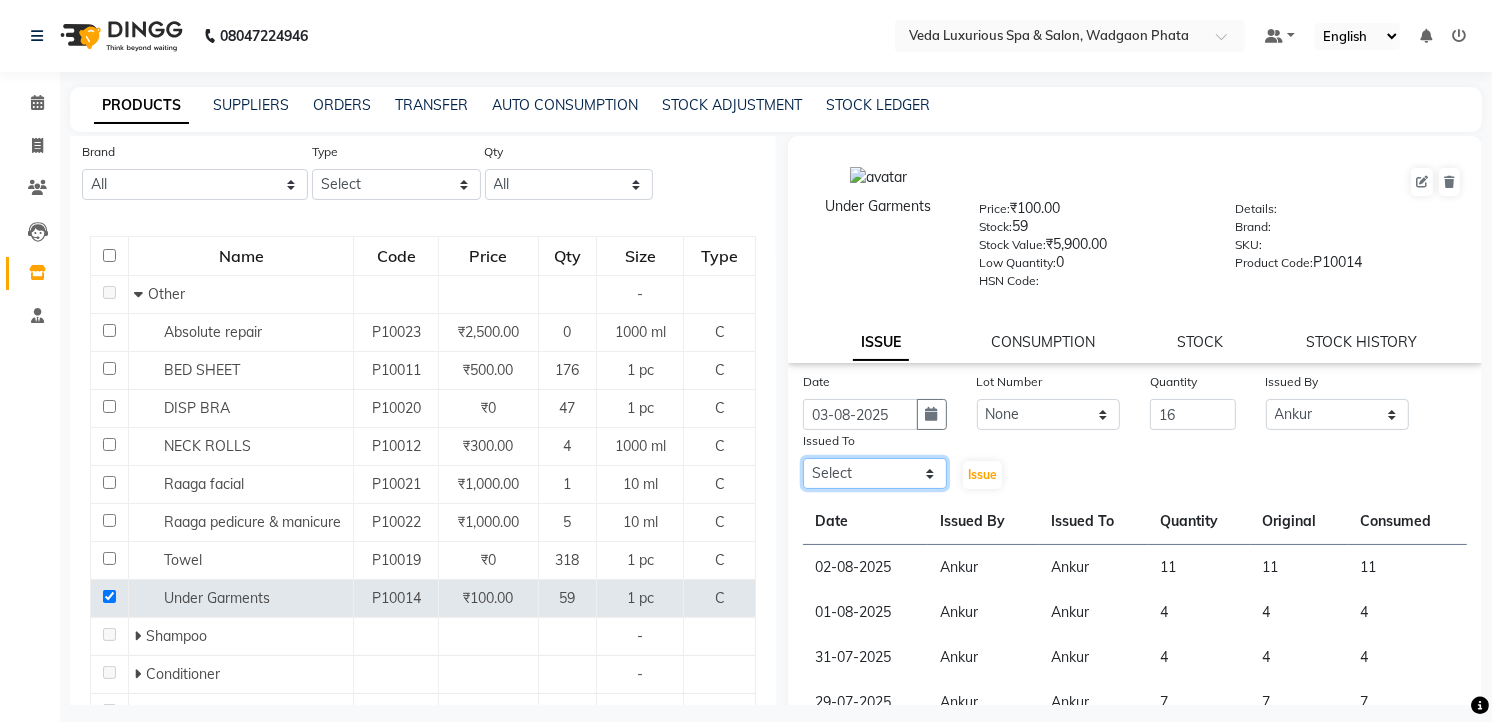 drag, startPoint x: 928, startPoint y: 468, endPoint x: 913, endPoint y: 465, distance: 15.297058 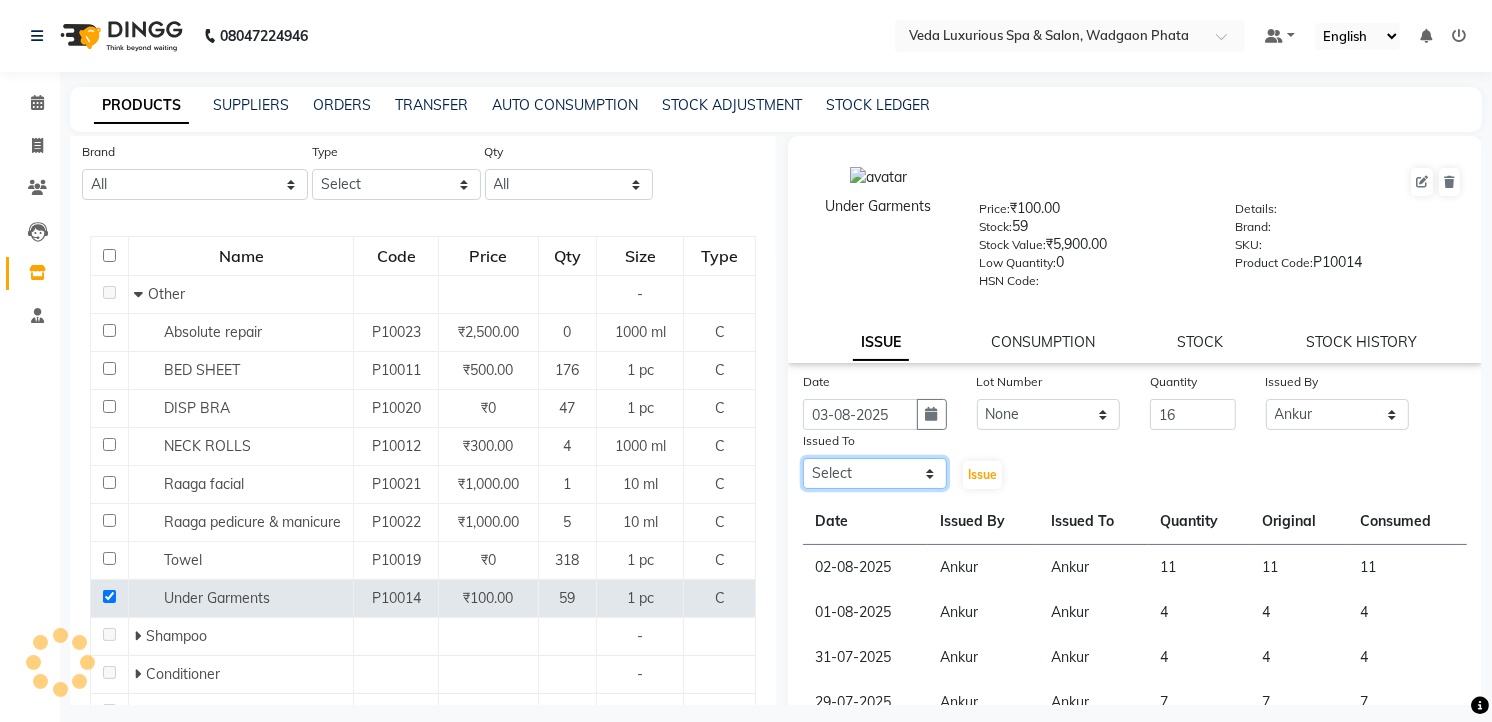 select on "28495" 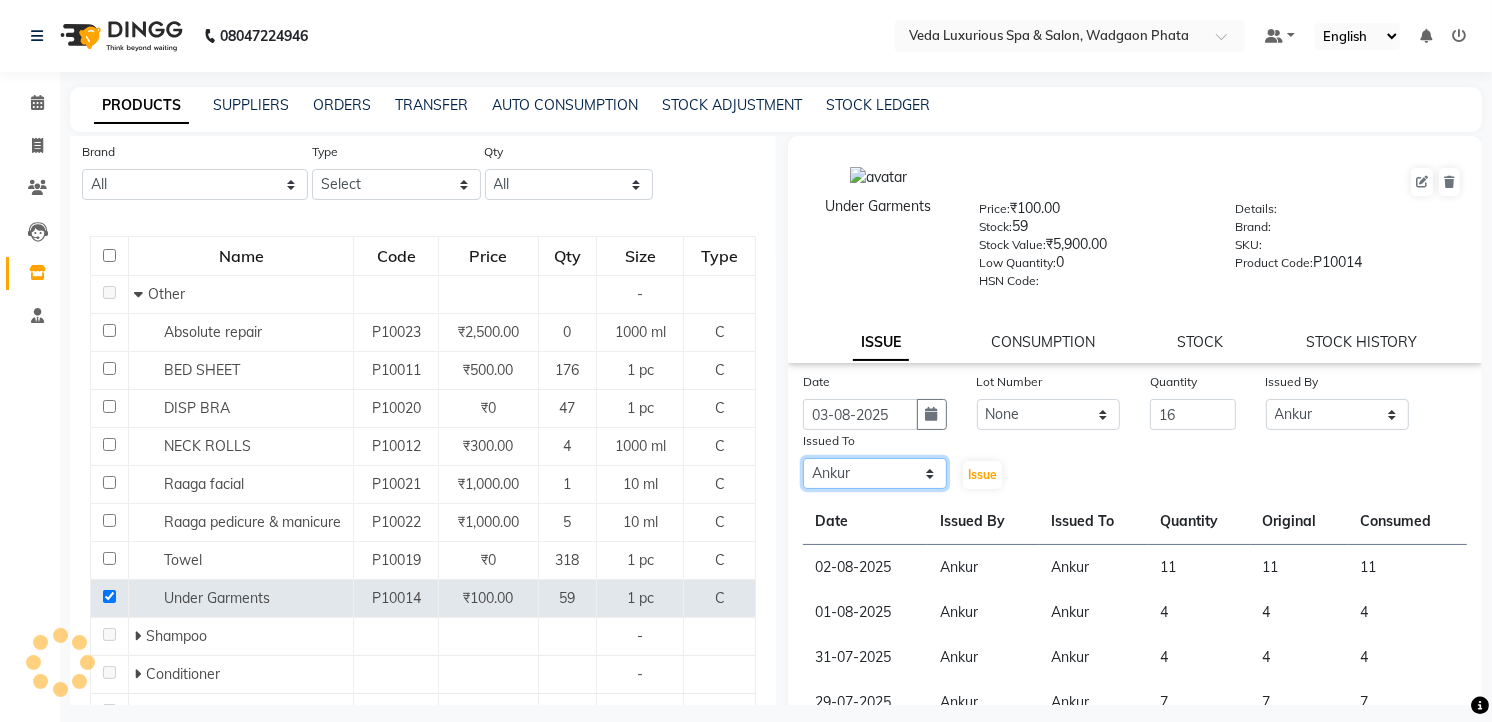 click on "Select [FIRST] [FIRST] [FIRST] [FIRST] [FIRST] [FIRST] [FIRST] [FIRST] [FIRST] [FIRST] [FIRST] [FIRST] [FIRST]" 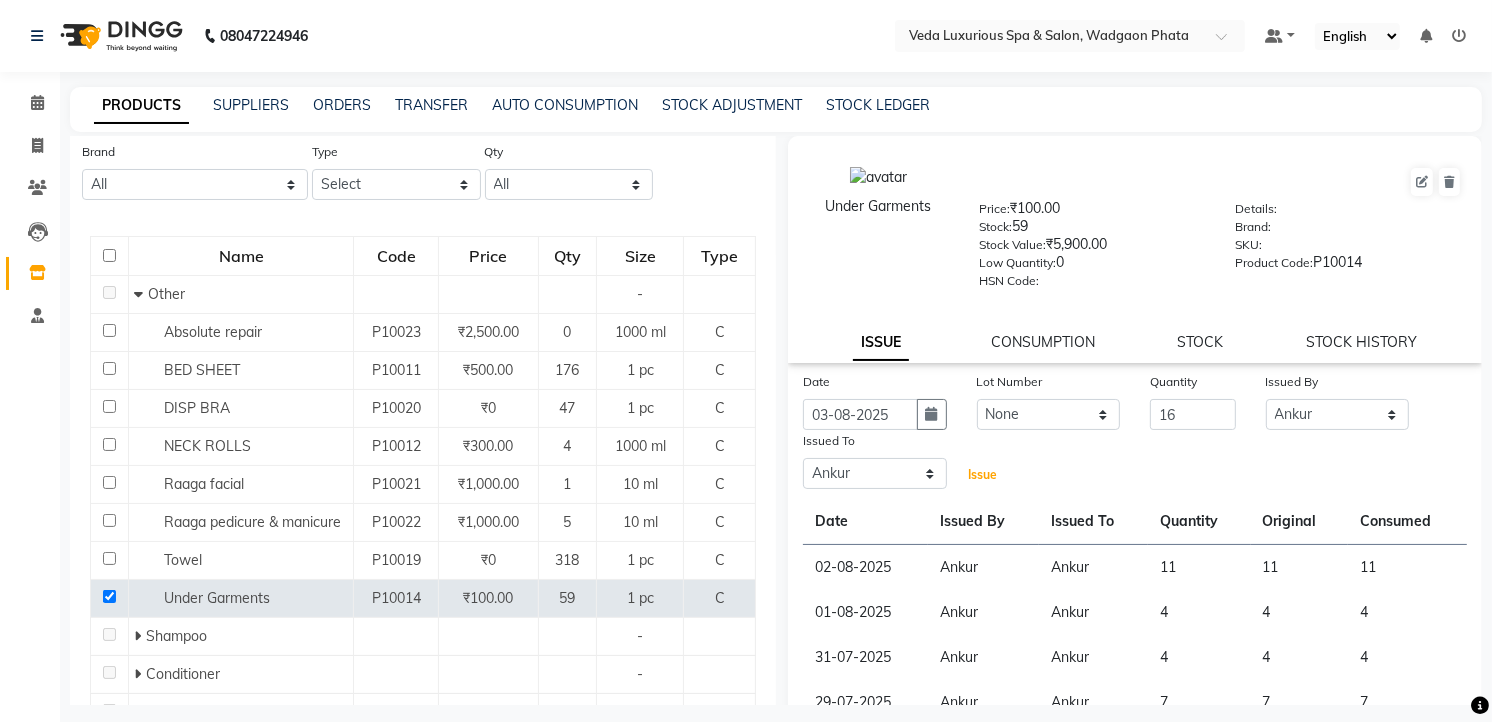 drag, startPoint x: 985, startPoint y: 466, endPoint x: 971, endPoint y: 458, distance: 16.124516 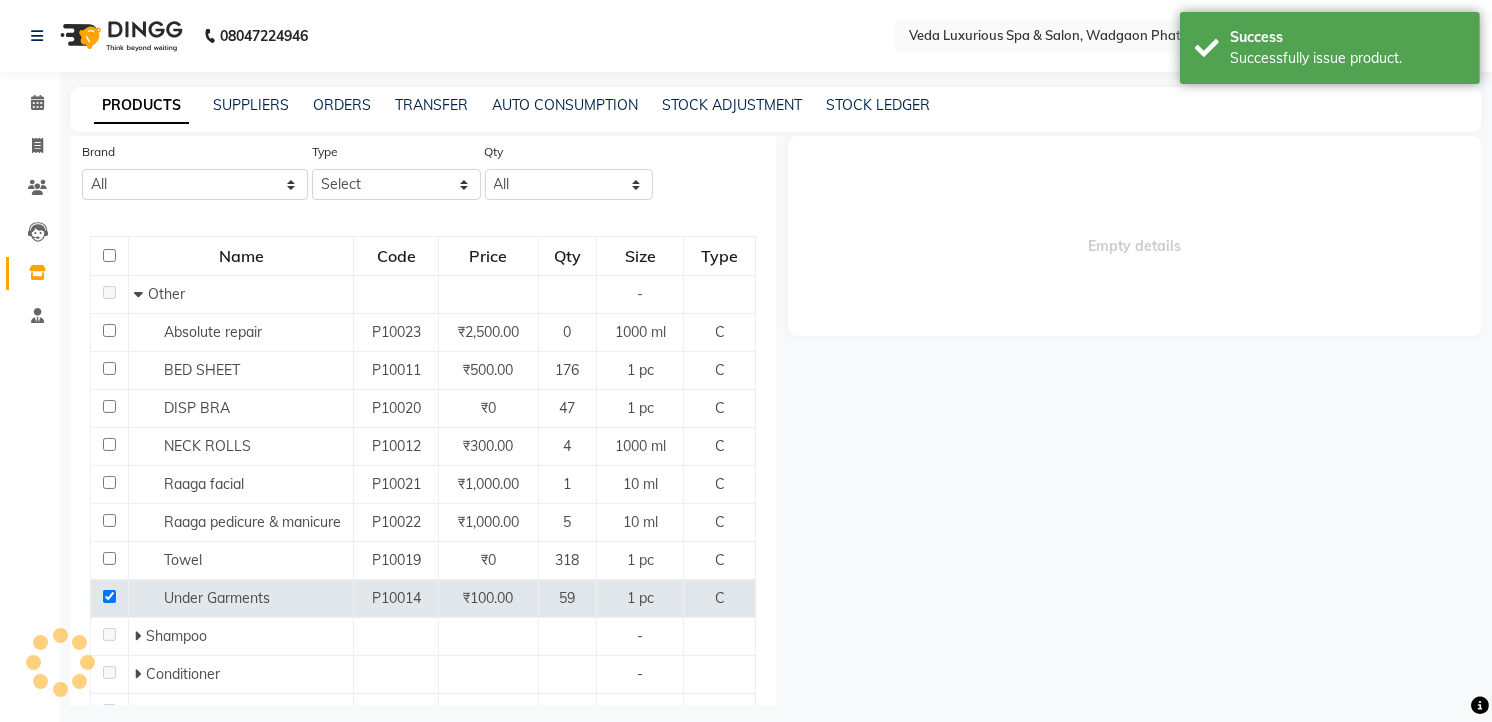 select 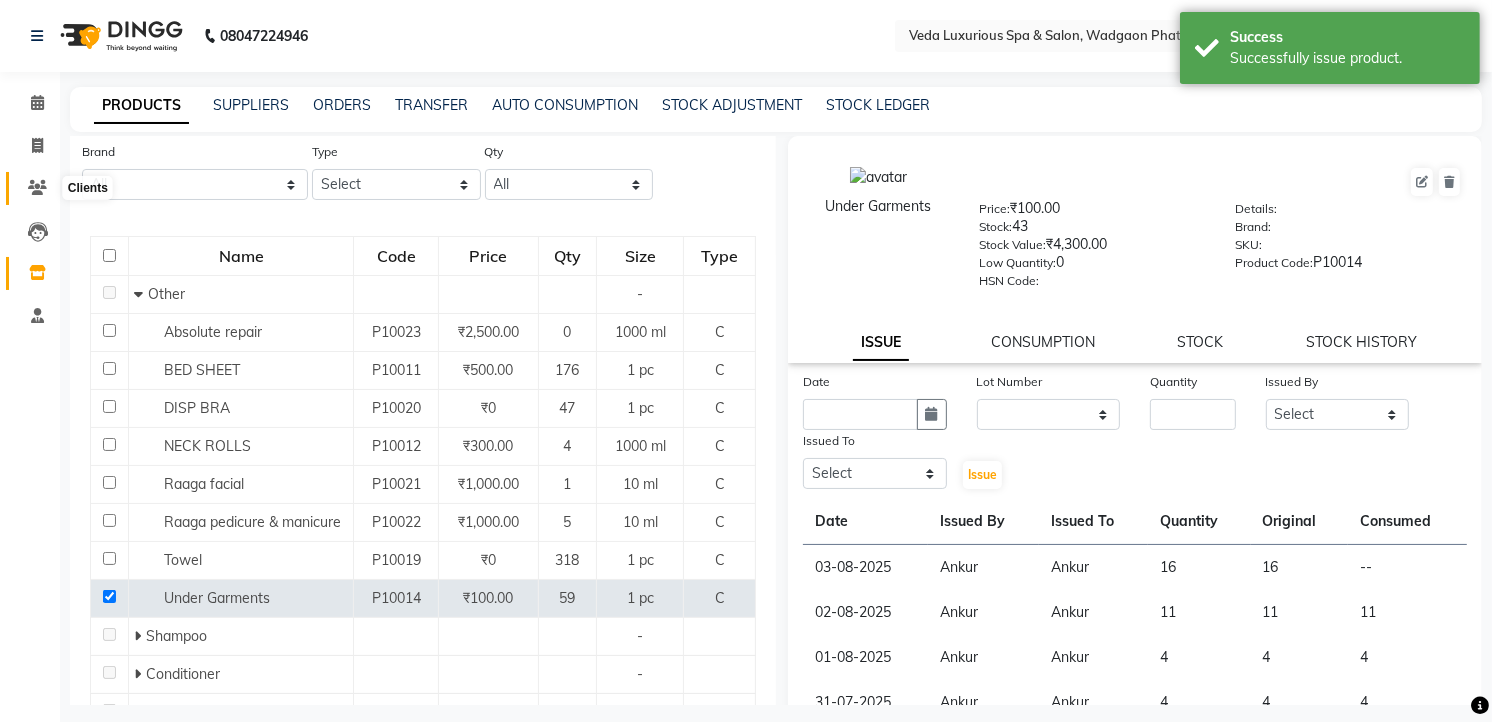 click 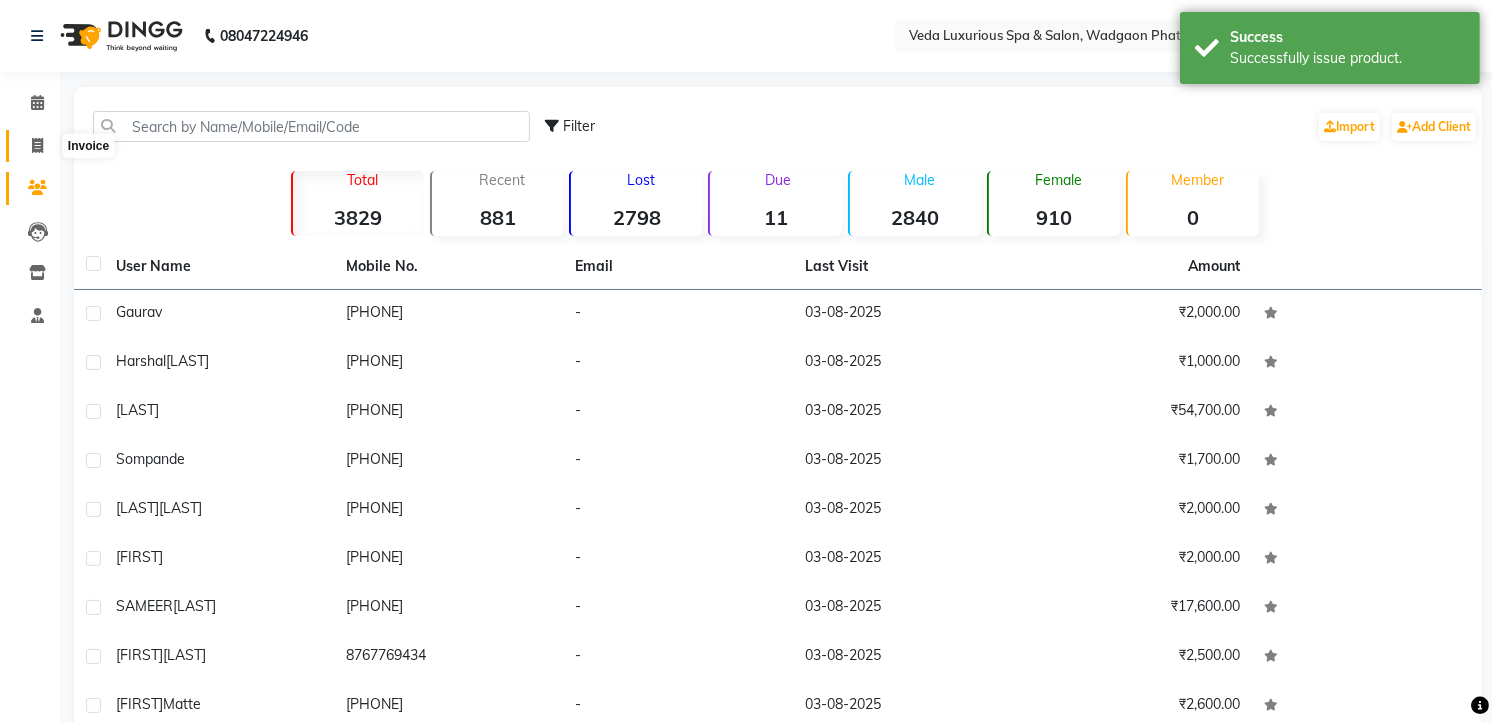 click 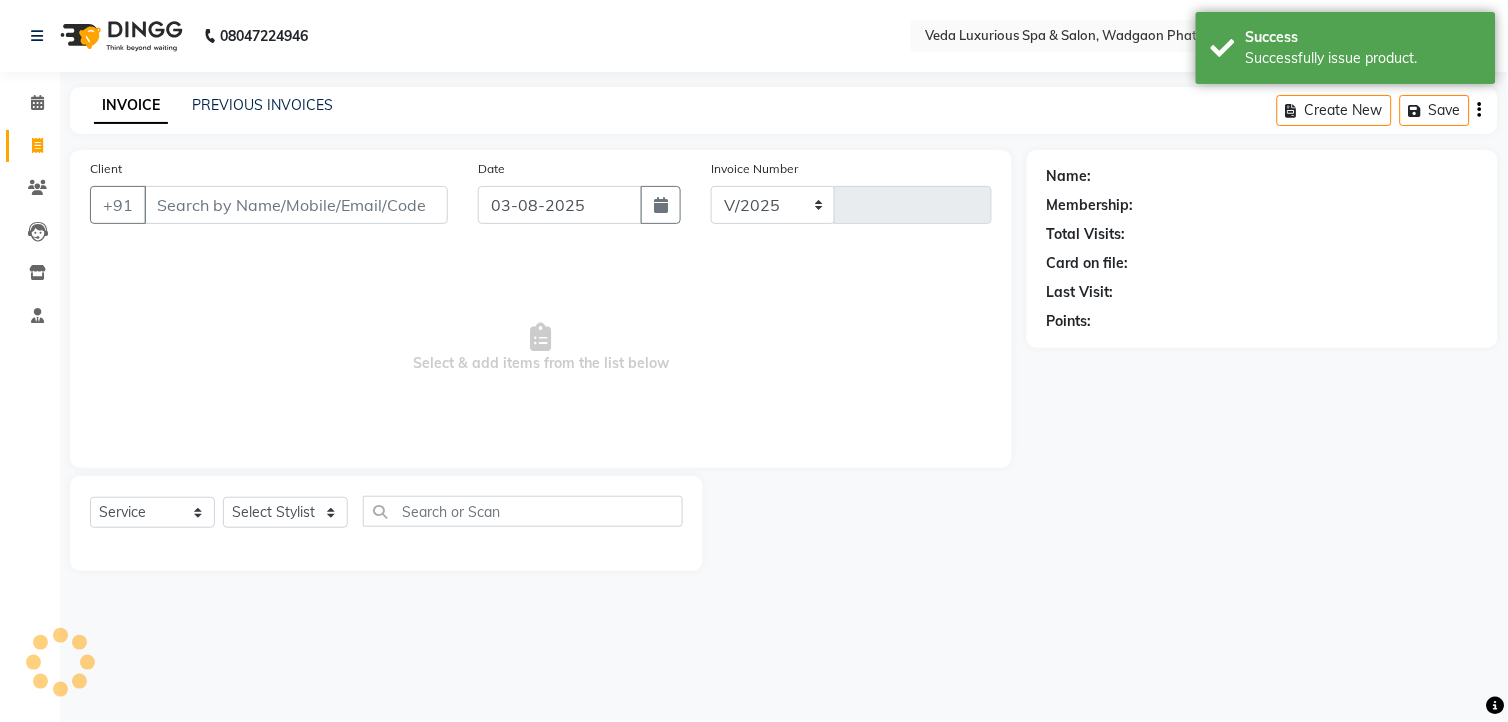 select on "4666" 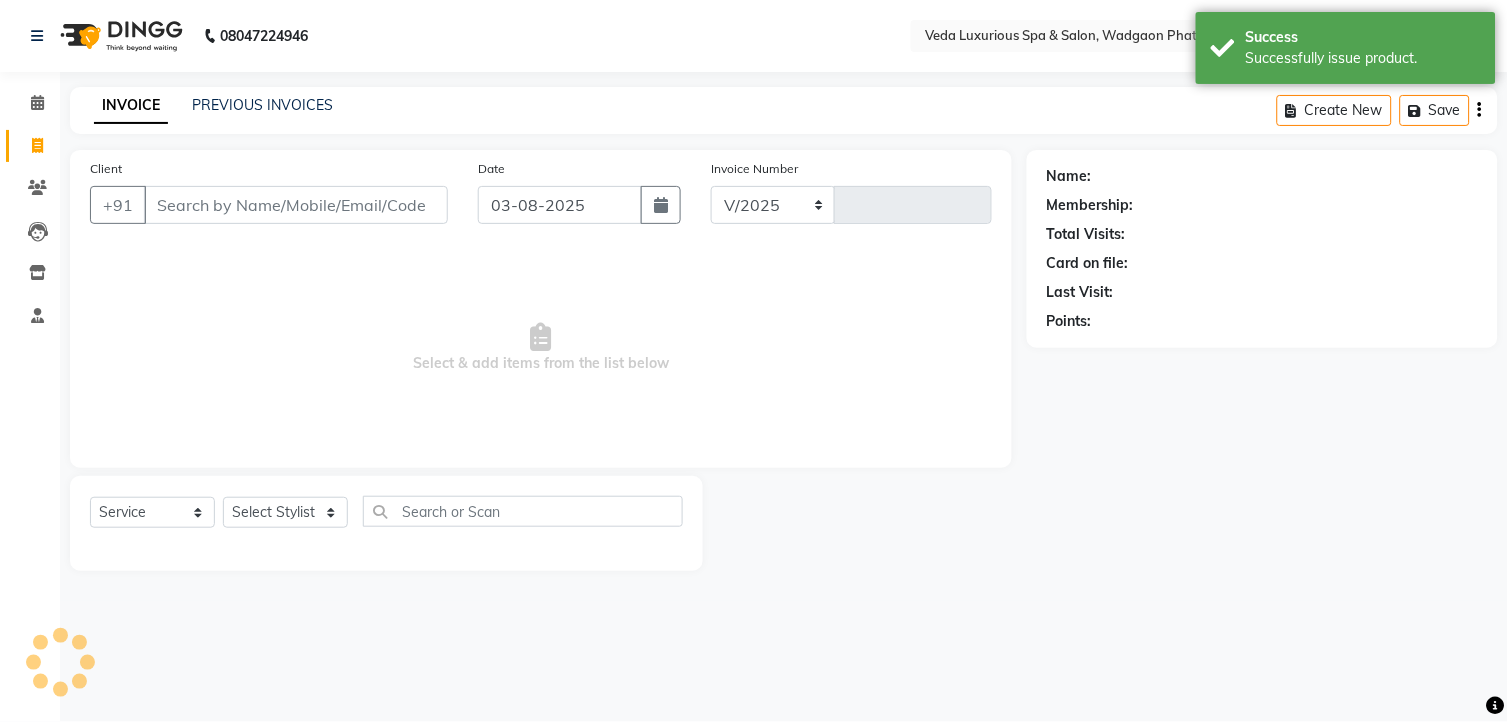 type on "1887" 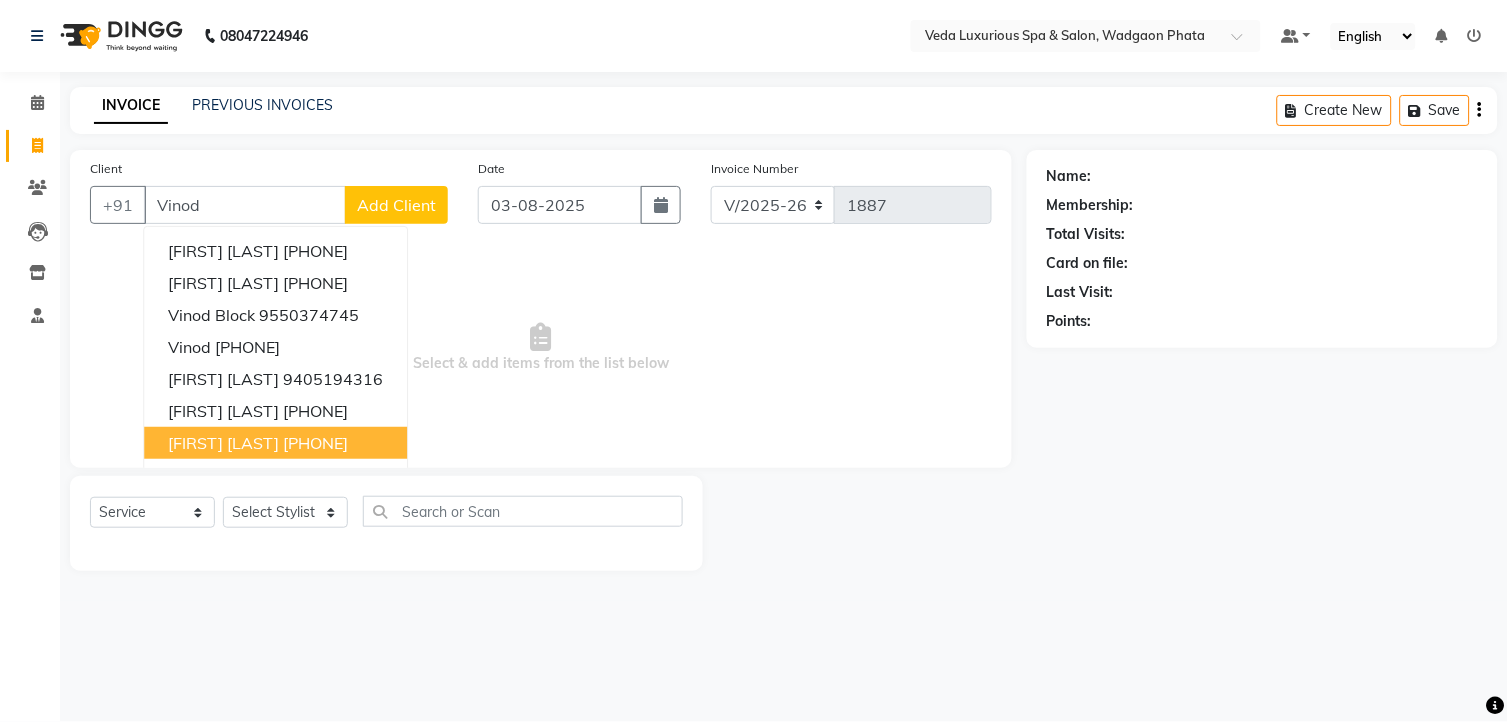 click on "Select & add items from the list below" at bounding box center (541, 348) 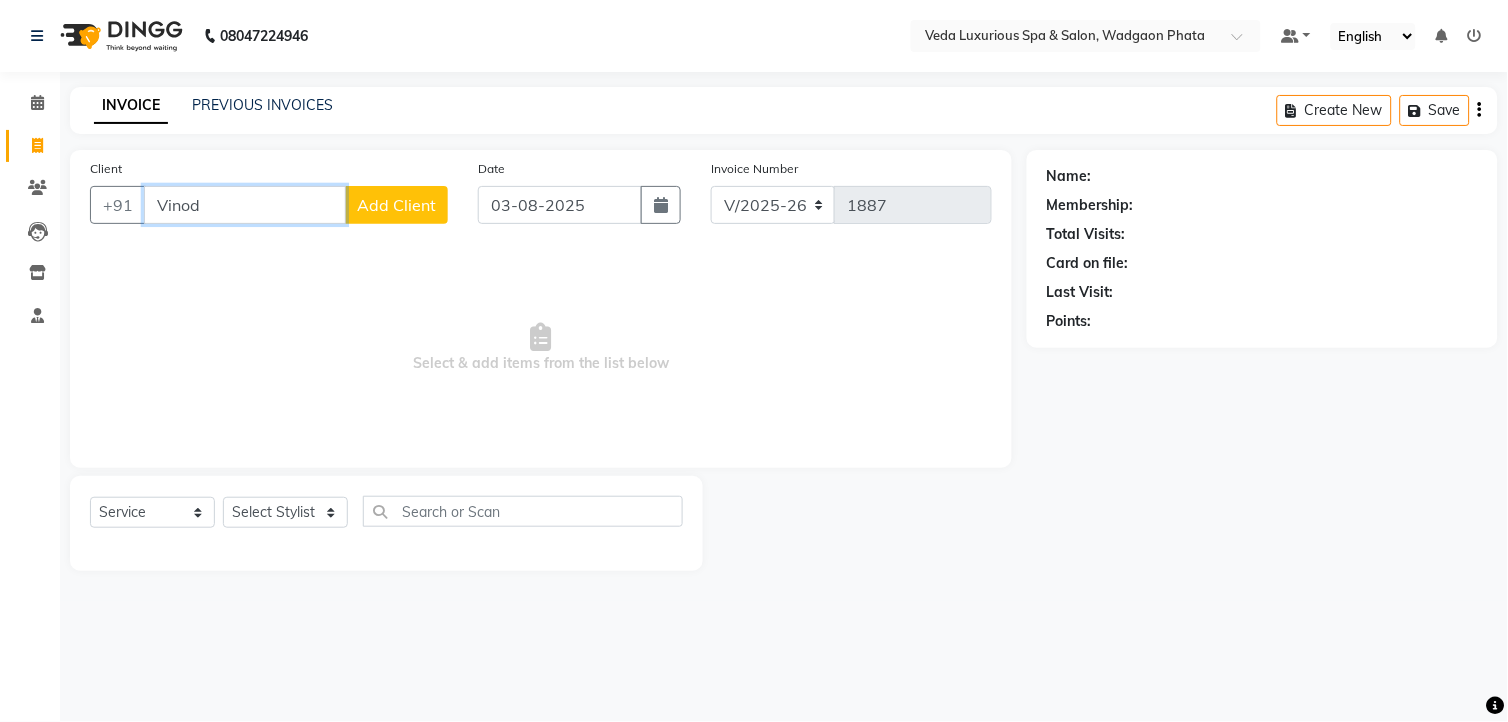 click on "Vinod" at bounding box center (245, 205) 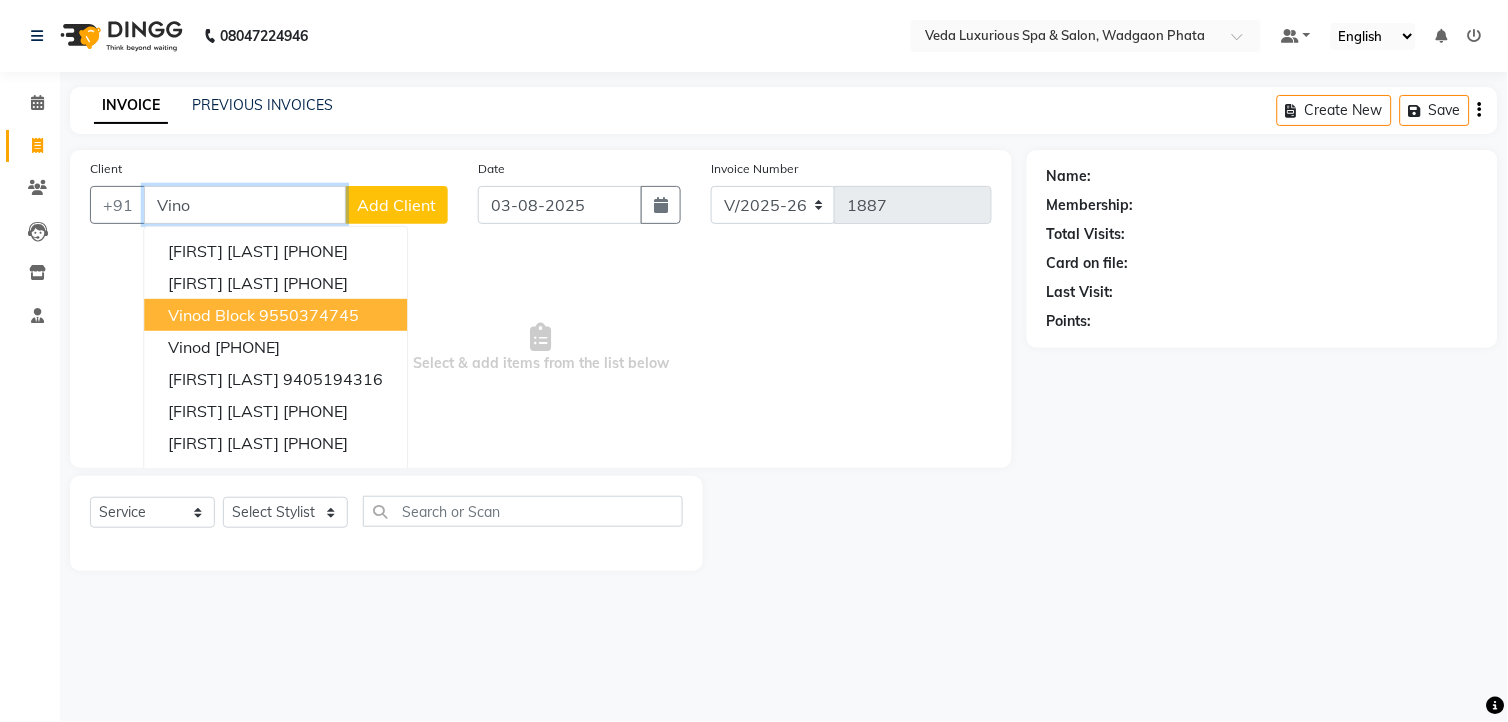 click on "9550374745" at bounding box center [309, 315] 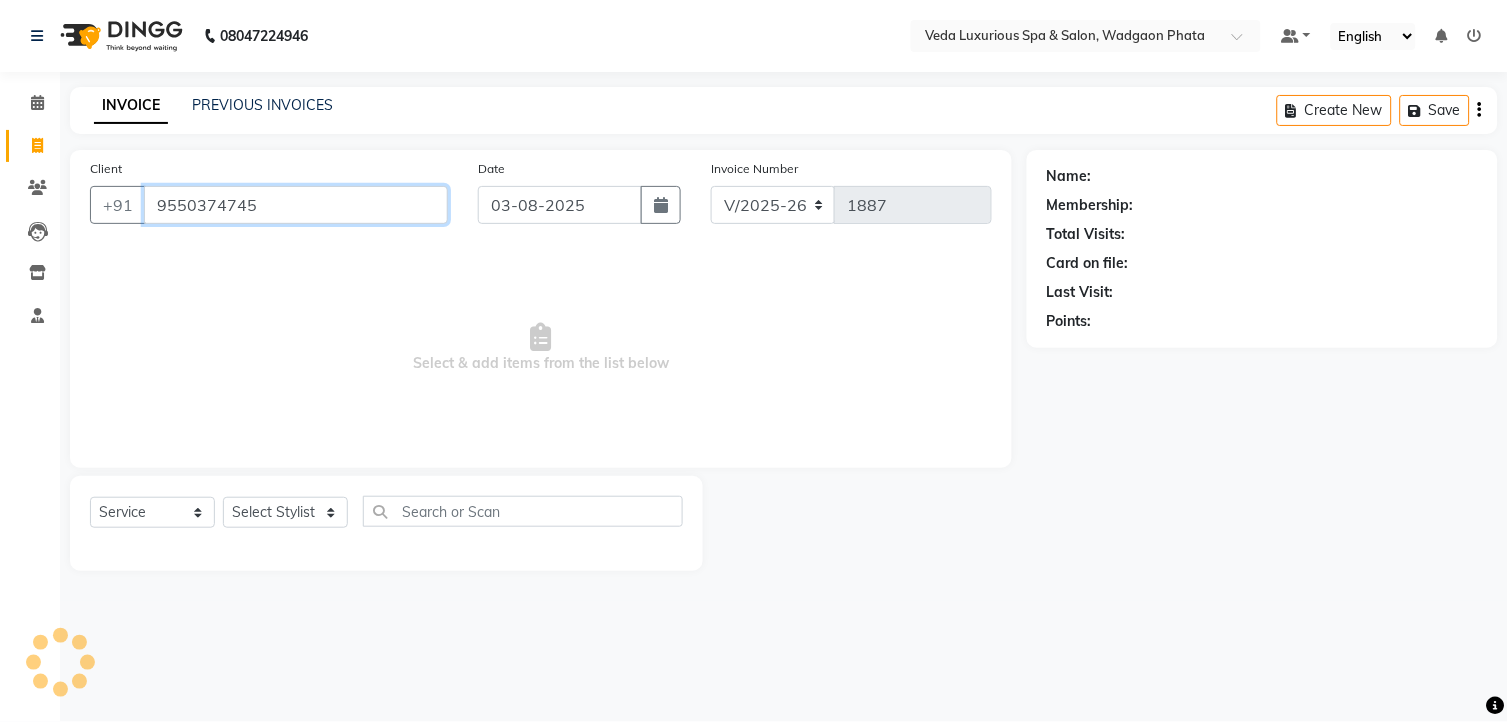 type on "9550374745" 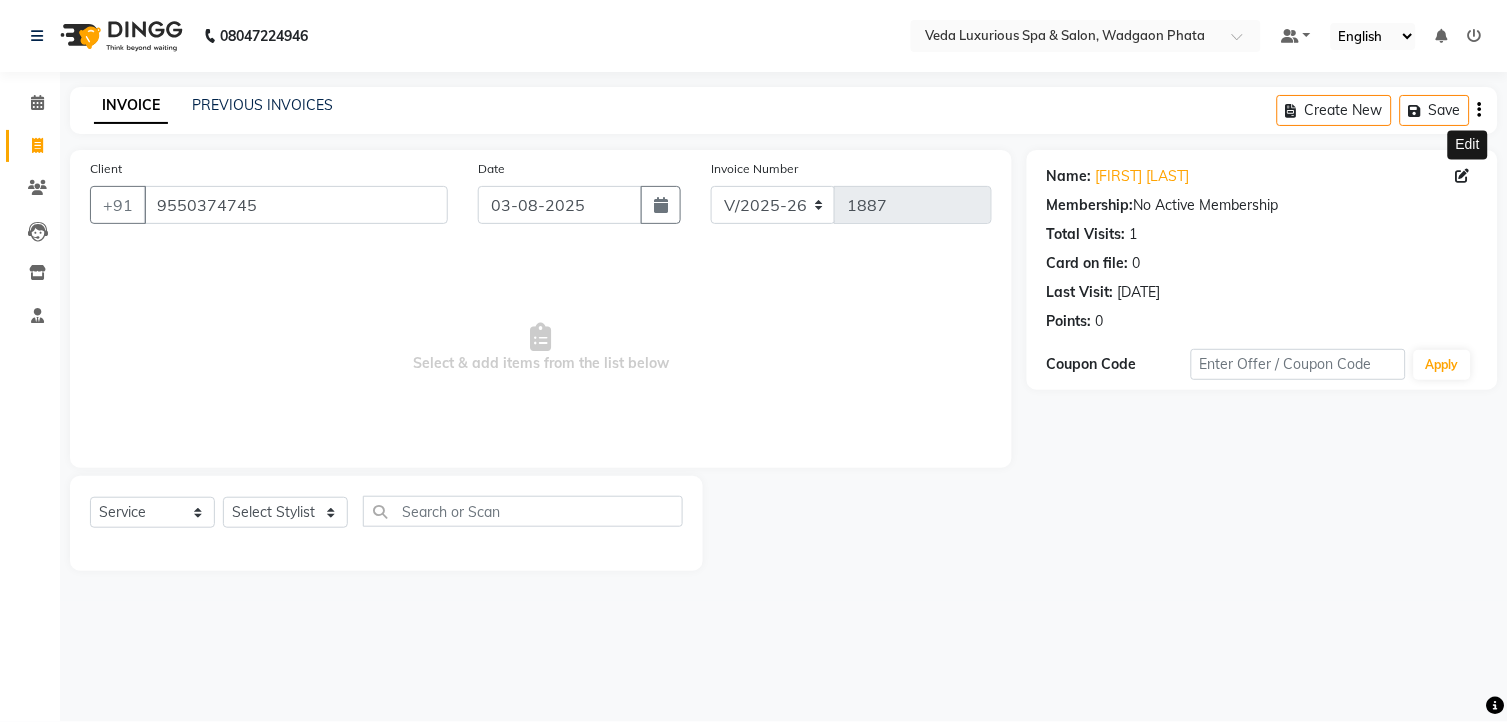 click 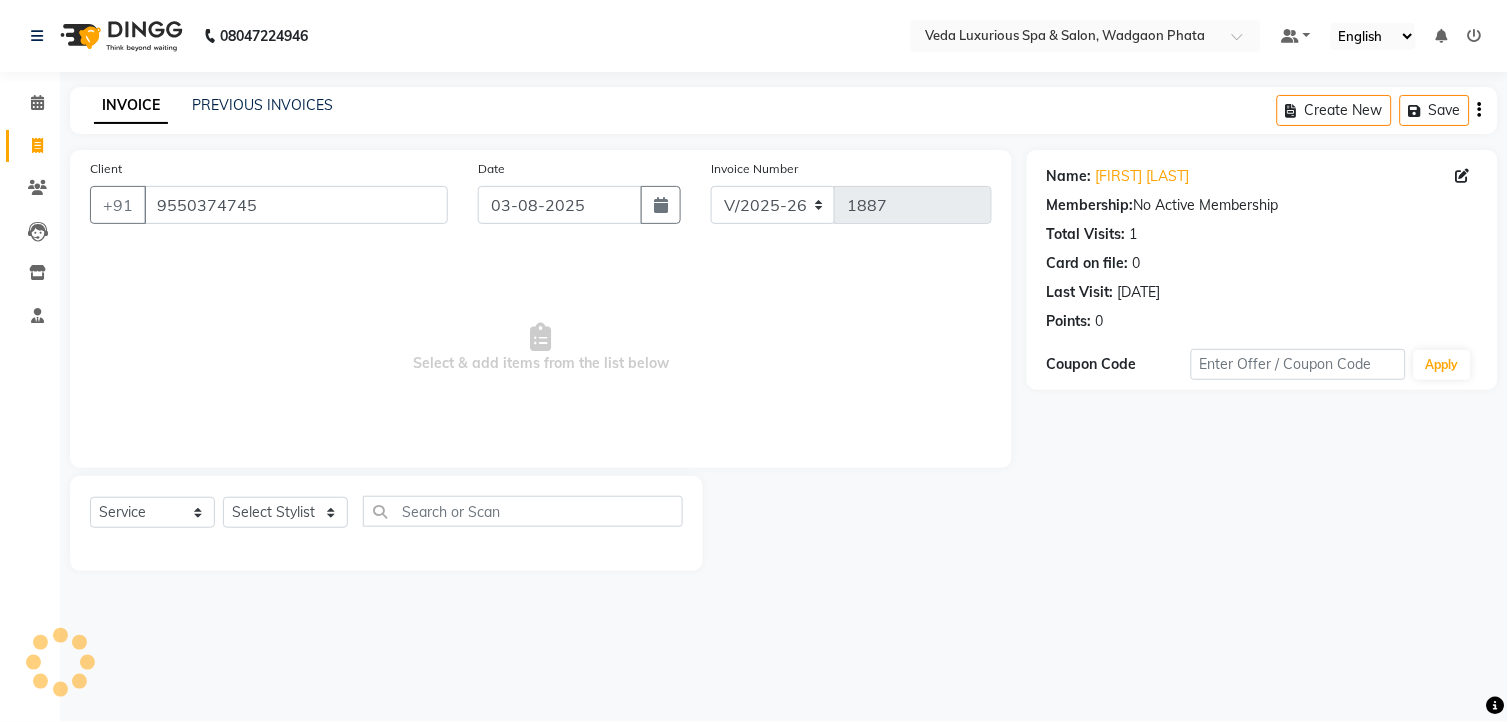 select on "male" 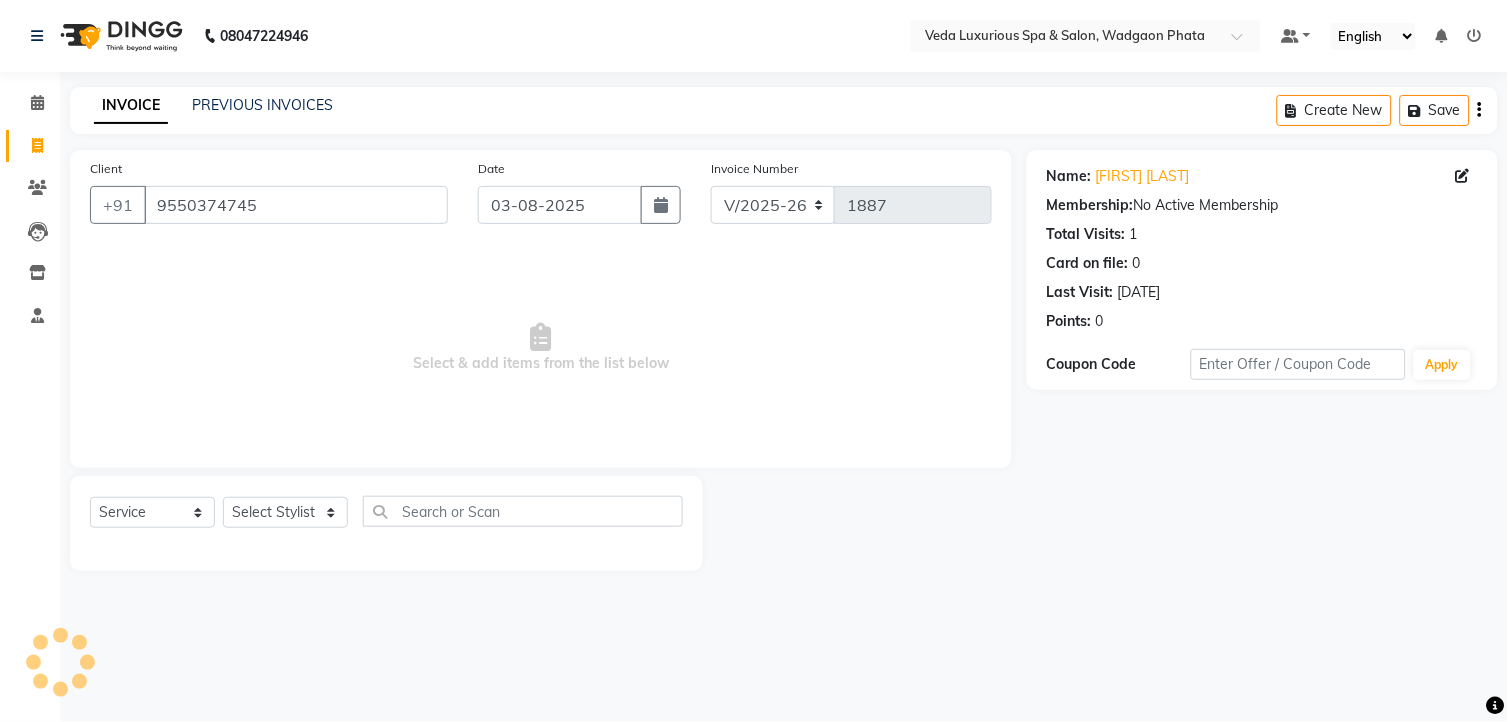 select 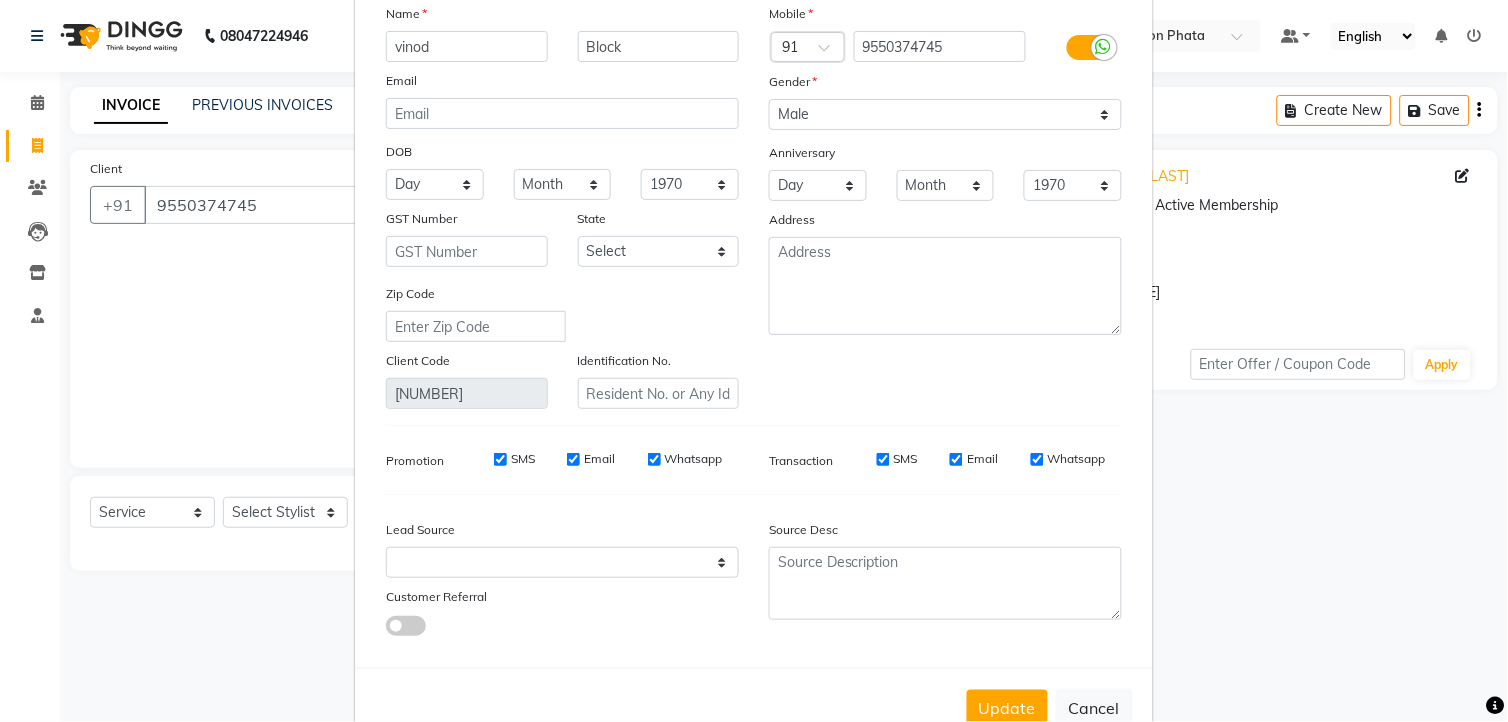 scroll, scrollTop: 167, scrollLeft: 0, axis: vertical 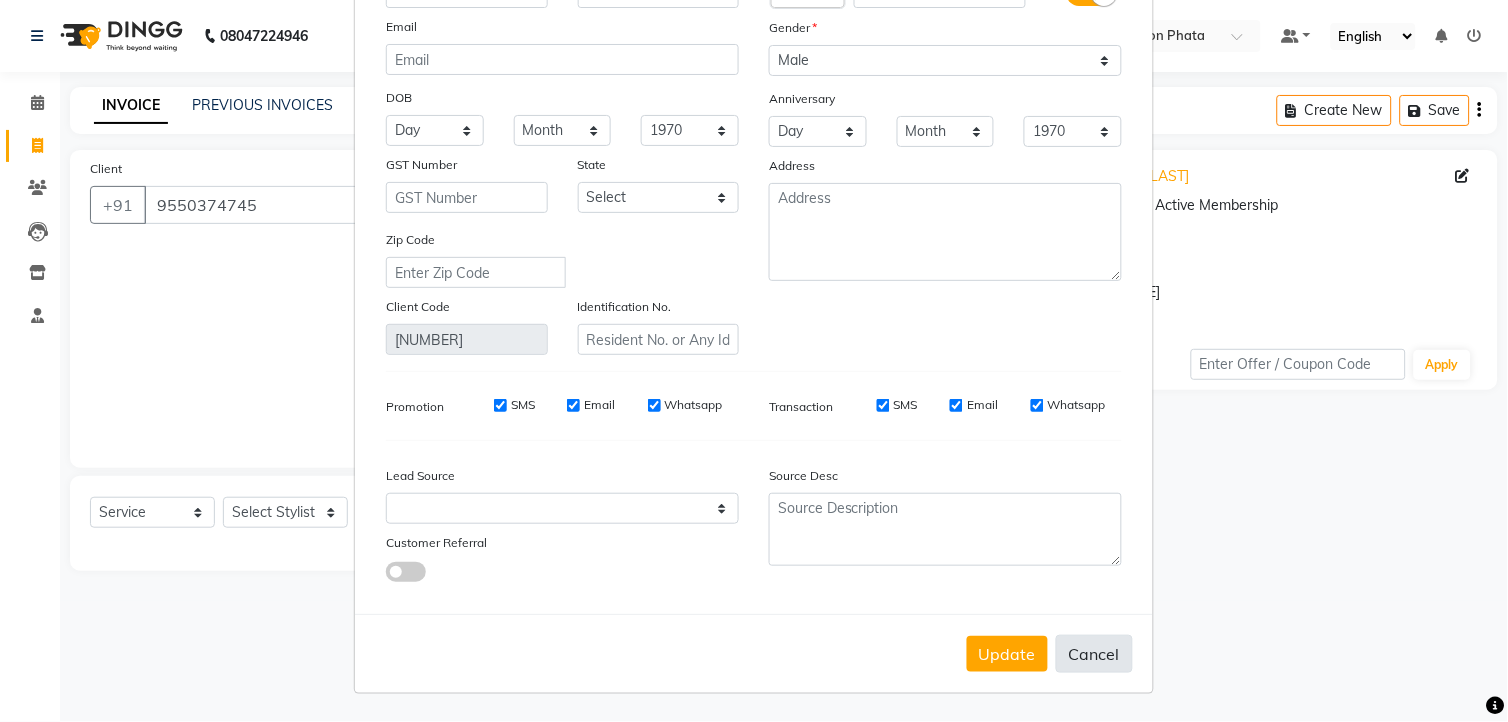 click on "Cancel" at bounding box center [1094, 654] 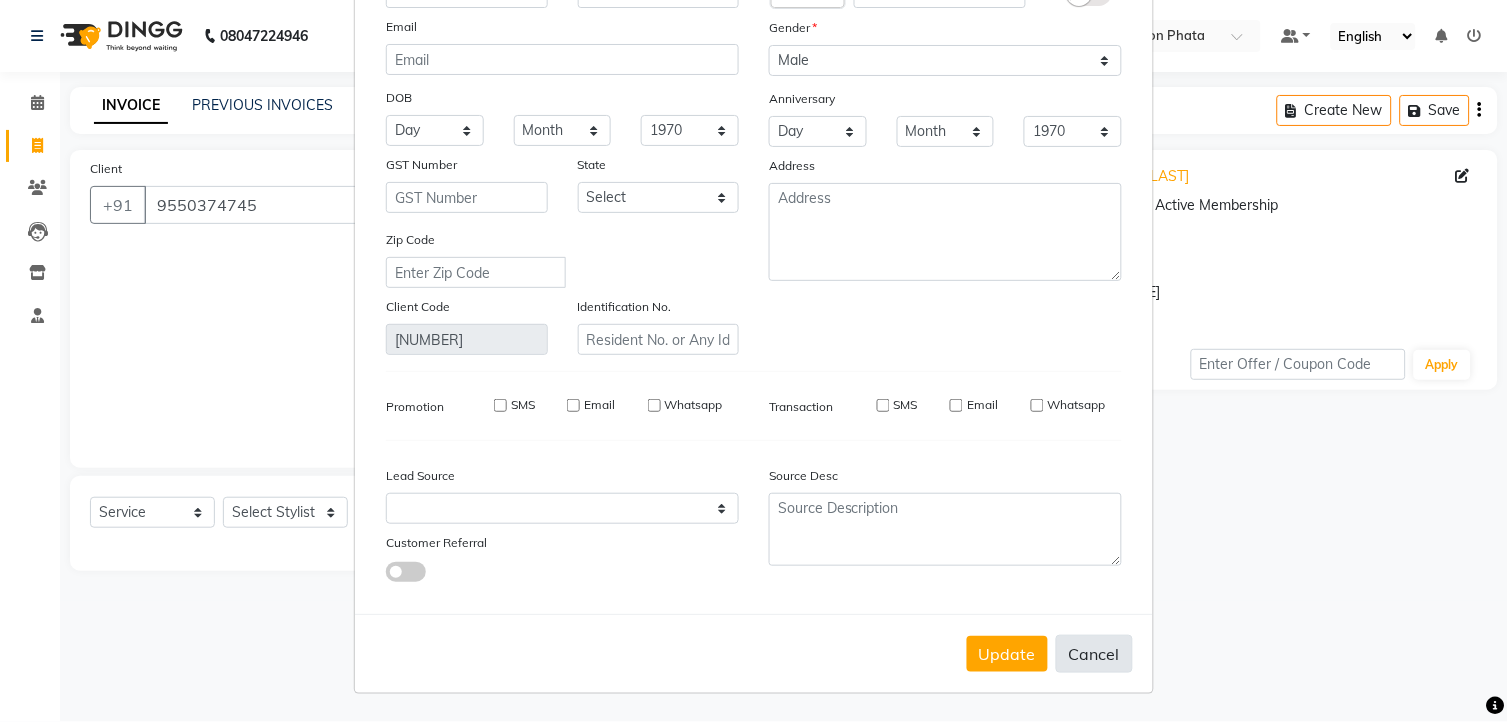 type 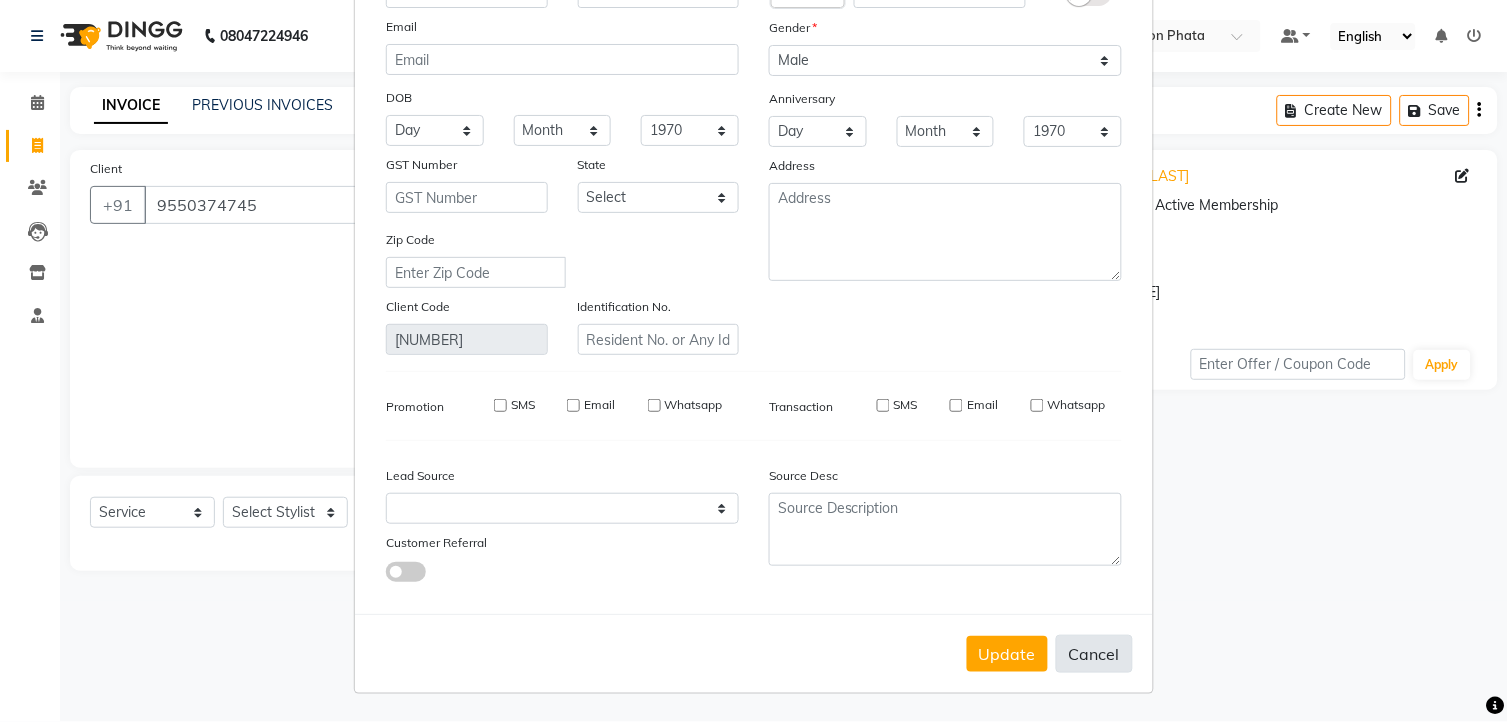 select 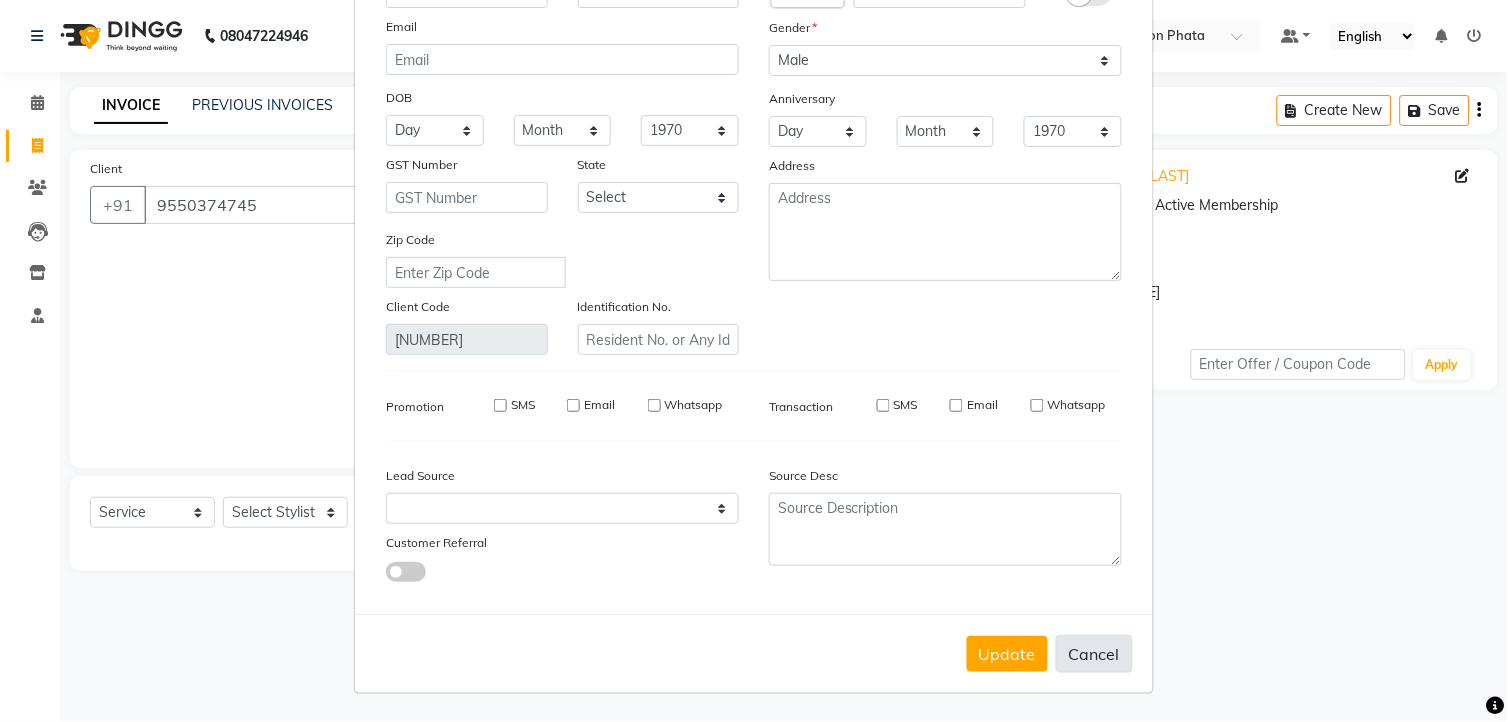 type 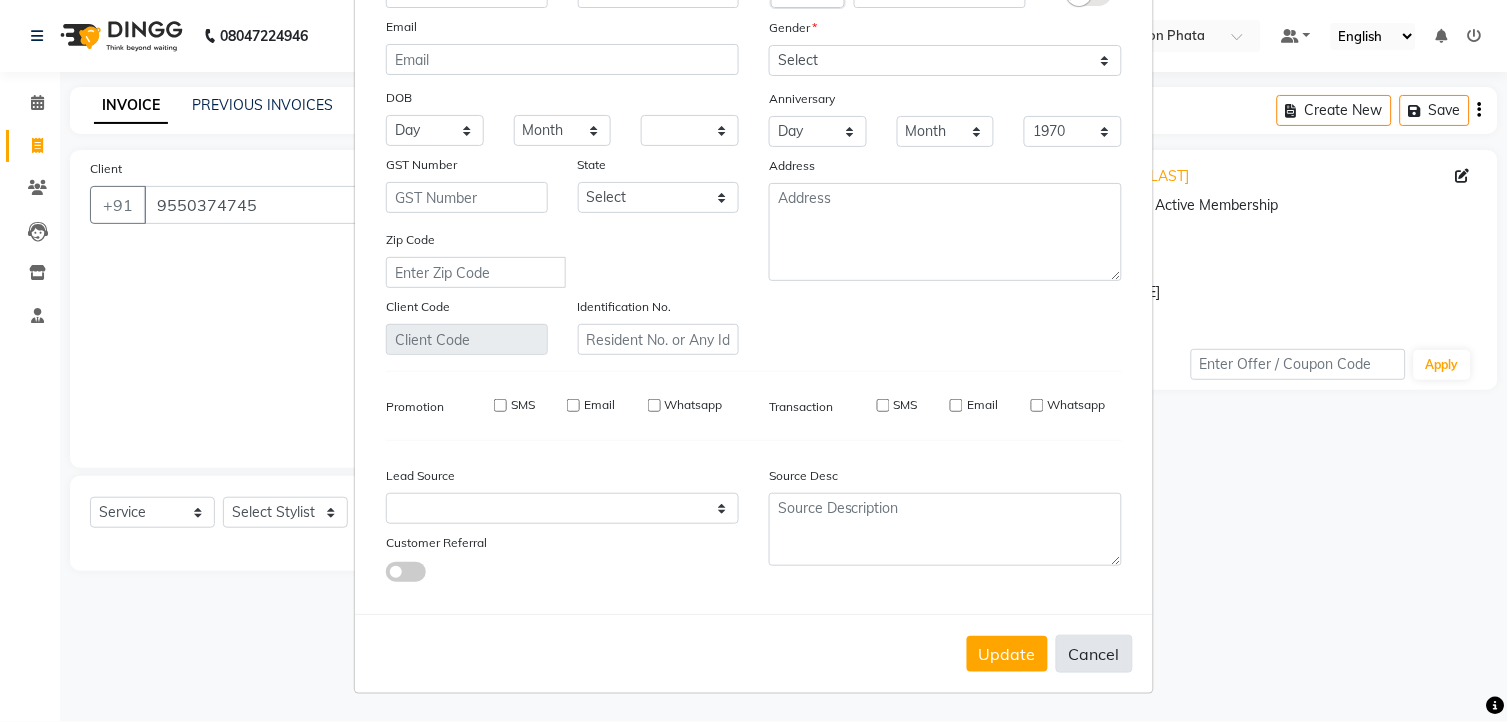select 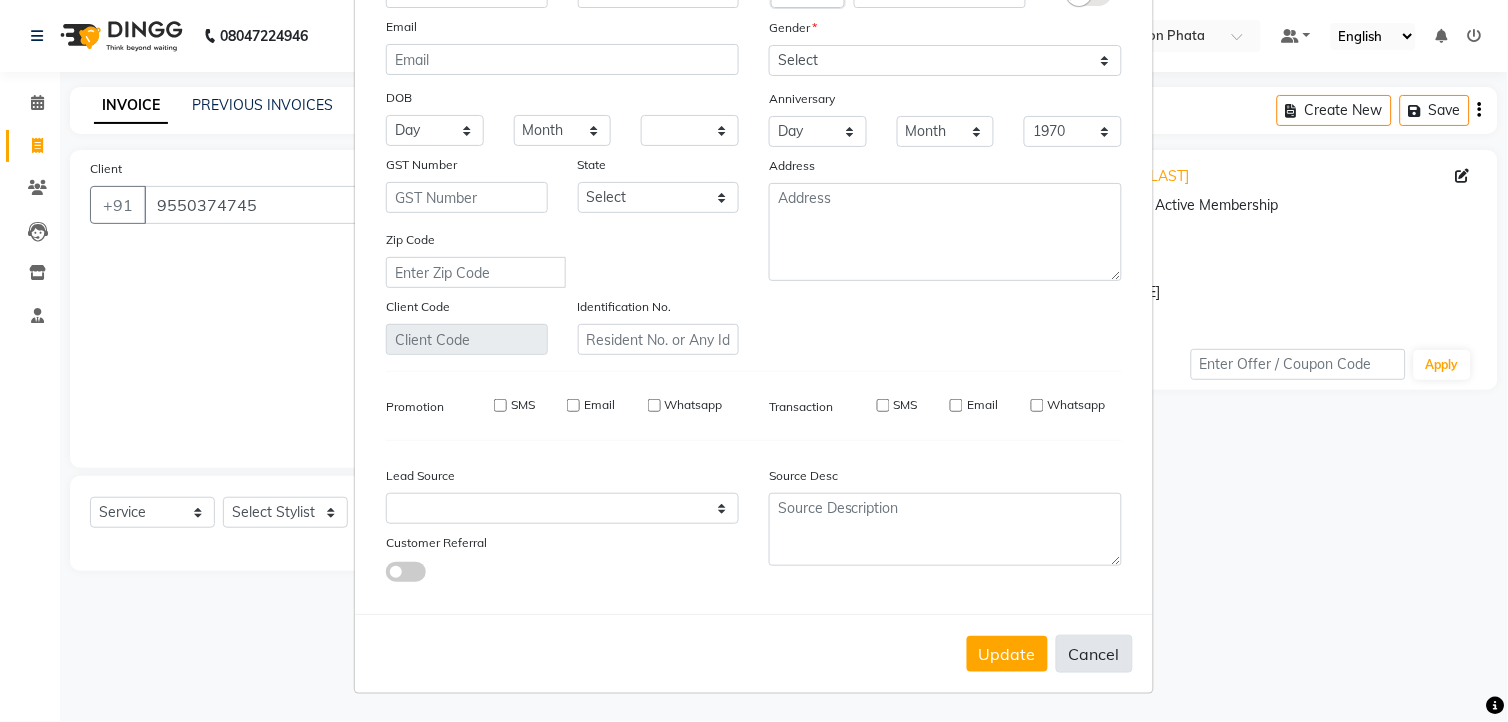 select 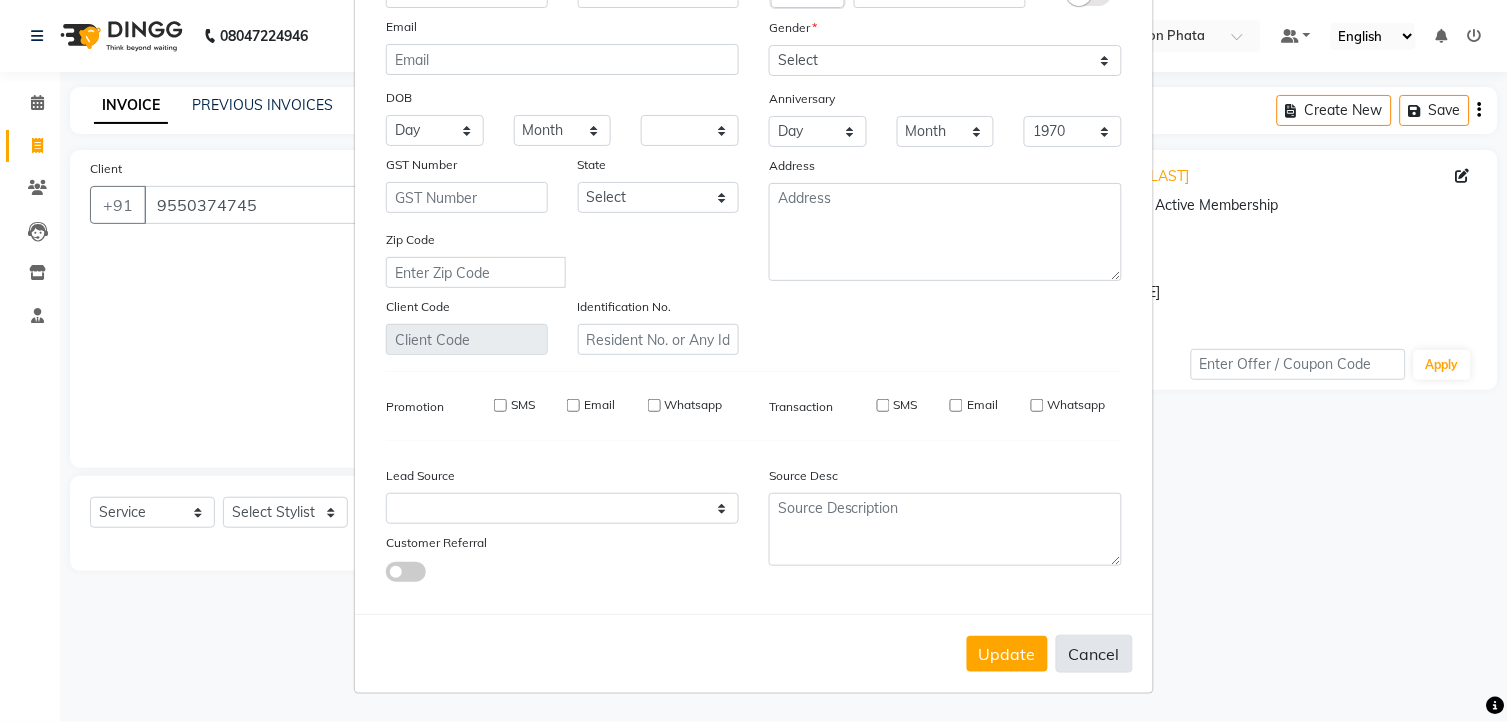 checkbox on "false" 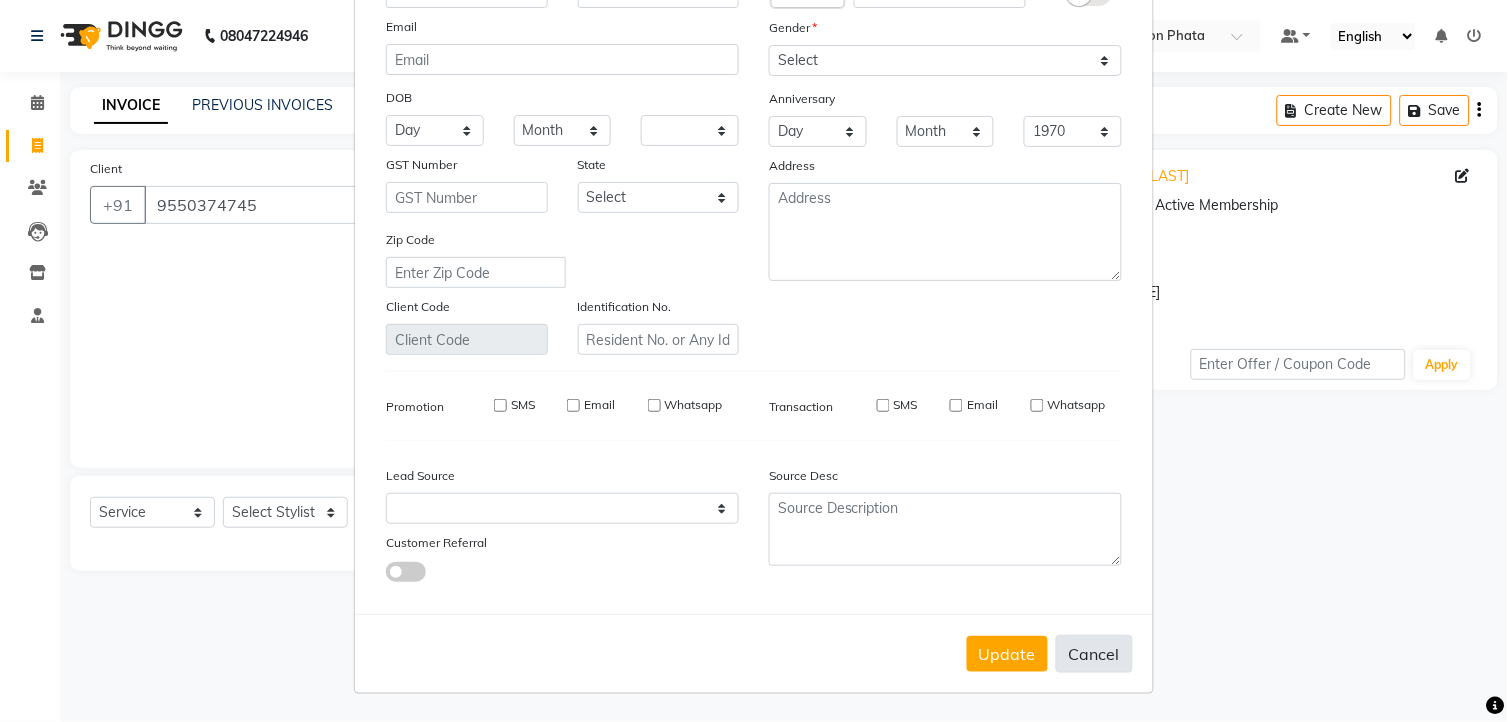 checkbox on "false" 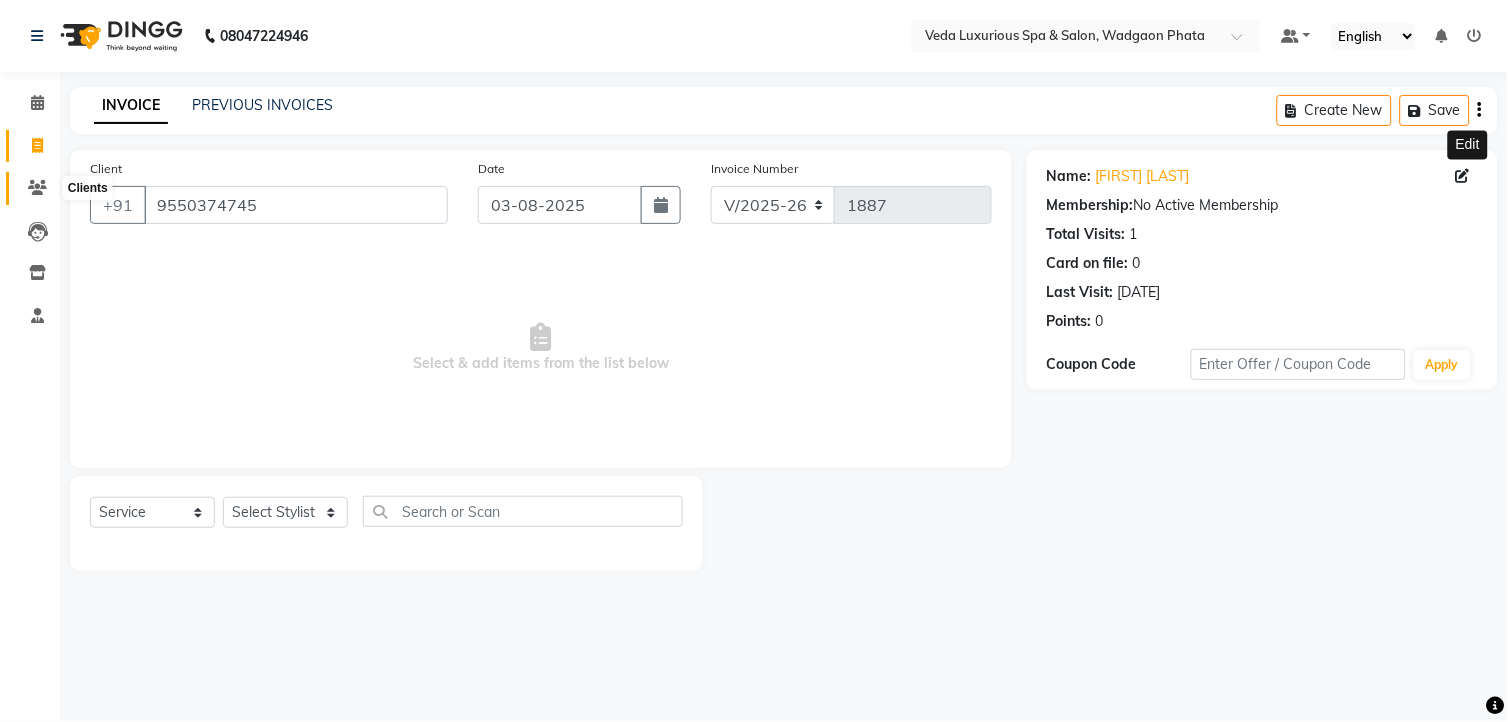click 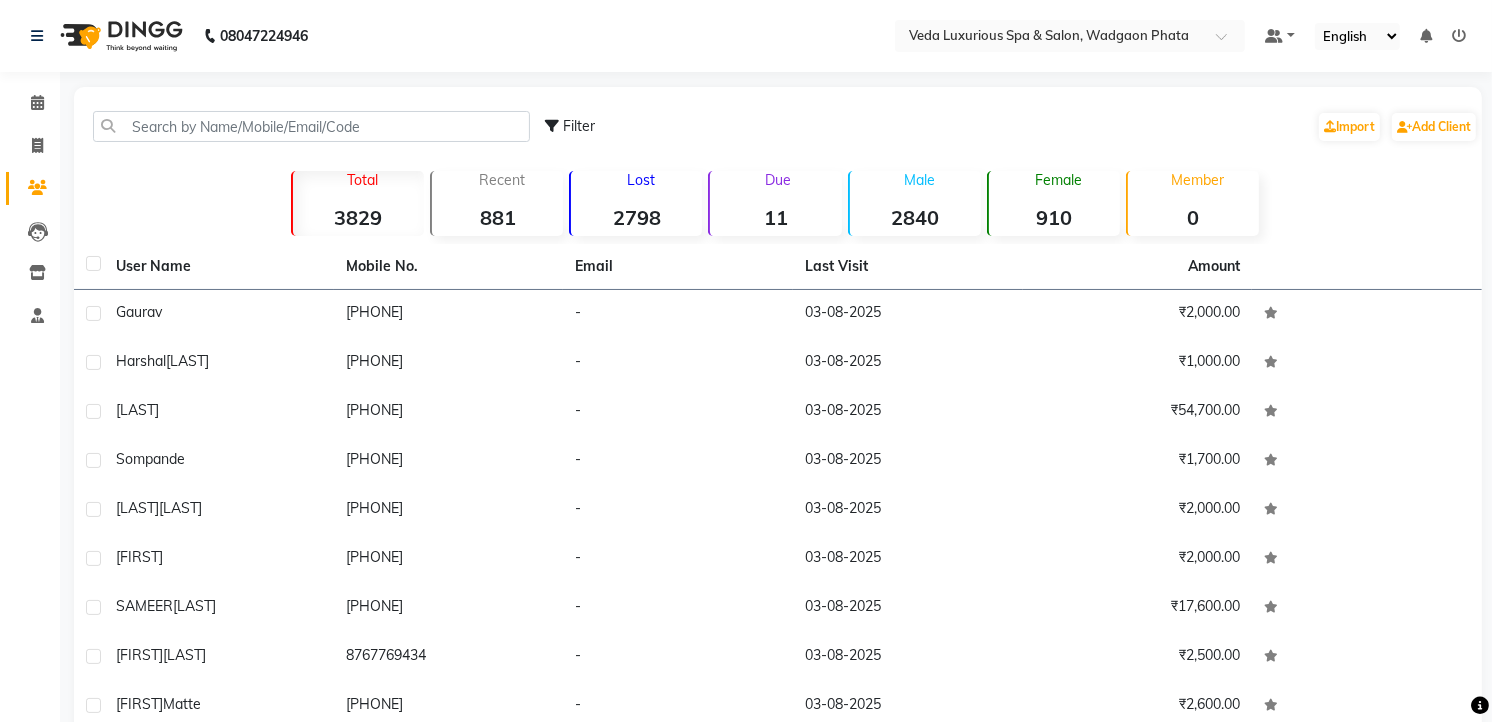 click on "Male  2840" 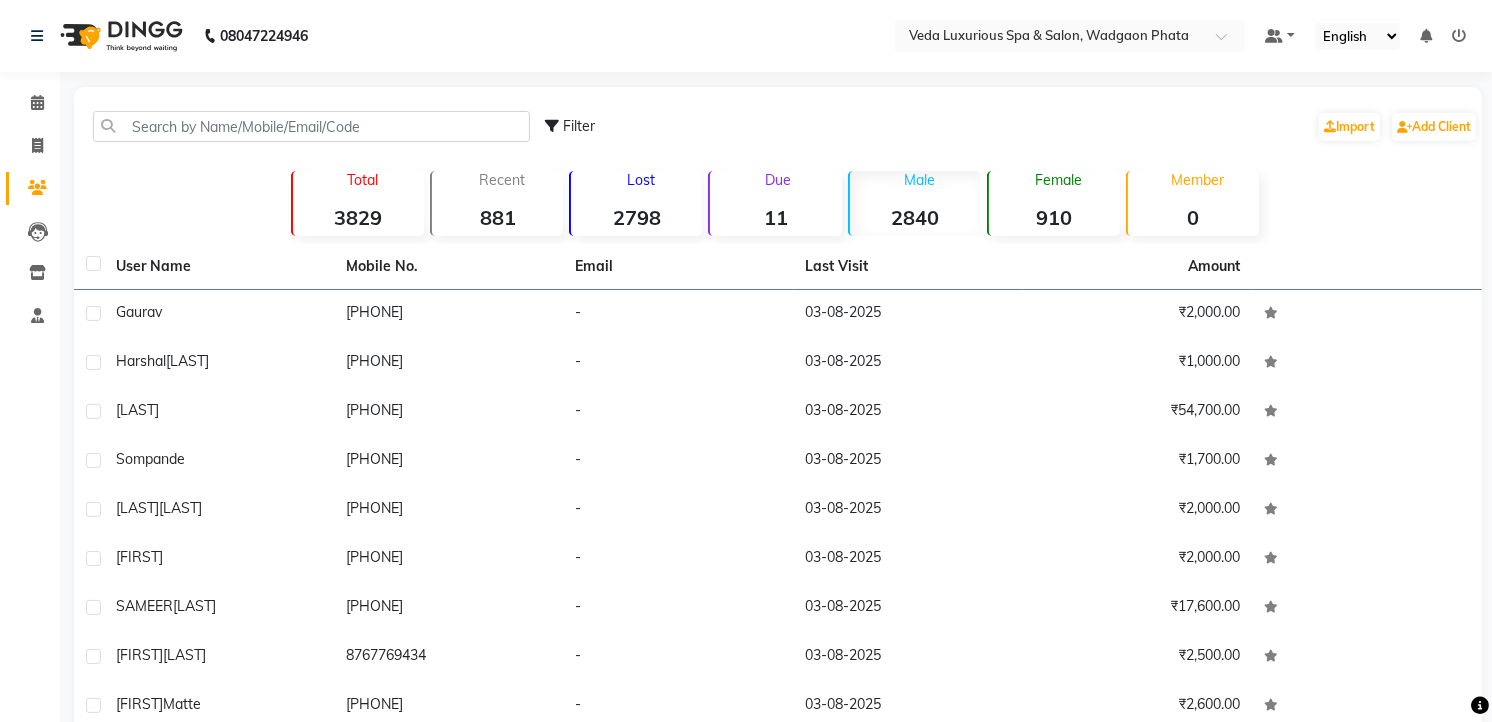 click 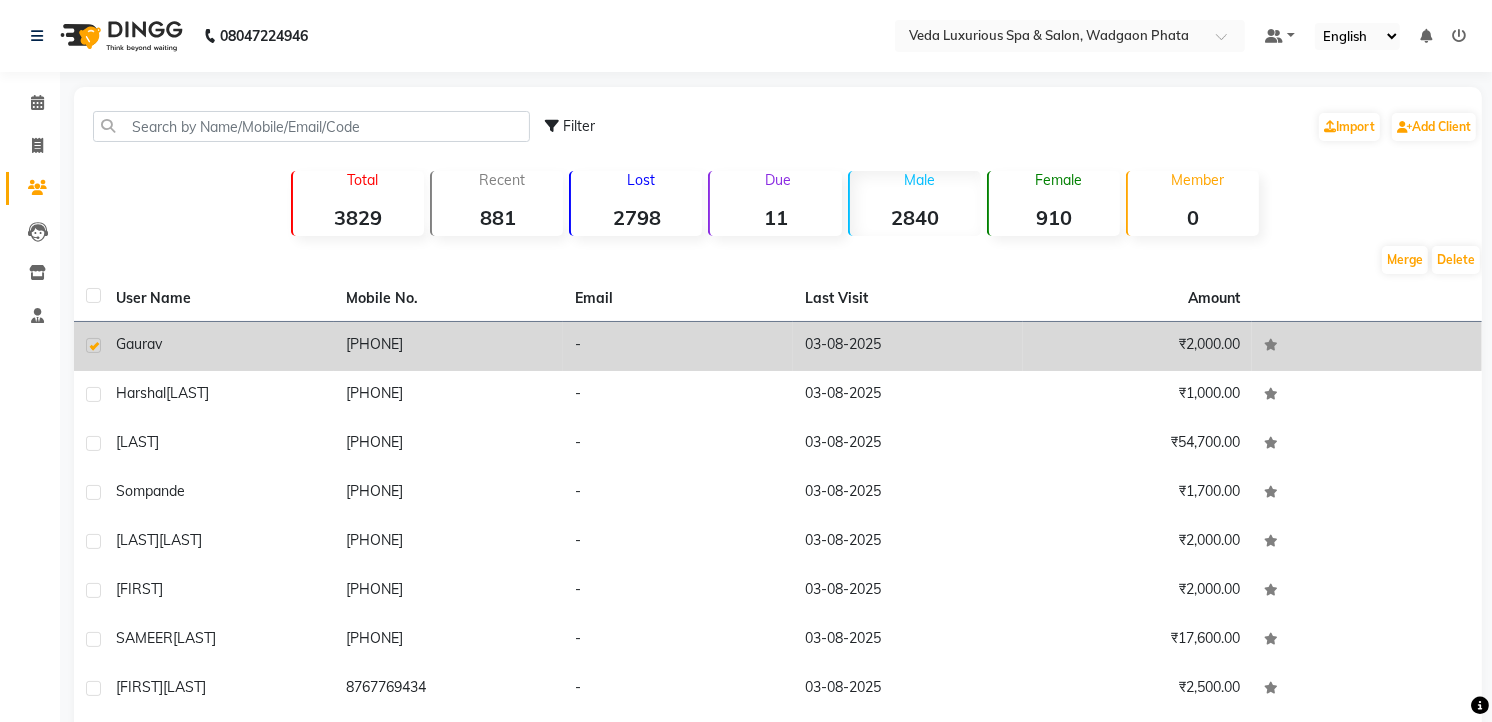 click 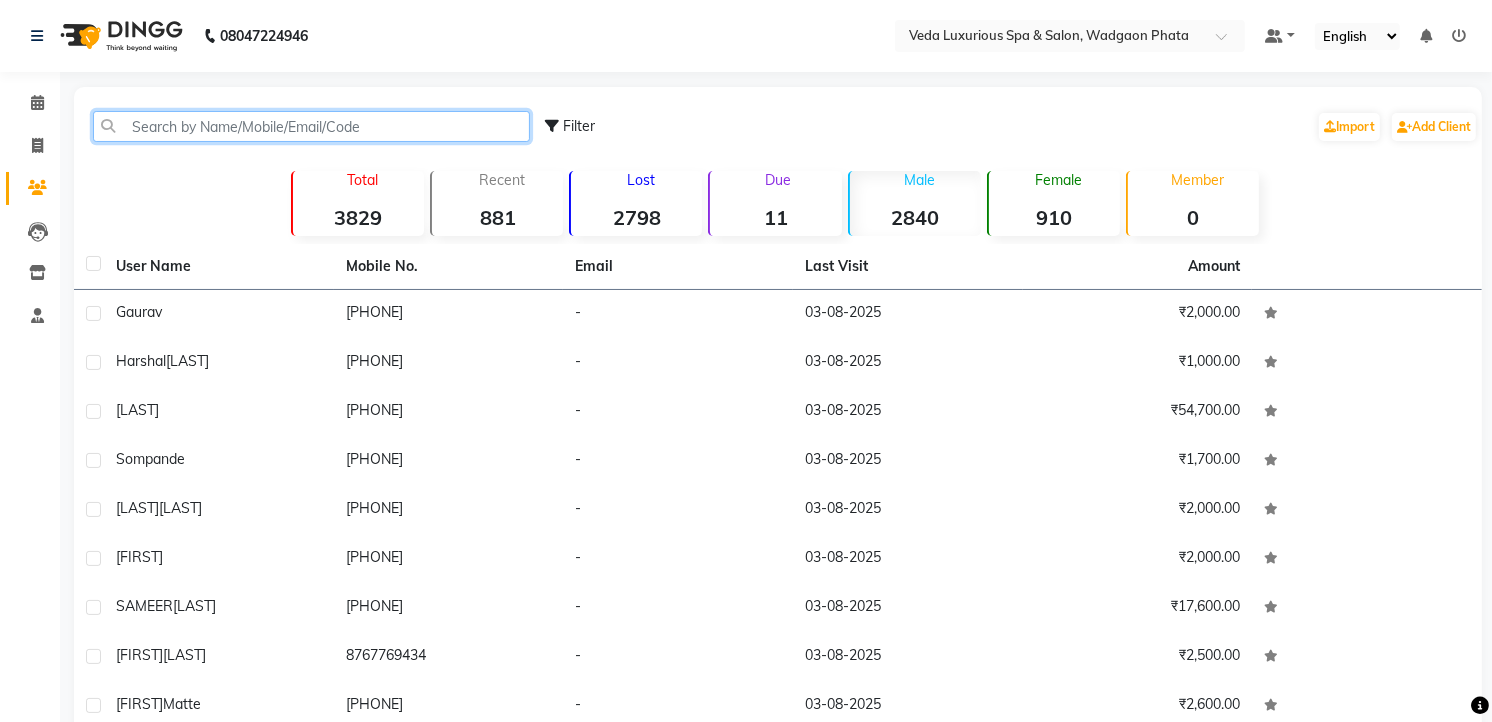click 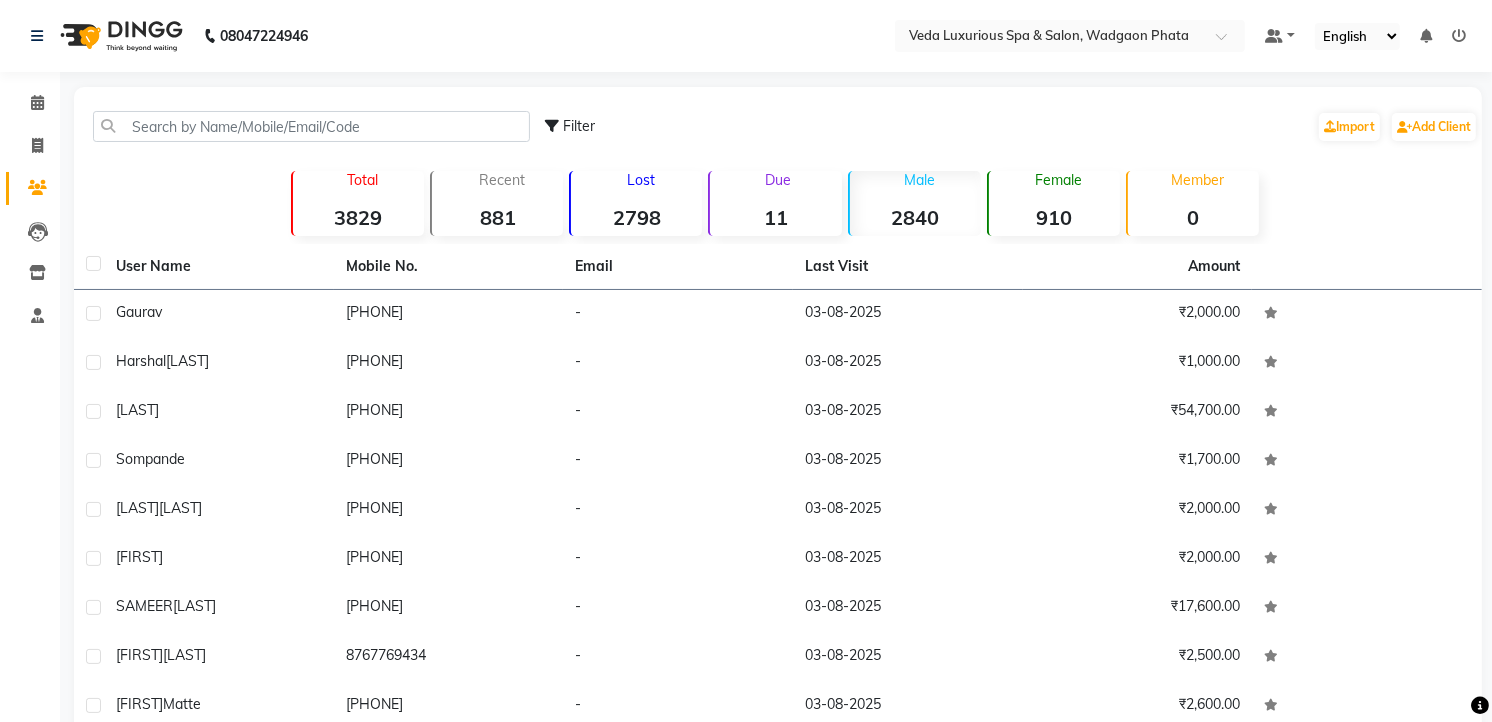 click on "Filter  Import   Add Client   Total  3829  Recent  881  Lost  2798  Due  11  Male  2840  Female  910  Member  0 User Name Mobile No. Email Last Visit Amount [FIRST]     [PHONE]   -   [DATE]   ₹2,000.00  [FIRST]  [LAST]   [PHONE]   -   [DATE]   ₹1,000.00  [LAST]     [PHONE]   -   [DATE]   ₹54,700.00  [FIRST]  [LAST]   [PHONE]   -   [DATE]   ₹1,700.00  [FIRST]  [LAST]   [PHONE]   -   [DATE]   ₹2,000.00  [FIRST]     [PHONE]   -   [DATE]   ₹2,000.00  [FIRST]  [LAST]   [PHONE]   -   [DATE]   ₹17,600.00  [FIRST]  [LAST]   [PHONE]   -   [DATE]   ₹2,500.00  [FIRST]  [LAST]   [PHONE]   -   [DATE]   ₹2,600.00  [FIRST]     [PHONE]   -   [DATE]   ₹2,000.00   Previous   Next   10   50   100" 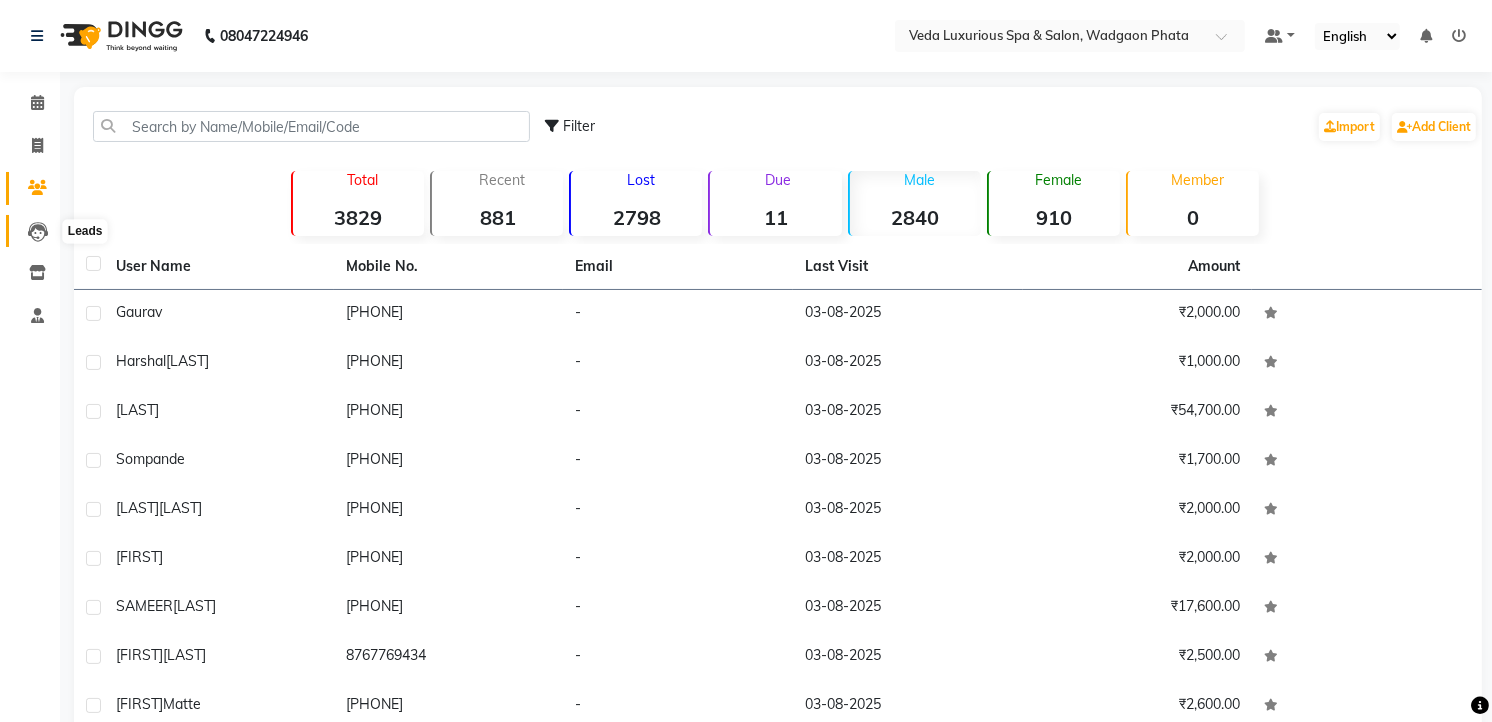 drag, startPoint x: 40, startPoint y: 233, endPoint x: 452, endPoint y: 63, distance: 445.69498 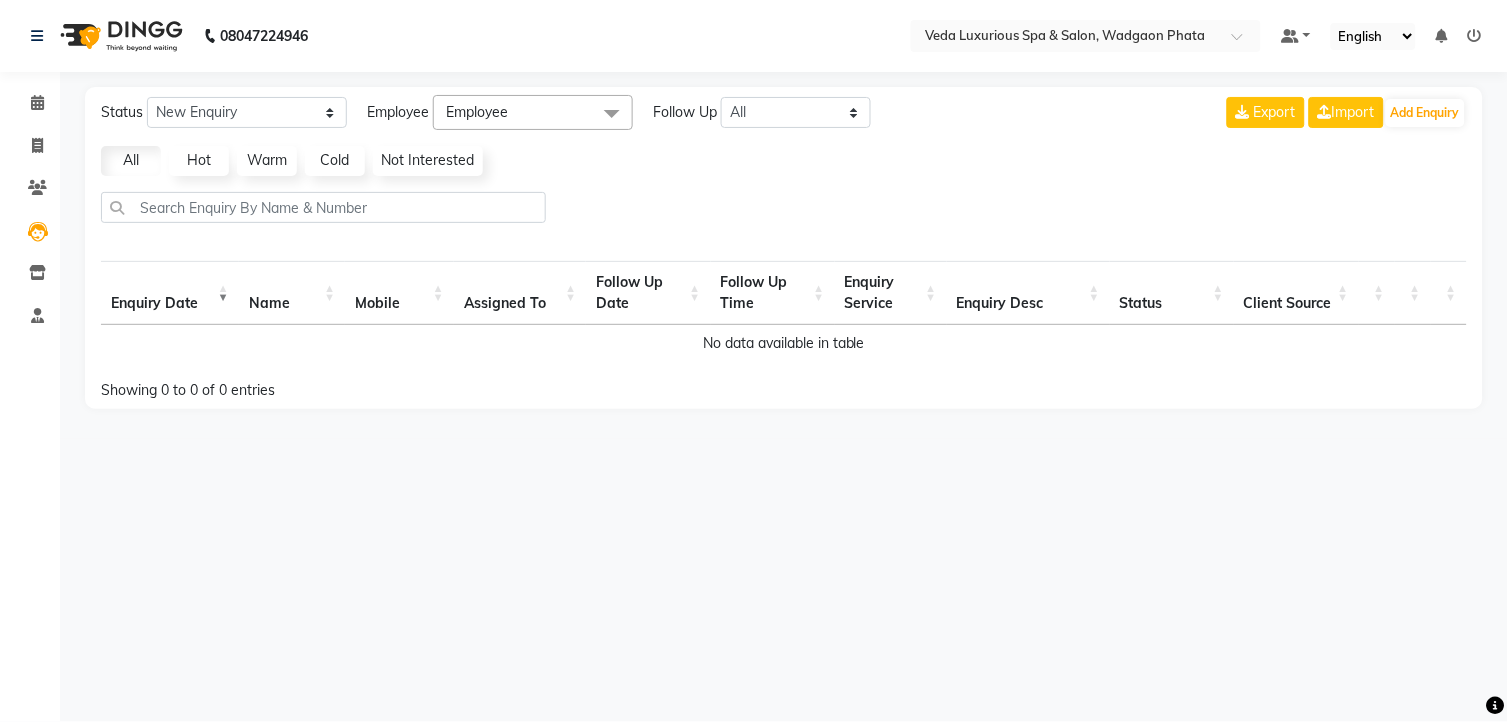 click on "Enquiry Desc" at bounding box center (1028, 293) 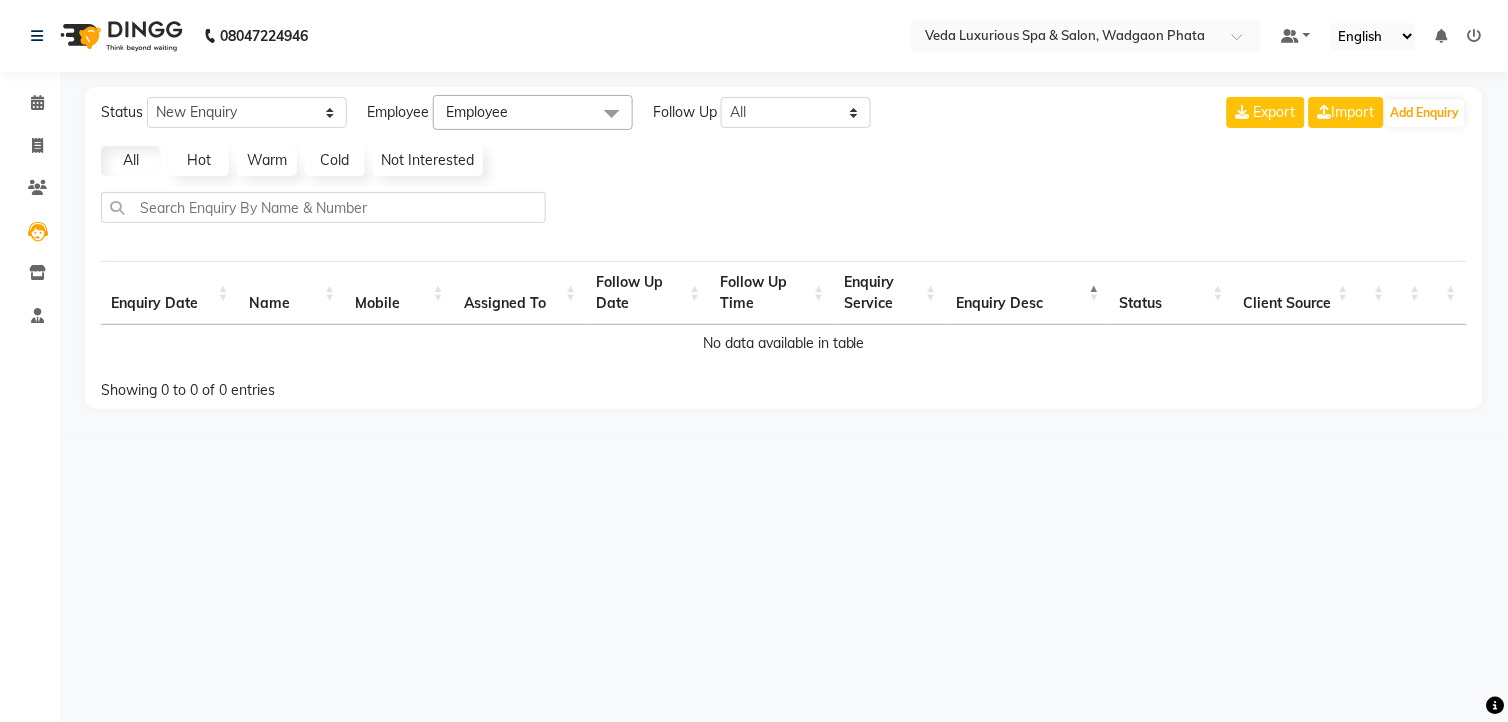 click on "Enquiry Desc" at bounding box center (1028, 293) 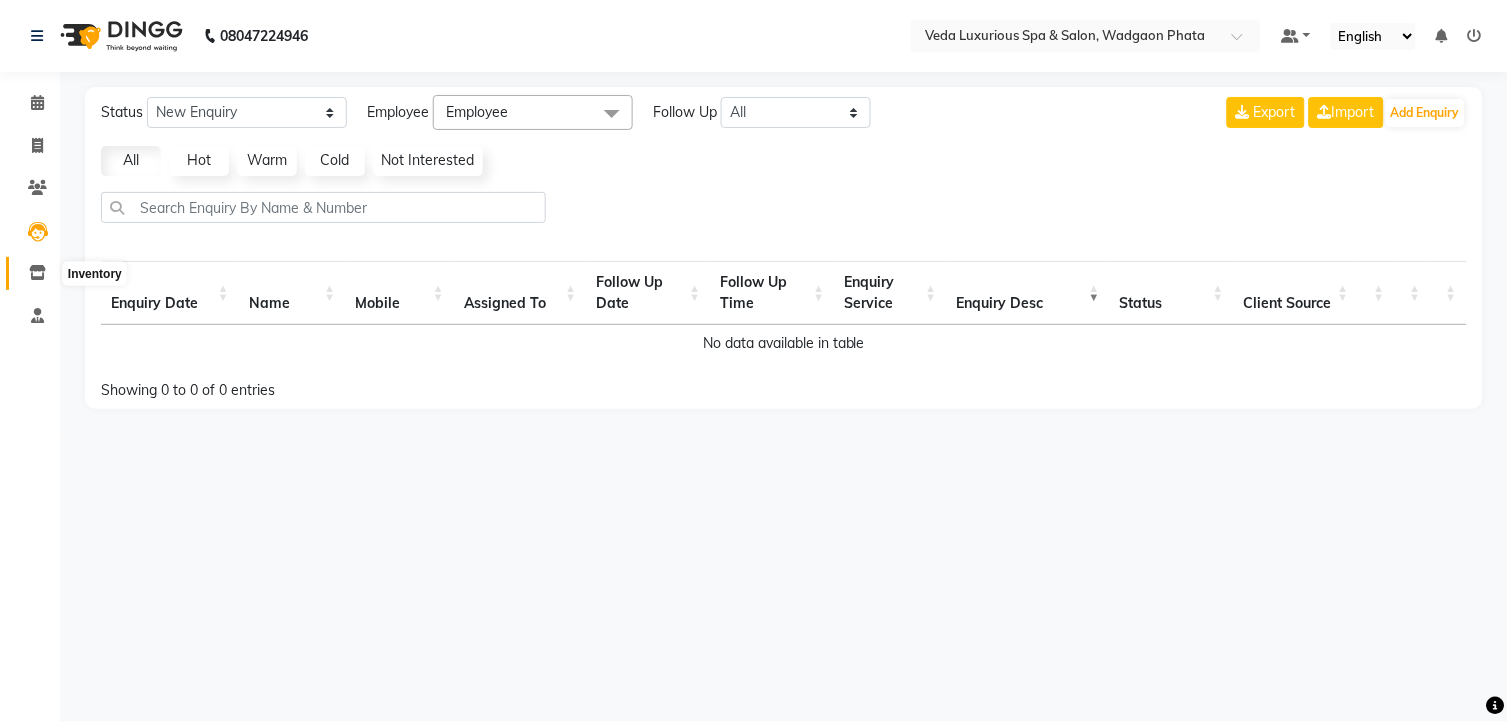 click 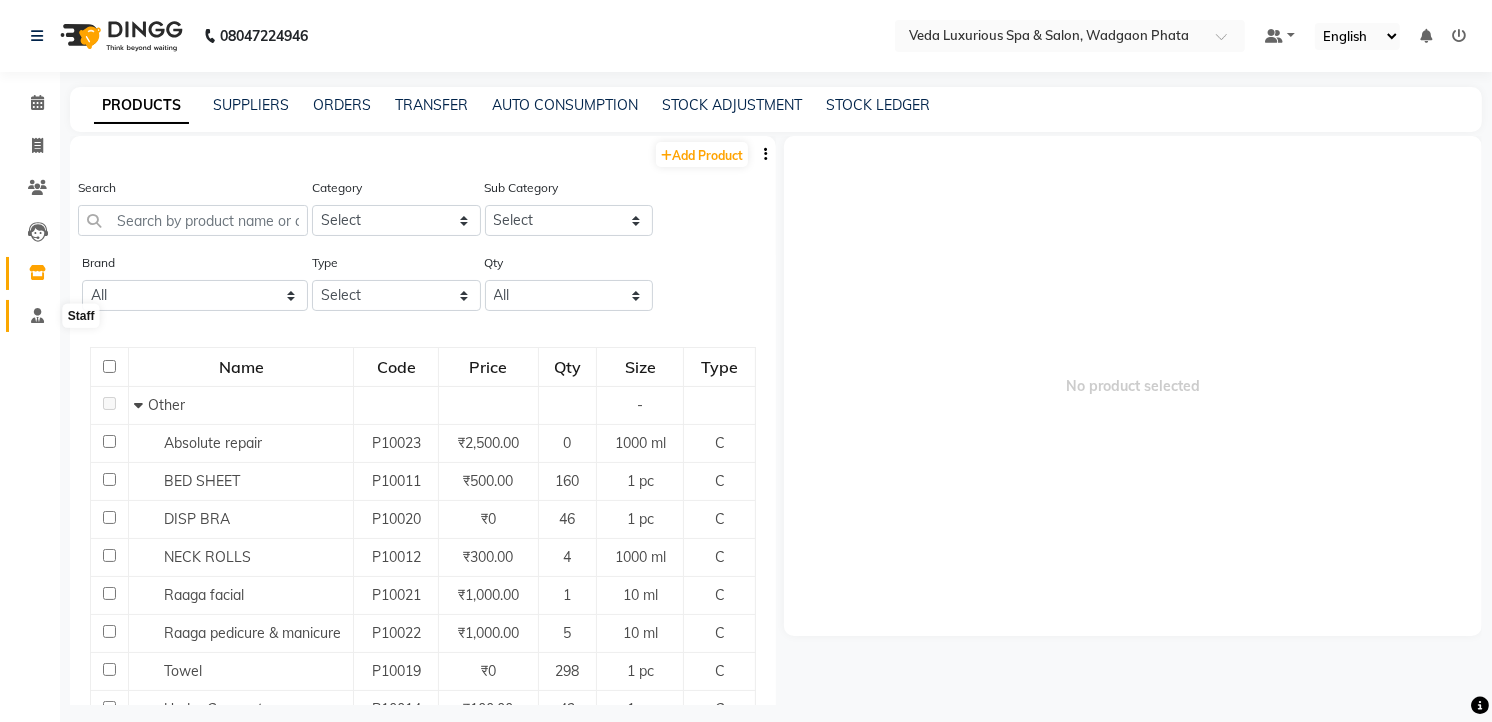 click 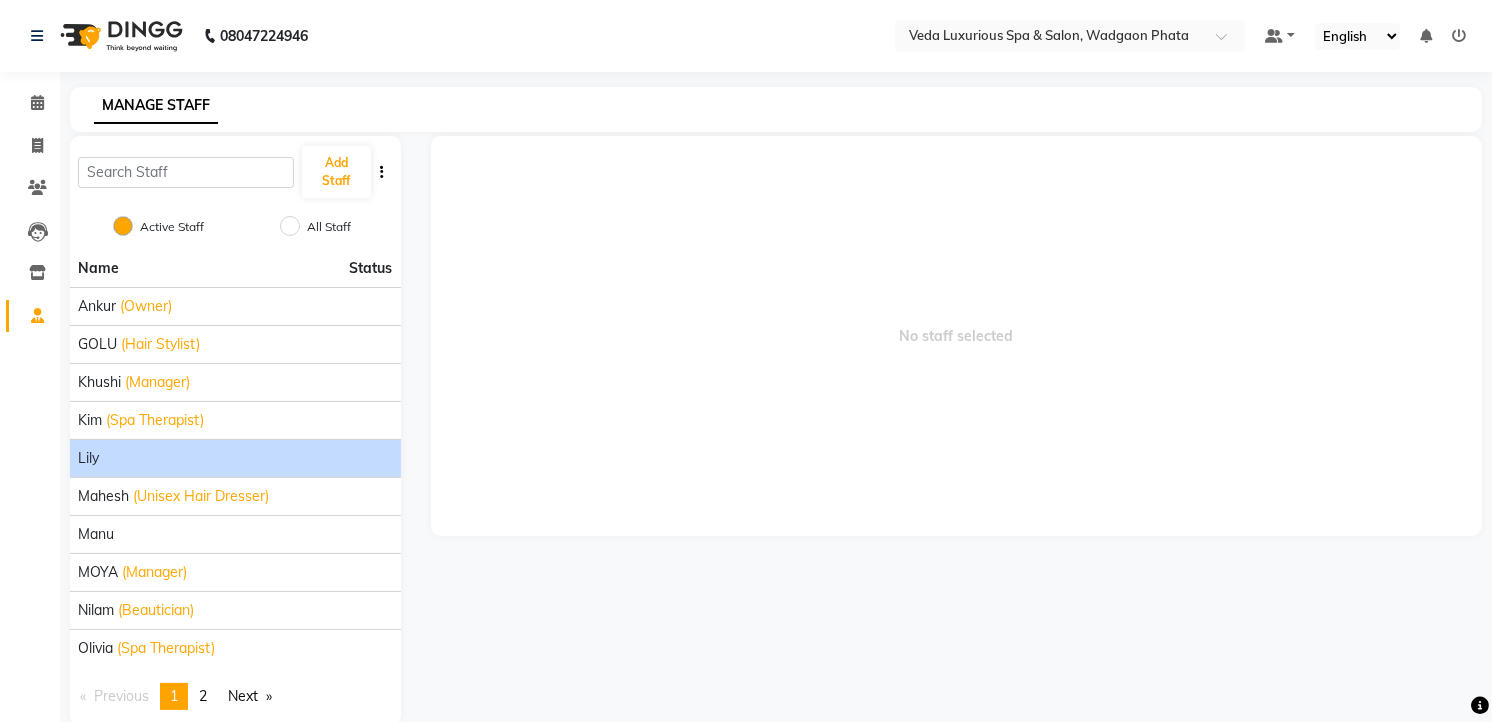 click on "lily" 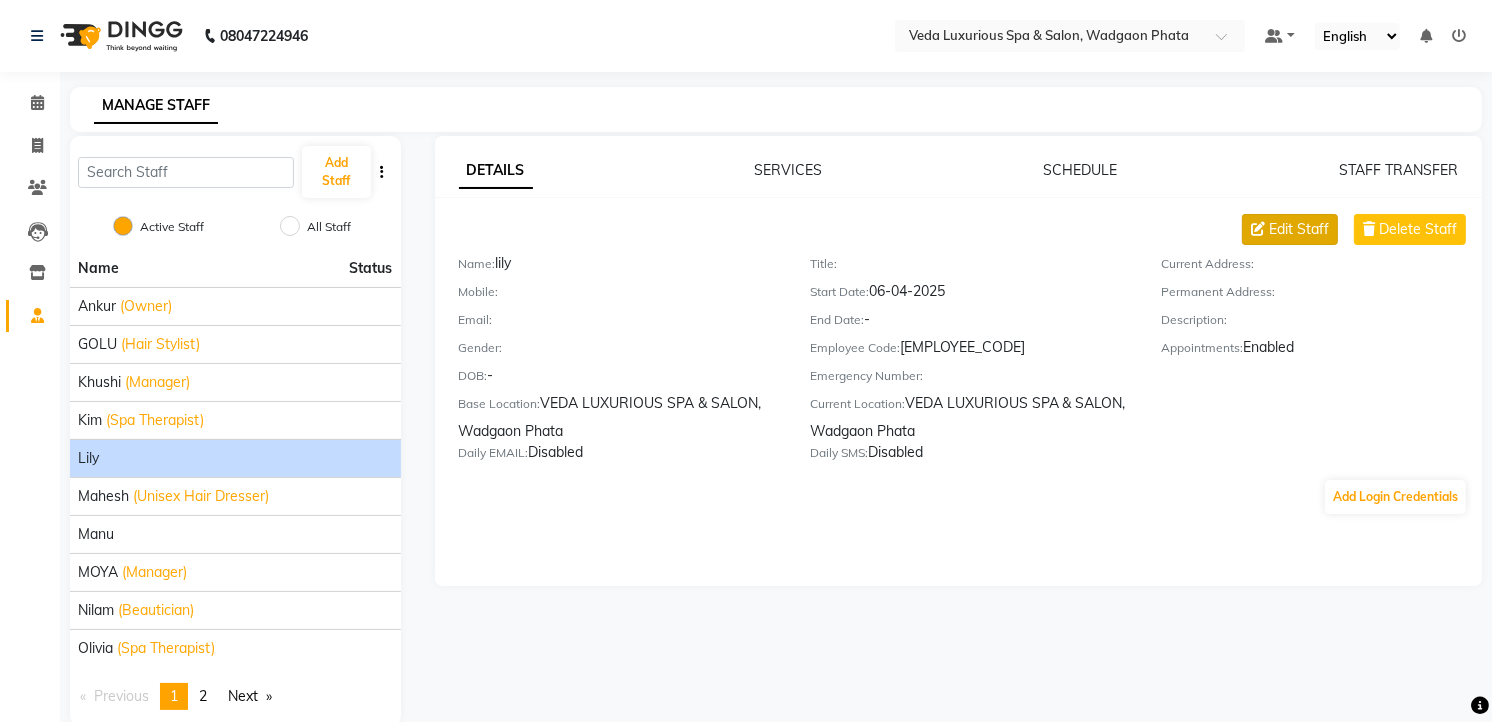 click on "Edit Staff" 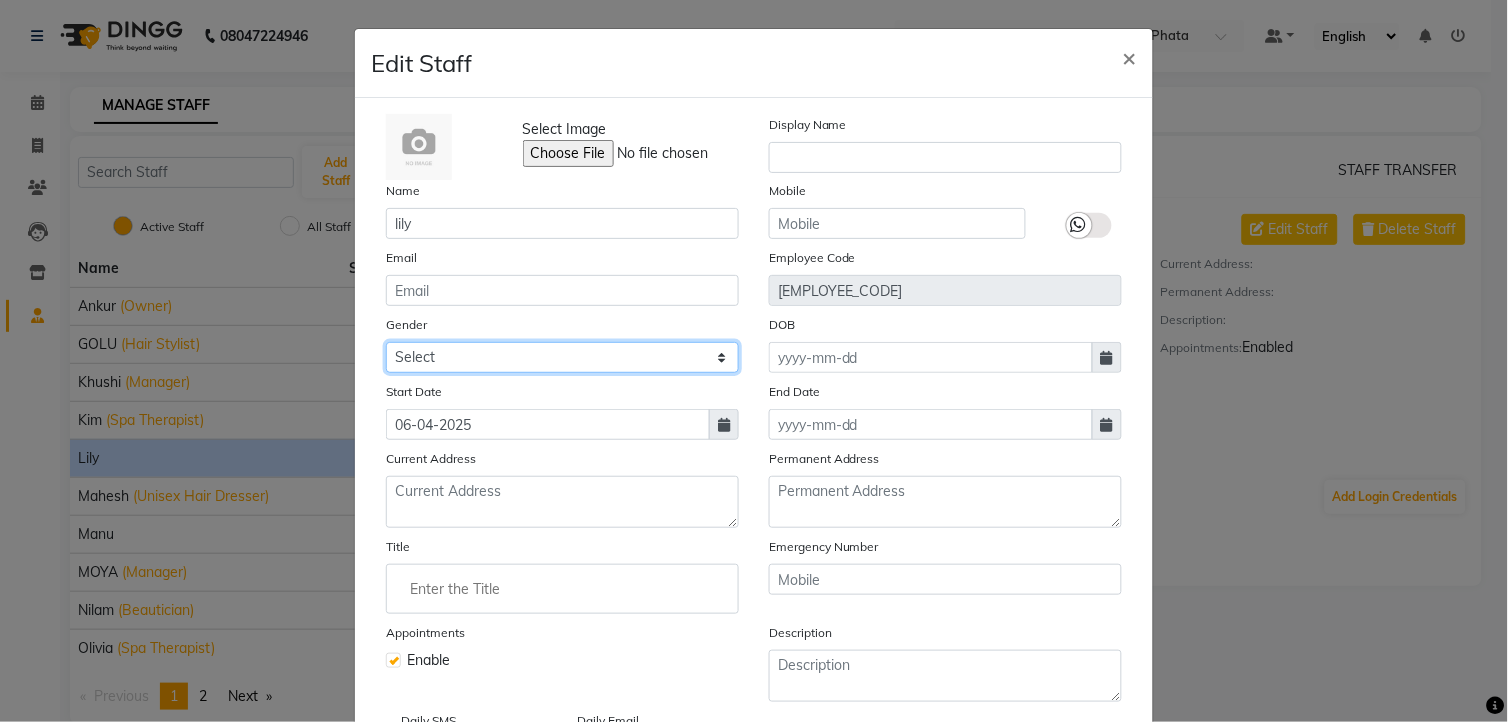 click on "Select Male Female Other Prefer Not To Say" 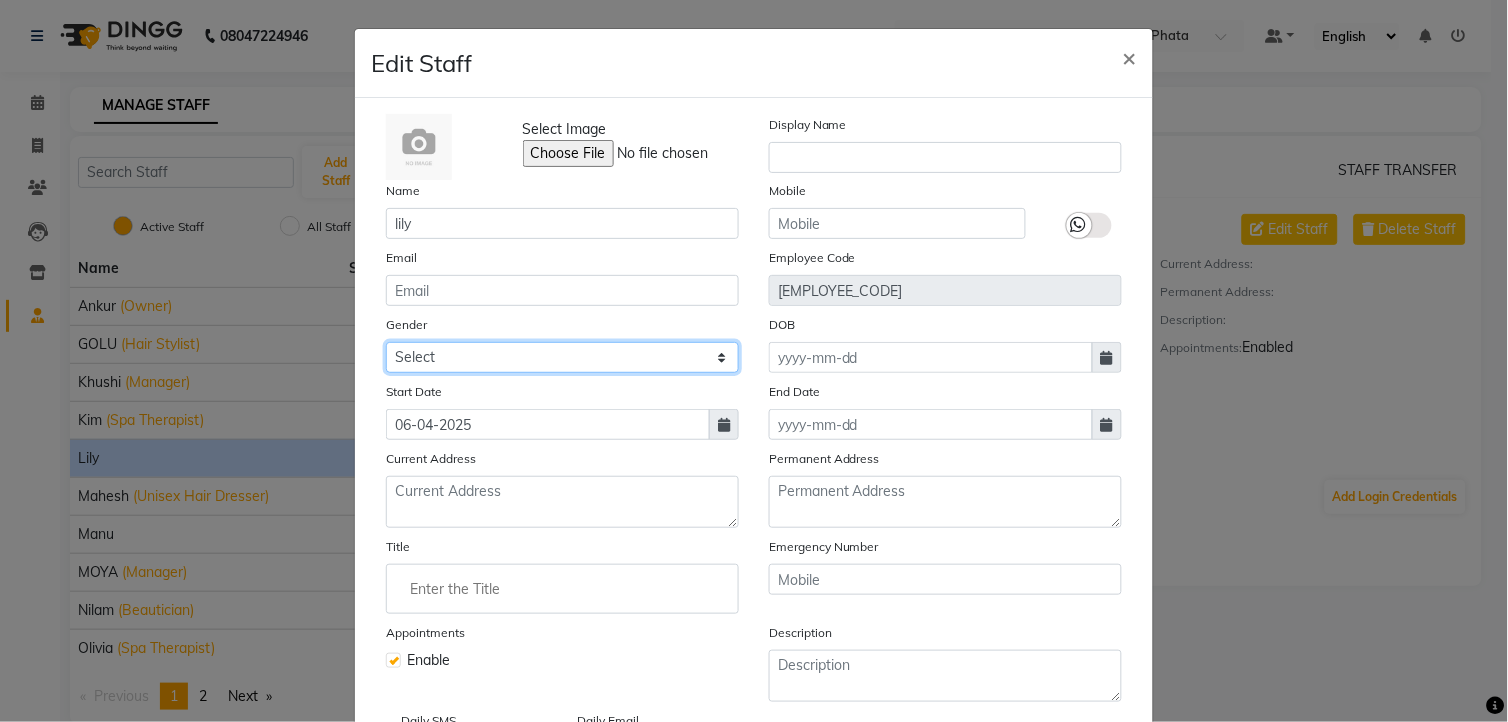 select on "female" 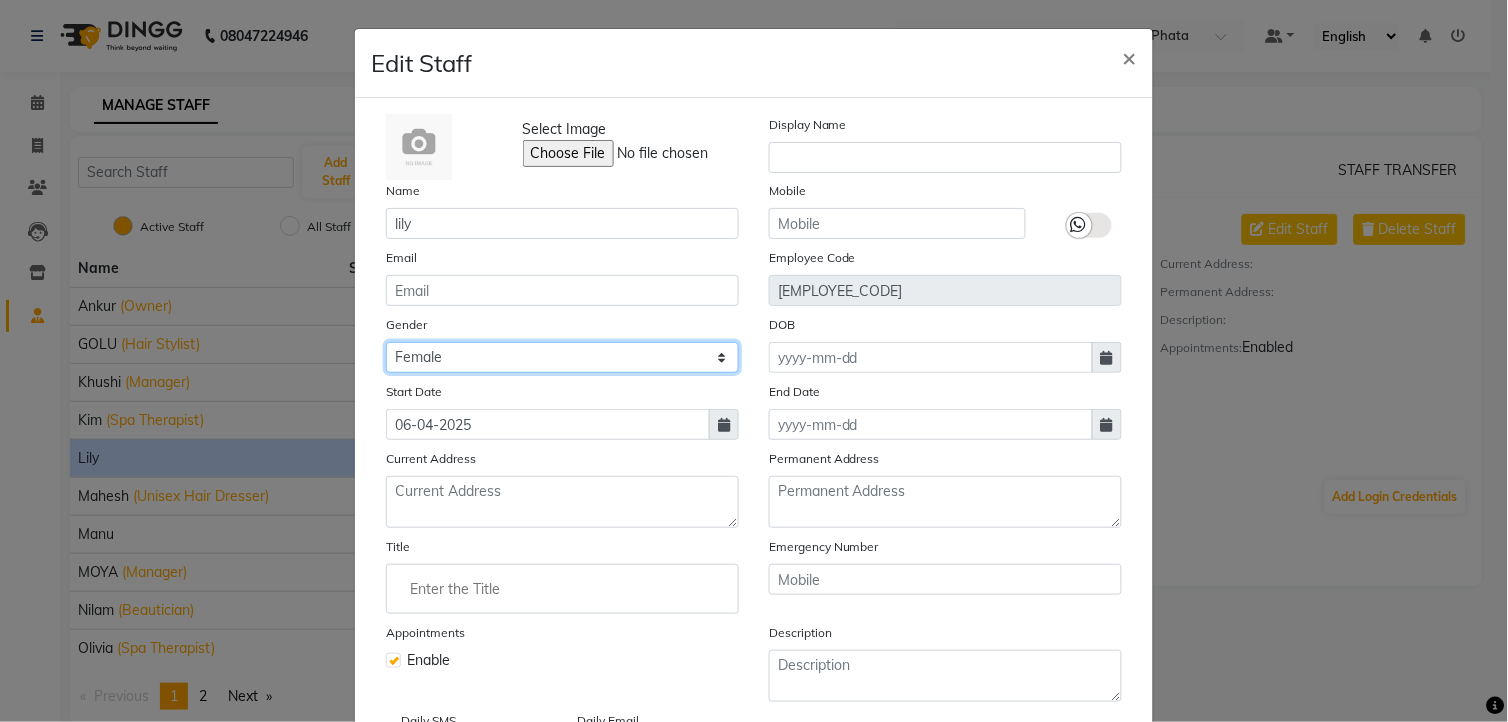 click on "Select Male Female Other Prefer Not To Say" 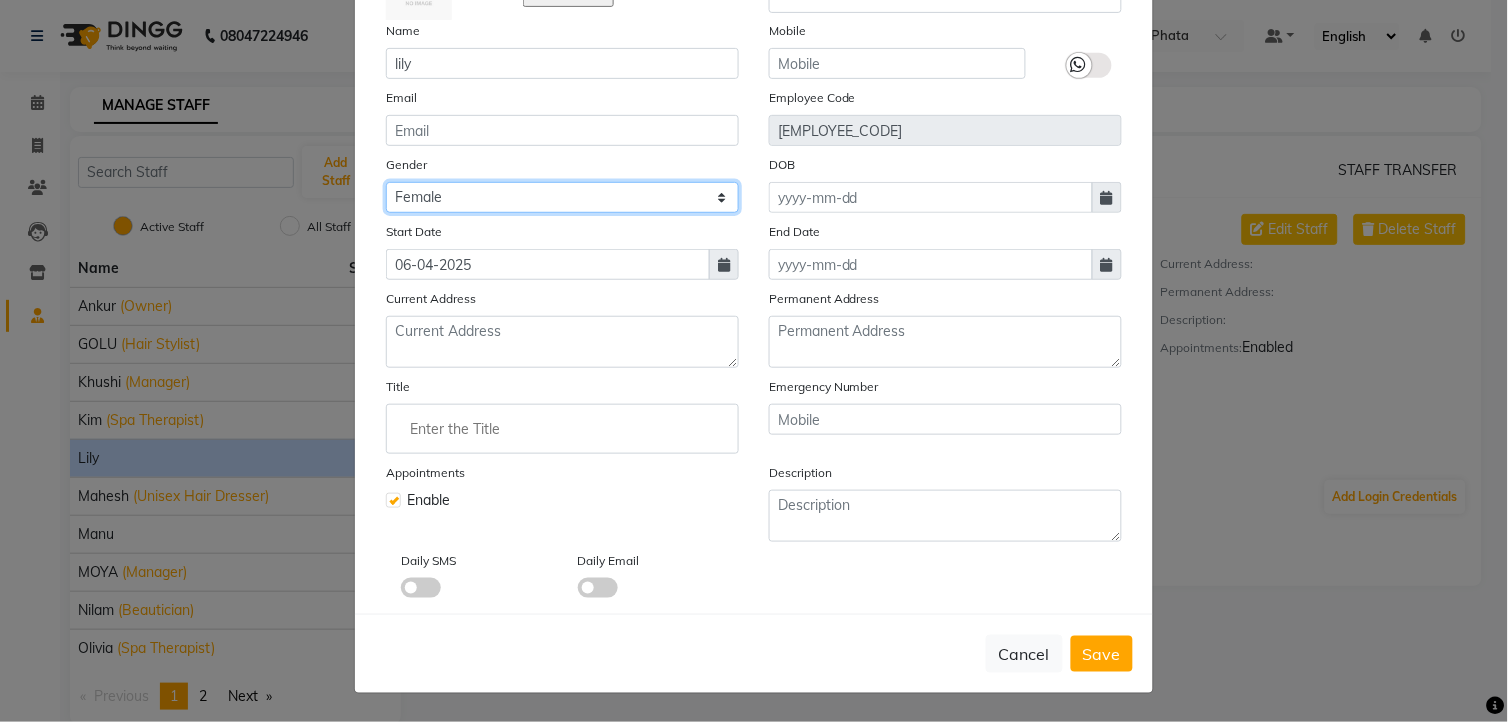 scroll, scrollTop: 51, scrollLeft: 0, axis: vertical 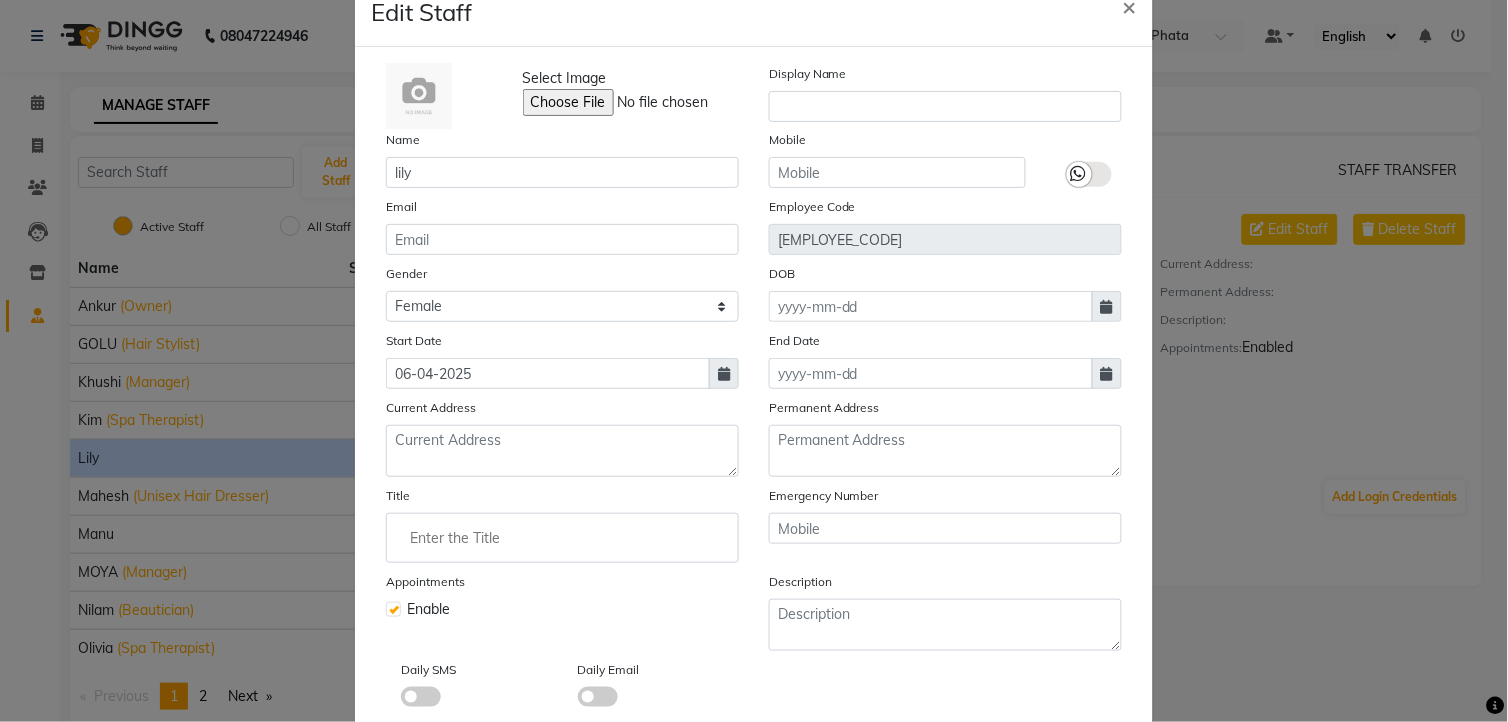 click 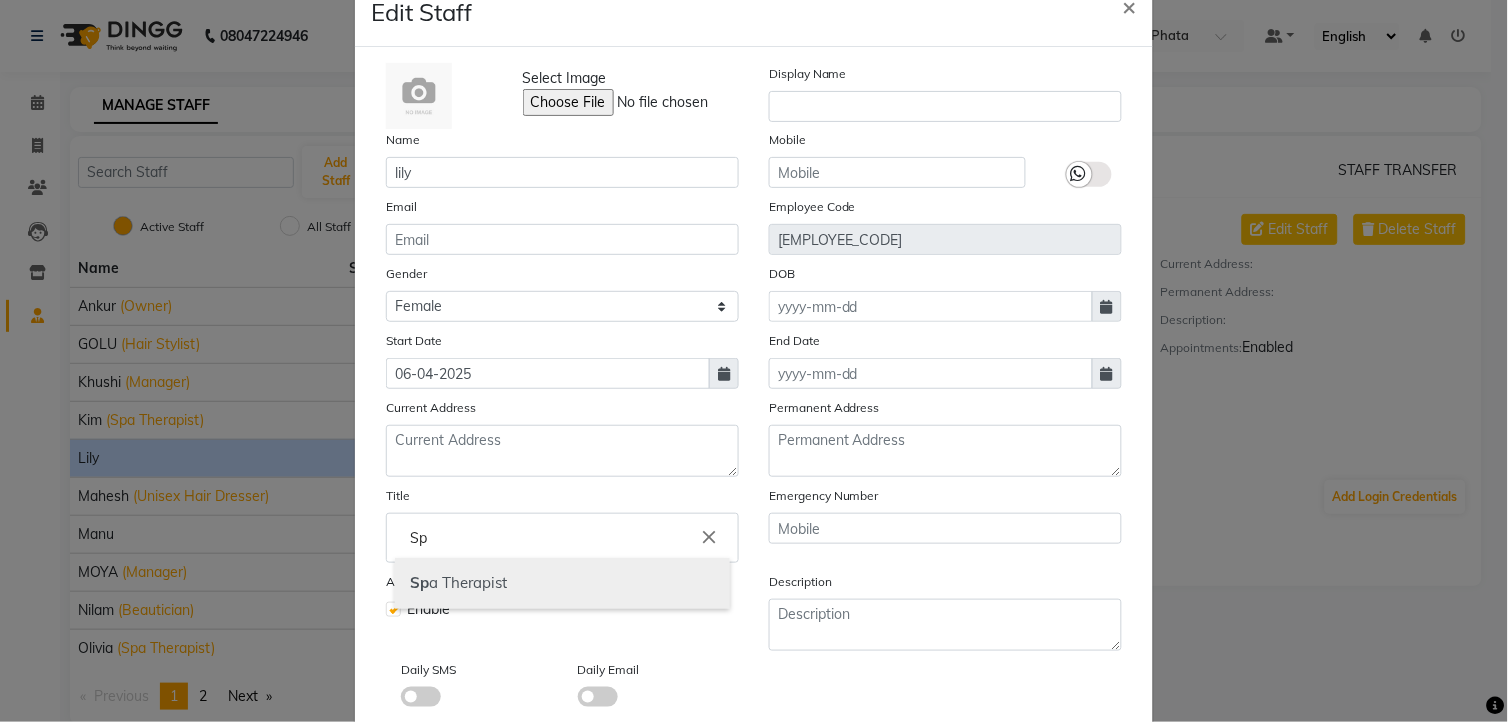 click on "Sp a Therapist" at bounding box center [562, 583] 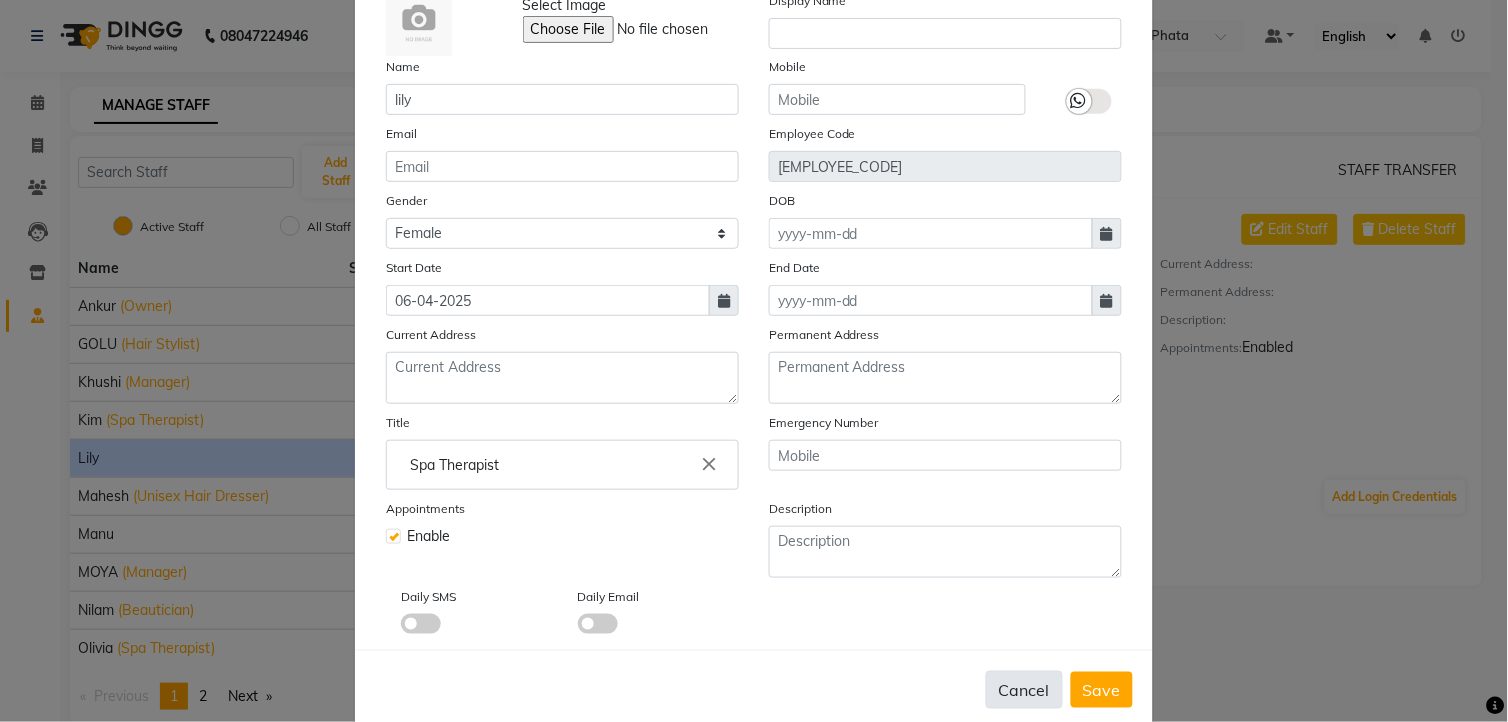 scroll, scrollTop: 162, scrollLeft: 0, axis: vertical 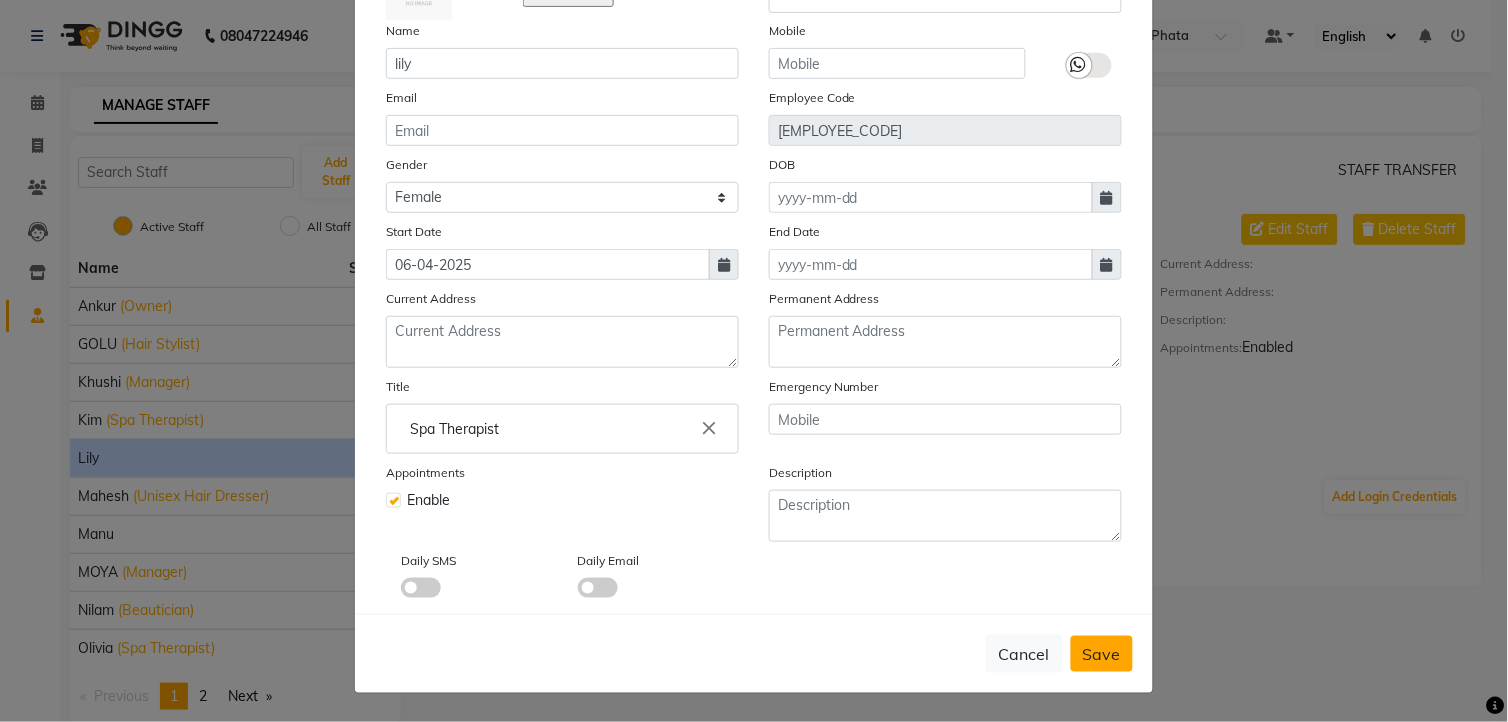 click on "Save" at bounding box center [1102, 654] 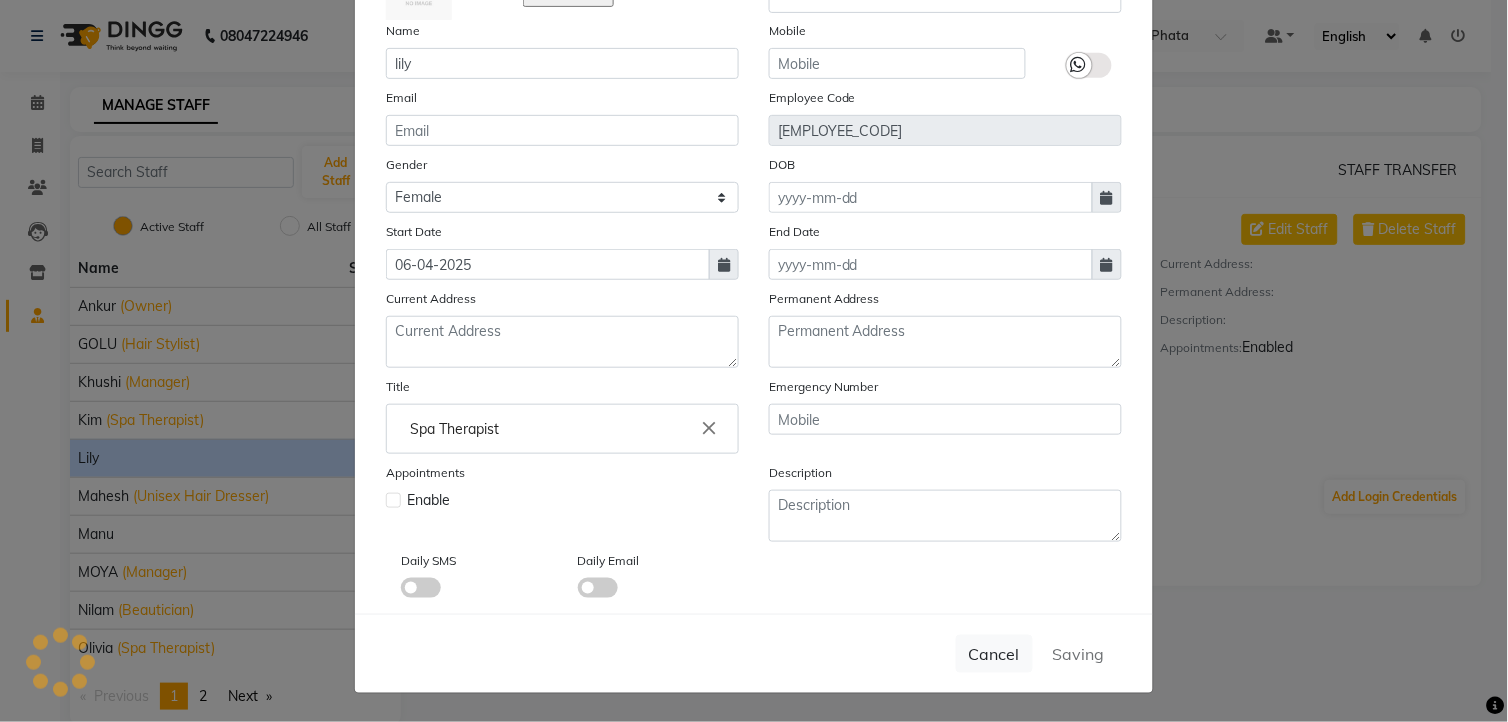 type 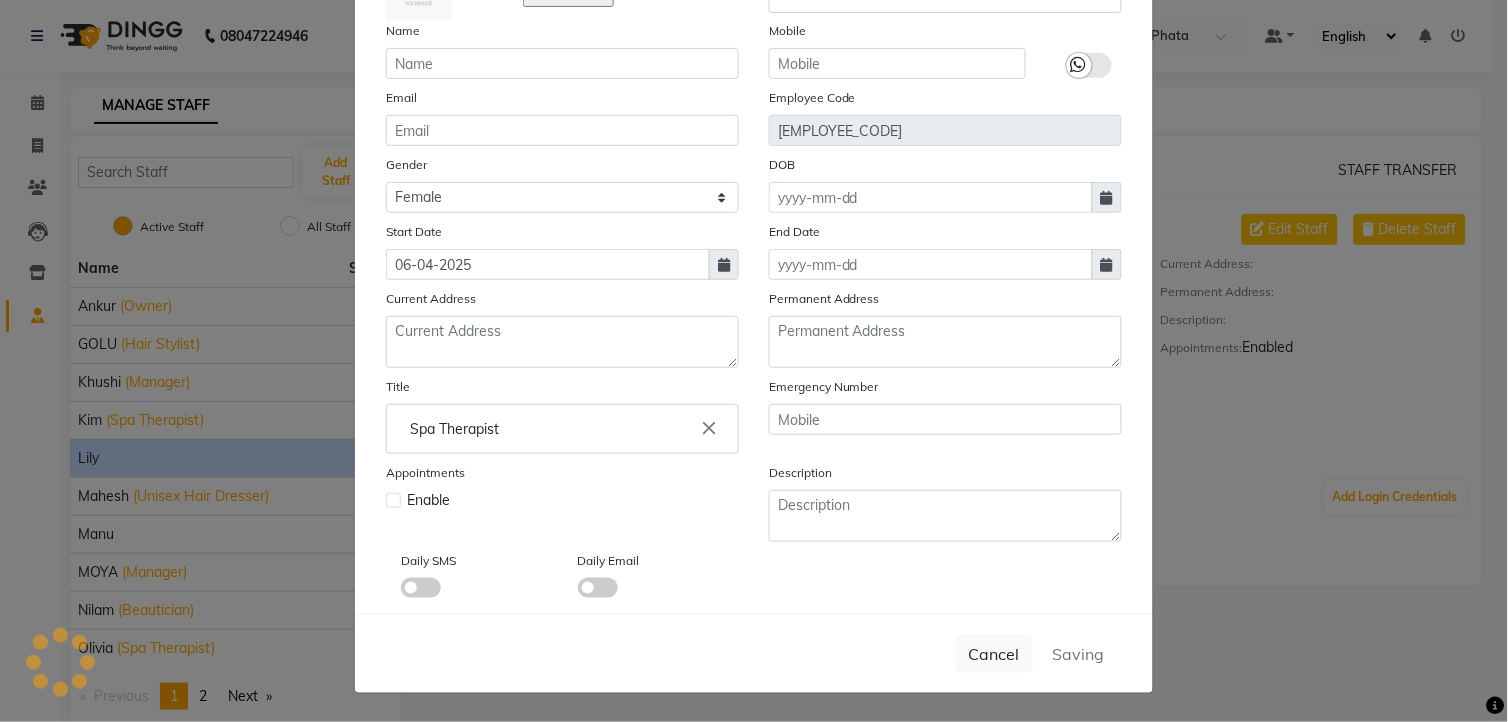 type 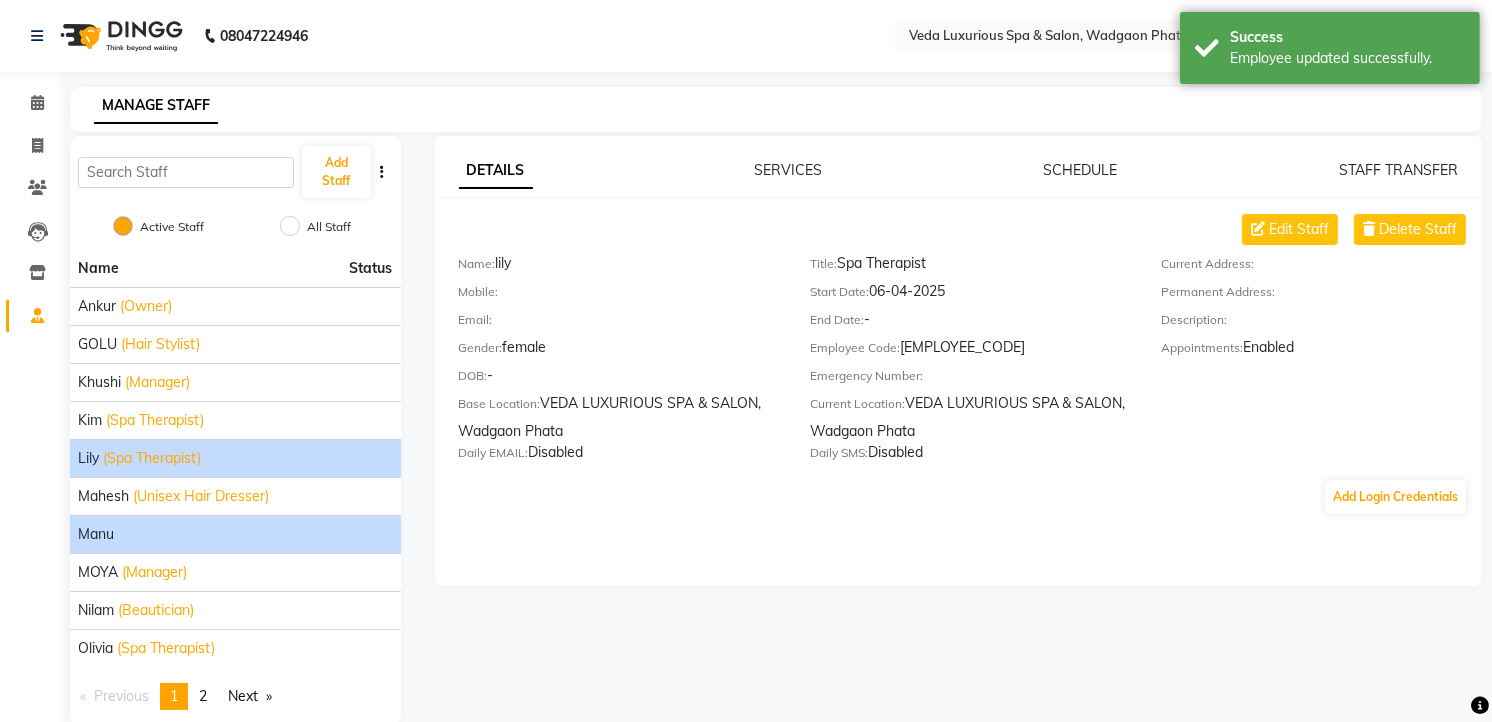 click on "manu" 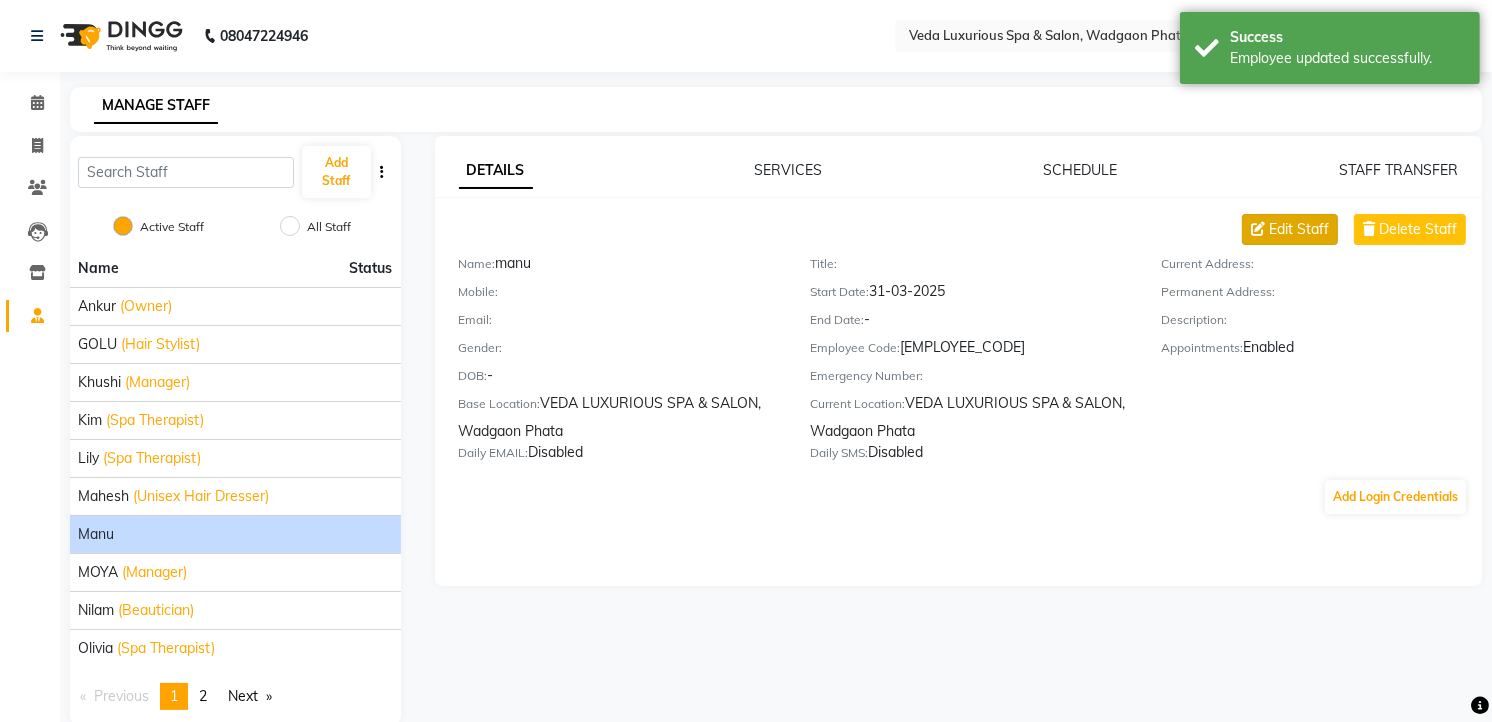 click on "Edit Staff" 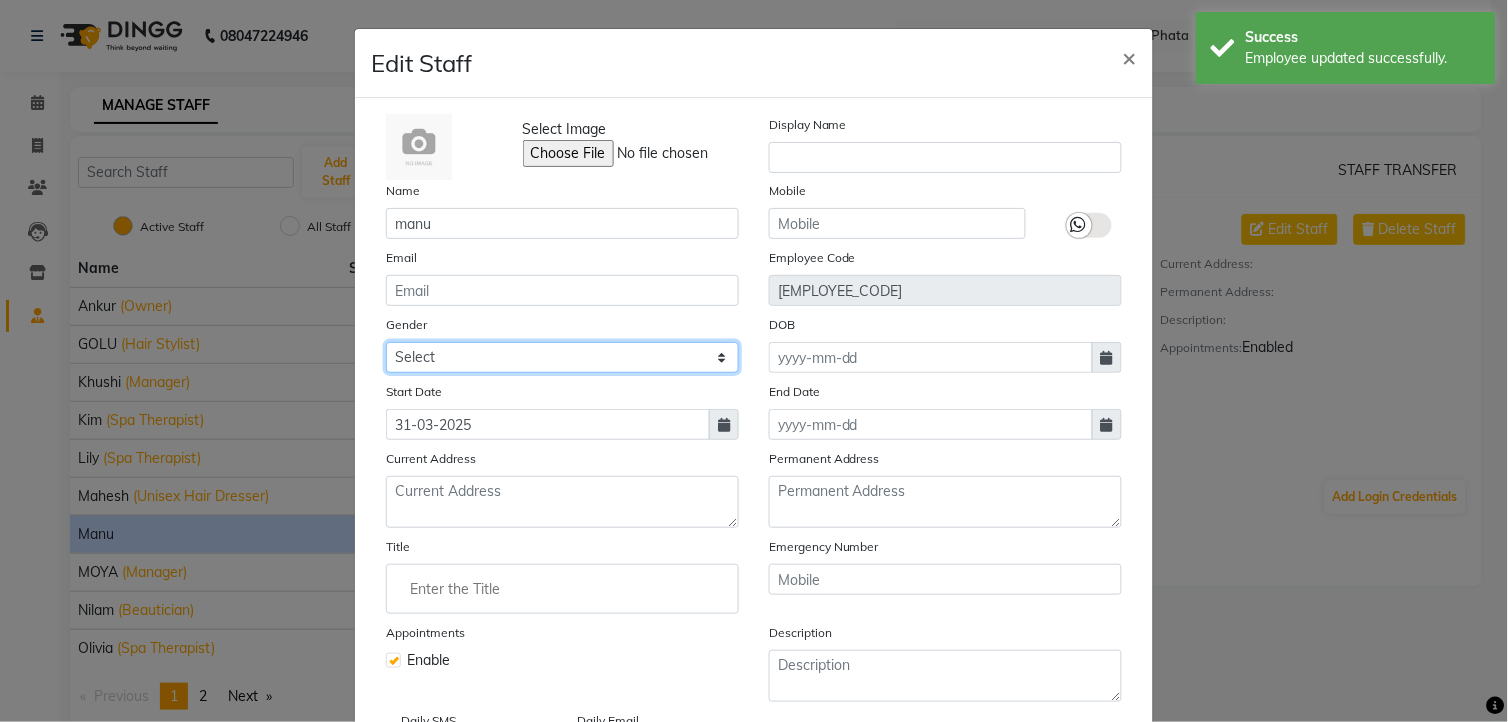 click on "Select Male Female Other Prefer Not To Say" 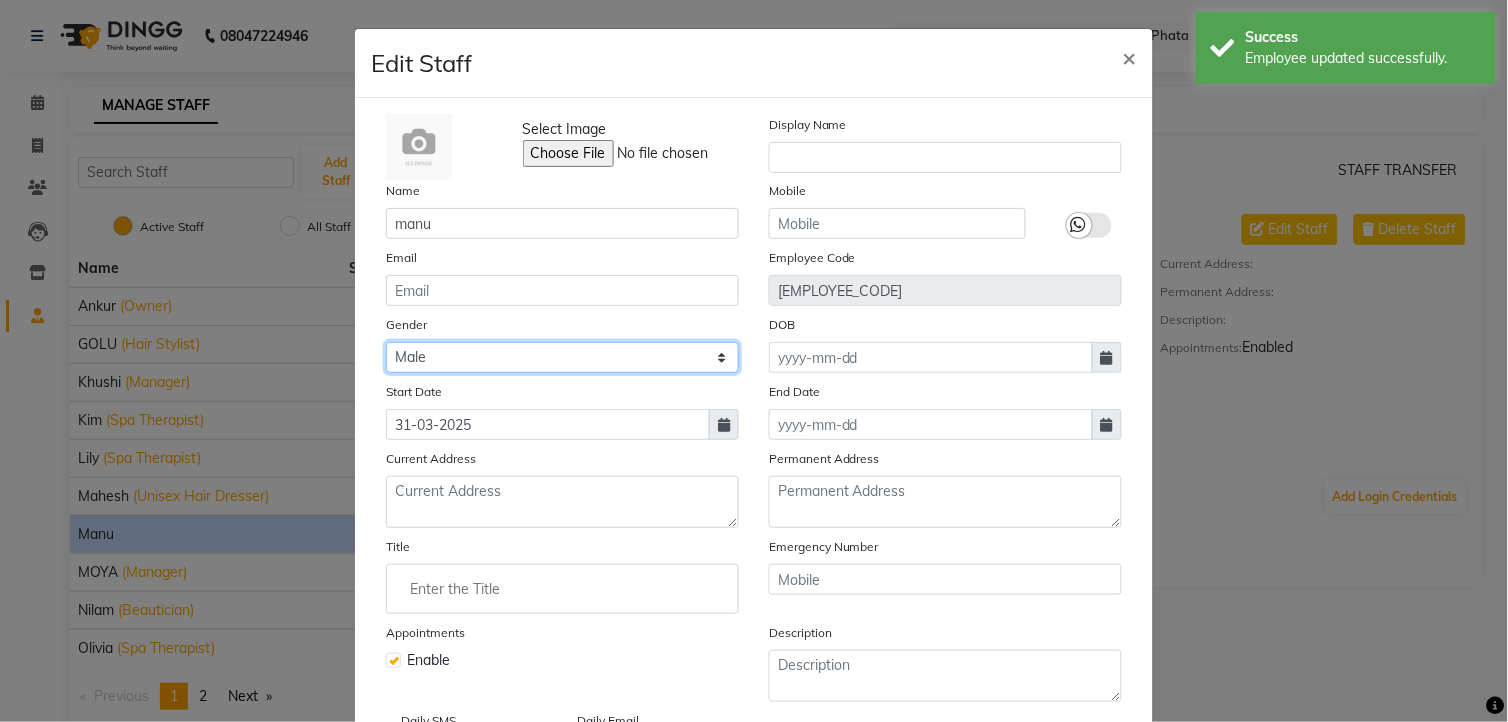 click on "Select Male Female Other Prefer Not To Say" 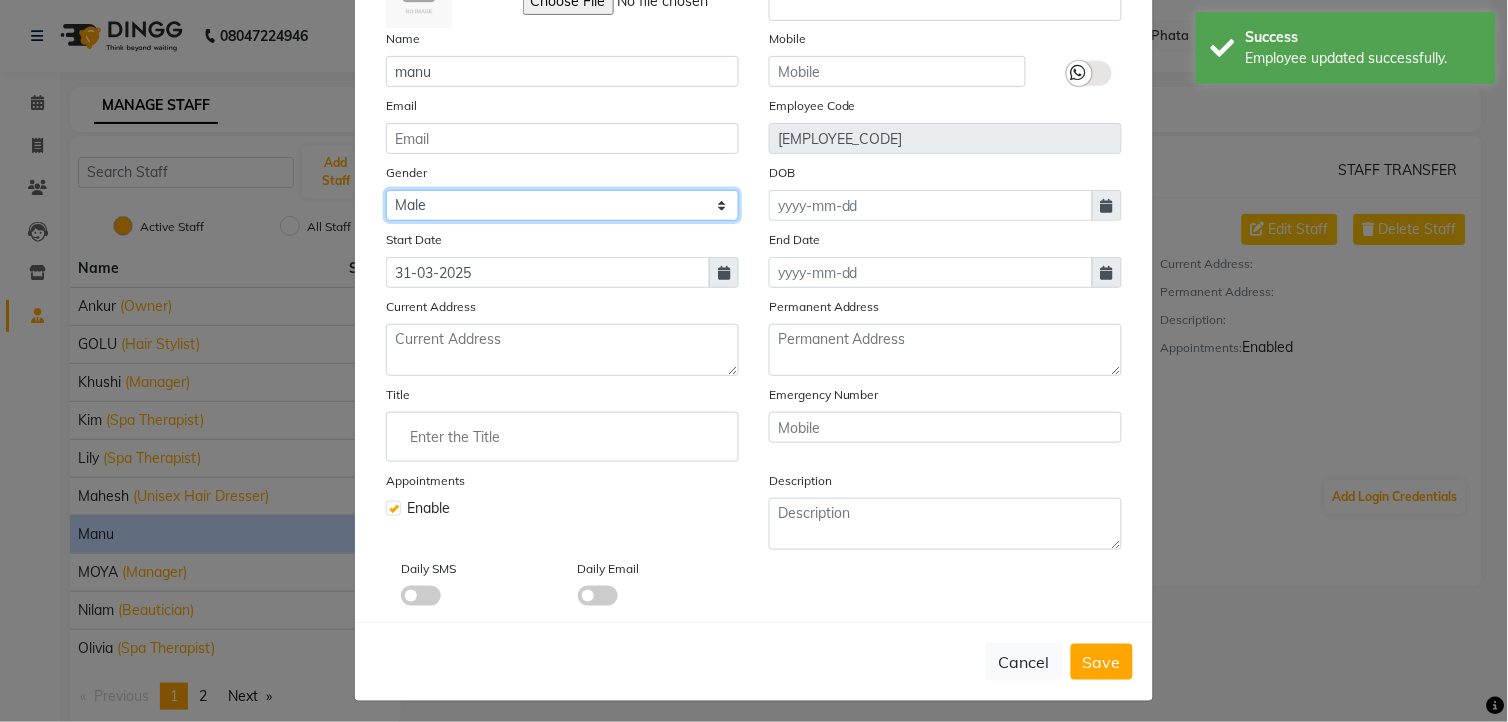 scroll, scrollTop: 162, scrollLeft: 0, axis: vertical 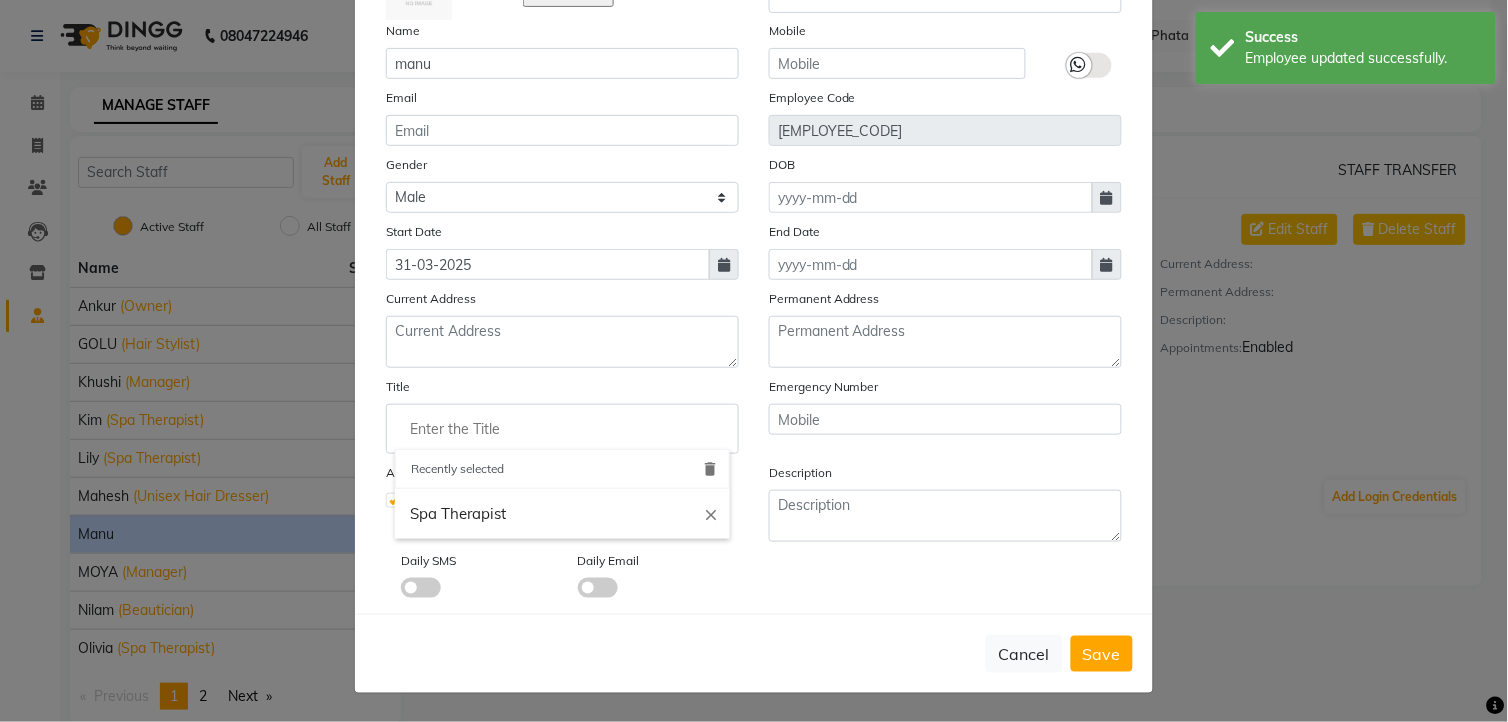 click 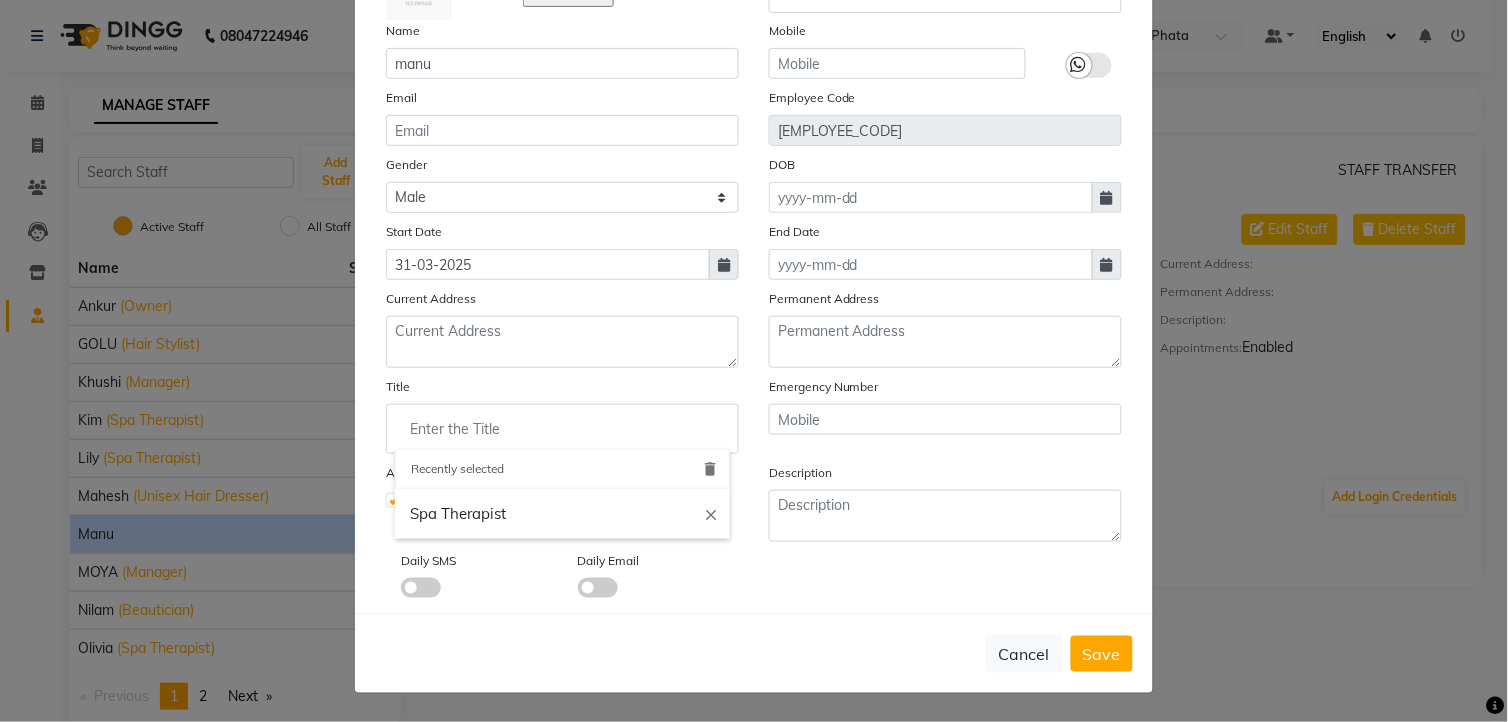 click 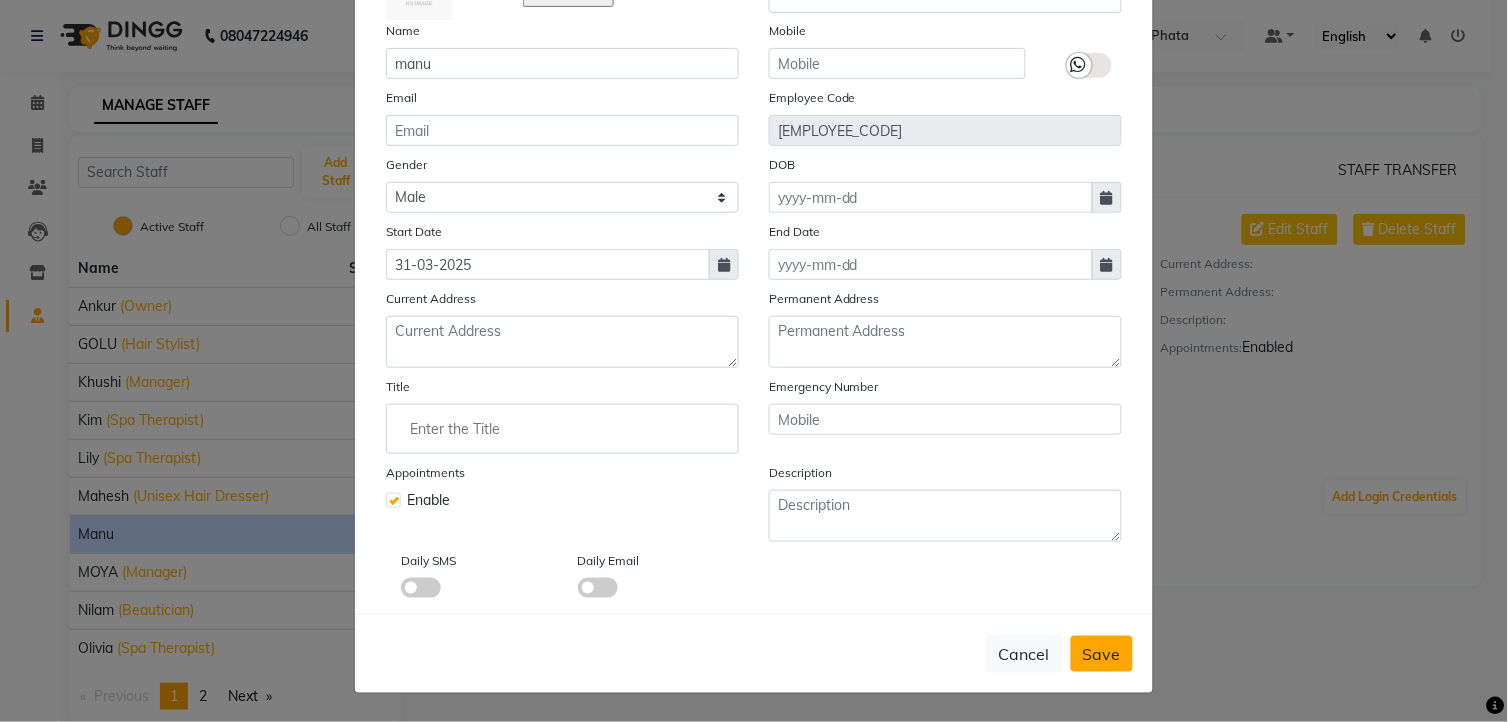 click on "Save" at bounding box center (1102, 654) 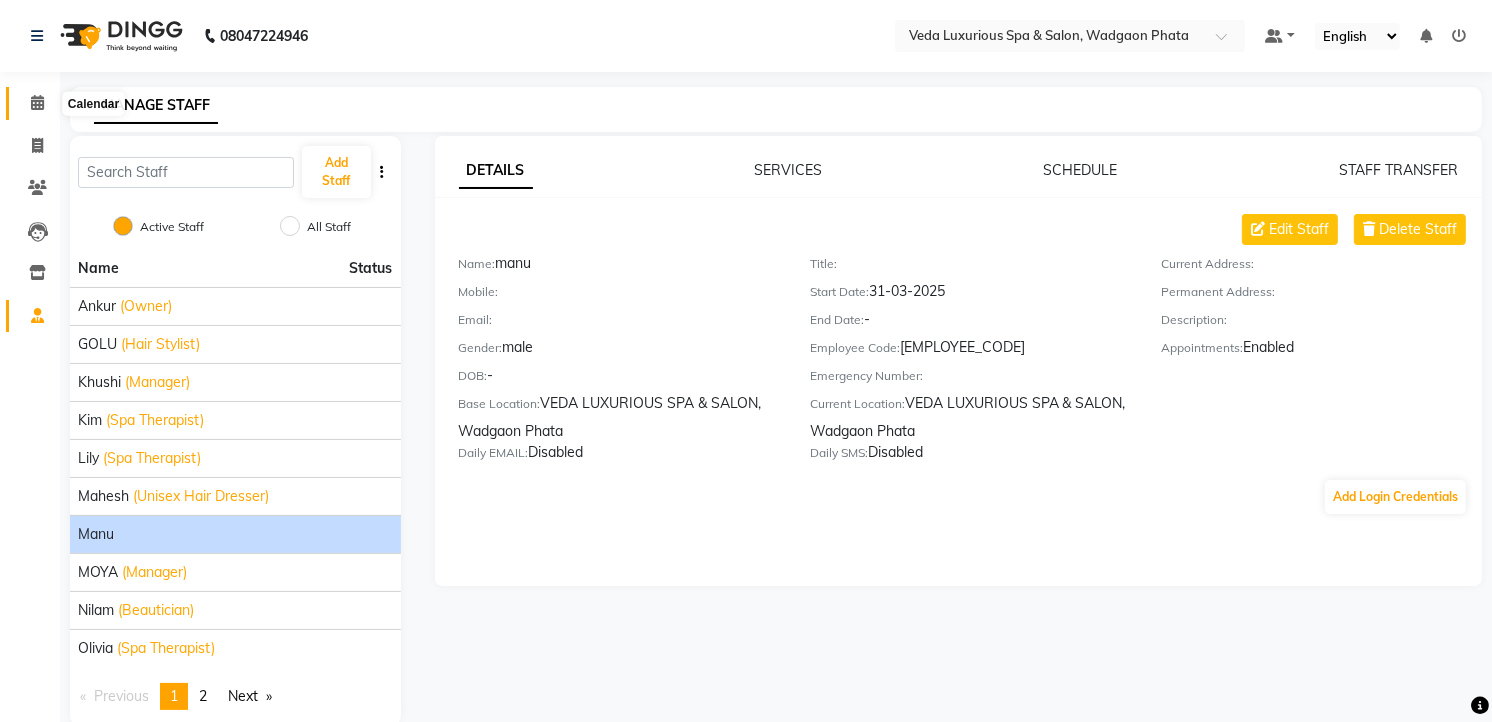 click 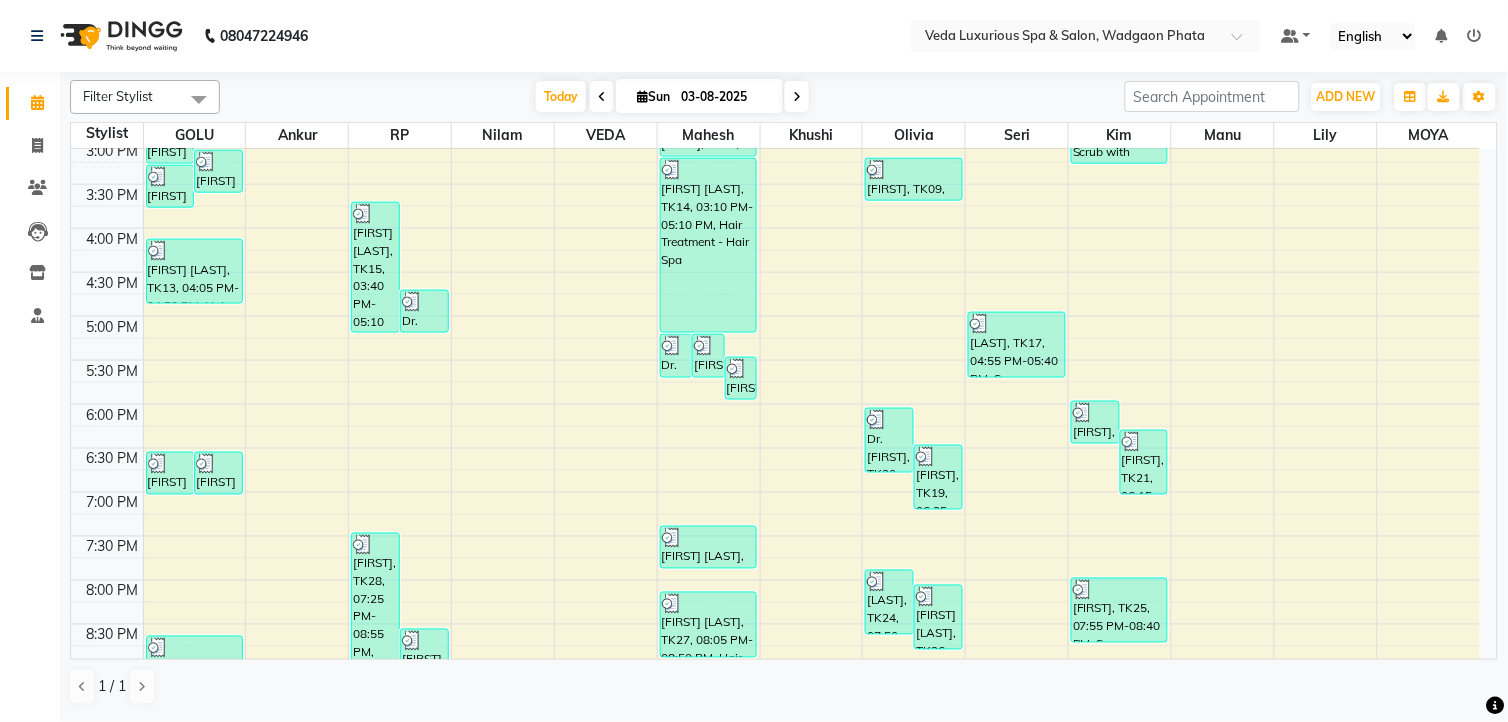 scroll, scrollTop: 394, scrollLeft: 0, axis: vertical 